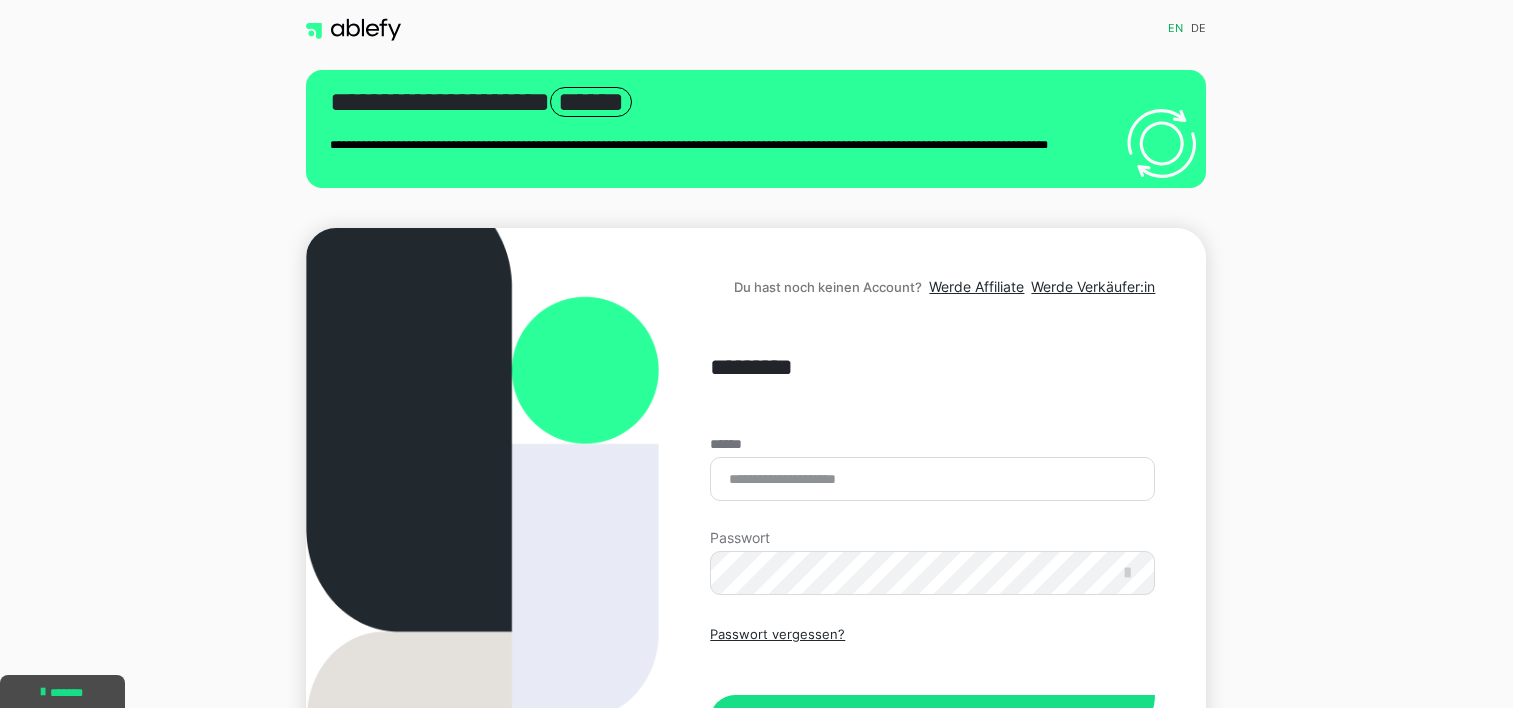 scroll, scrollTop: 0, scrollLeft: 0, axis: both 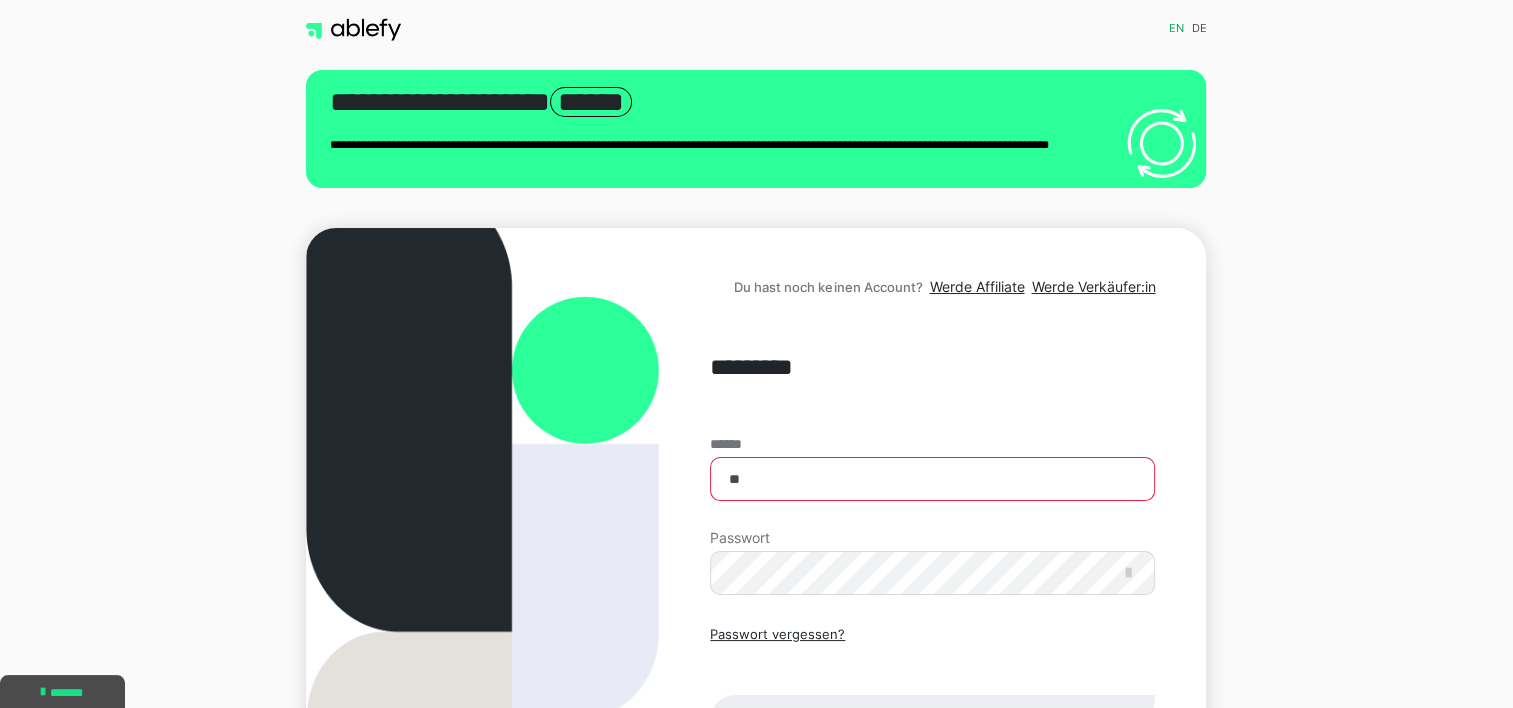 type on "*" 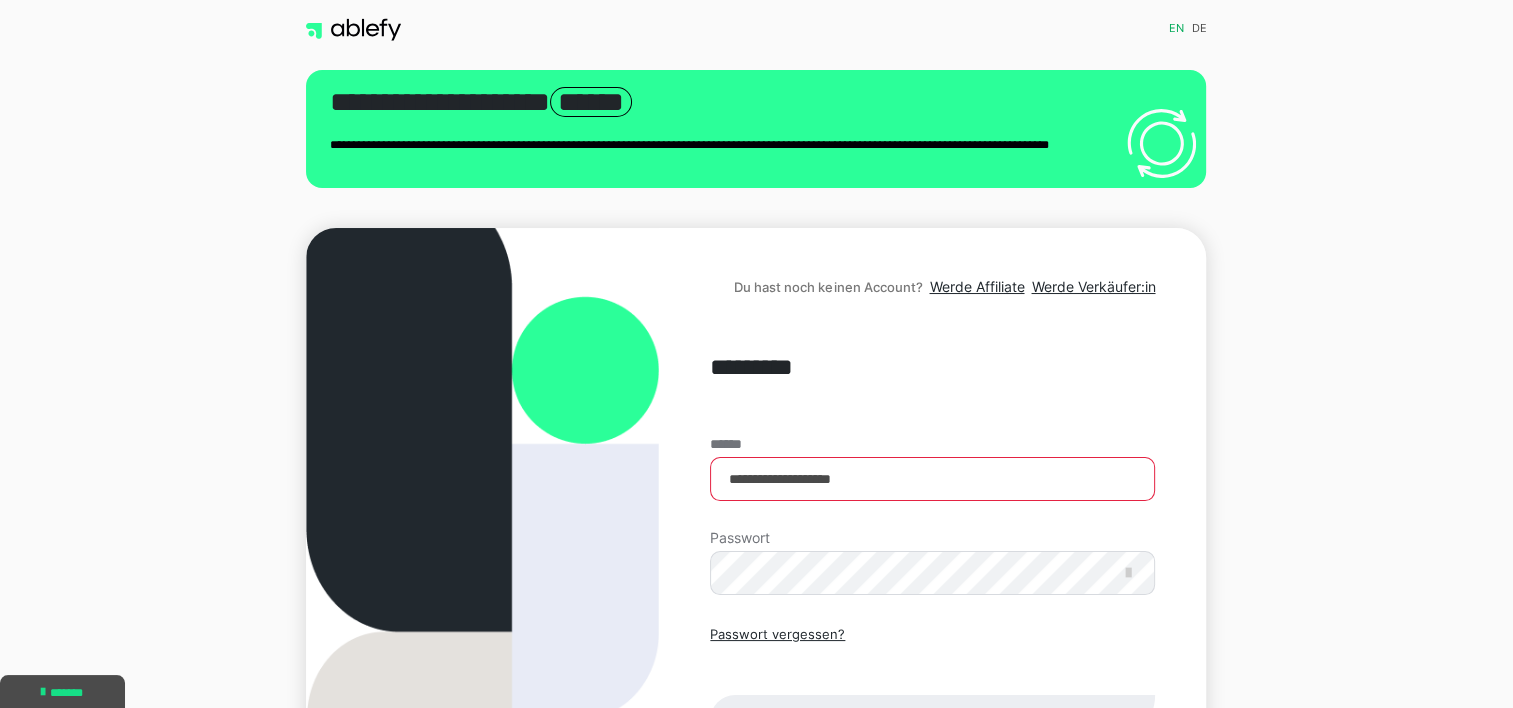 type on "**********" 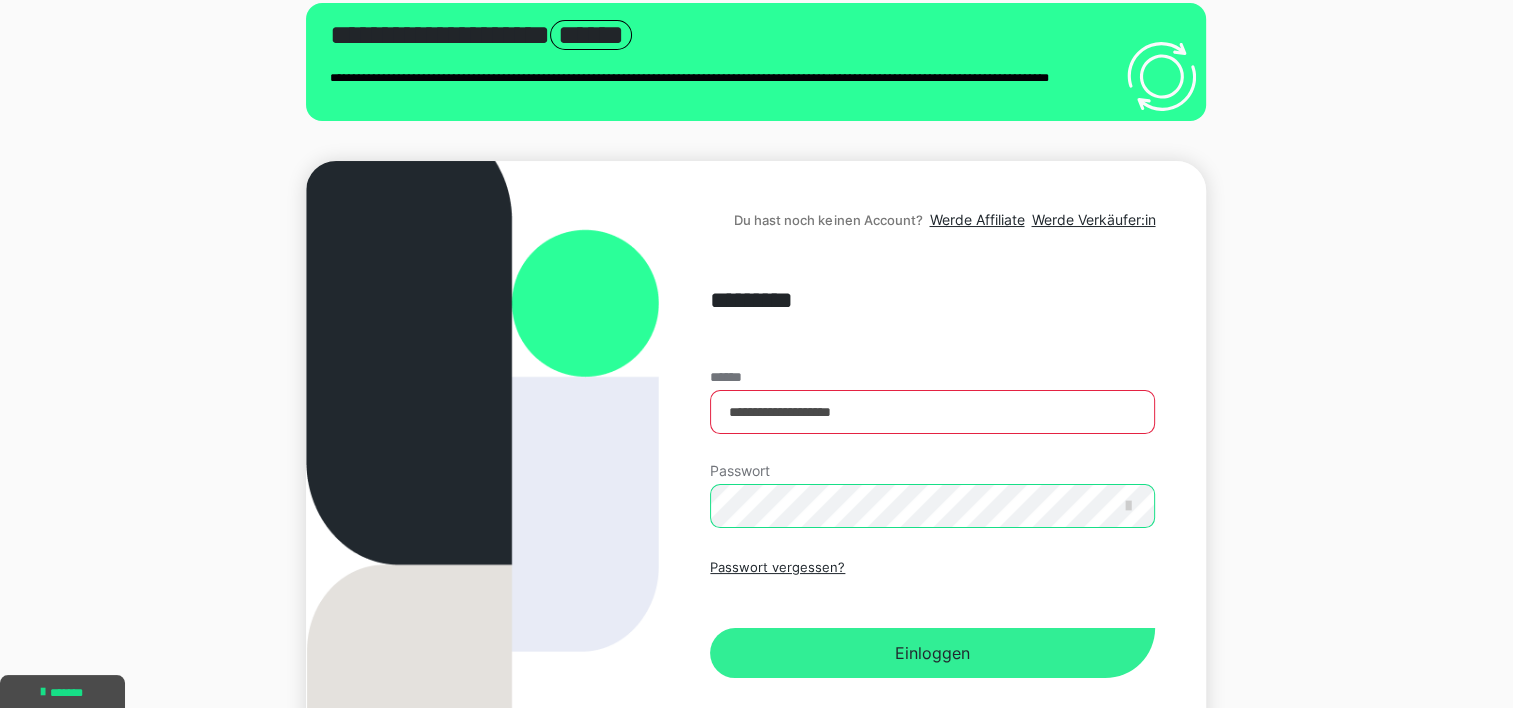 scroll, scrollTop: 100, scrollLeft: 0, axis: vertical 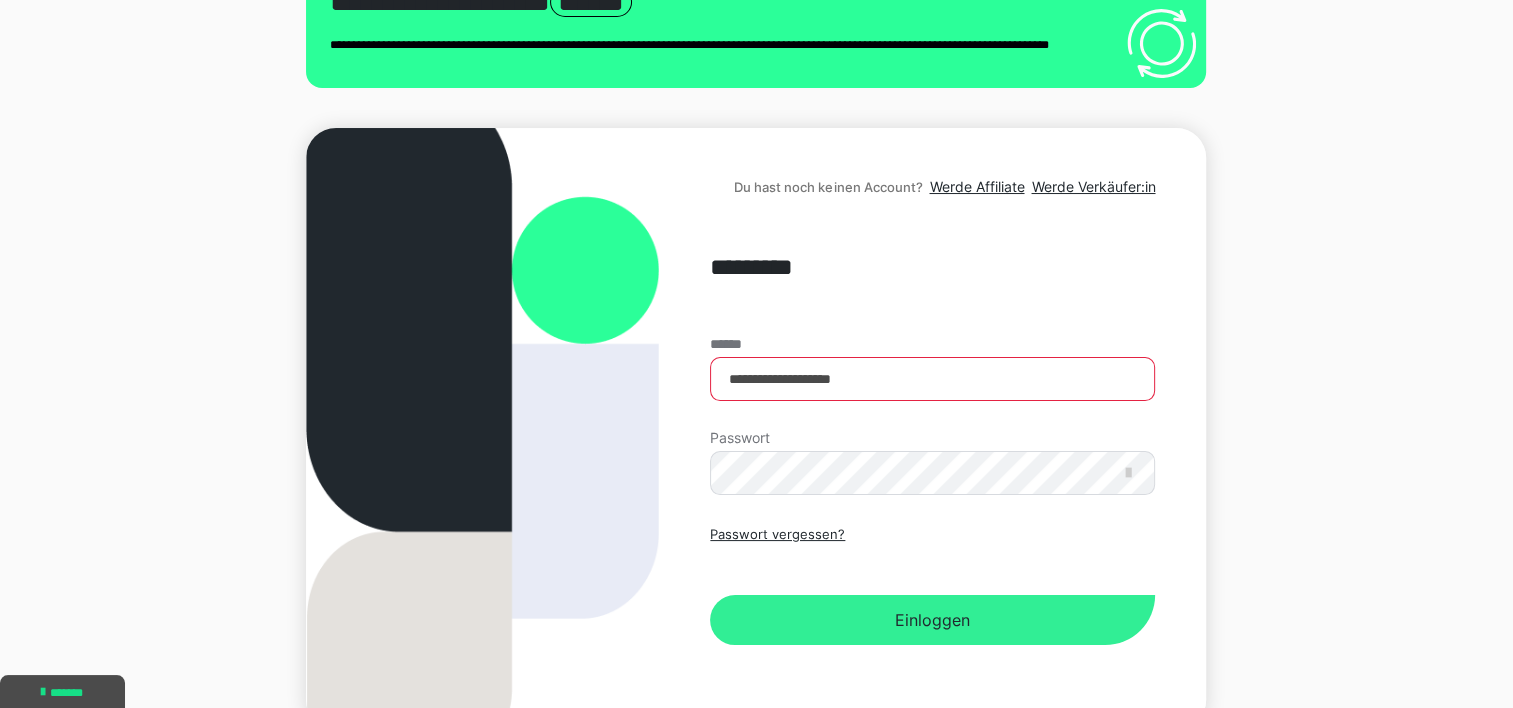 click on "Einloggen" at bounding box center [932, 620] 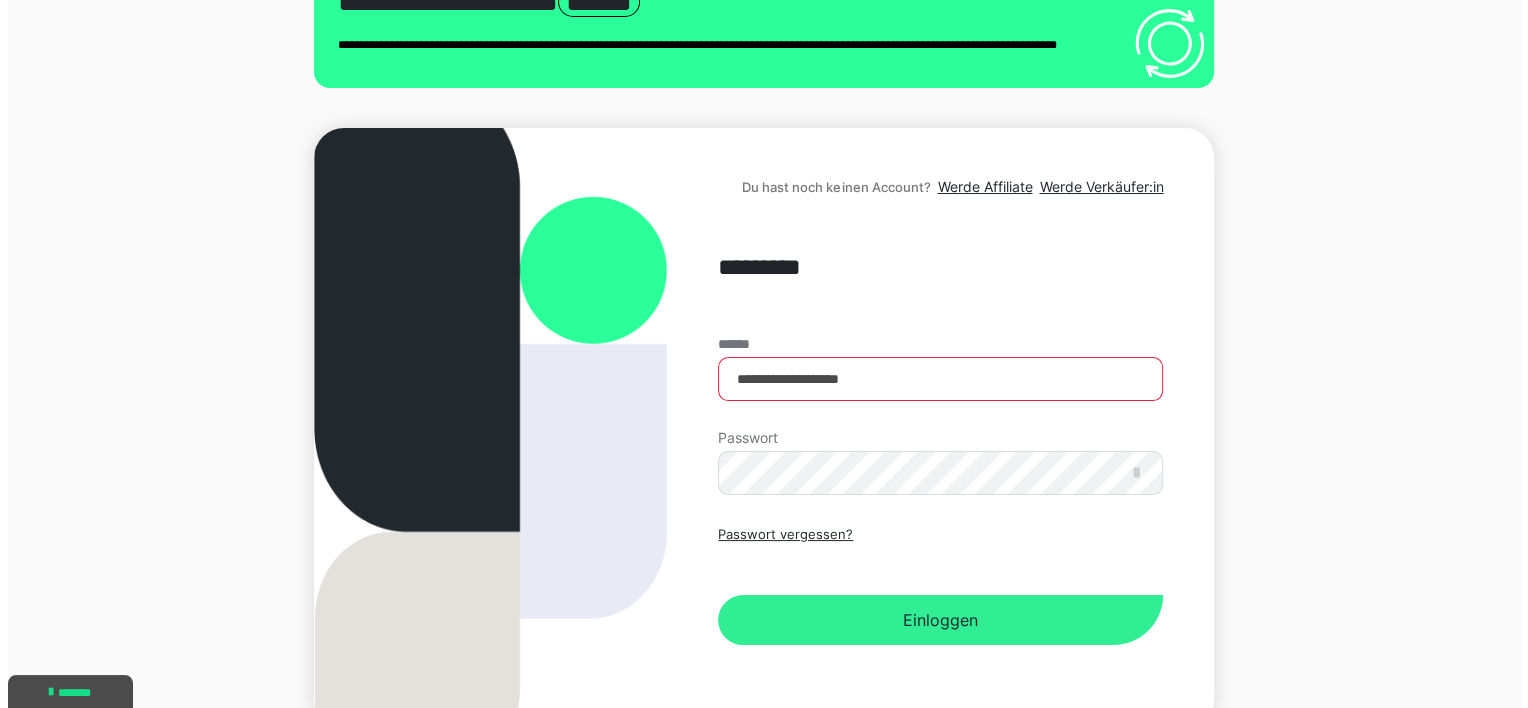 scroll, scrollTop: 0, scrollLeft: 0, axis: both 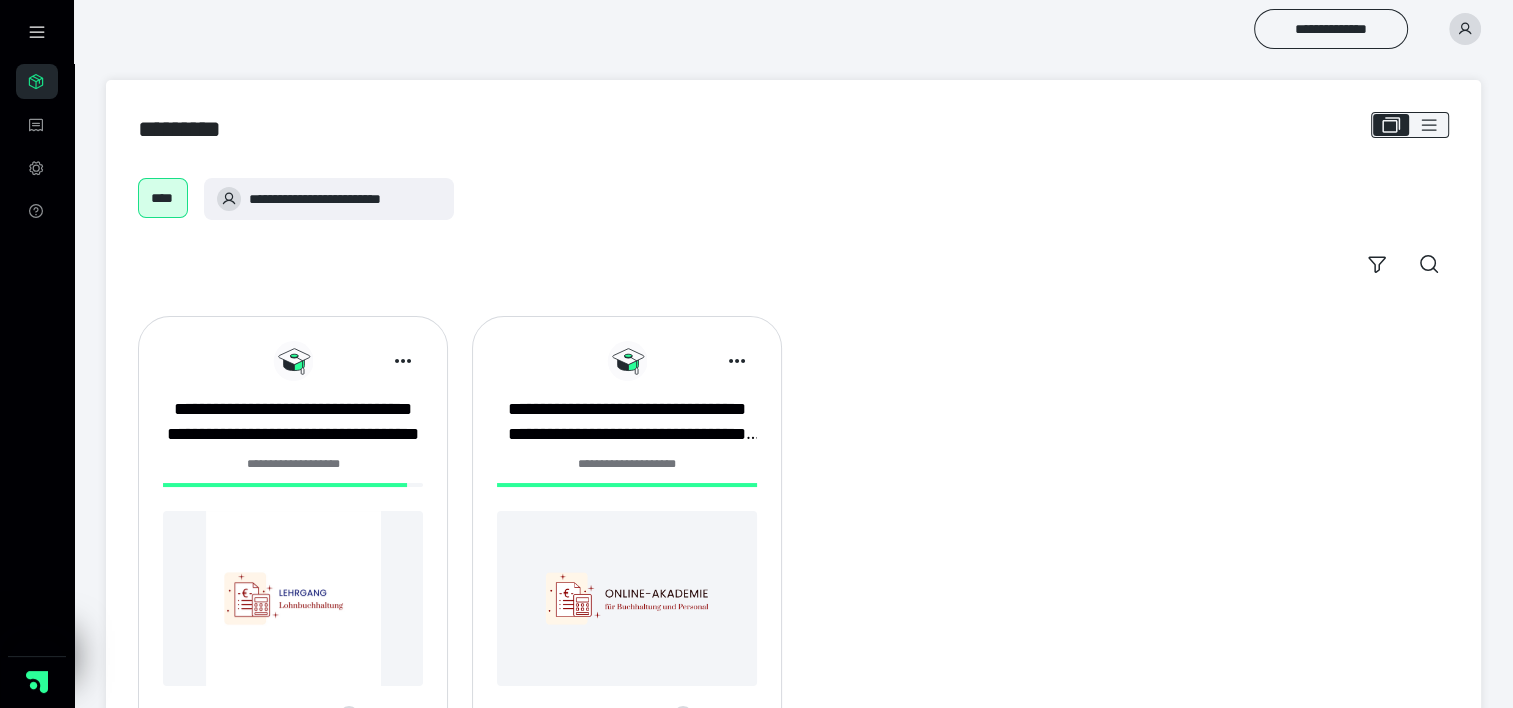 click at bounding box center (293, 598) 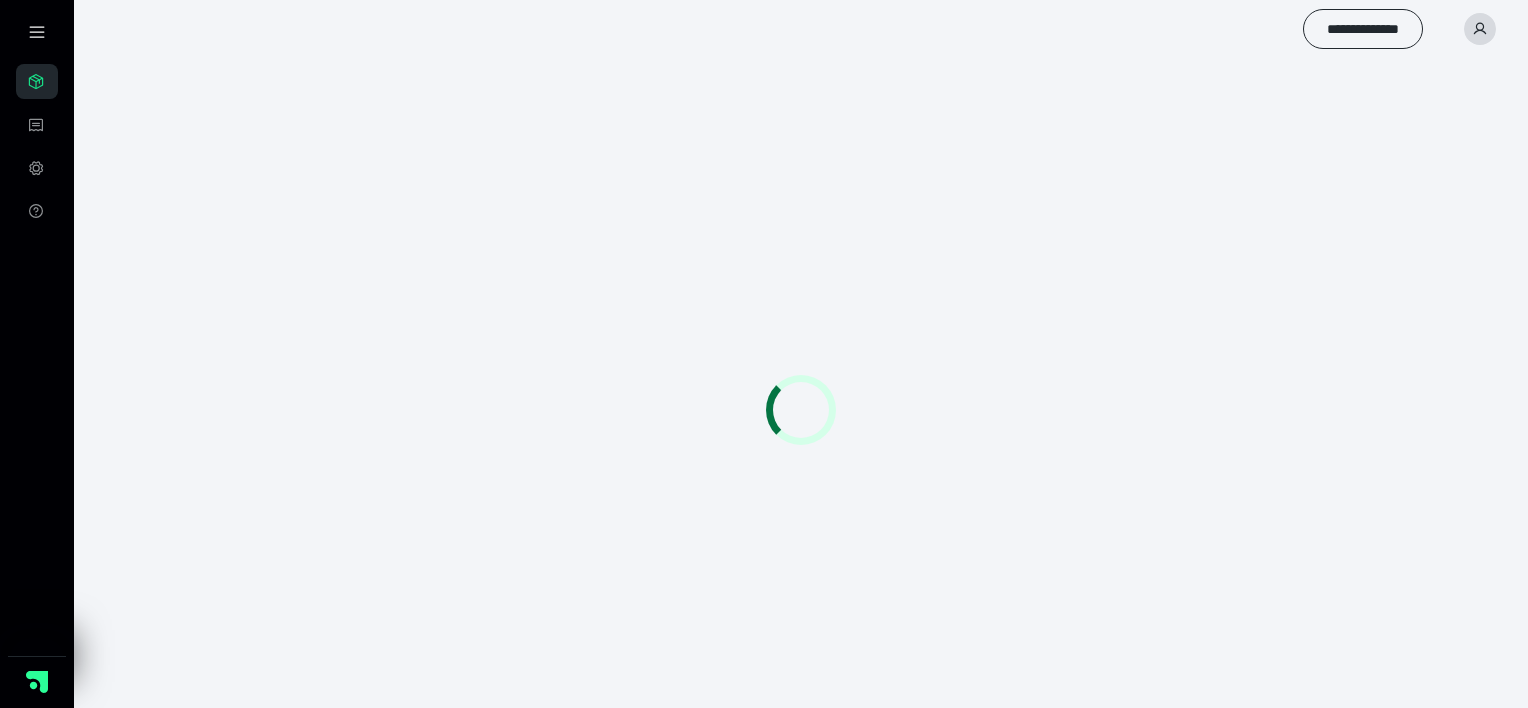 scroll, scrollTop: 0, scrollLeft: 0, axis: both 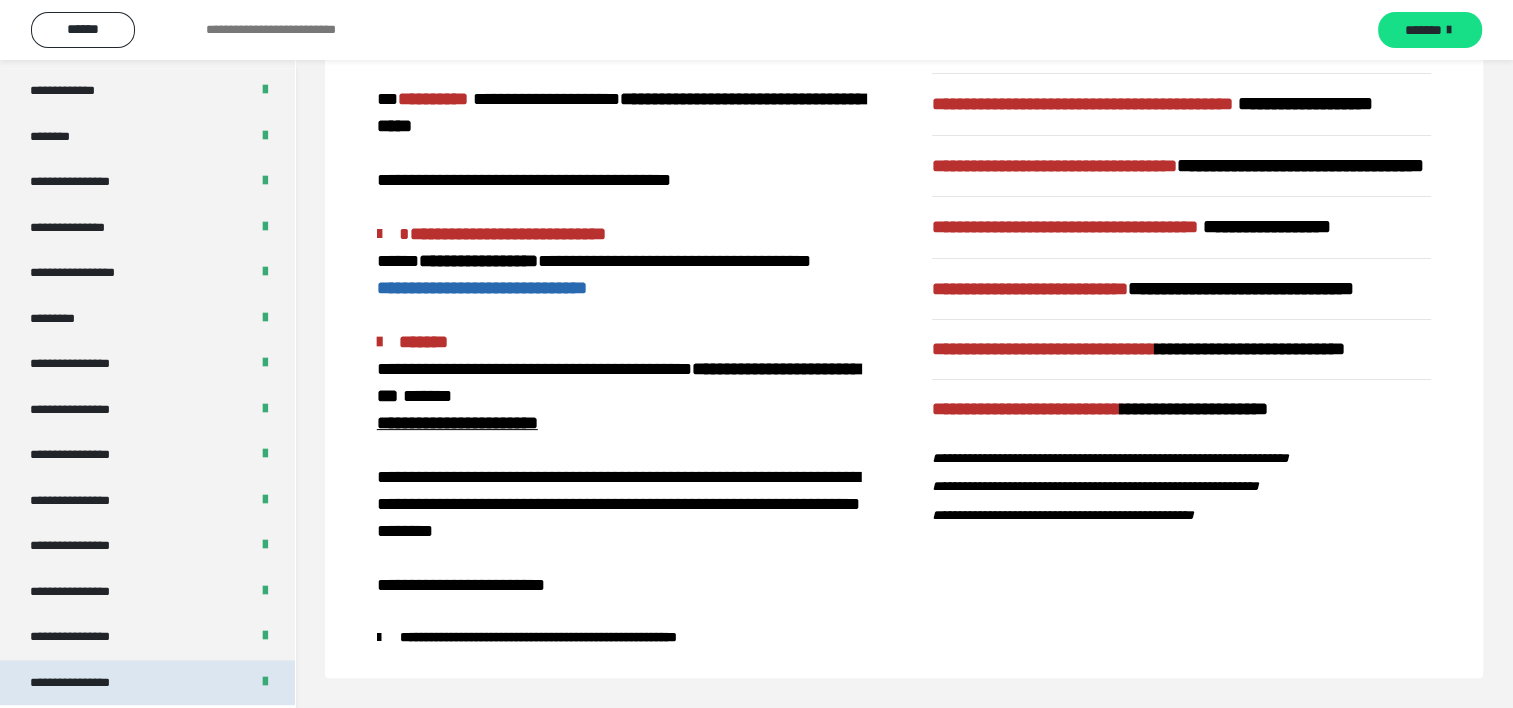 click on "**********" at bounding box center (147, 683) 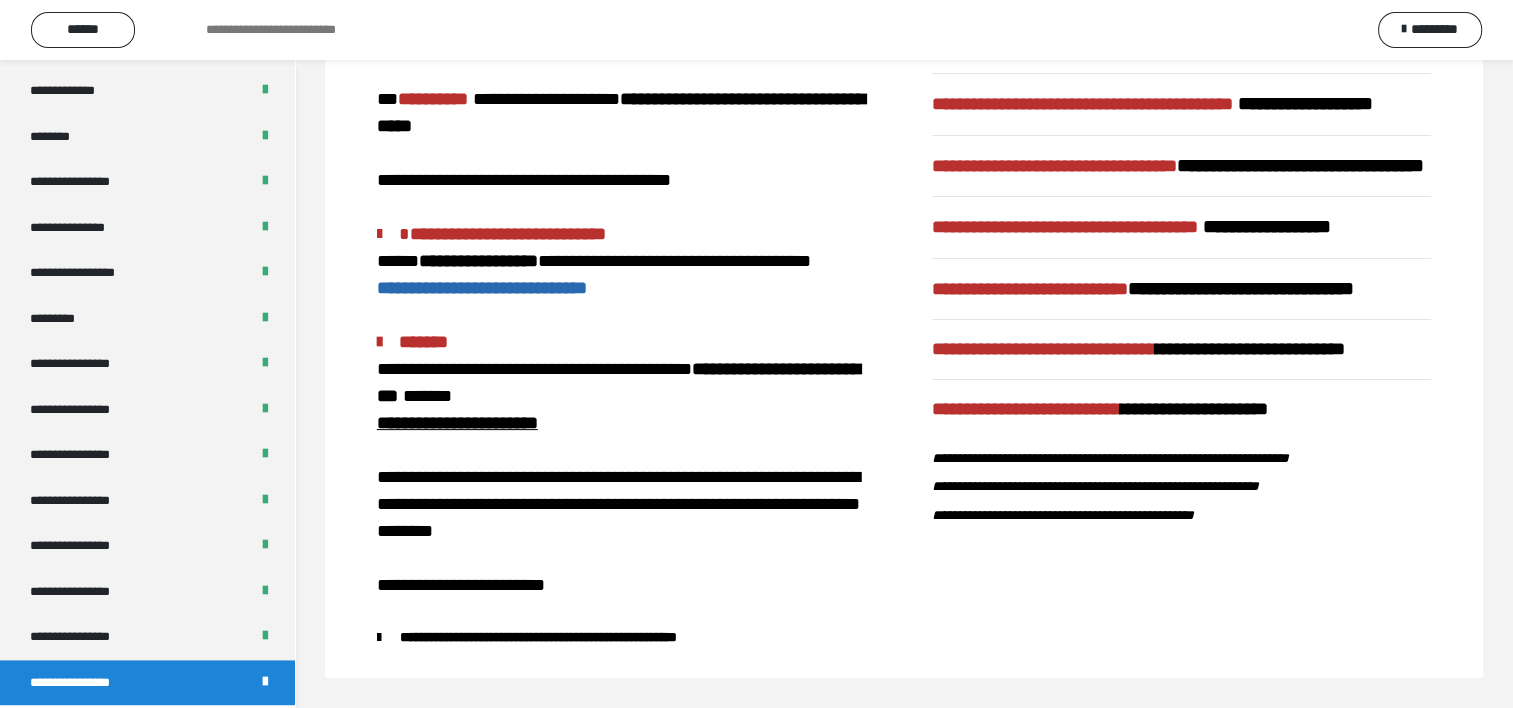 scroll, scrollTop: 60, scrollLeft: 0, axis: vertical 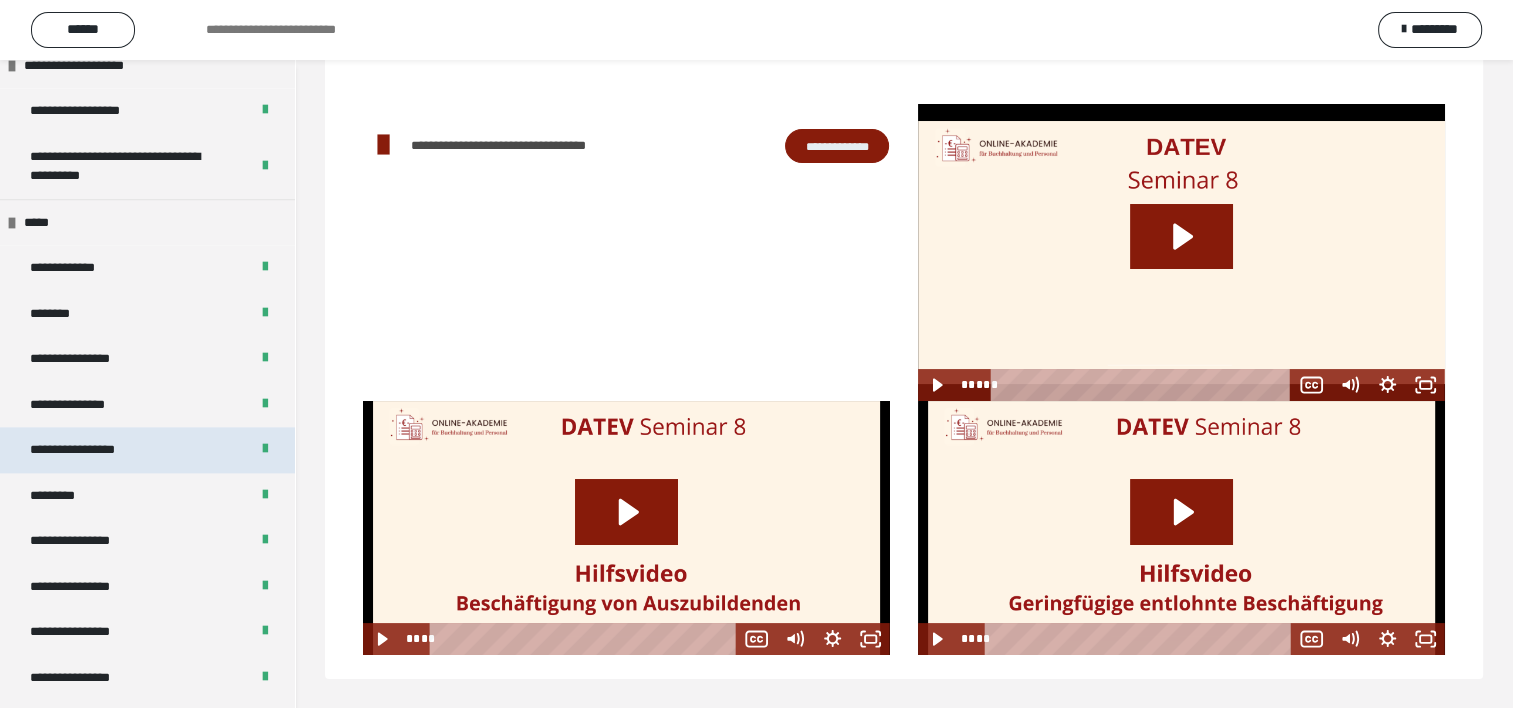click on "**********" at bounding box center (93, 450) 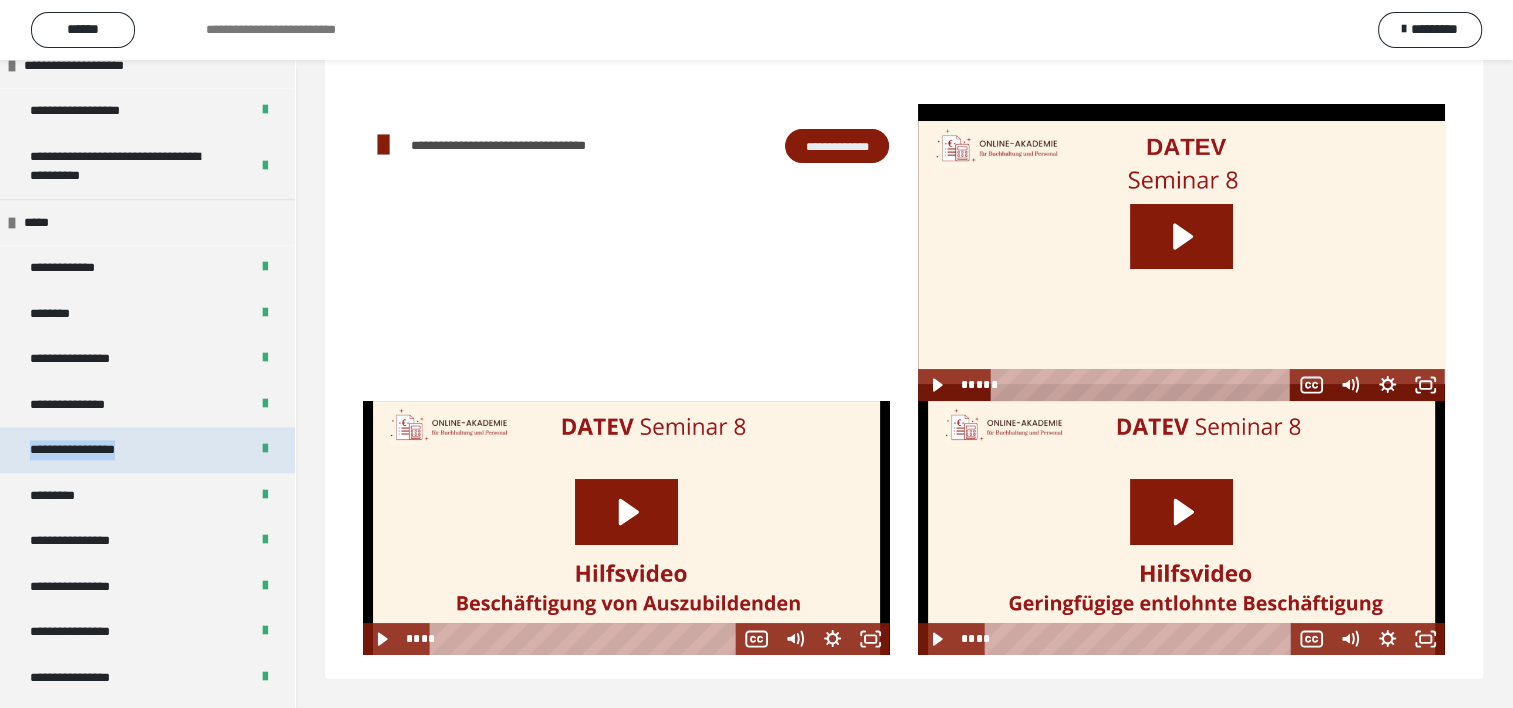 click on "**********" at bounding box center (93, 450) 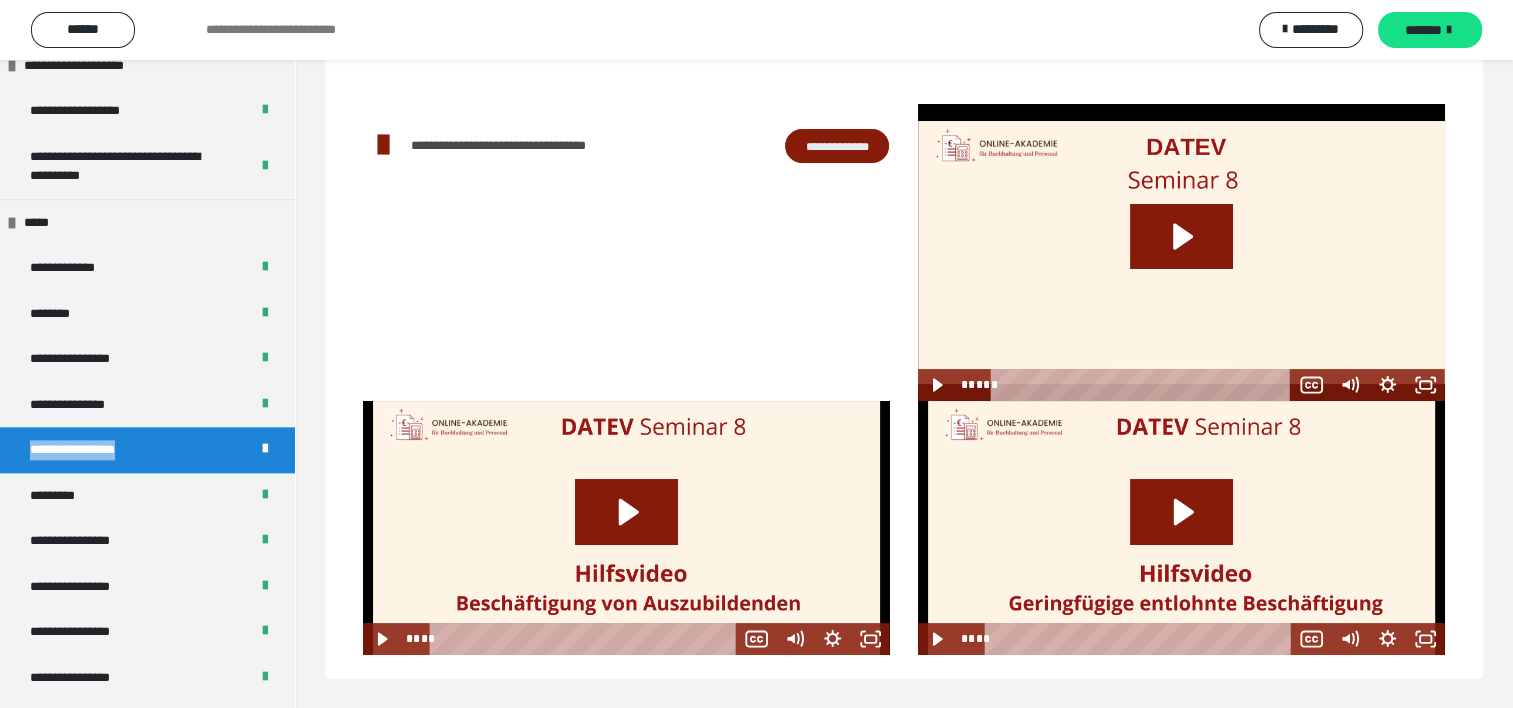 drag, startPoint x: 150, startPoint y: 444, endPoint x: 177, endPoint y: 450, distance: 27.658634 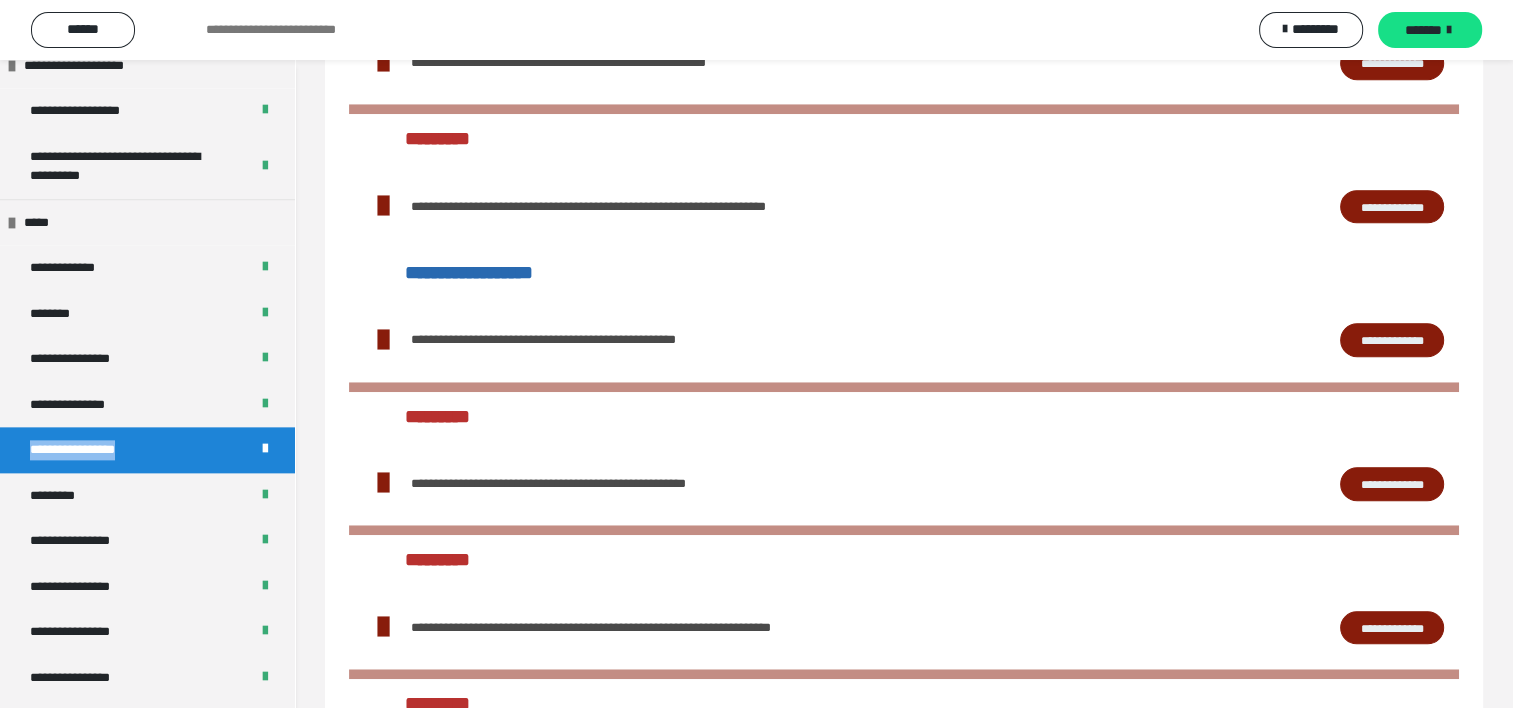 scroll, scrollTop: 2000, scrollLeft: 0, axis: vertical 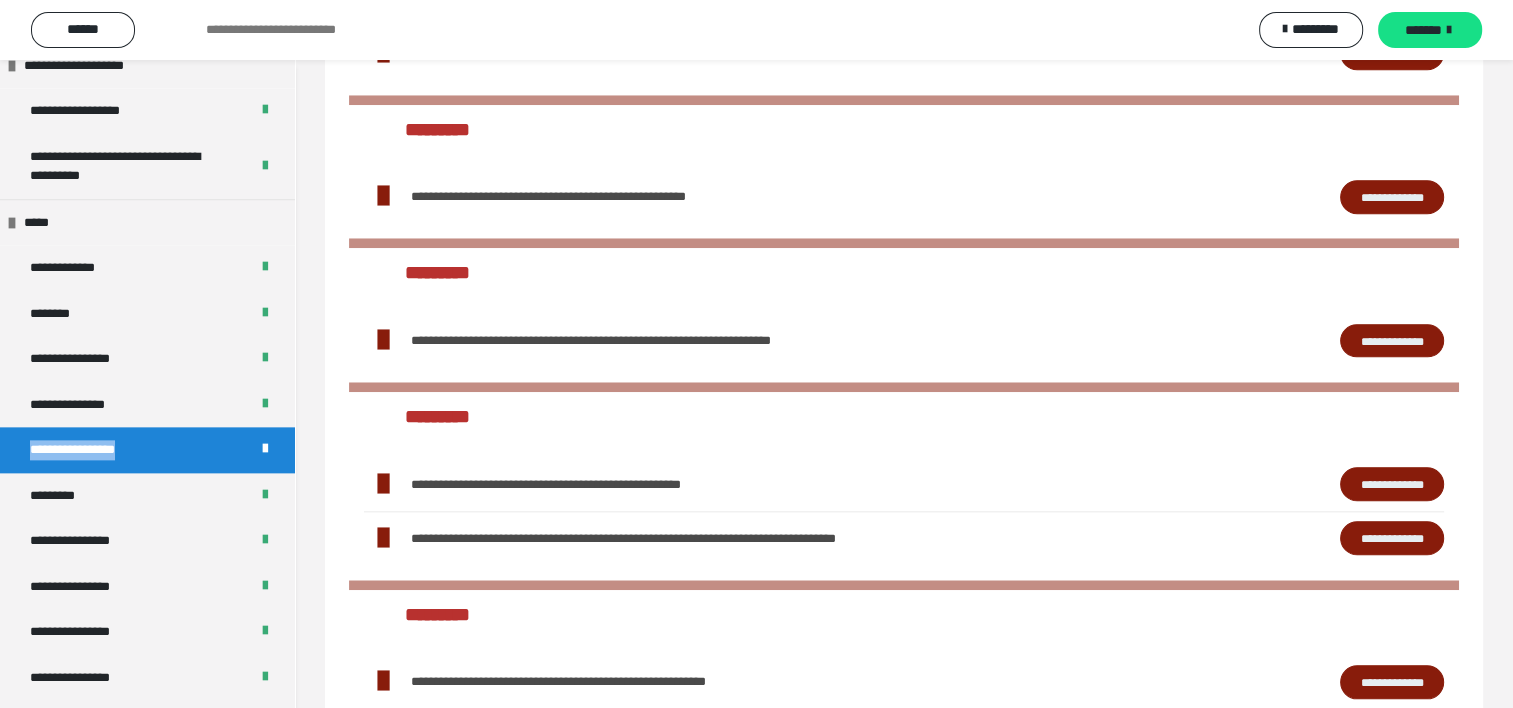 click on "**********" at bounding box center (1392, 341) 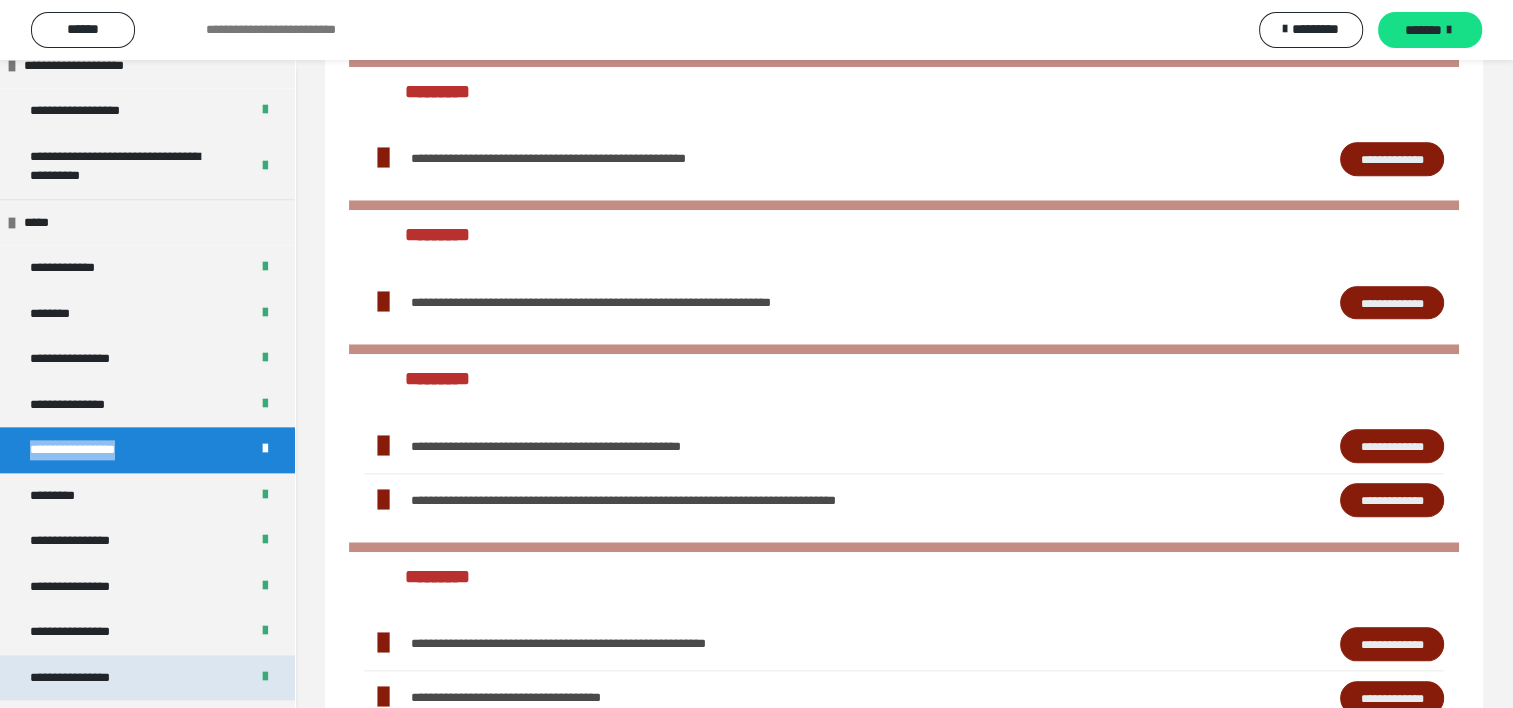 scroll, scrollTop: 2100, scrollLeft: 0, axis: vertical 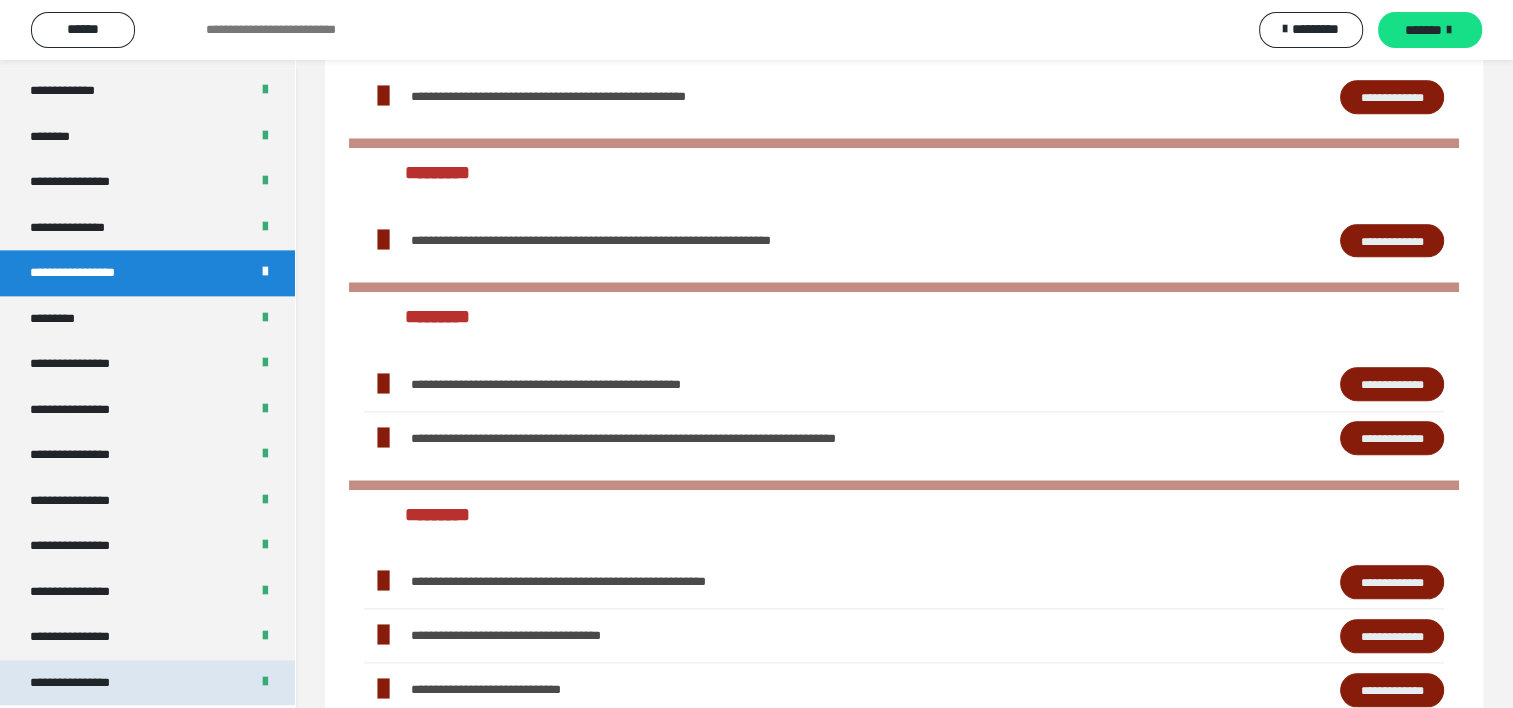 click on "**********" at bounding box center (87, 683) 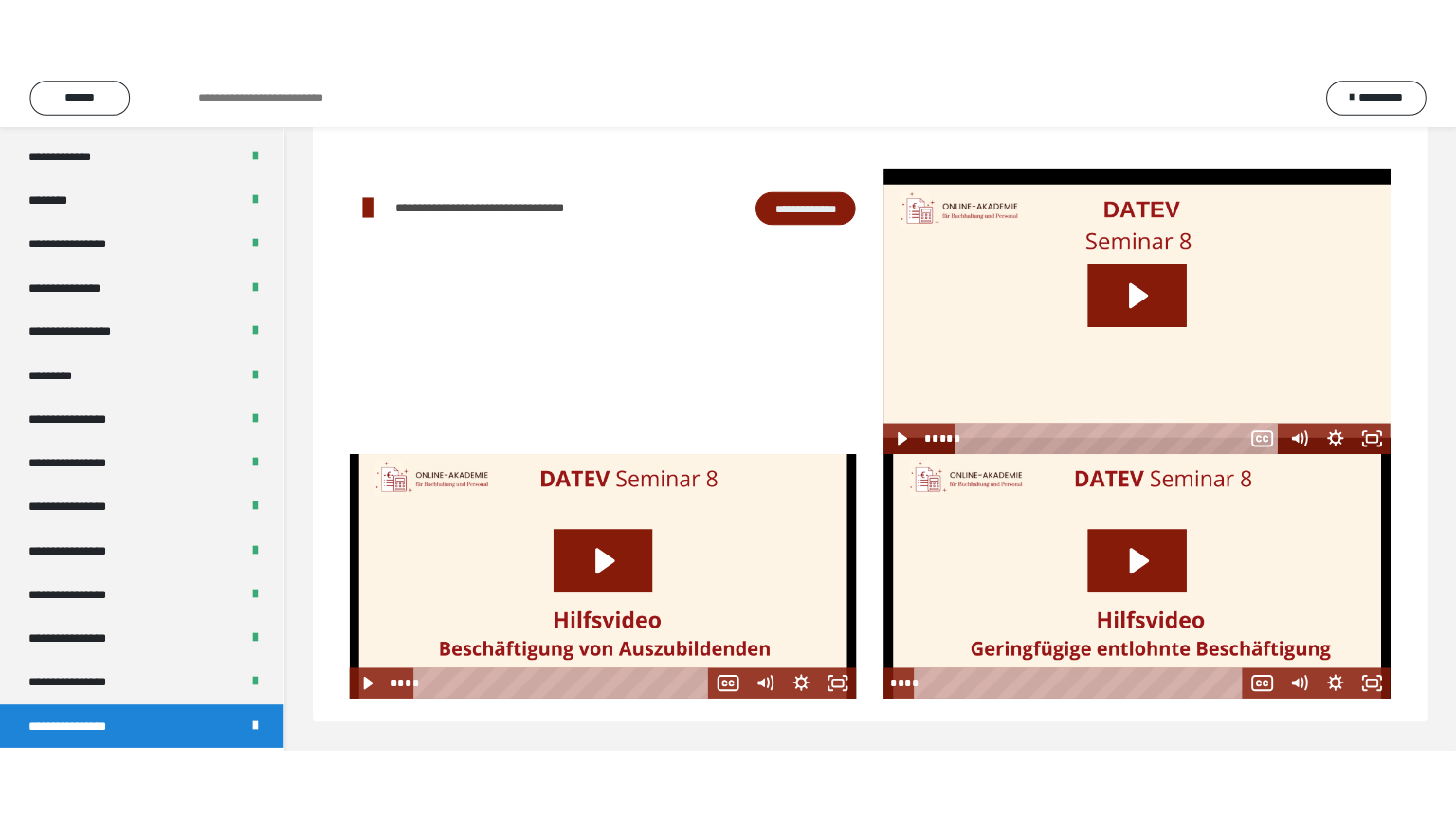scroll, scrollTop: 57, scrollLeft: 0, axis: vertical 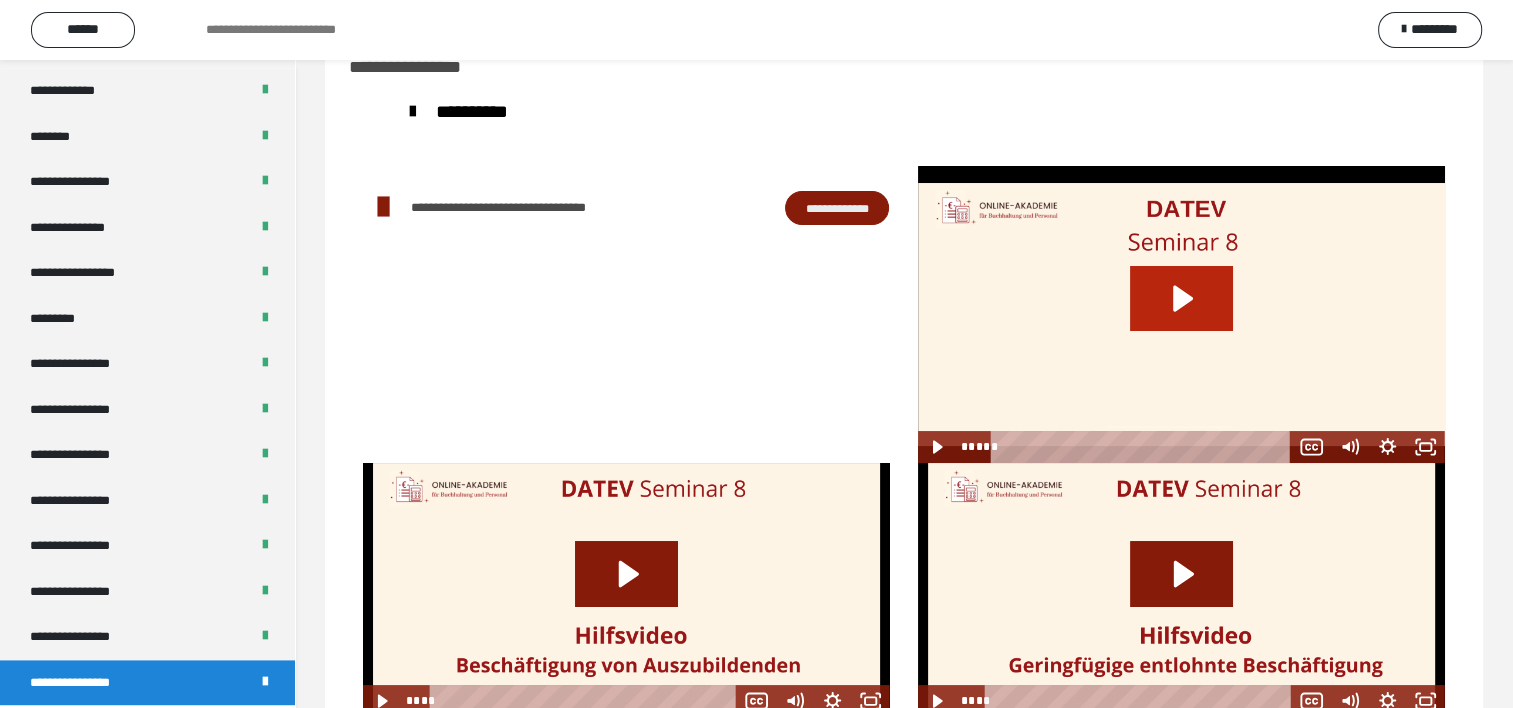 click 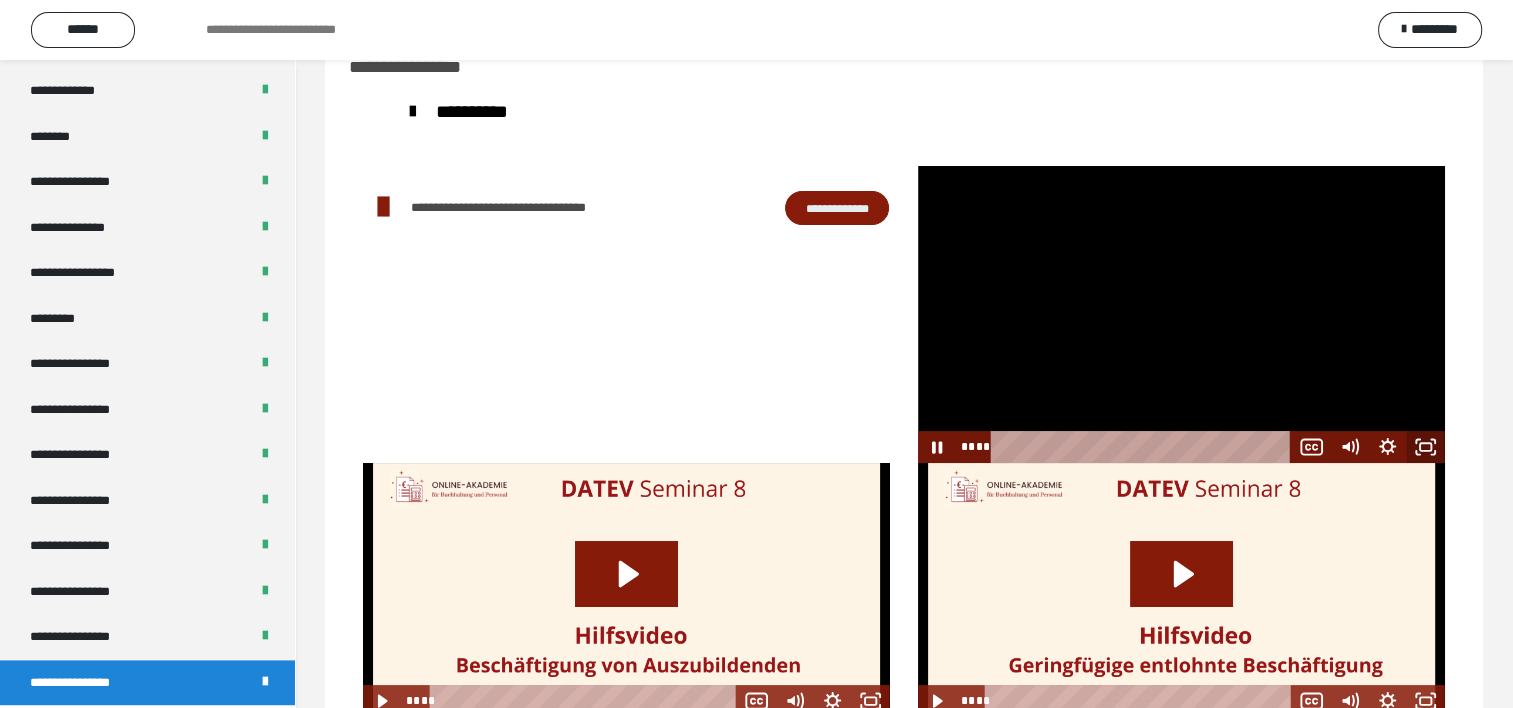 click 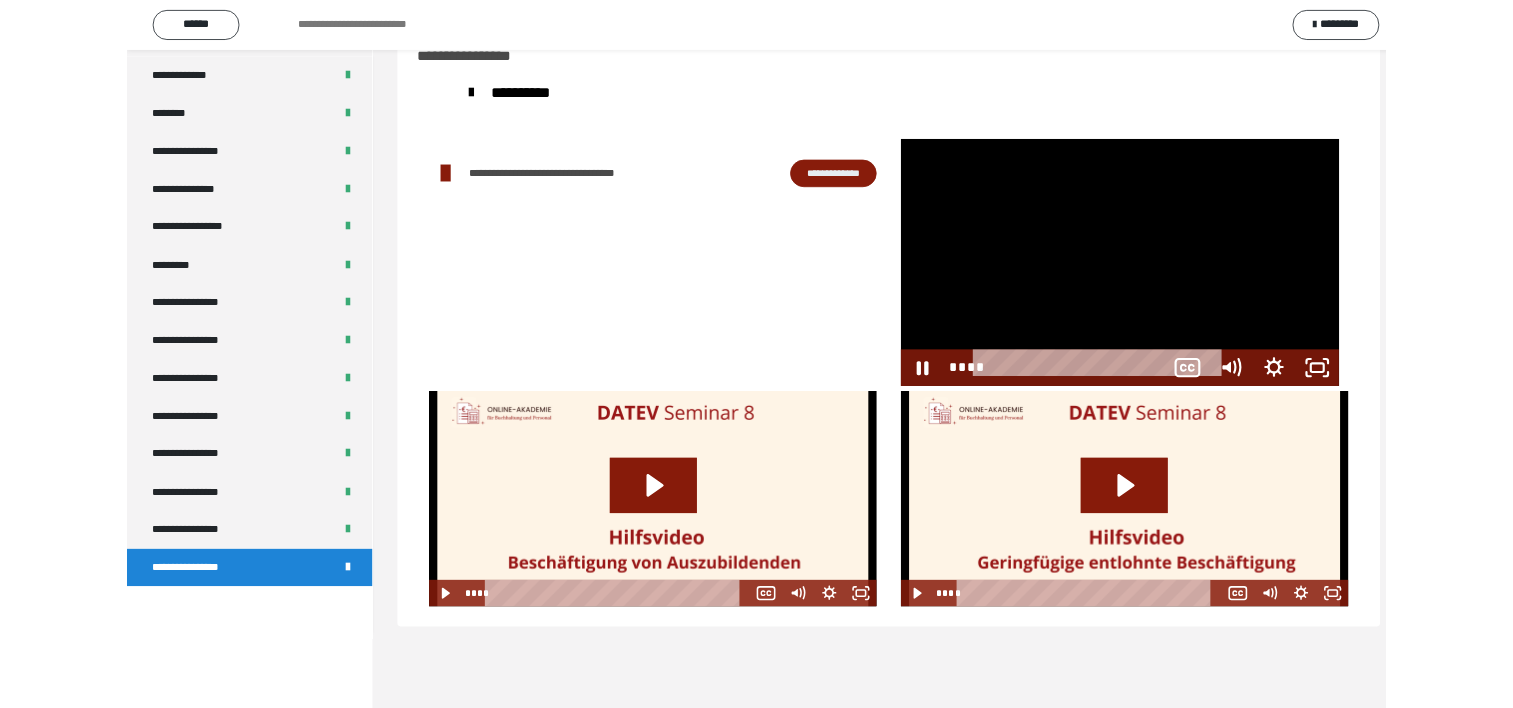 scroll, scrollTop: 2388, scrollLeft: 0, axis: vertical 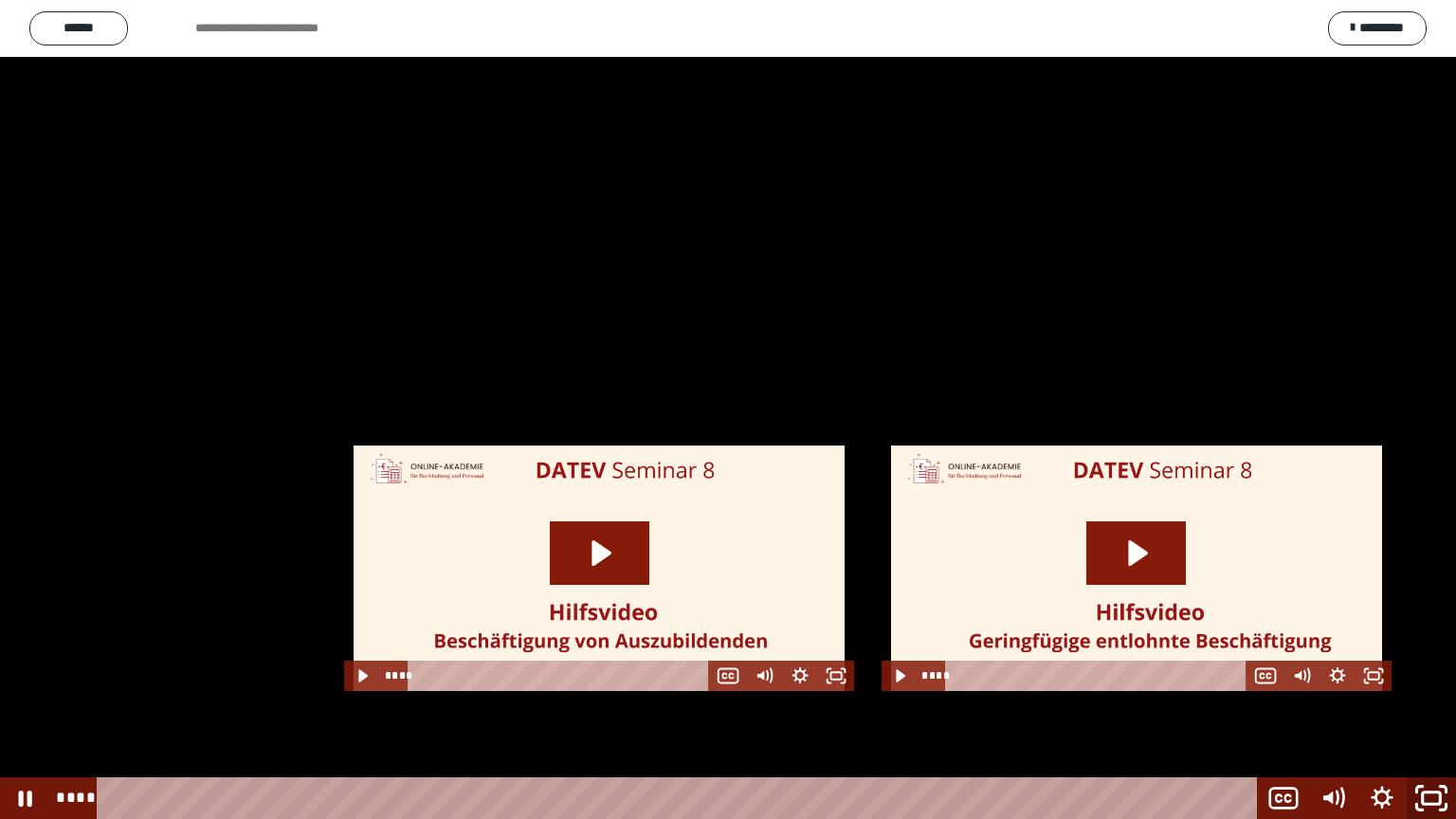 click 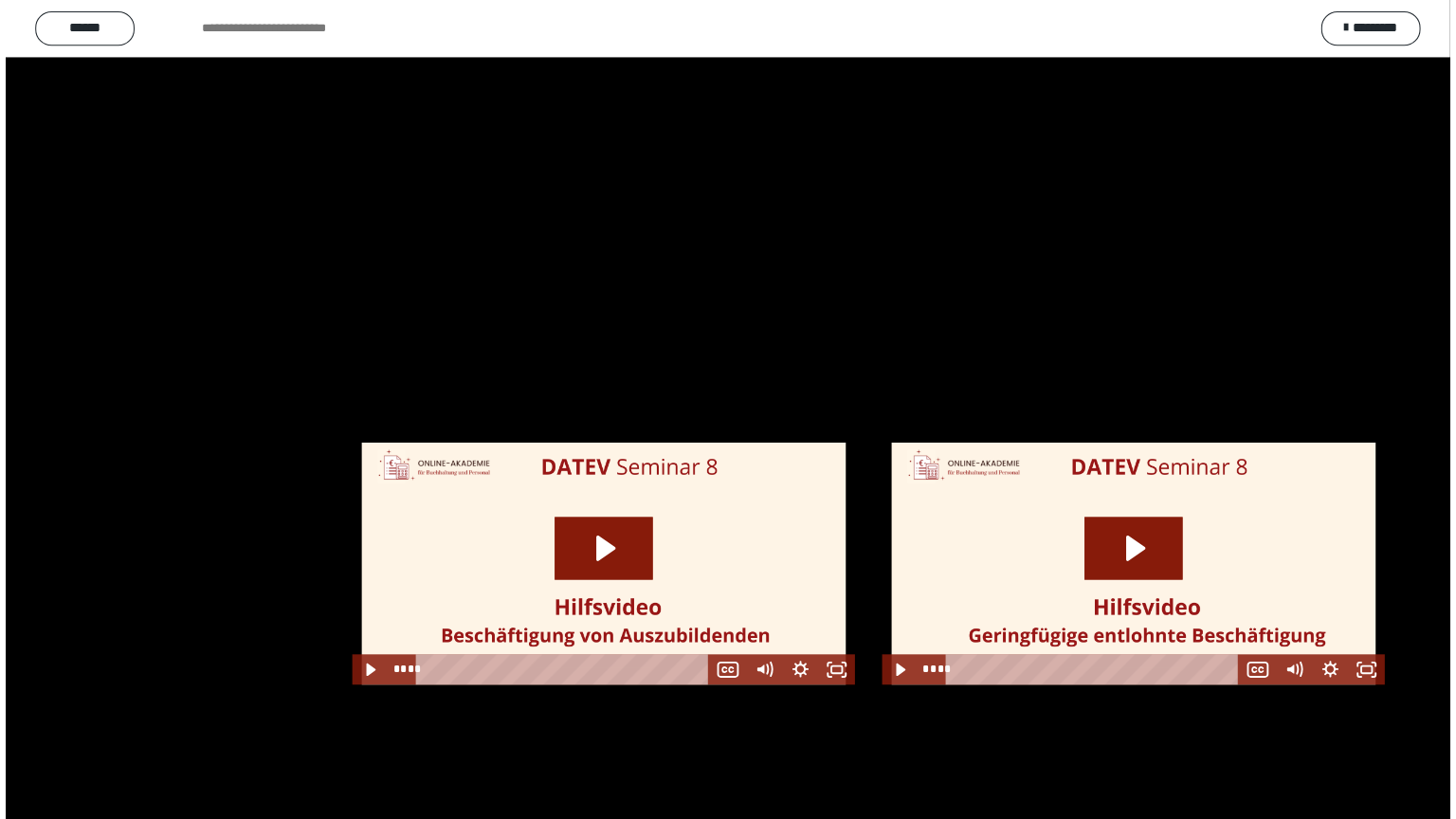 scroll, scrollTop: 2412, scrollLeft: 0, axis: vertical 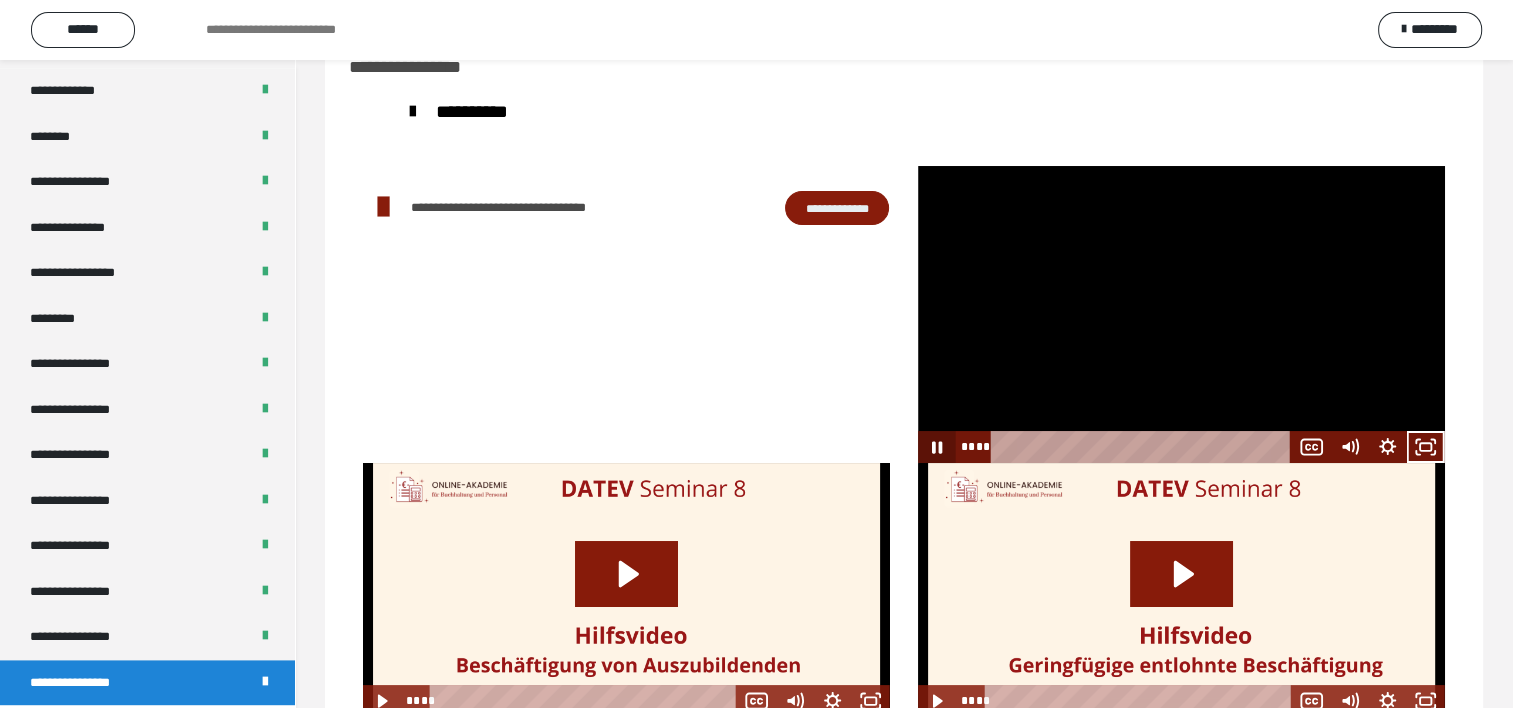 click 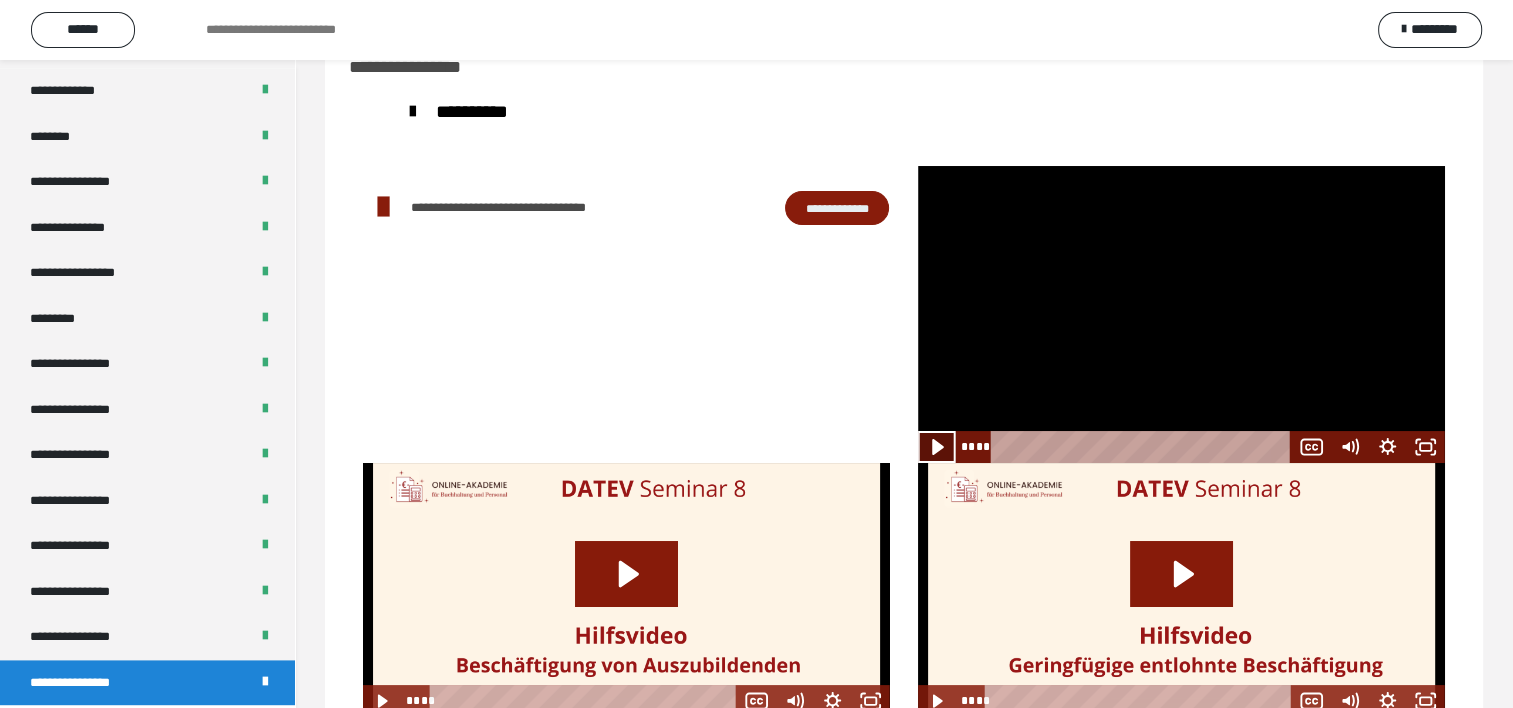 click 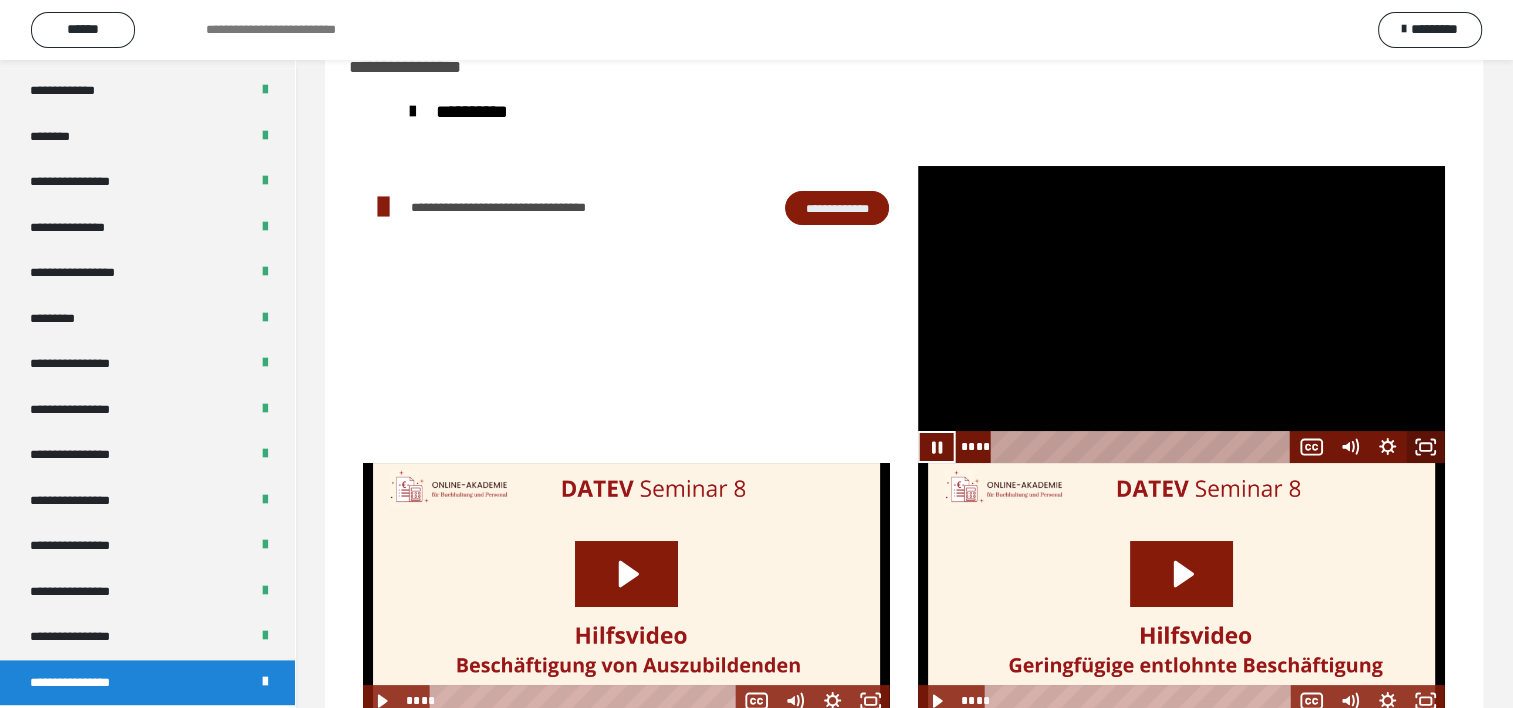 click 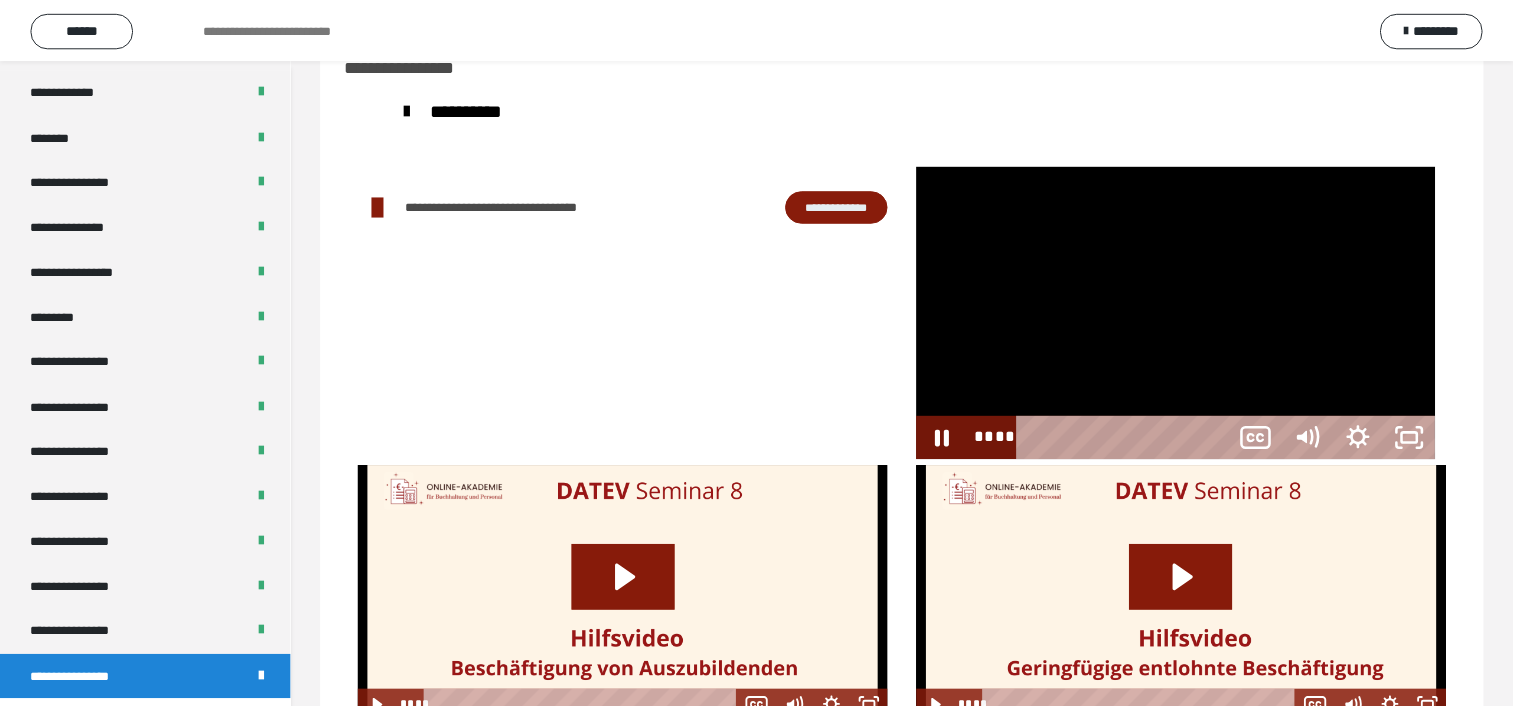 scroll, scrollTop: 2388, scrollLeft: 0, axis: vertical 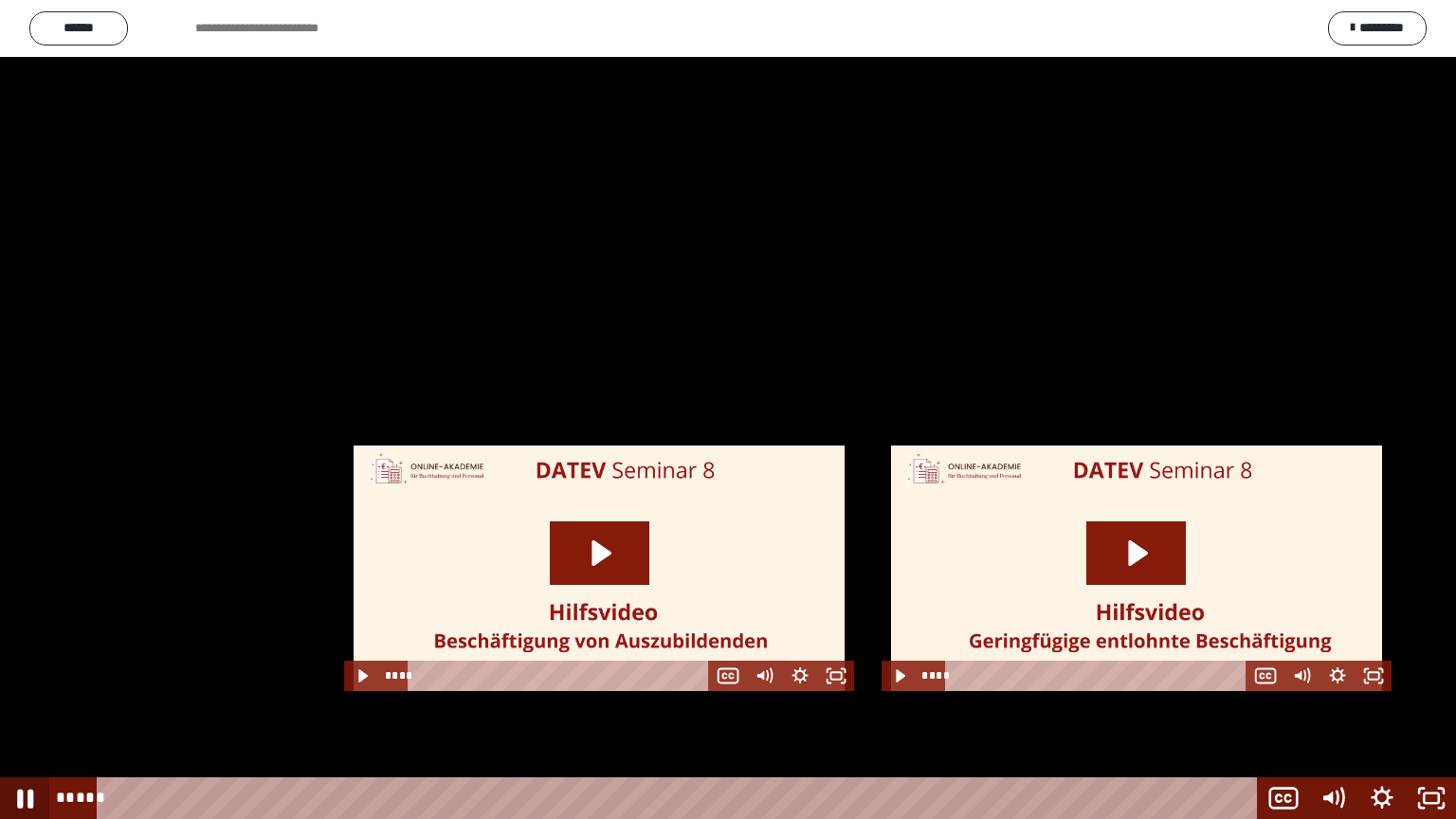 click 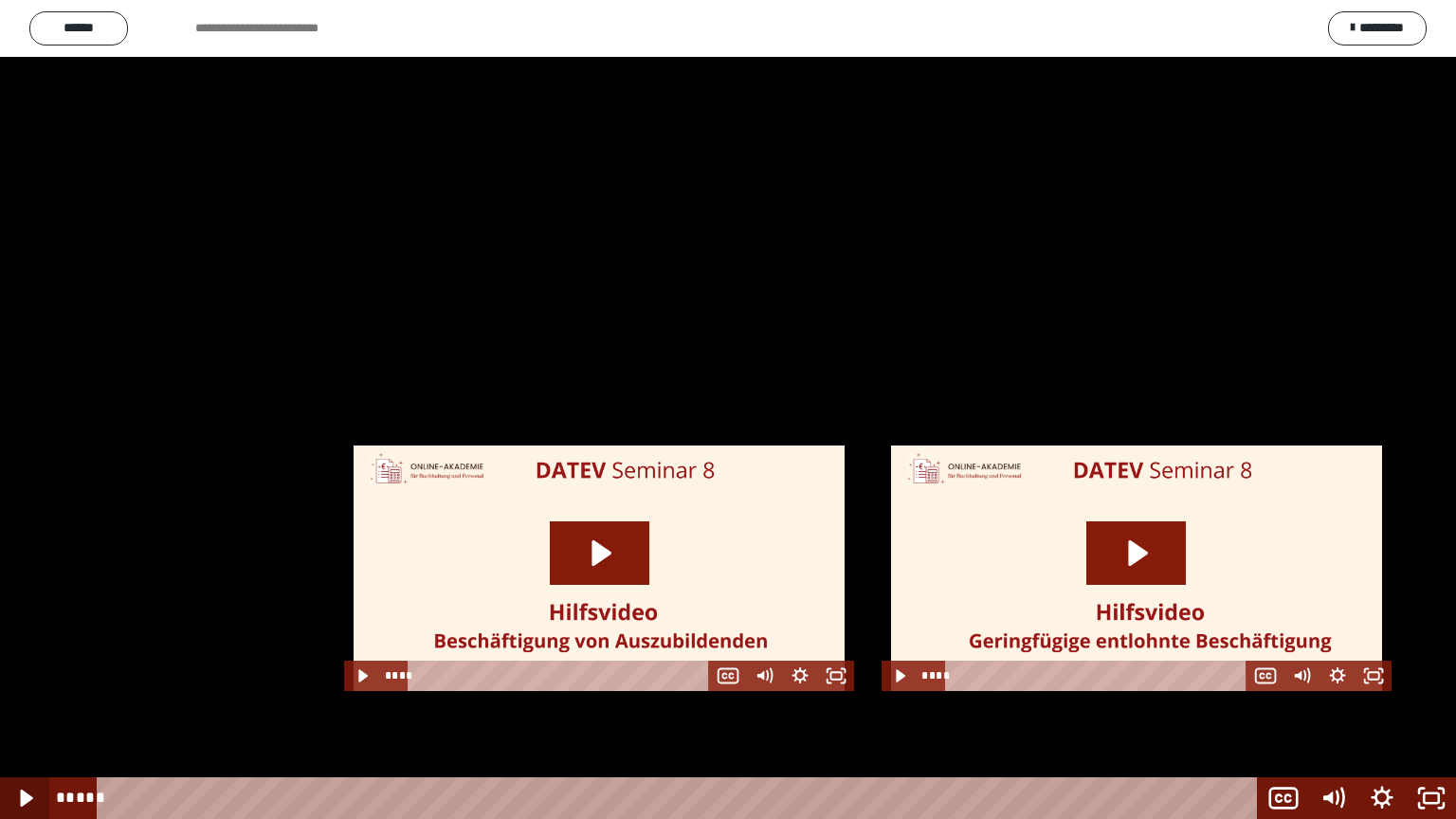 click 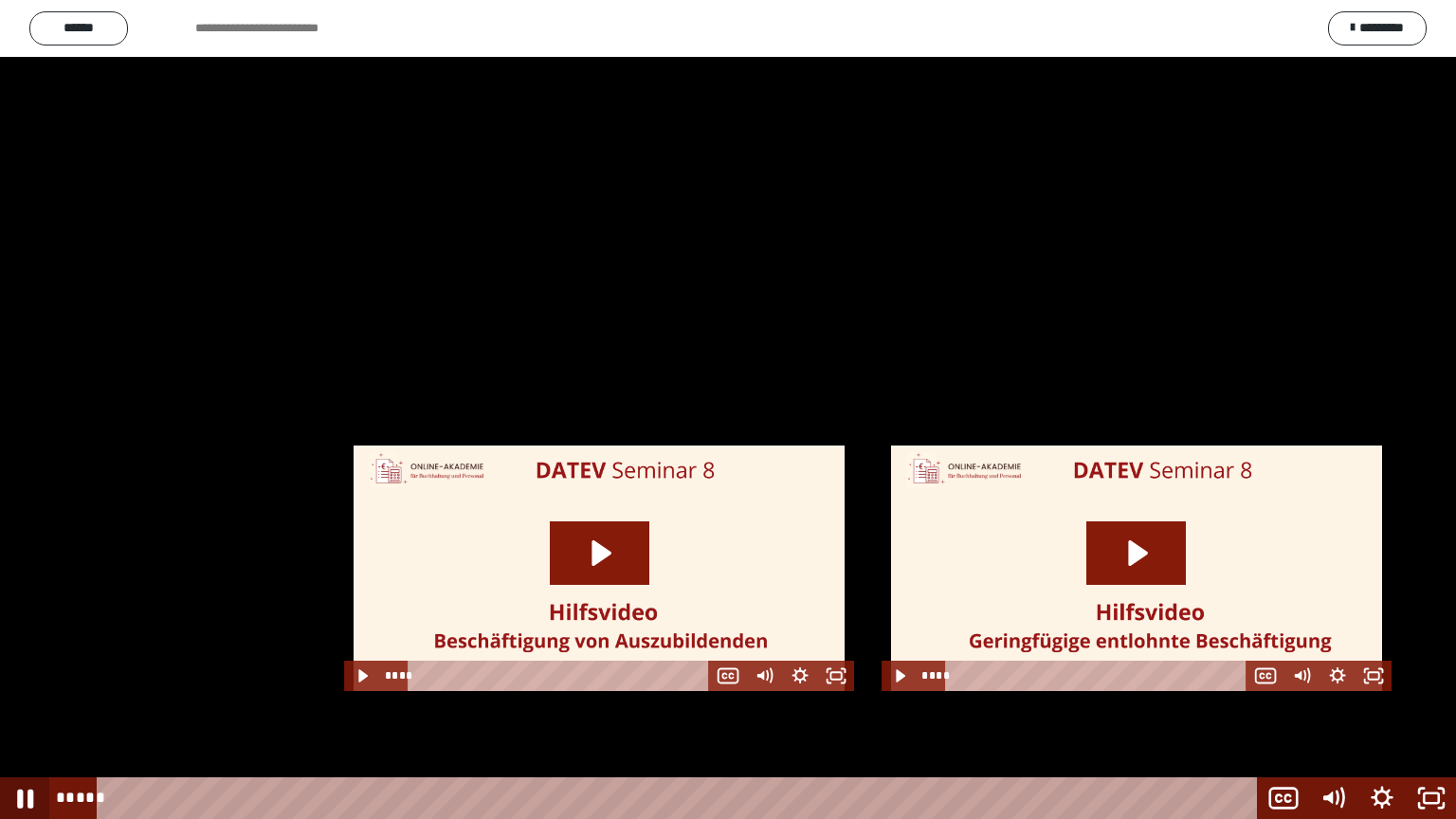 drag, startPoint x: 25, startPoint y: 800, endPoint x: 76, endPoint y: 796, distance: 51.156622 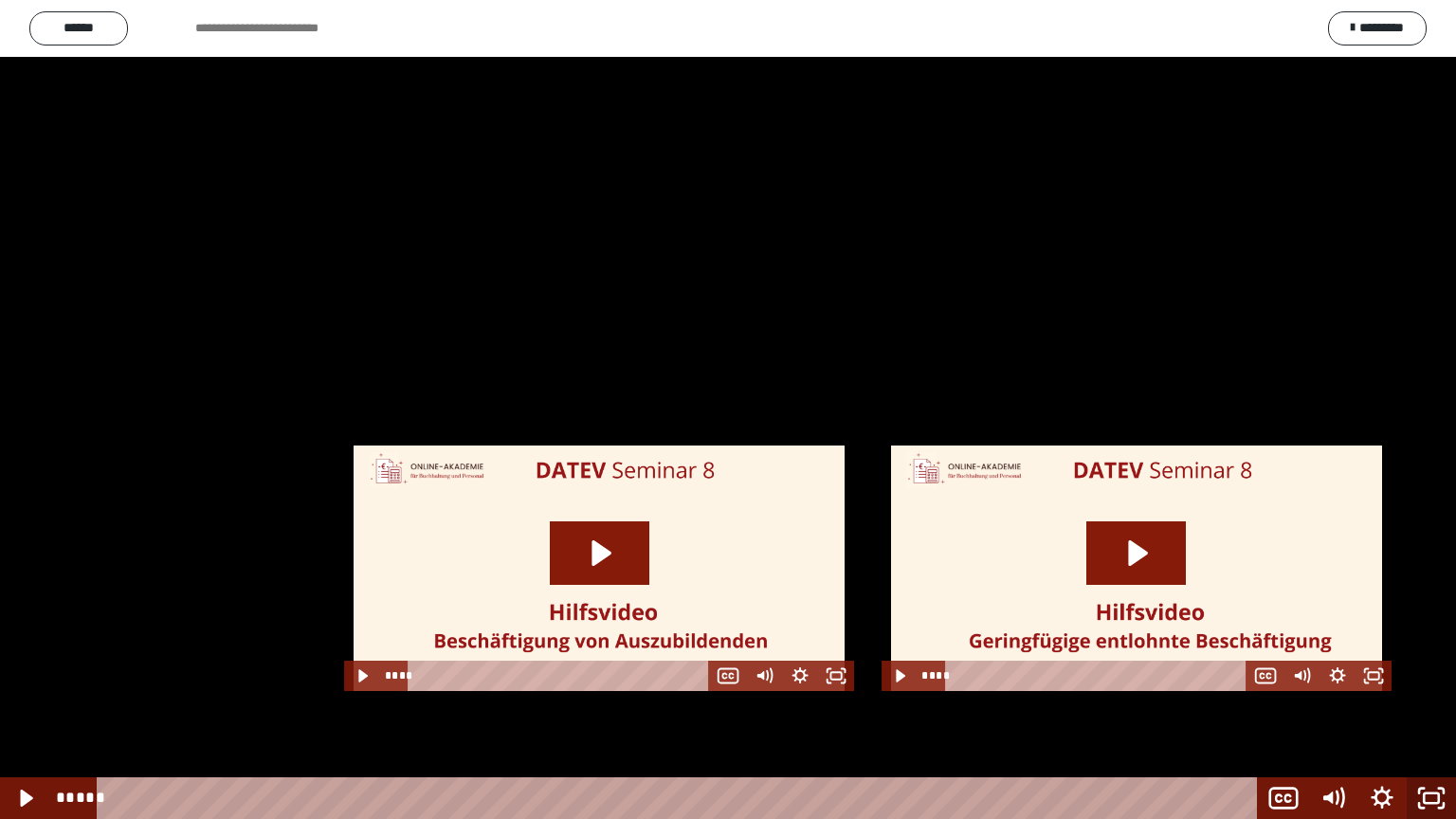 click 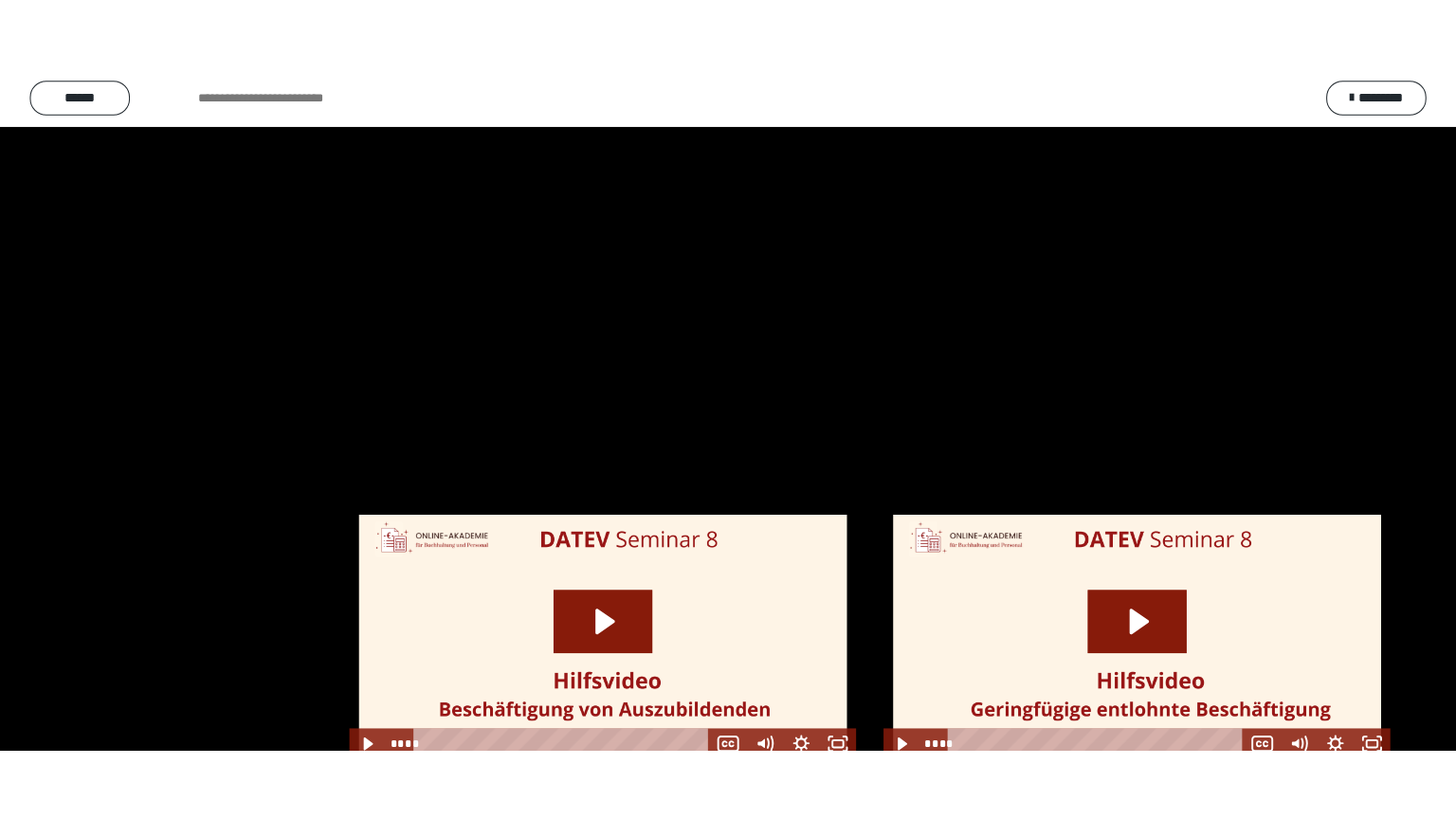 scroll, scrollTop: 2412, scrollLeft: 0, axis: vertical 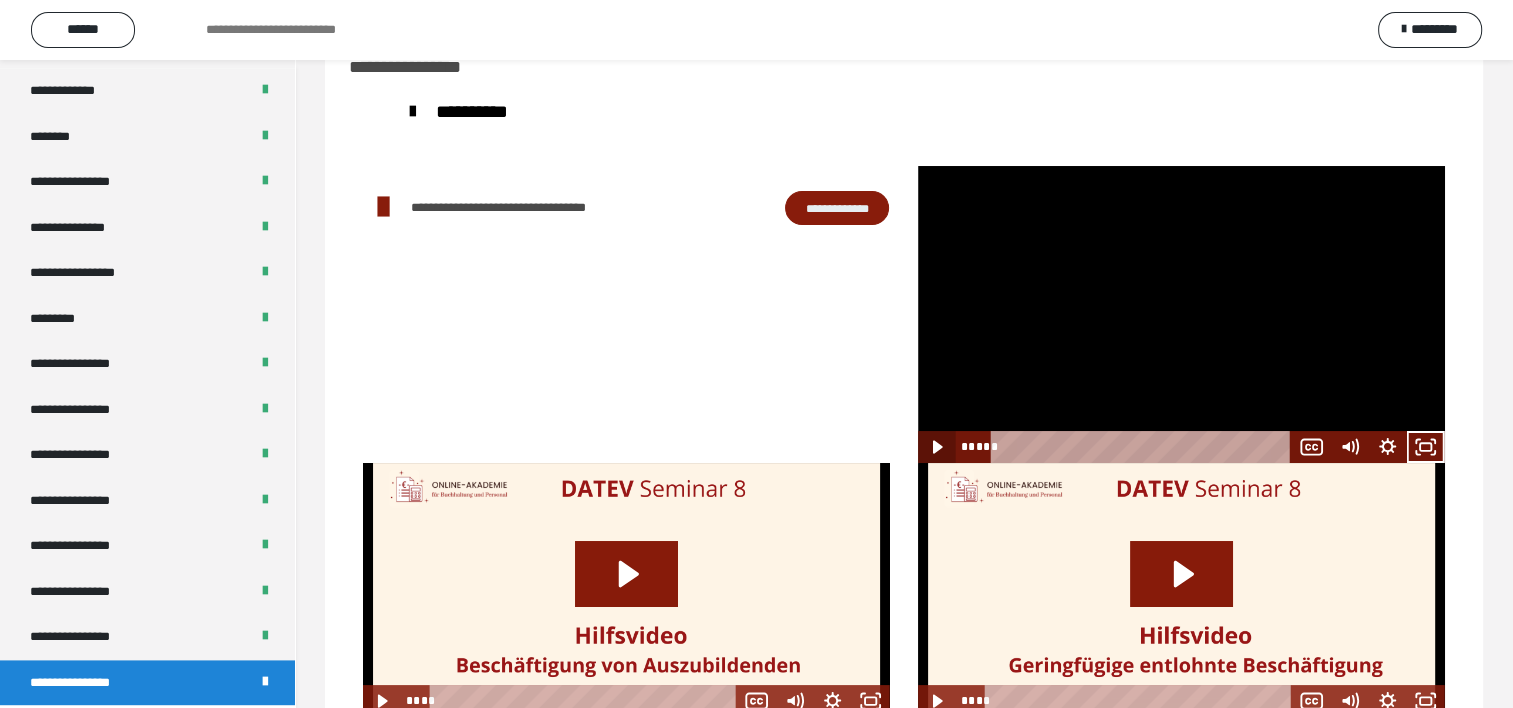 click 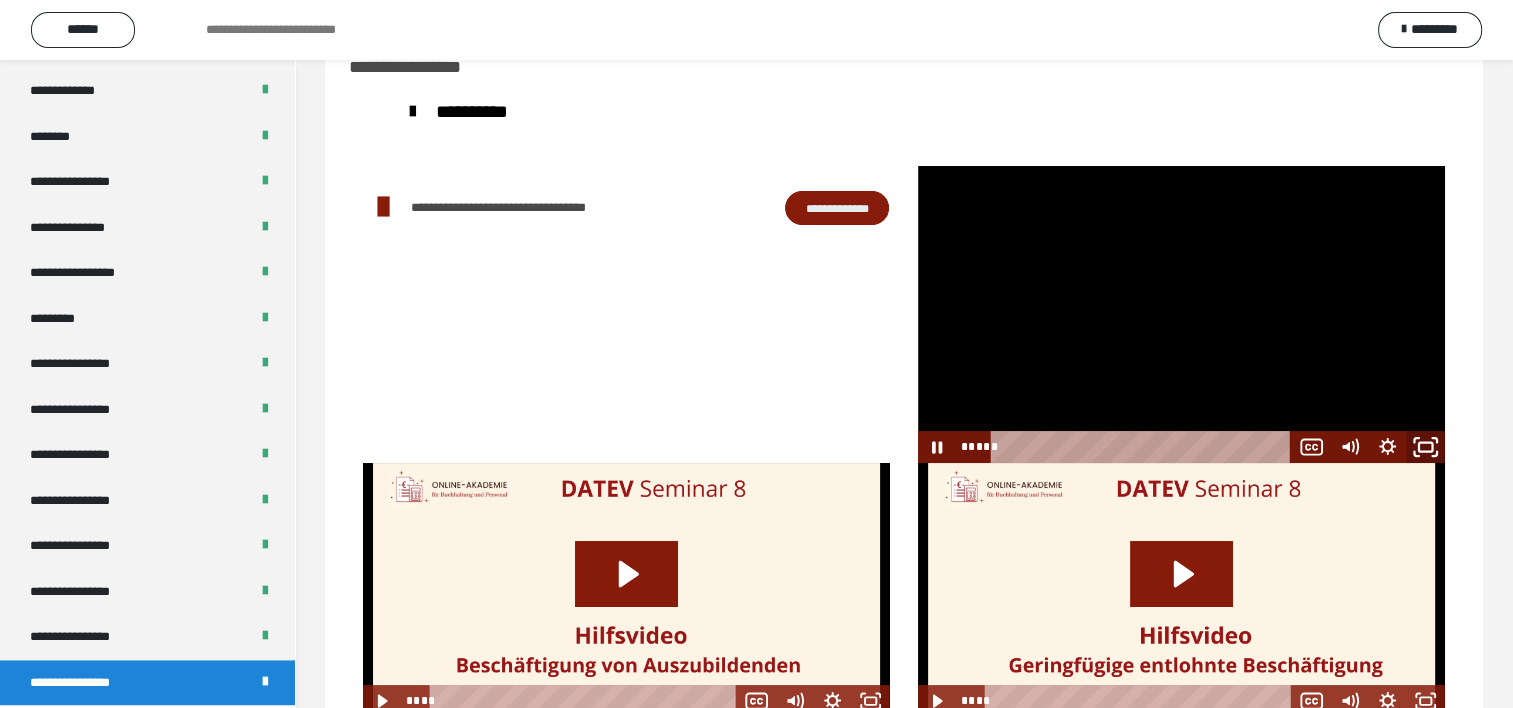 click 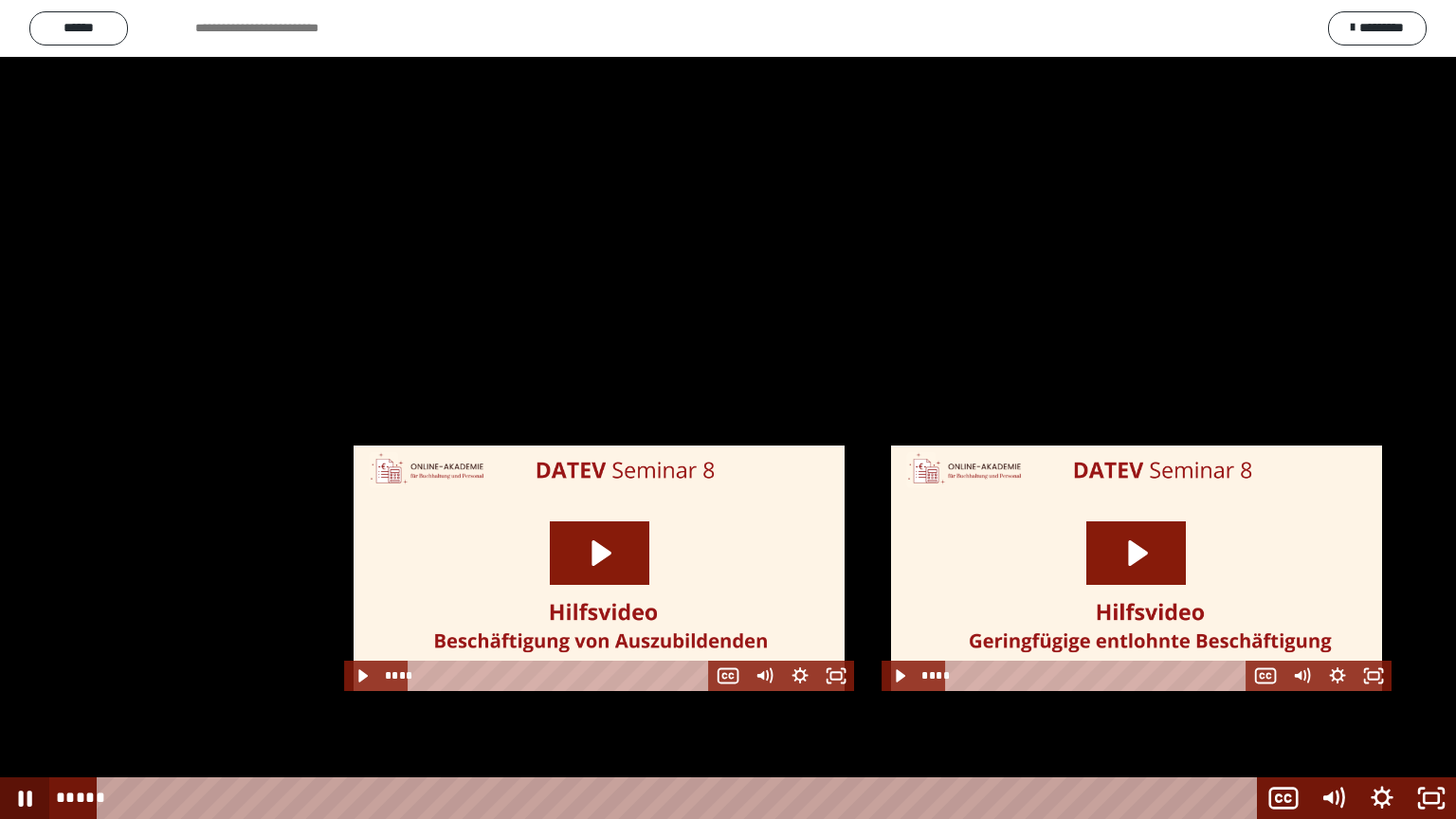click 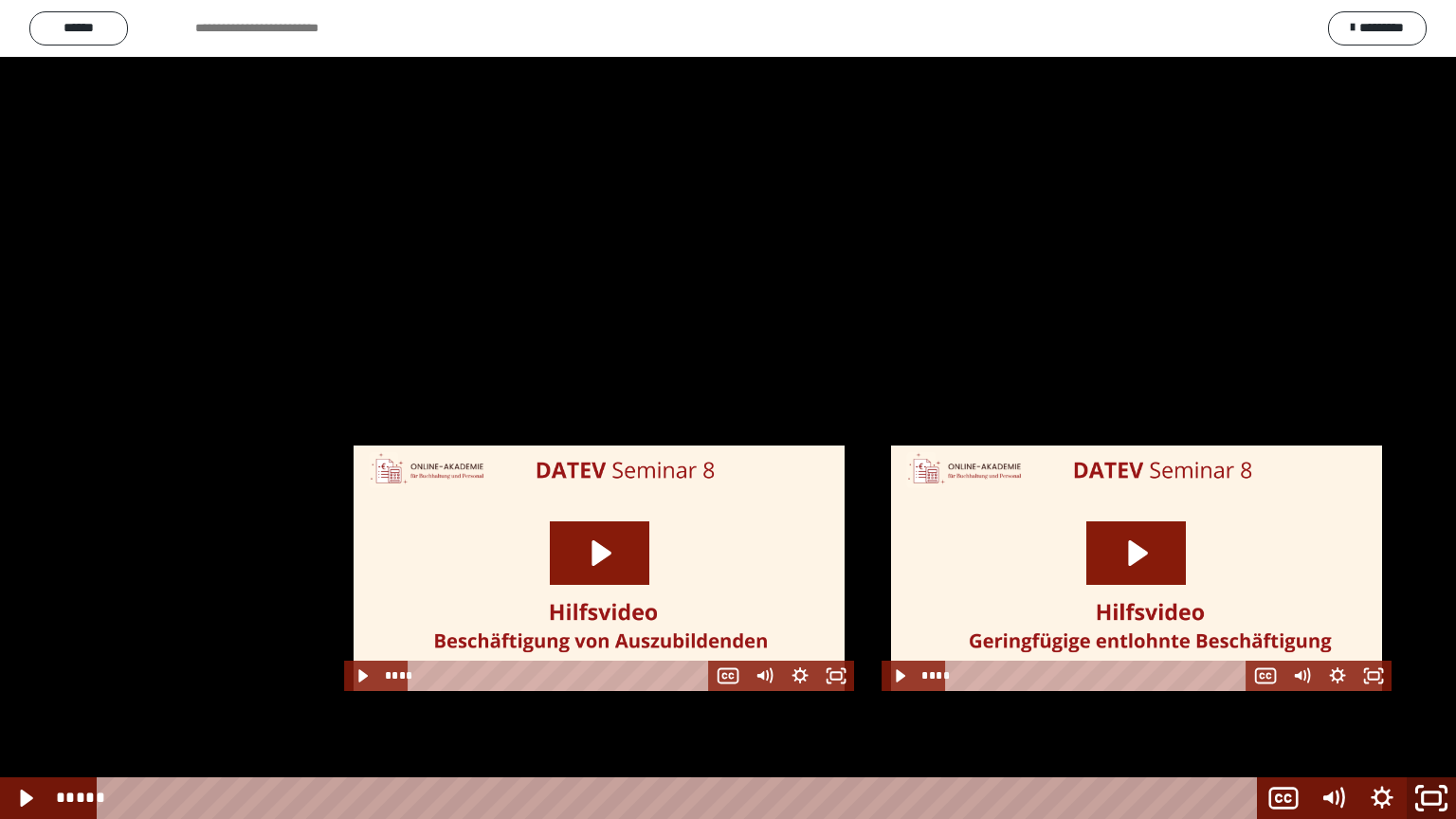 click 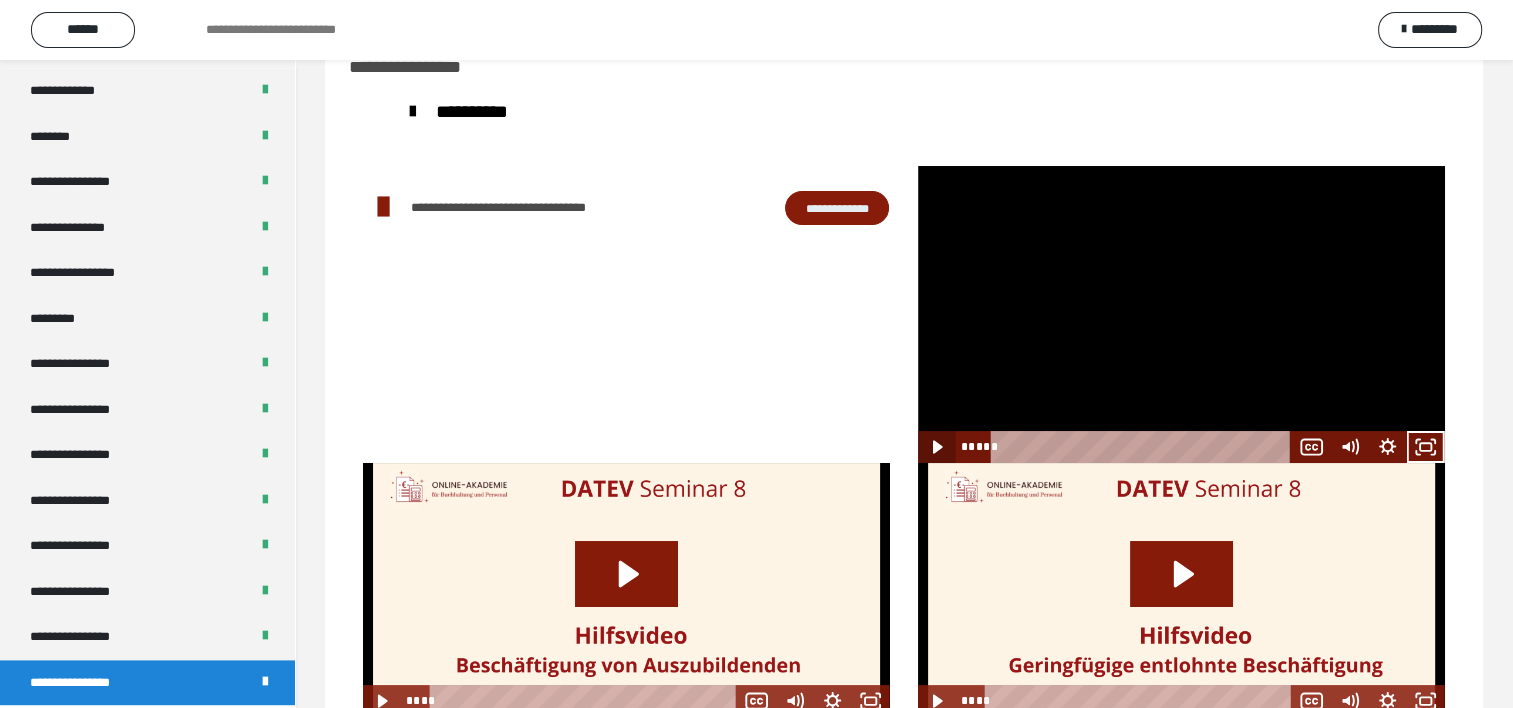click 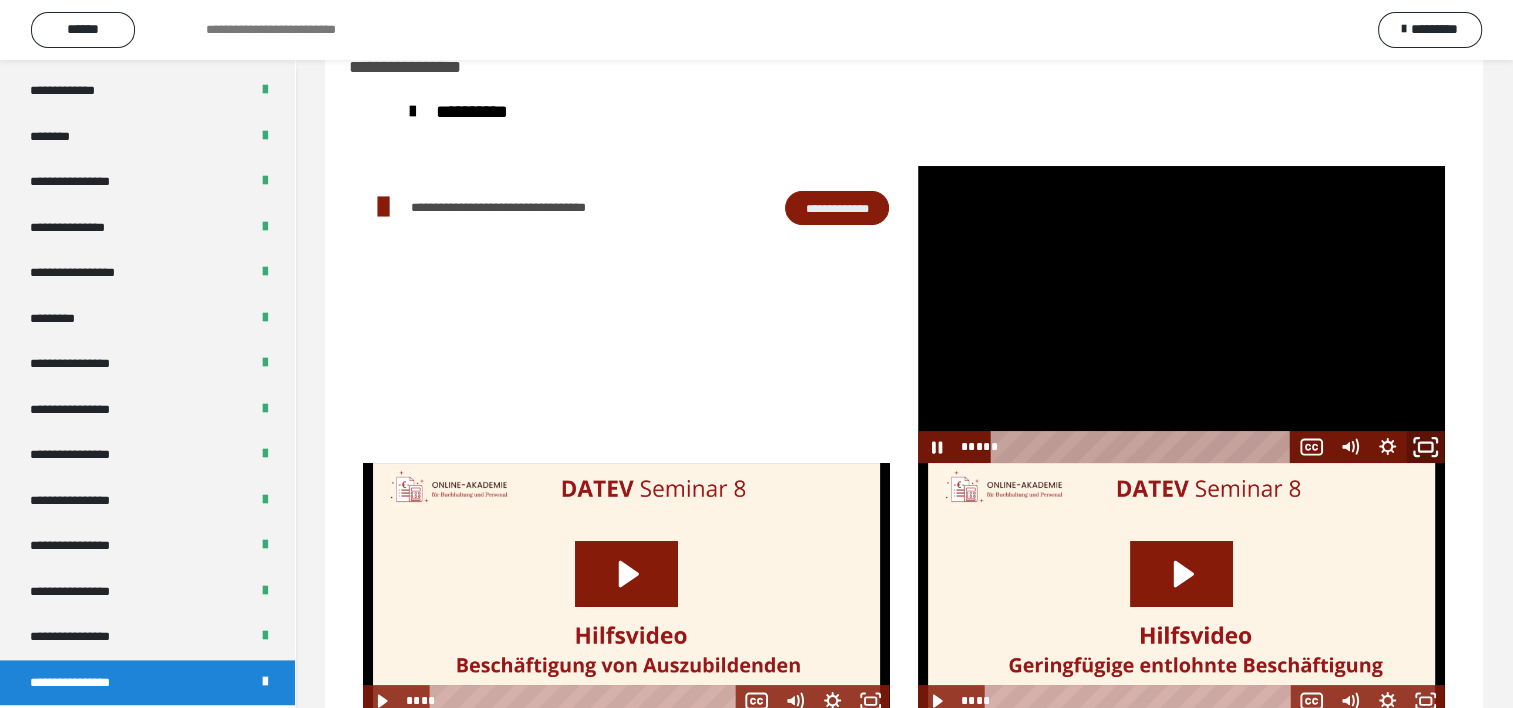click 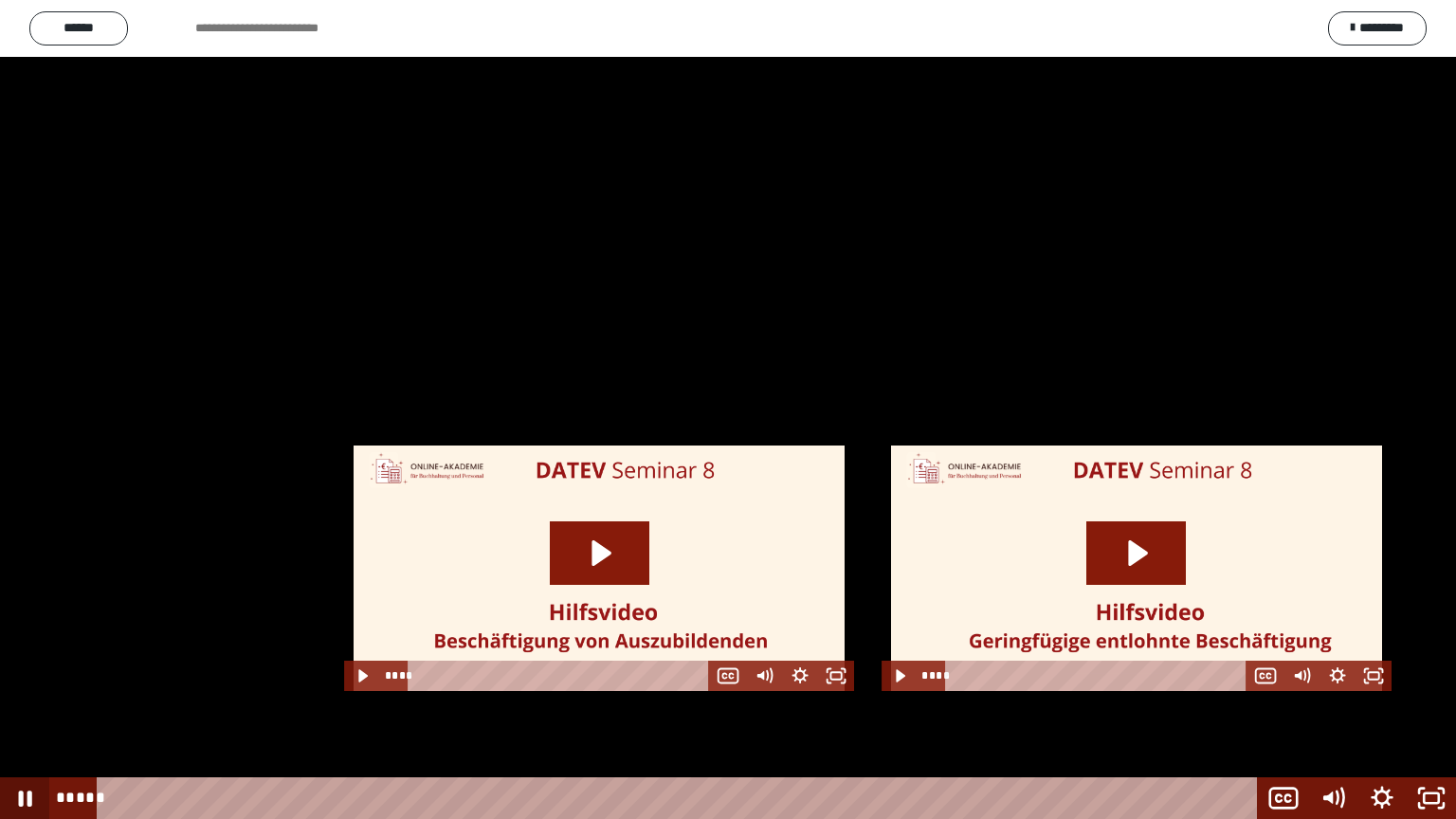 click 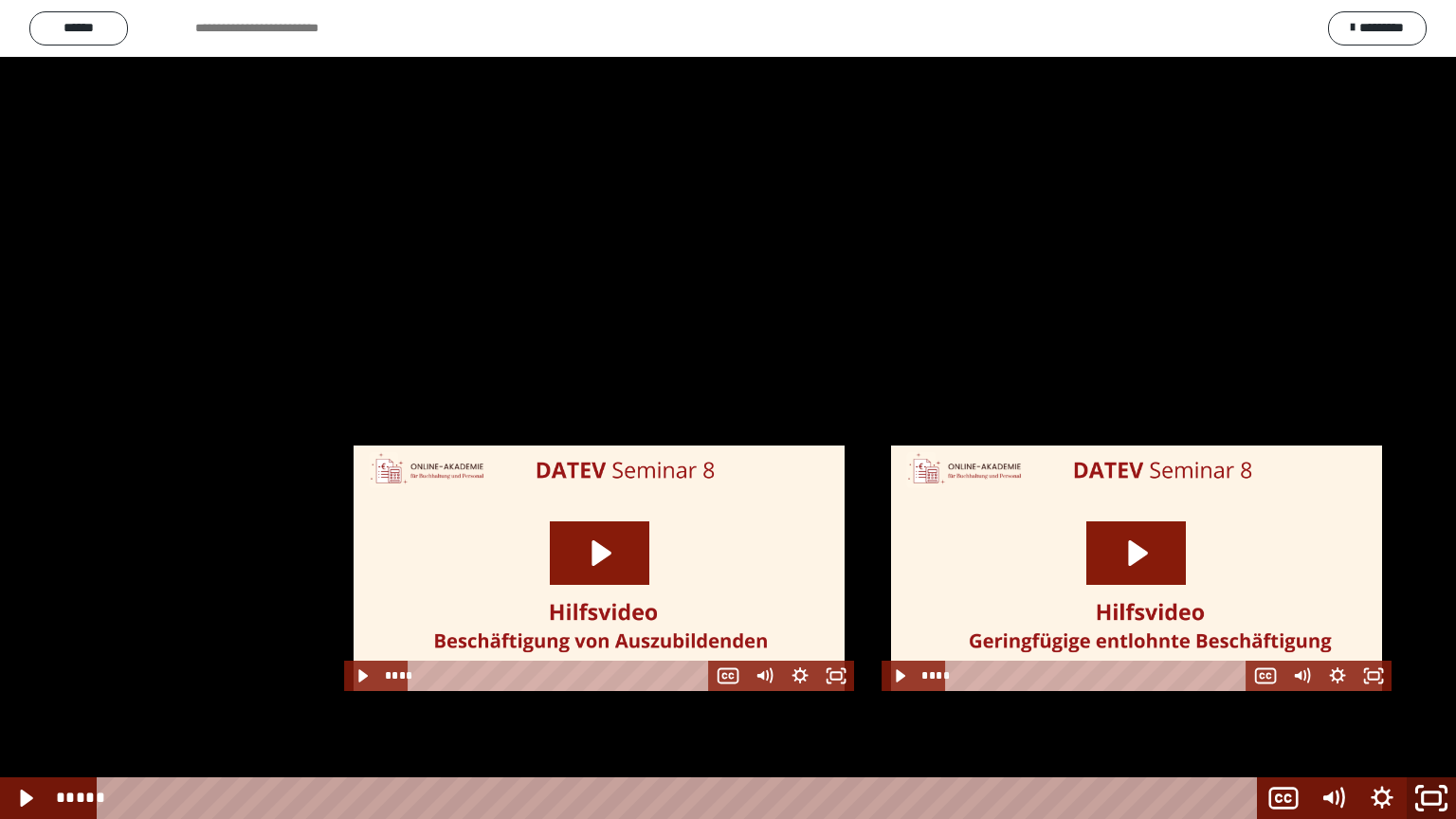 click 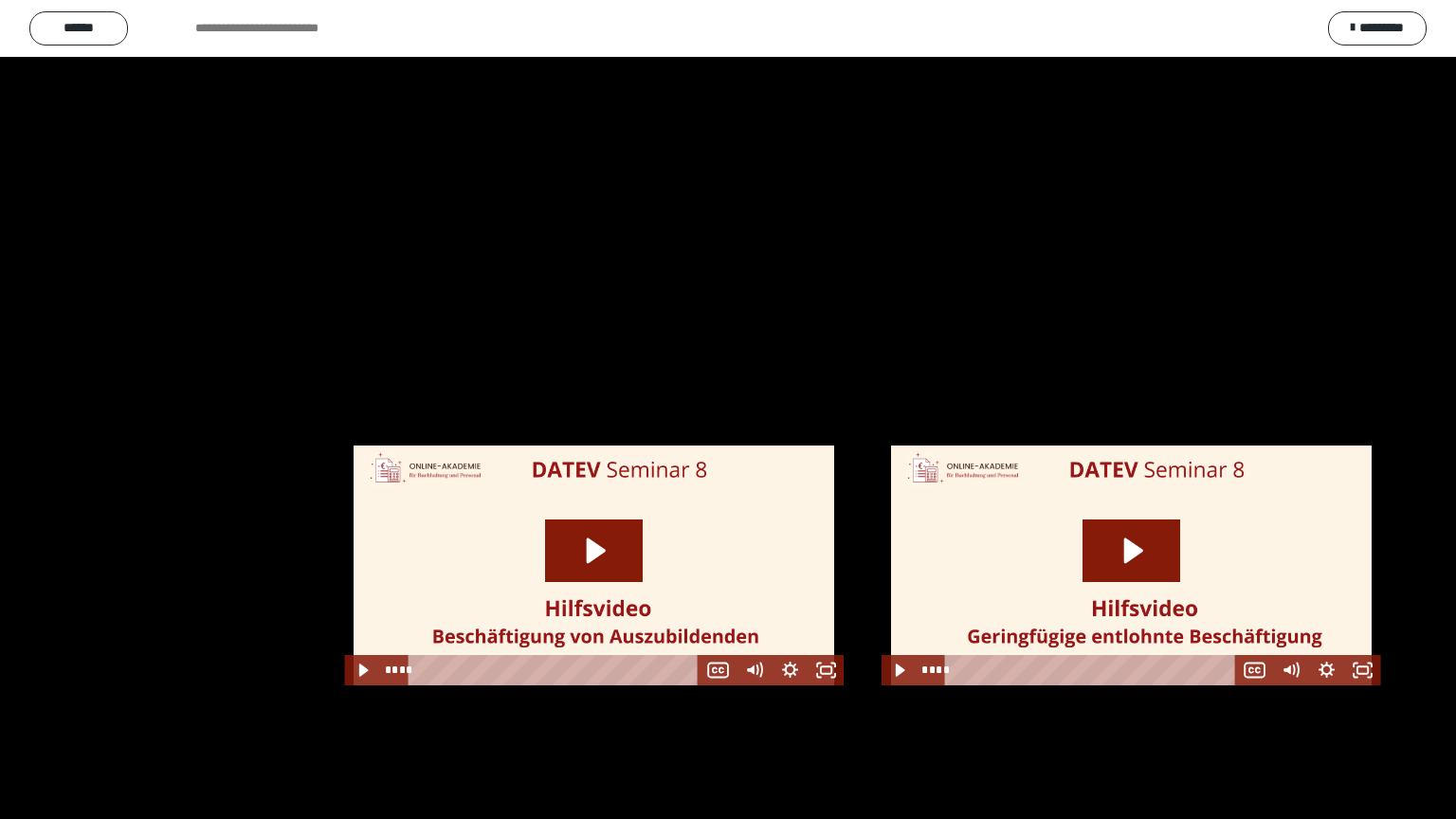 scroll, scrollTop: 2412, scrollLeft: 0, axis: vertical 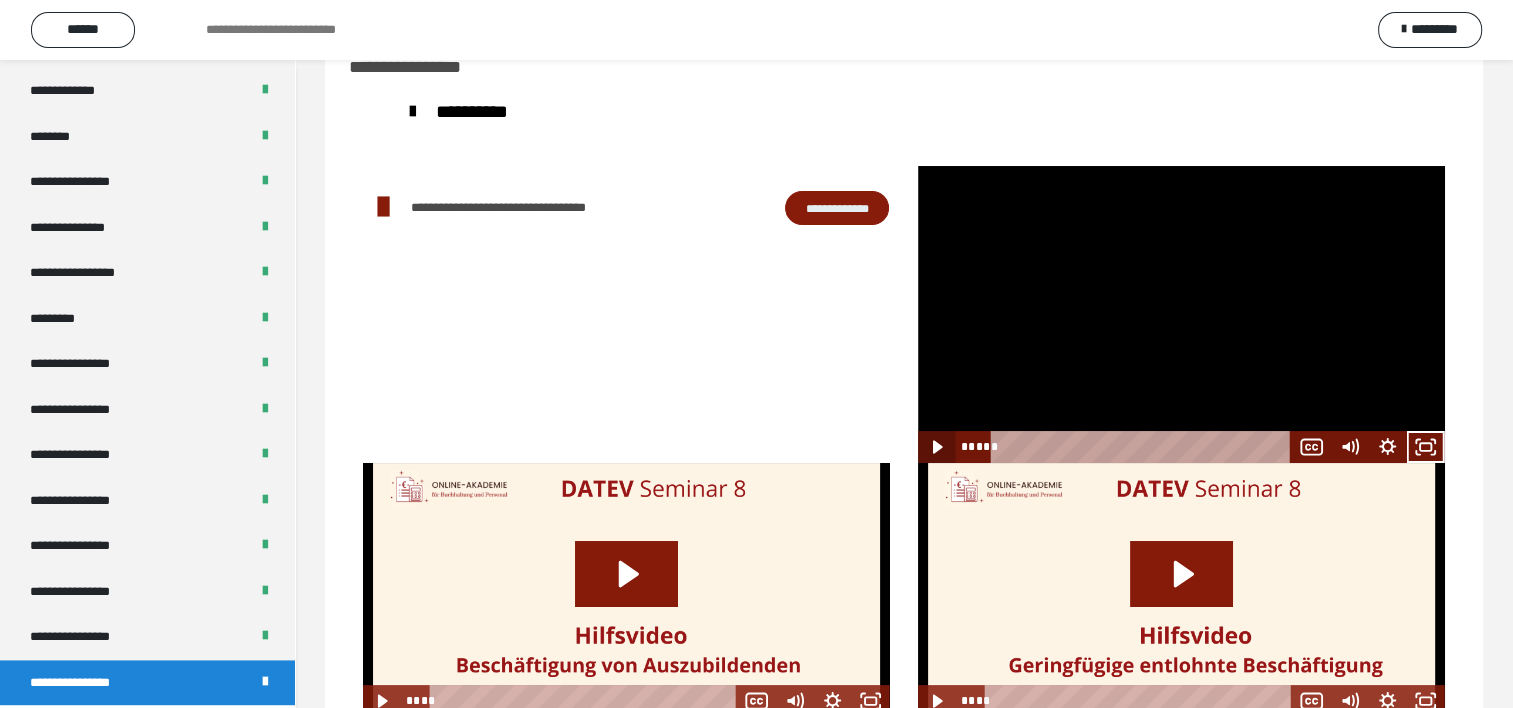 click 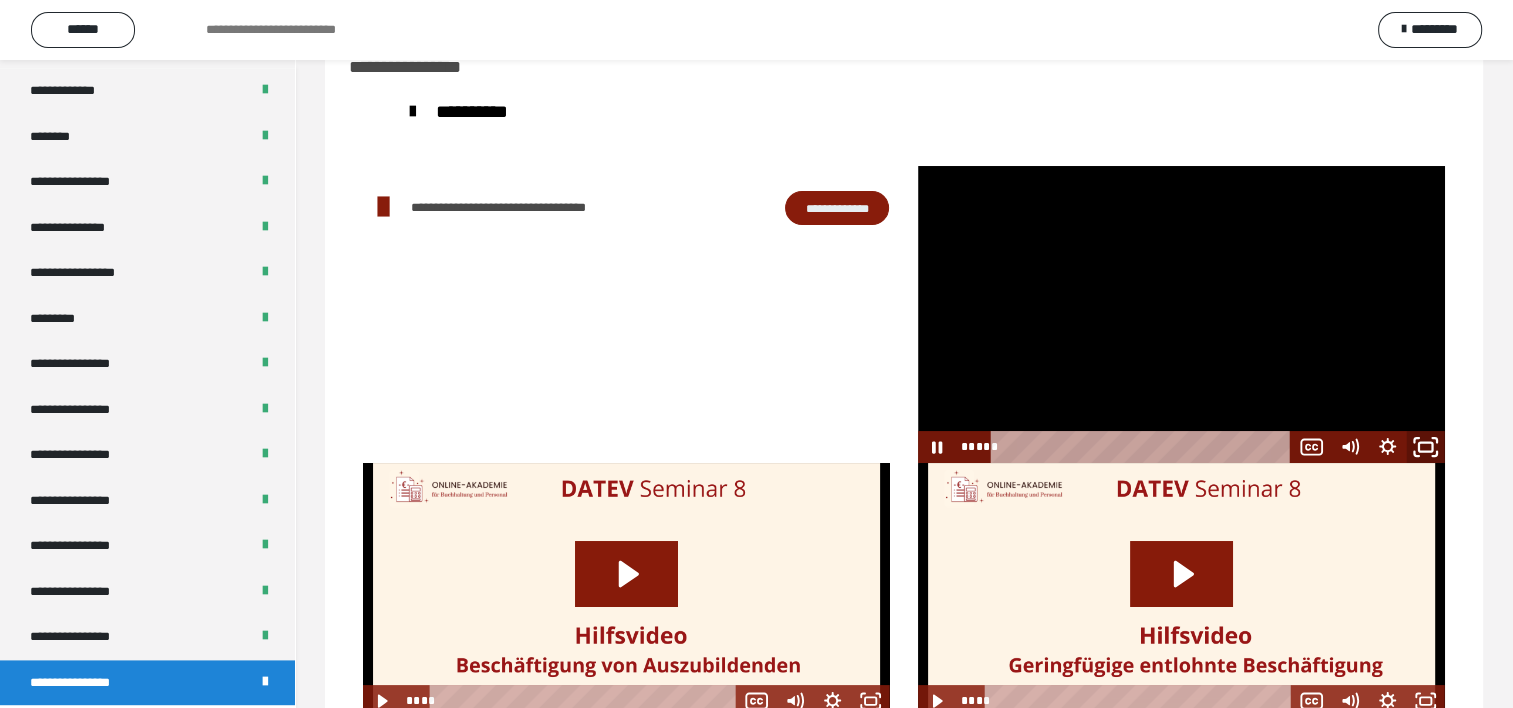 click 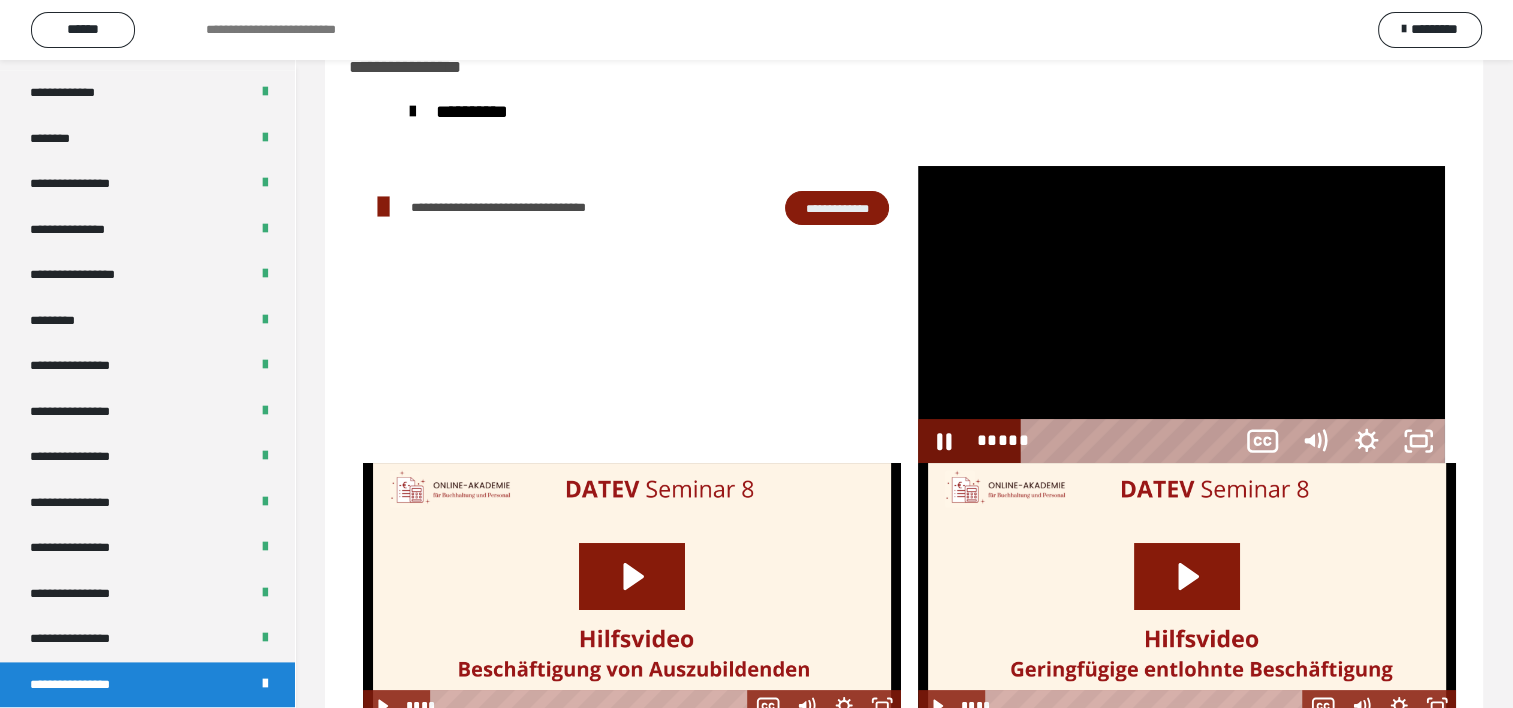 scroll, scrollTop: 2388, scrollLeft: 0, axis: vertical 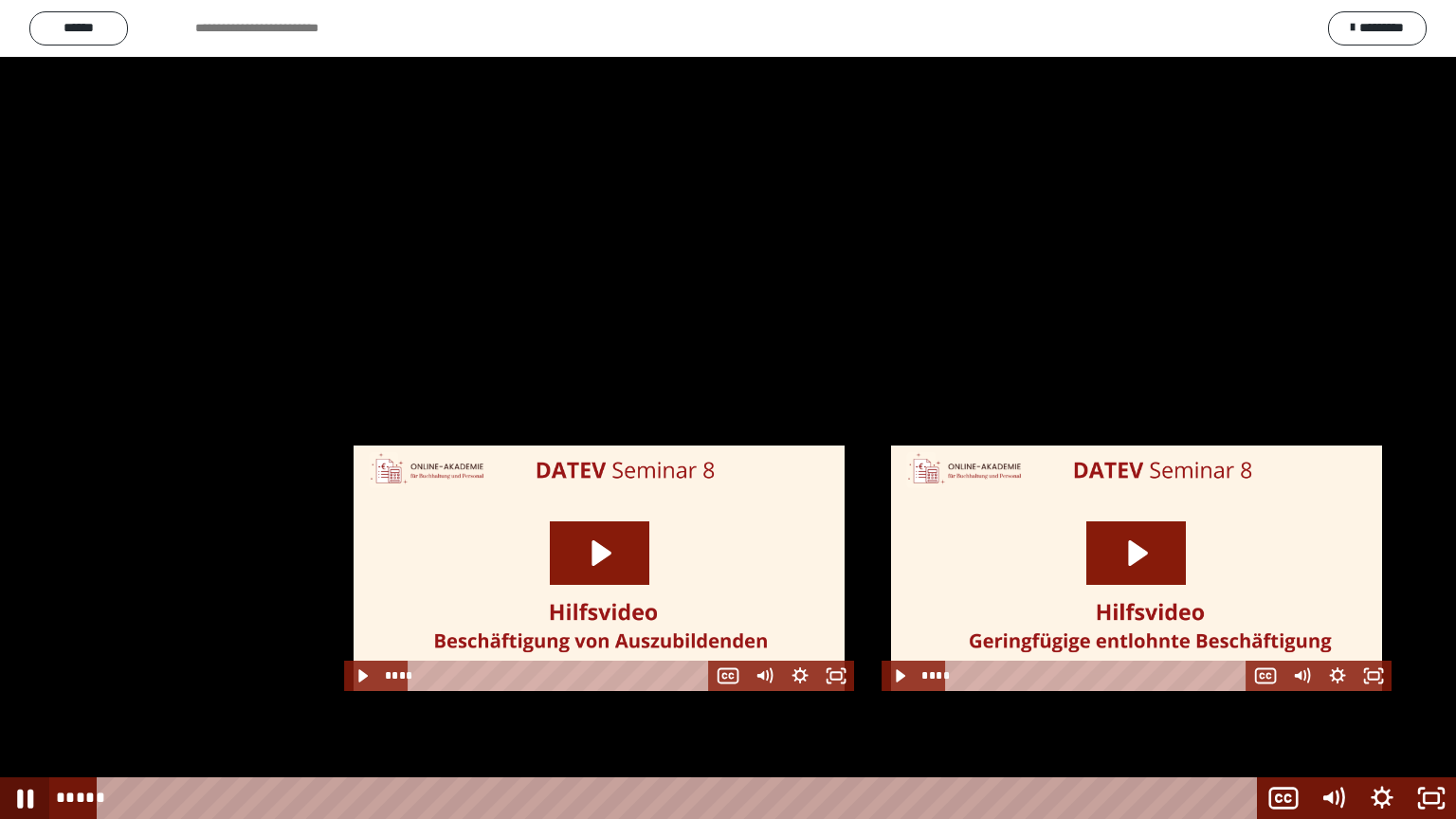 click 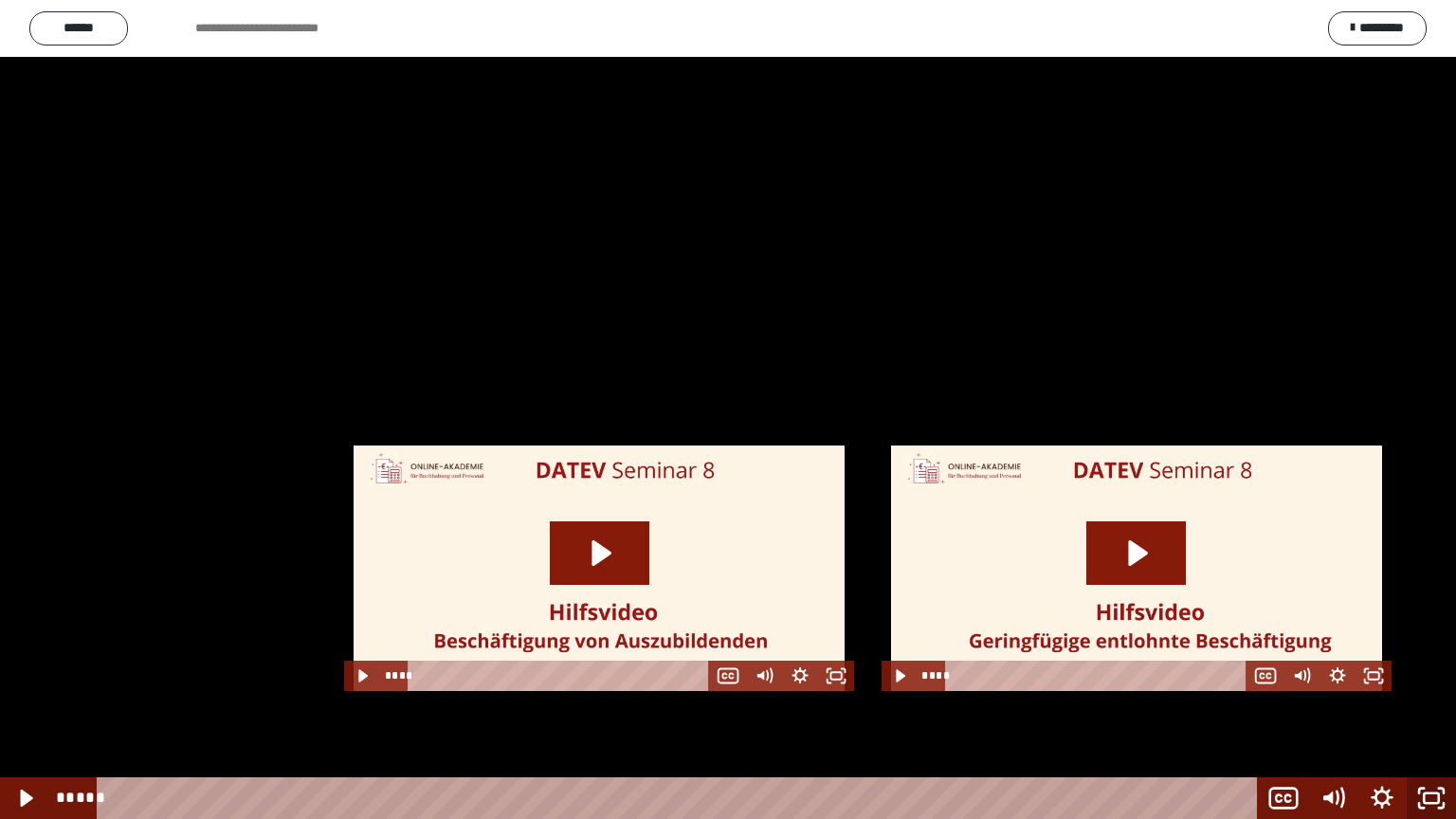 click 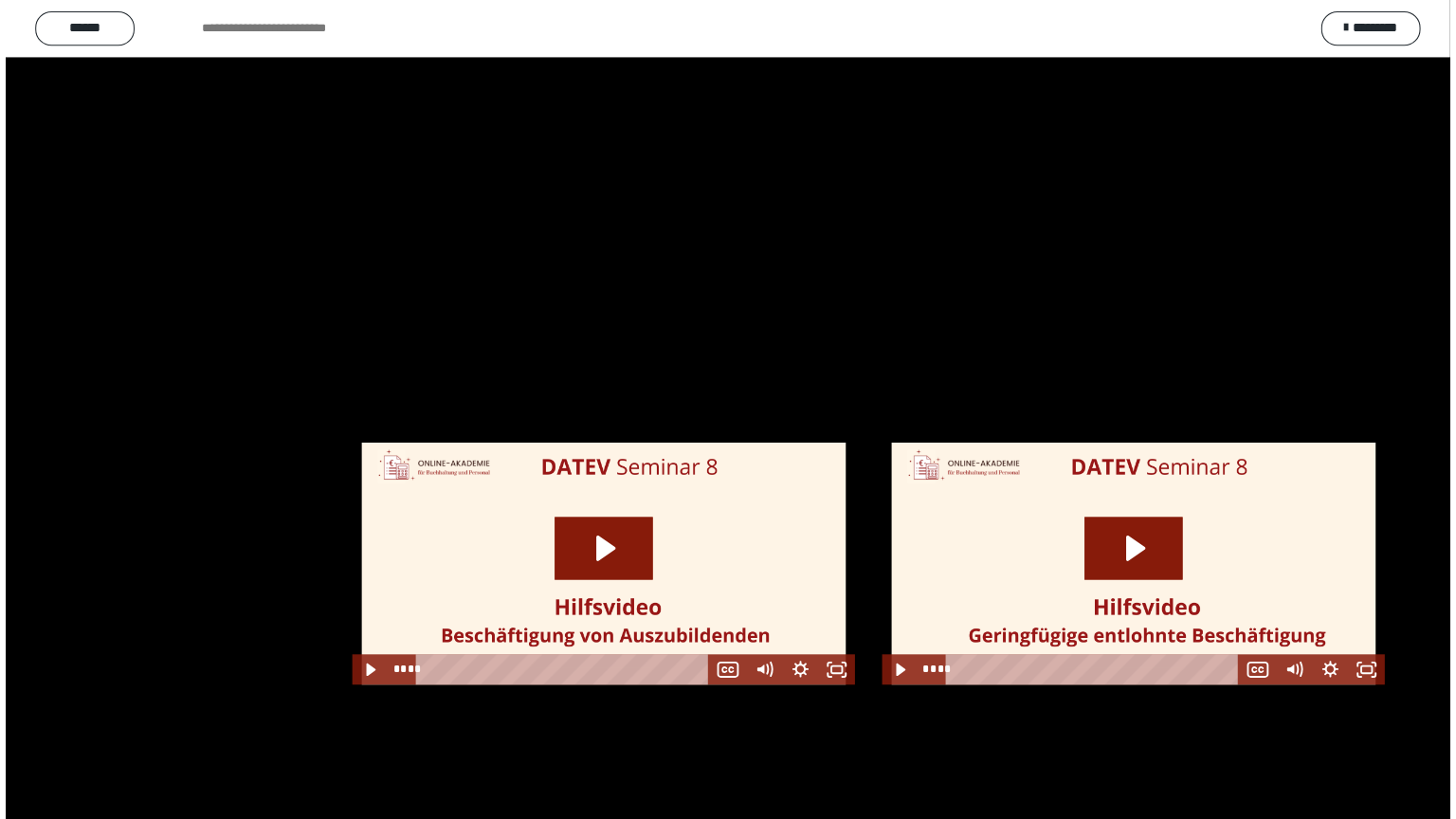 scroll, scrollTop: 2412, scrollLeft: 0, axis: vertical 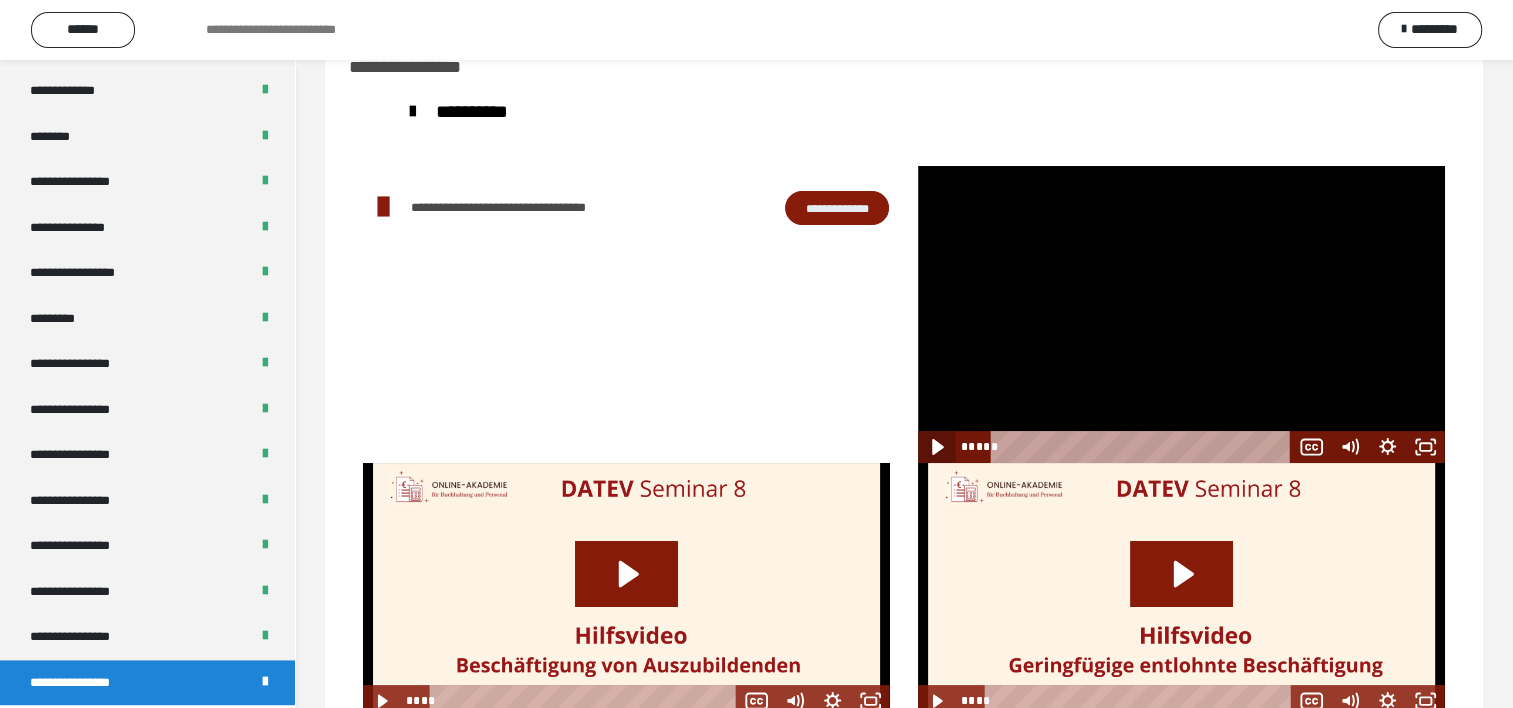click 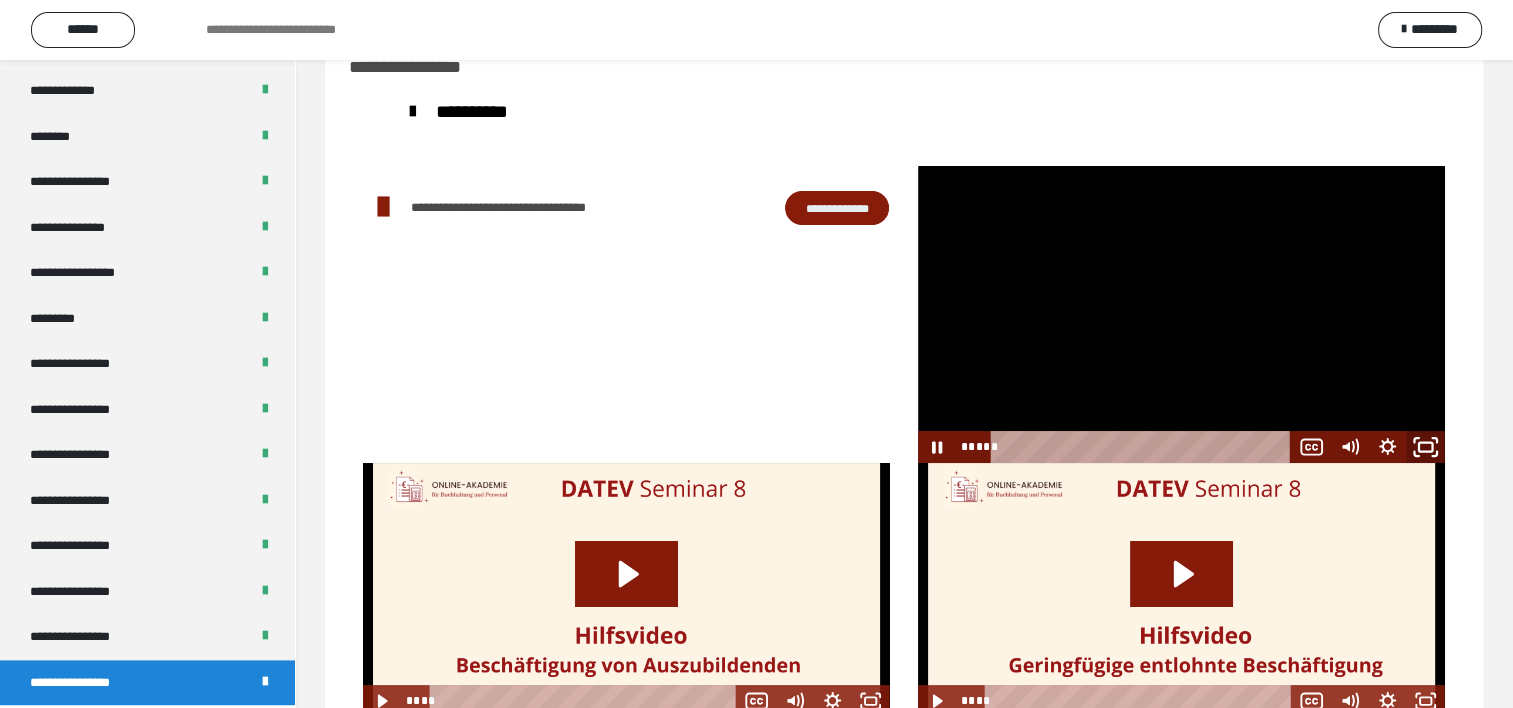 click 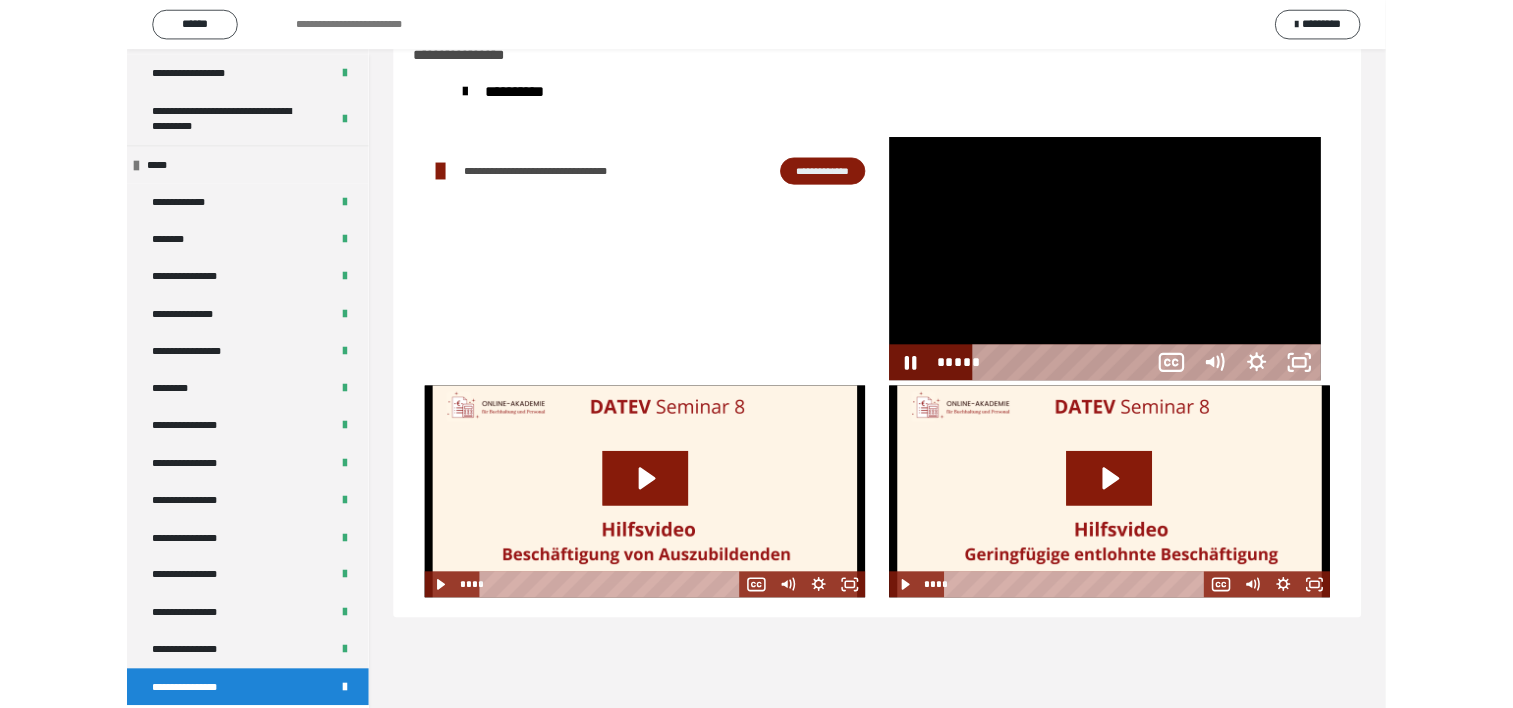 scroll, scrollTop: 2388, scrollLeft: 0, axis: vertical 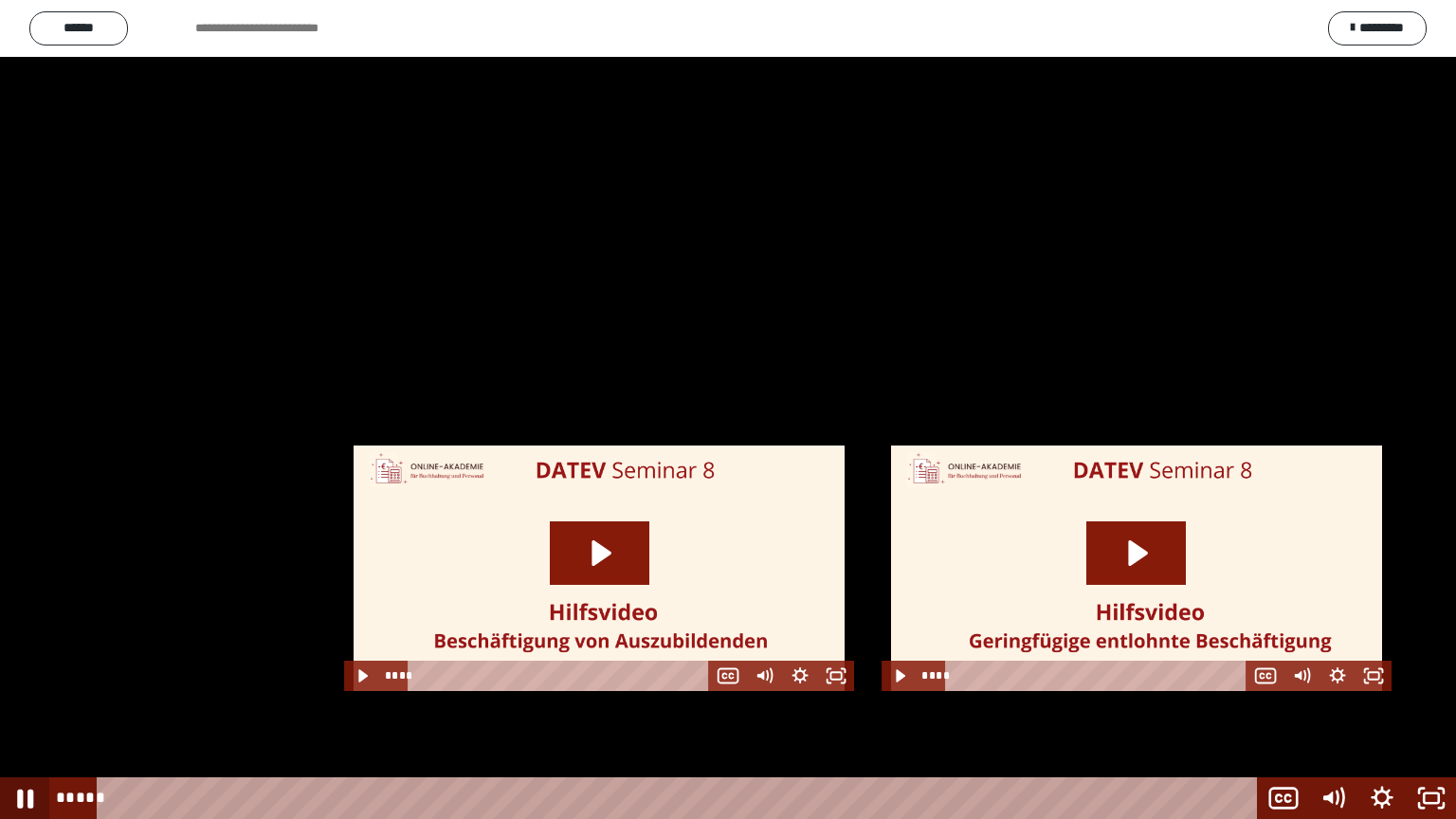 click 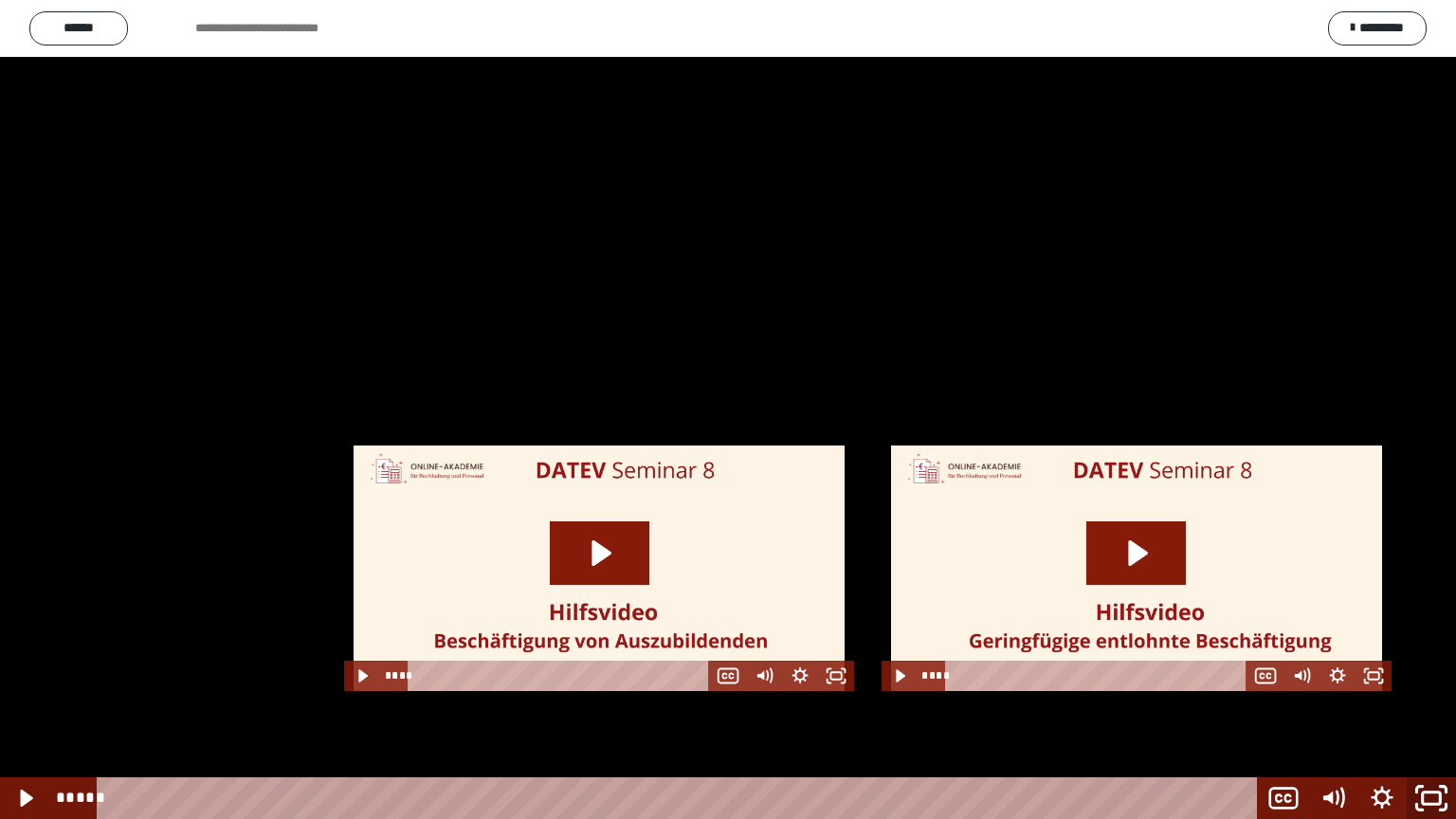 click 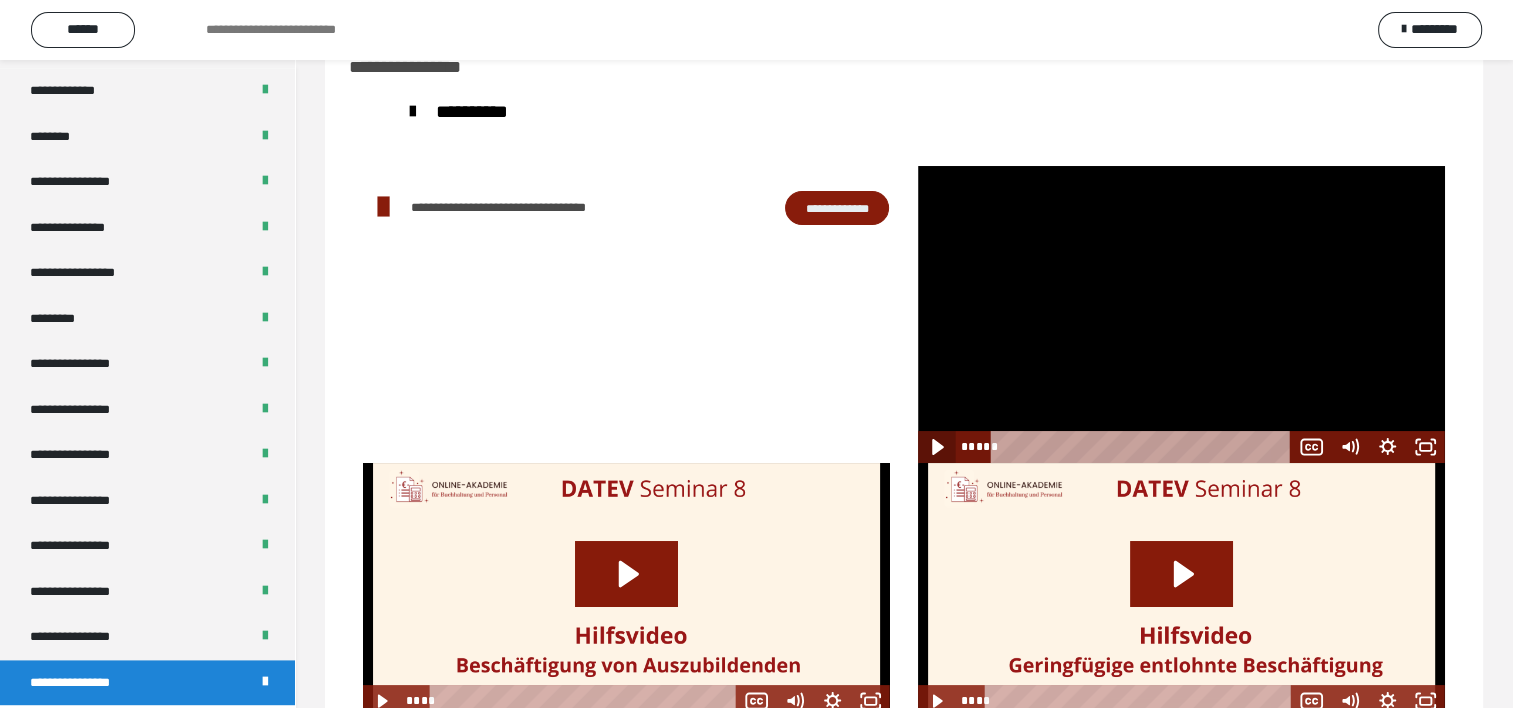 click 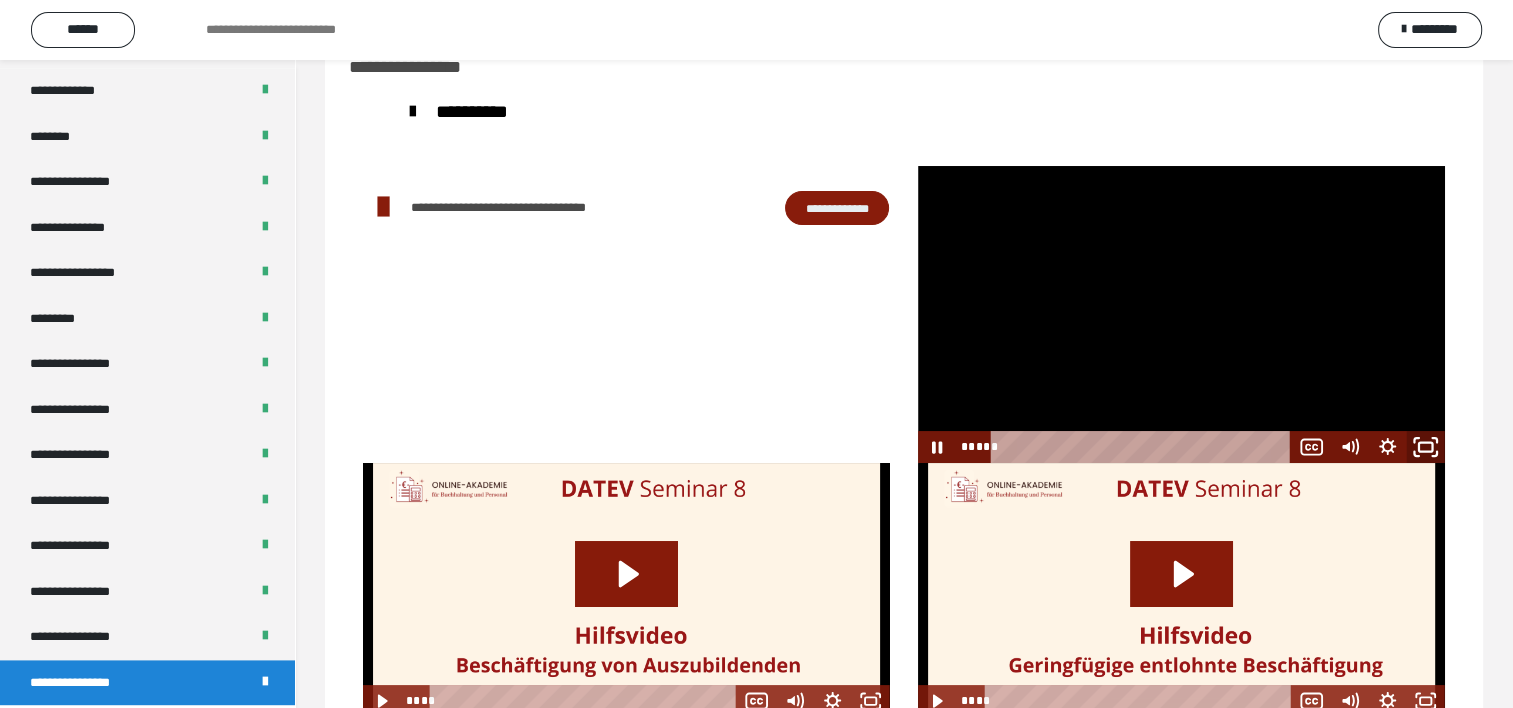 click 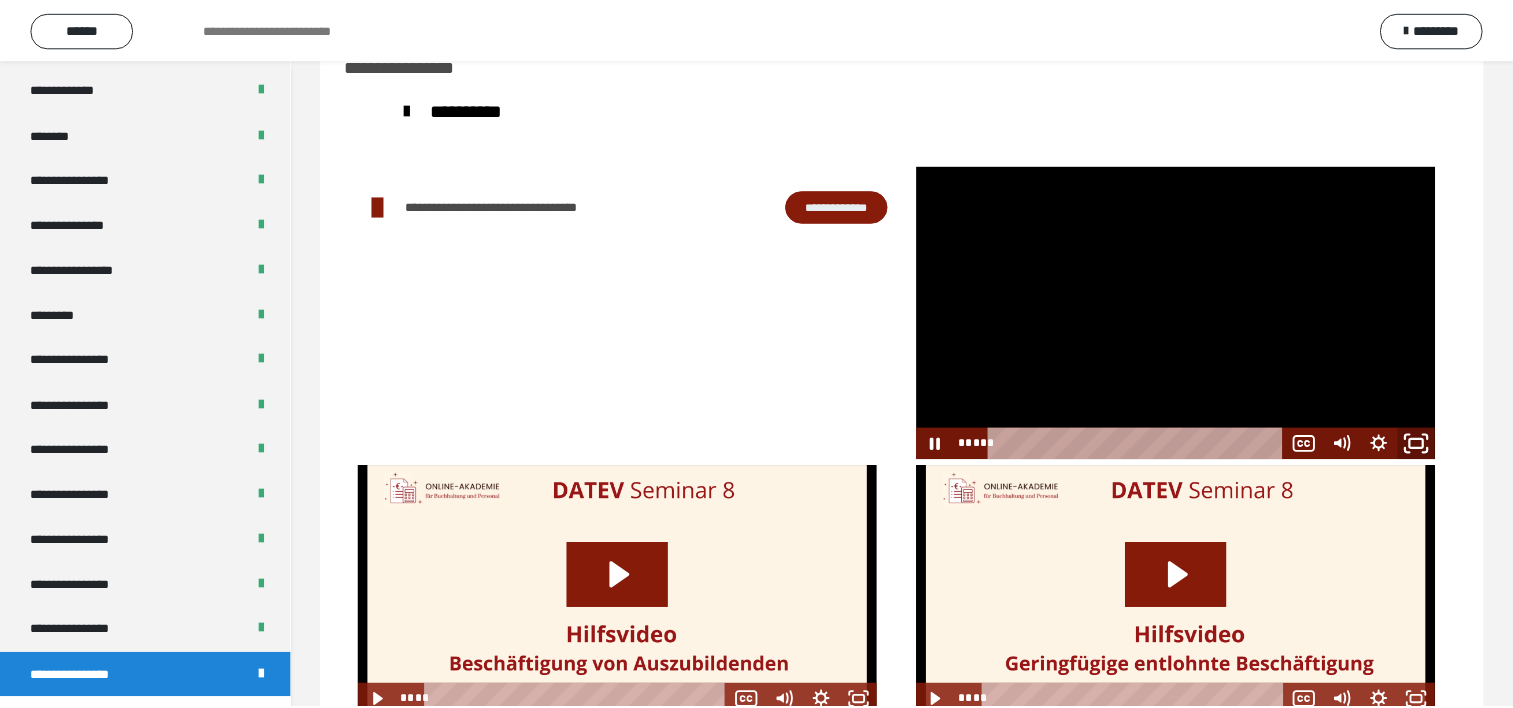 scroll, scrollTop: 2388, scrollLeft: 0, axis: vertical 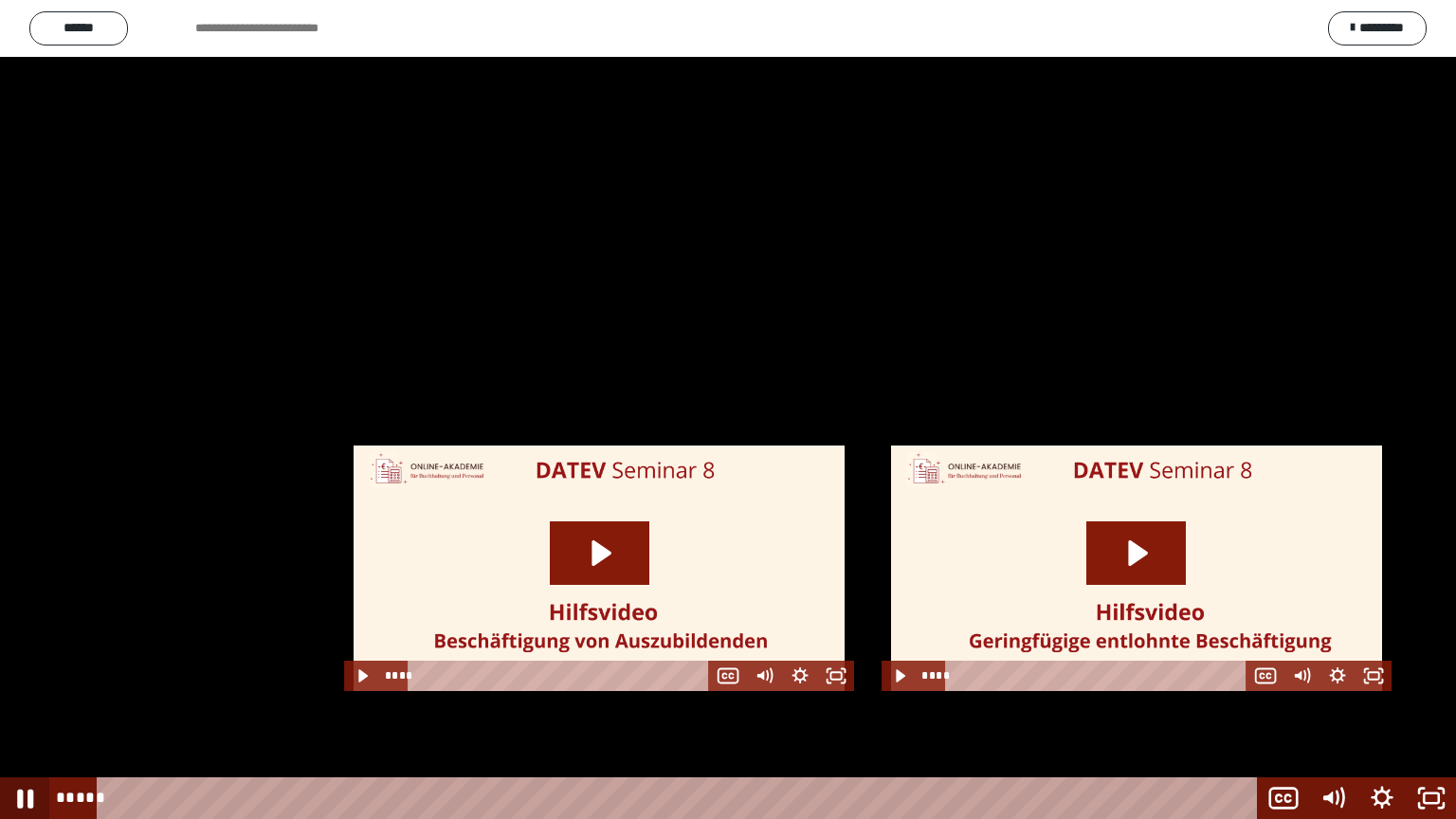 click 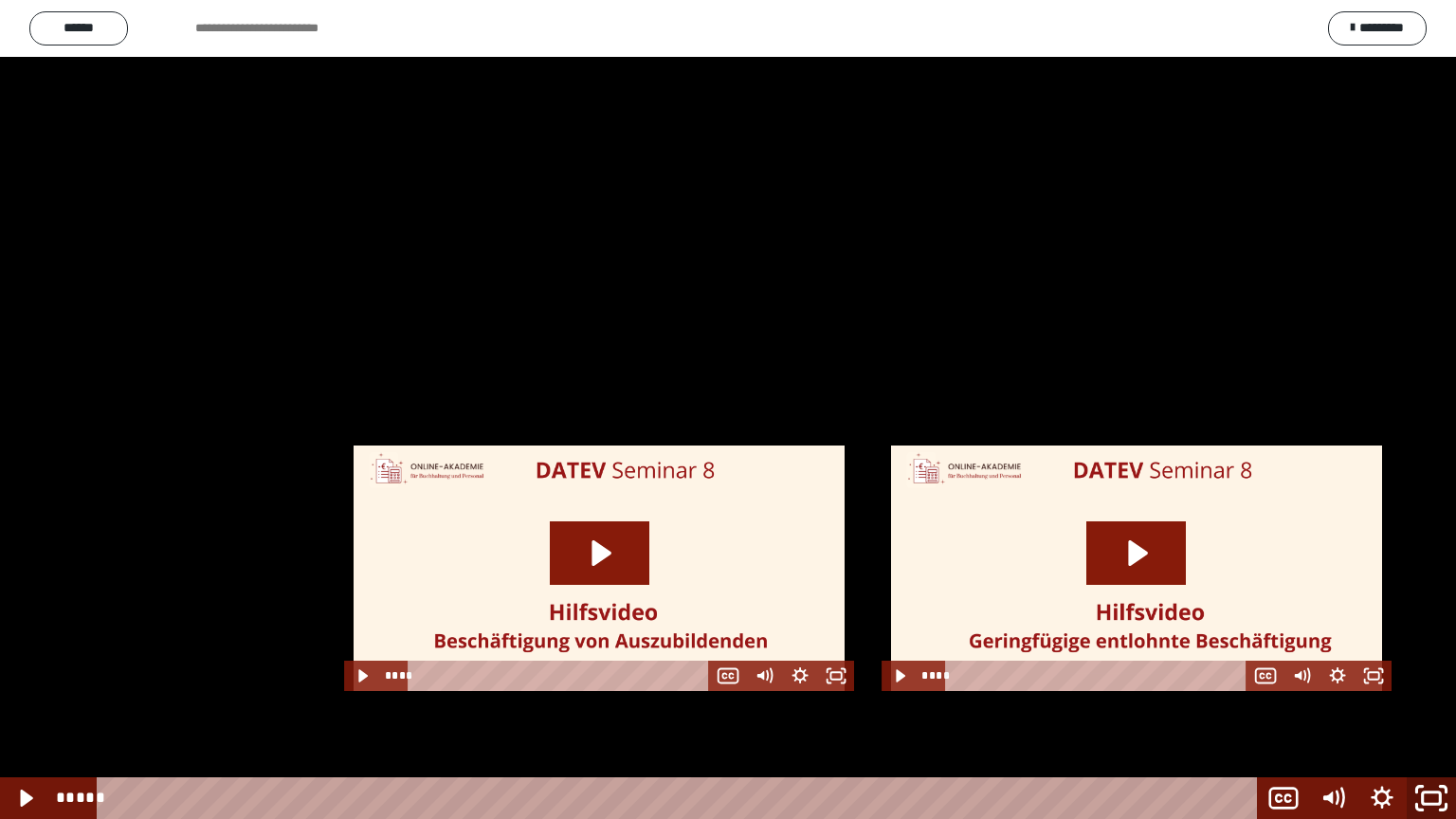 click 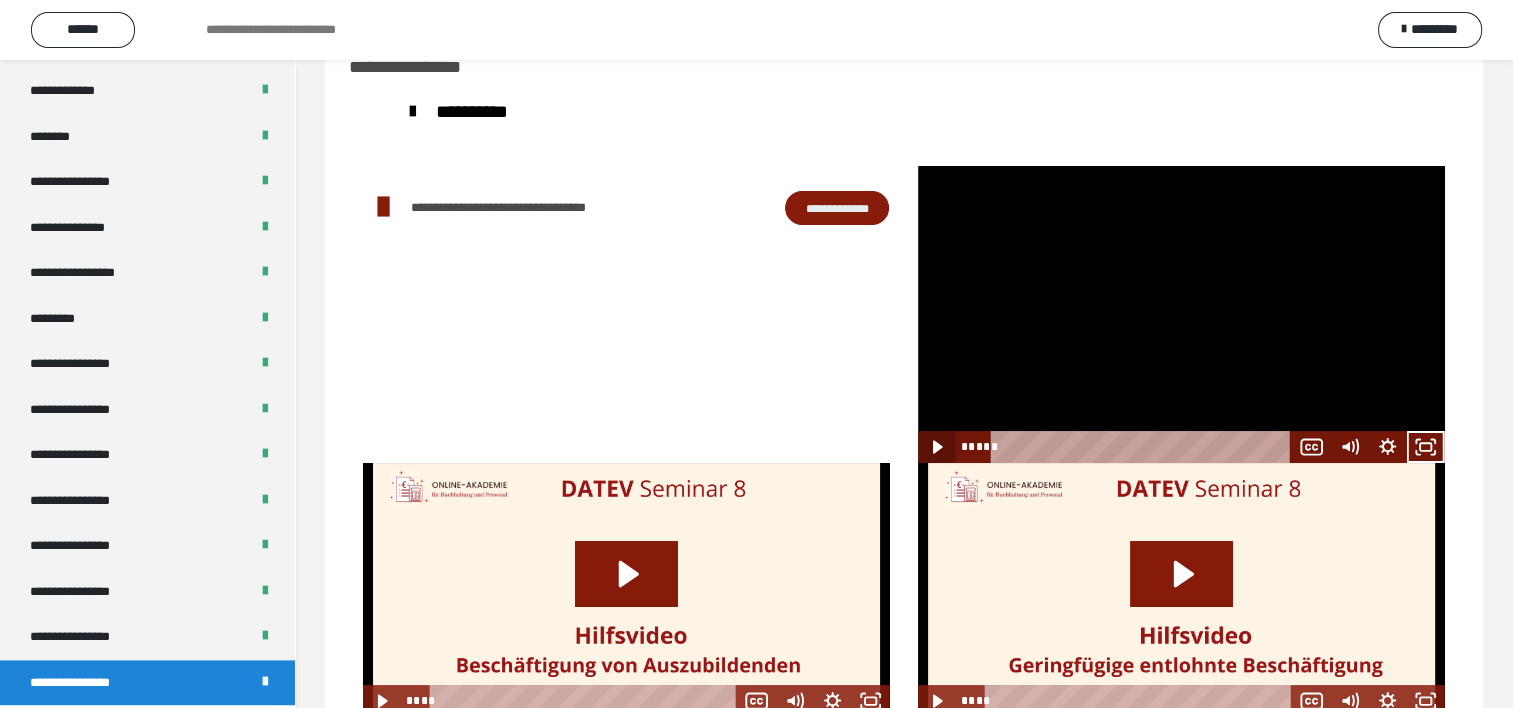 click 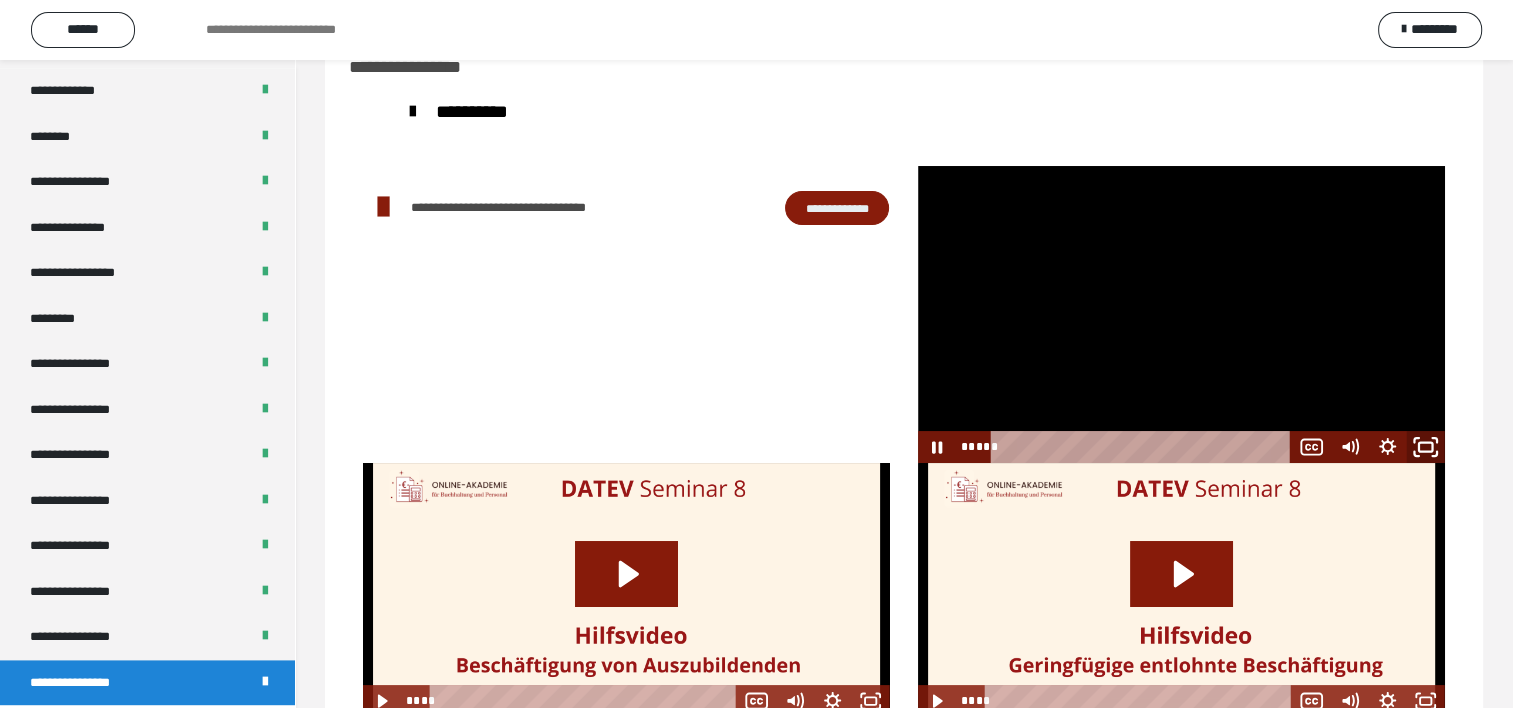 click 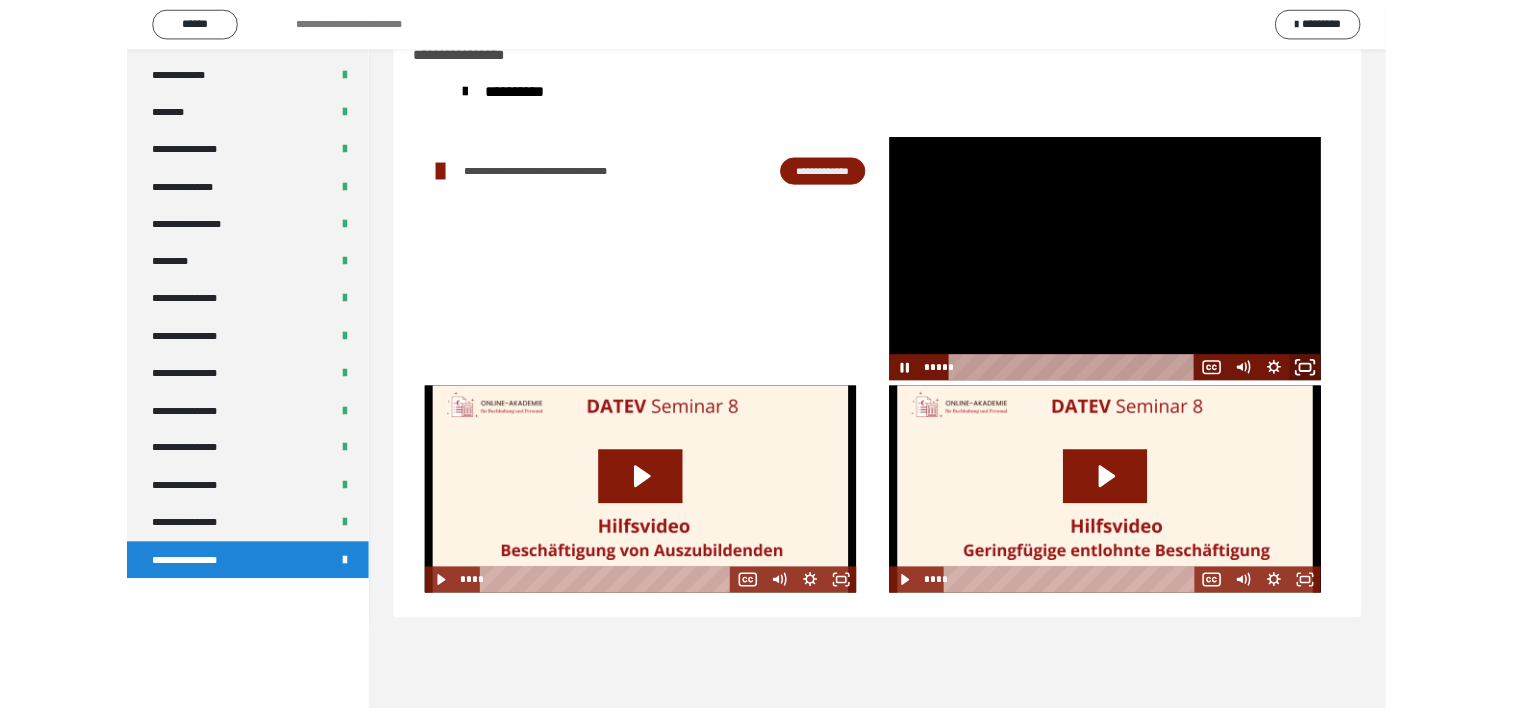 scroll, scrollTop: 2388, scrollLeft: 0, axis: vertical 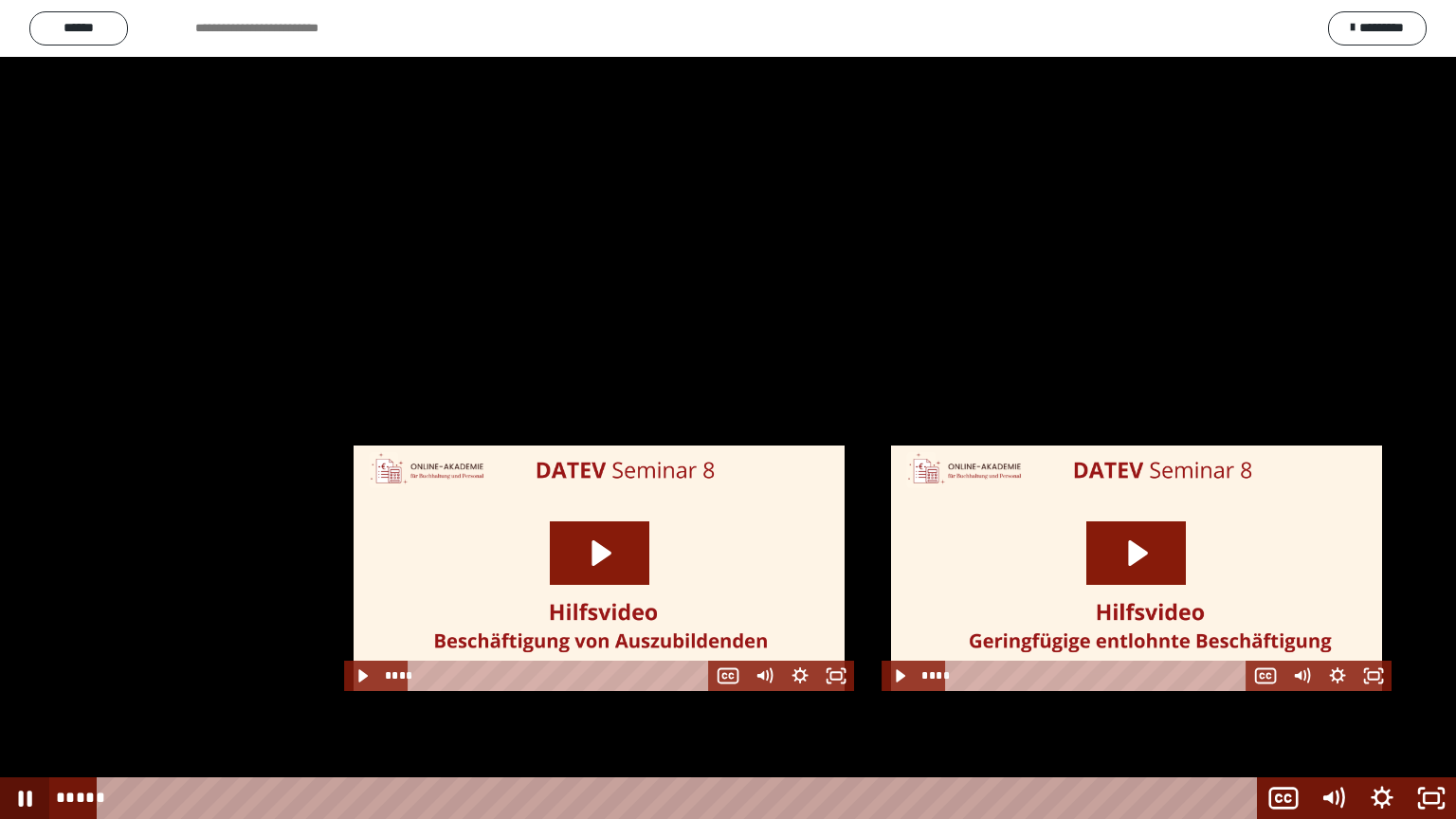 click 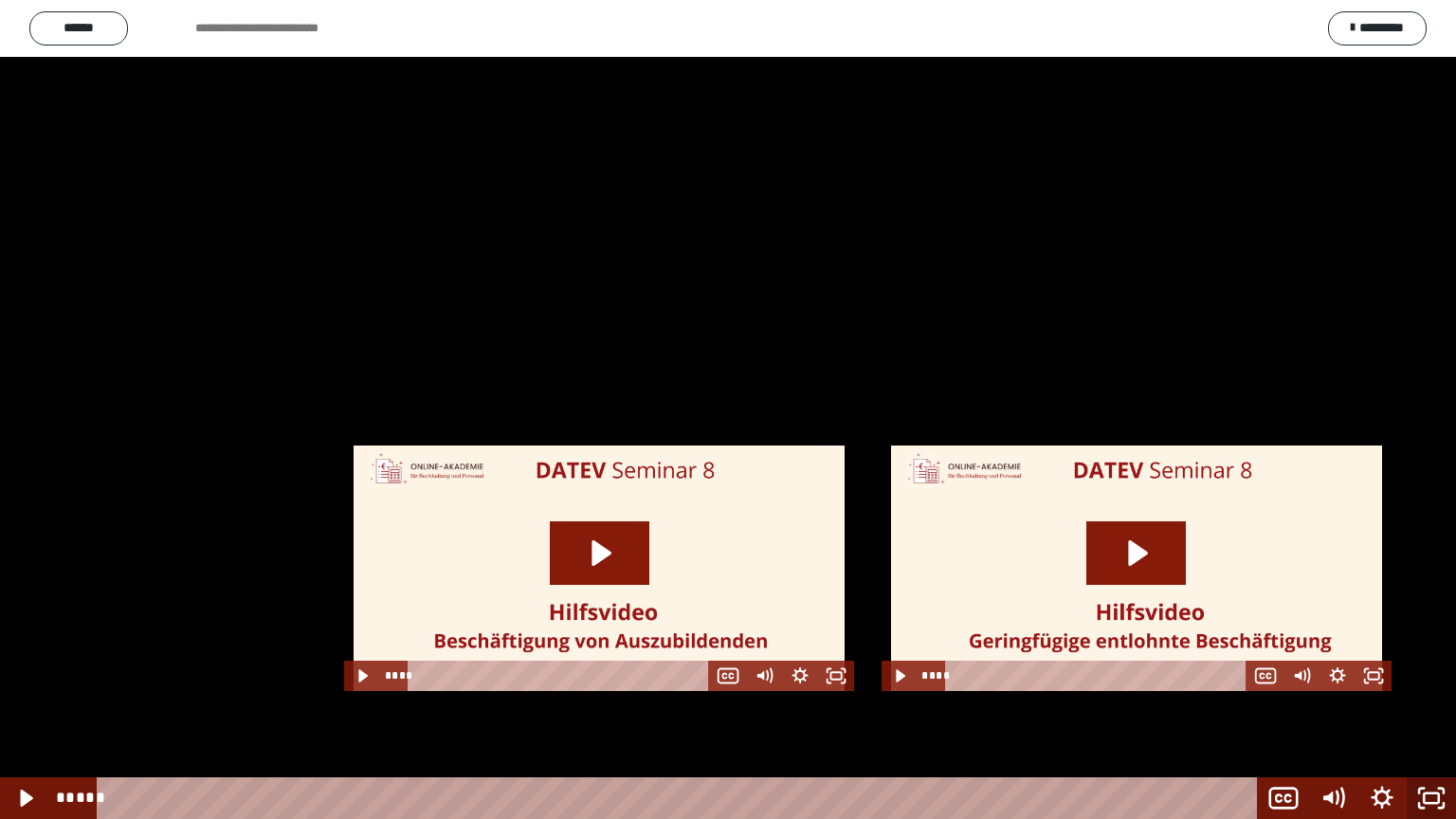 click 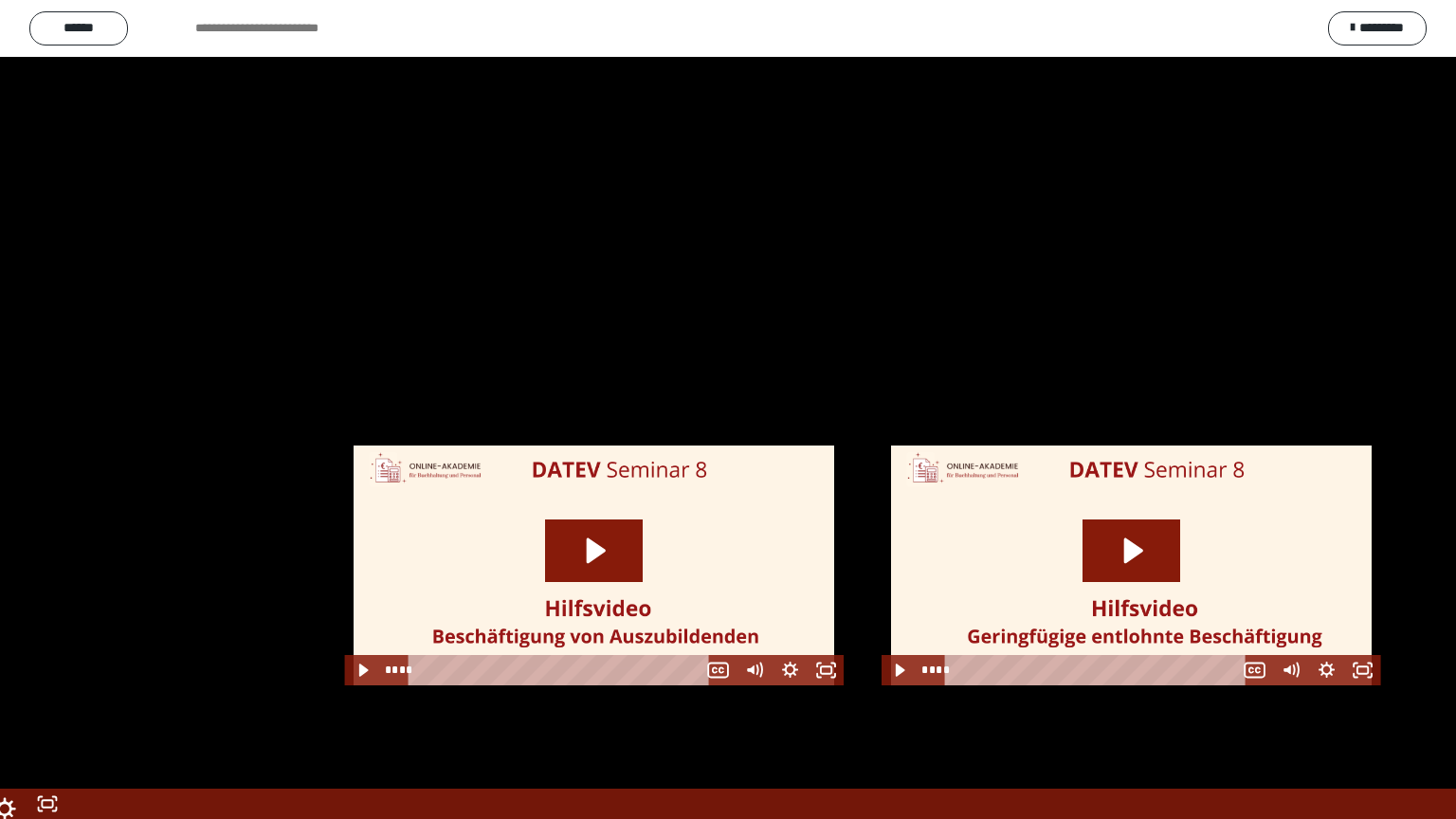 scroll, scrollTop: 2412, scrollLeft: 0, axis: vertical 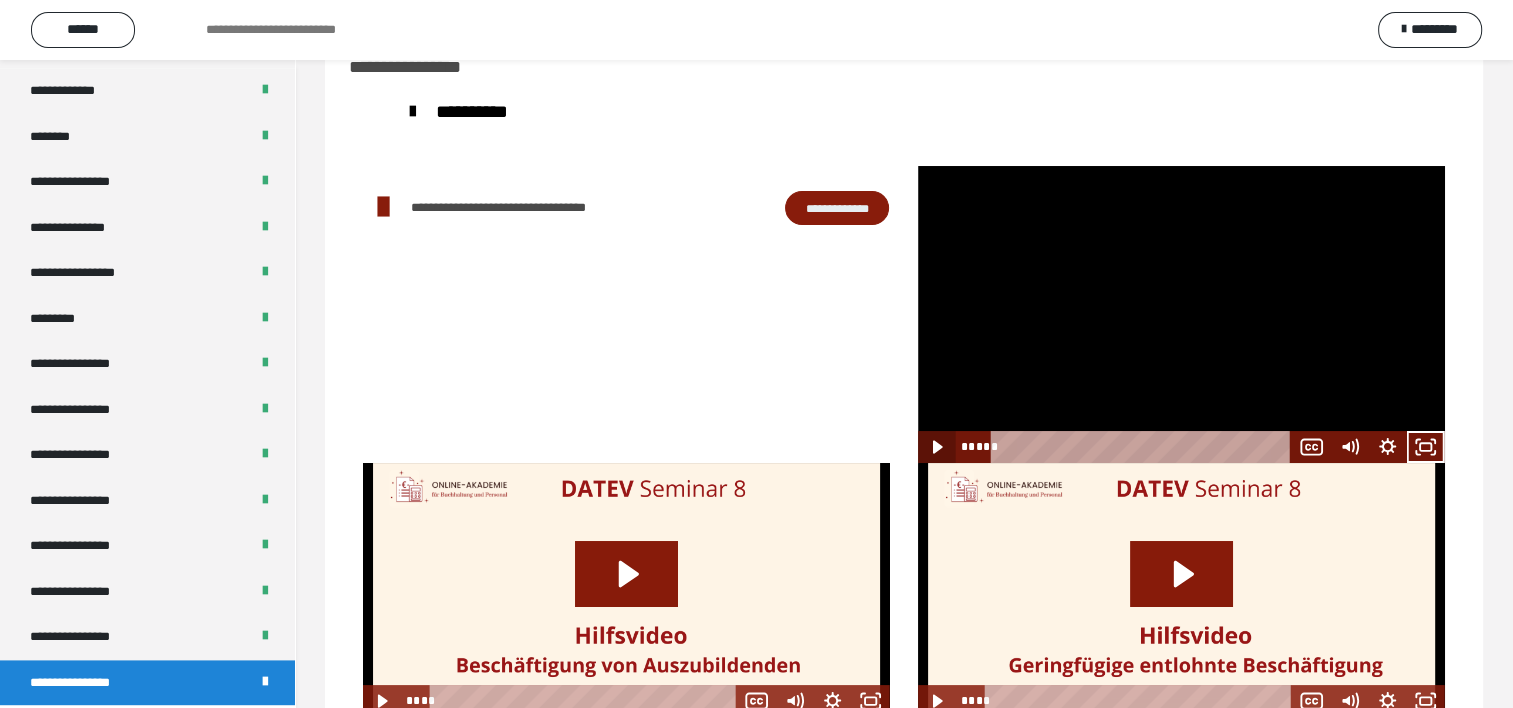 click 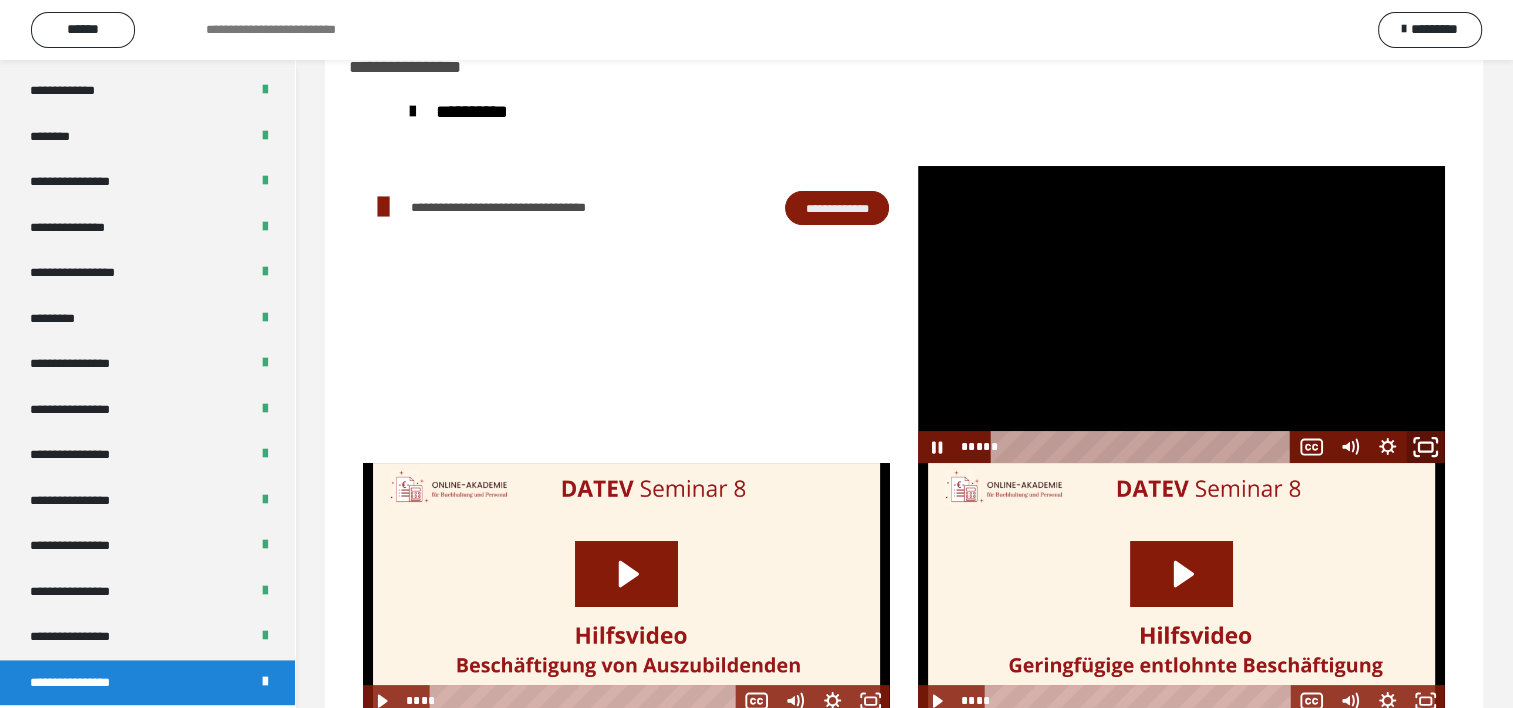 click 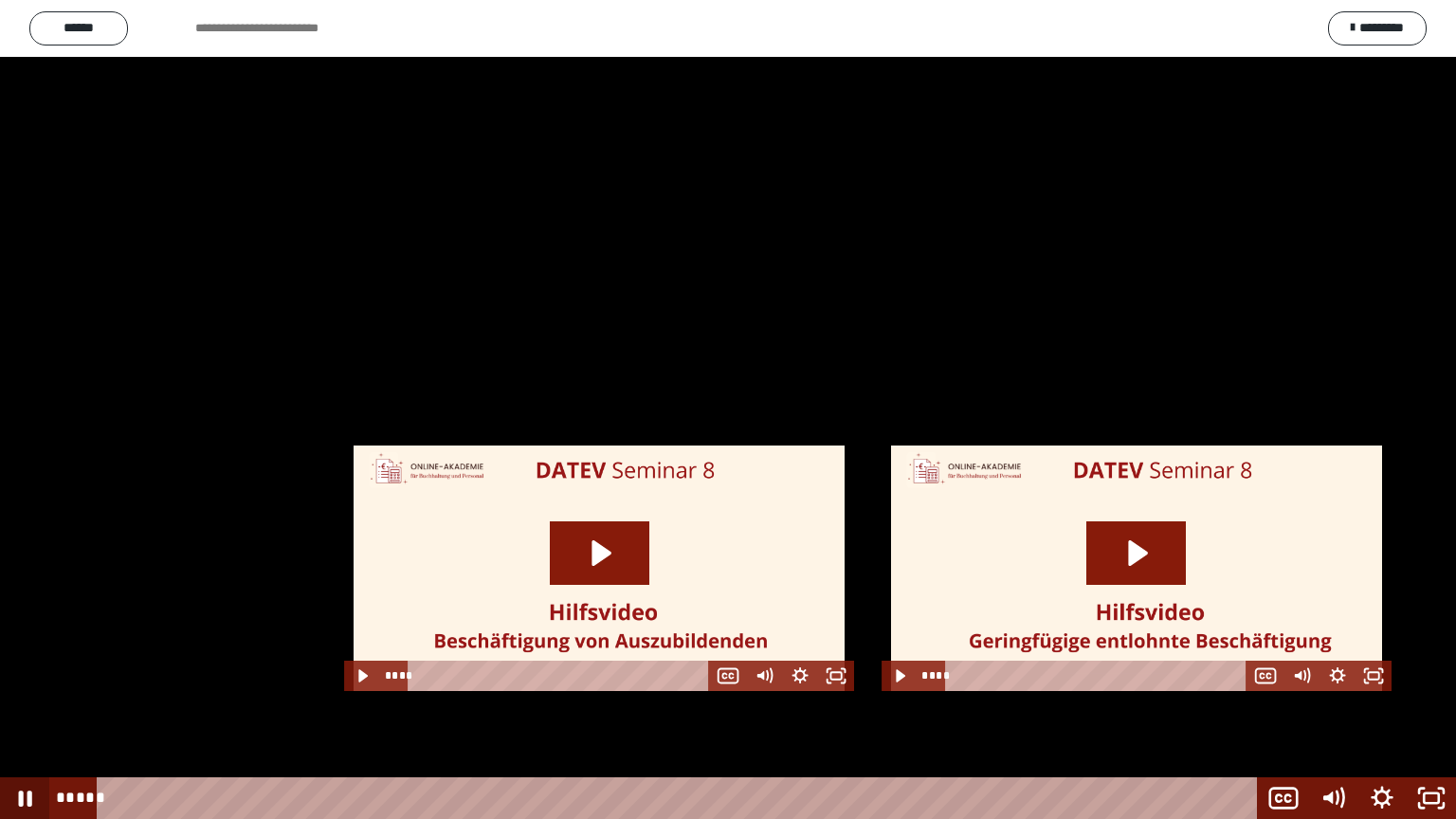 click 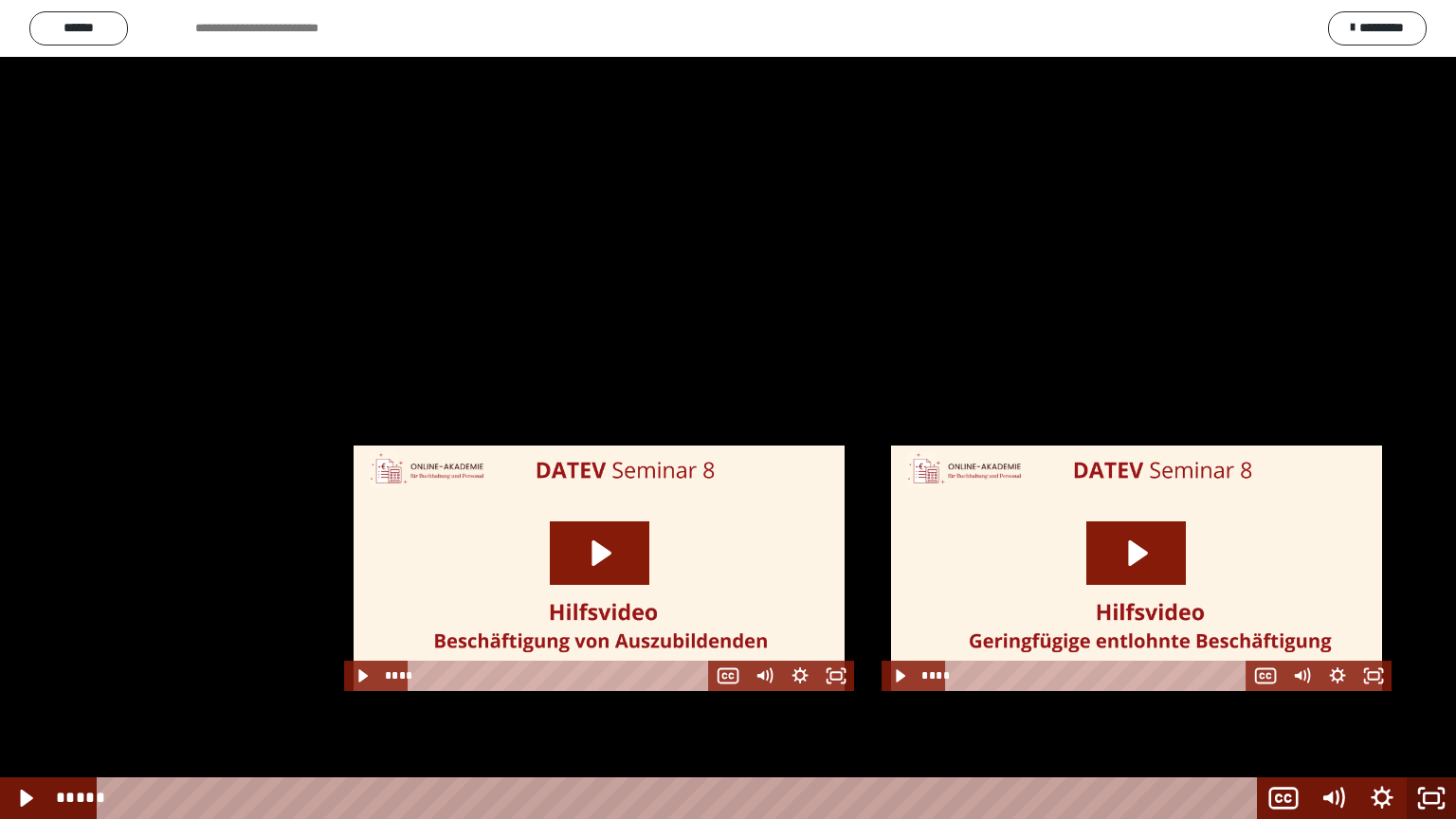 click 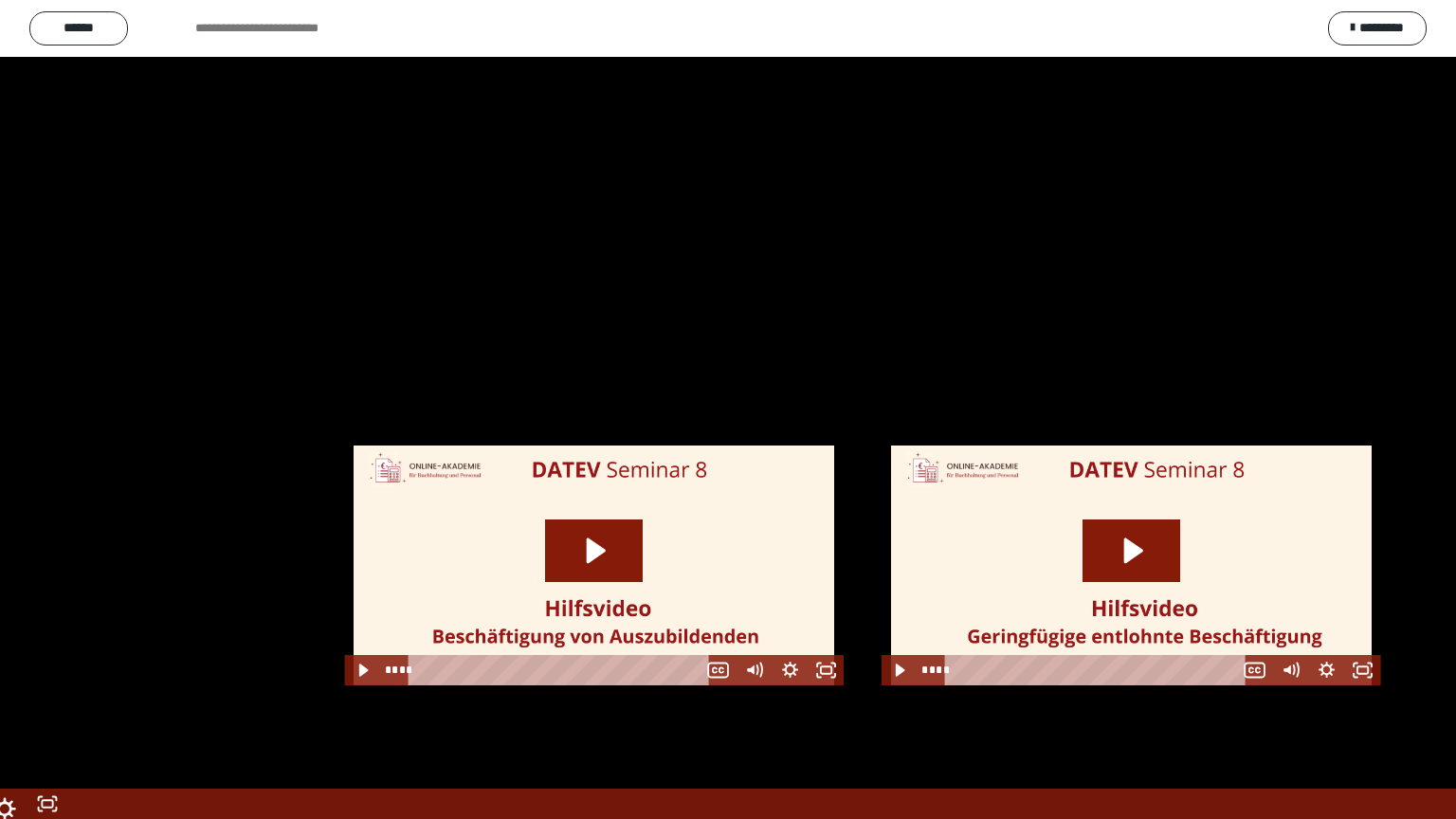 scroll, scrollTop: 2412, scrollLeft: 0, axis: vertical 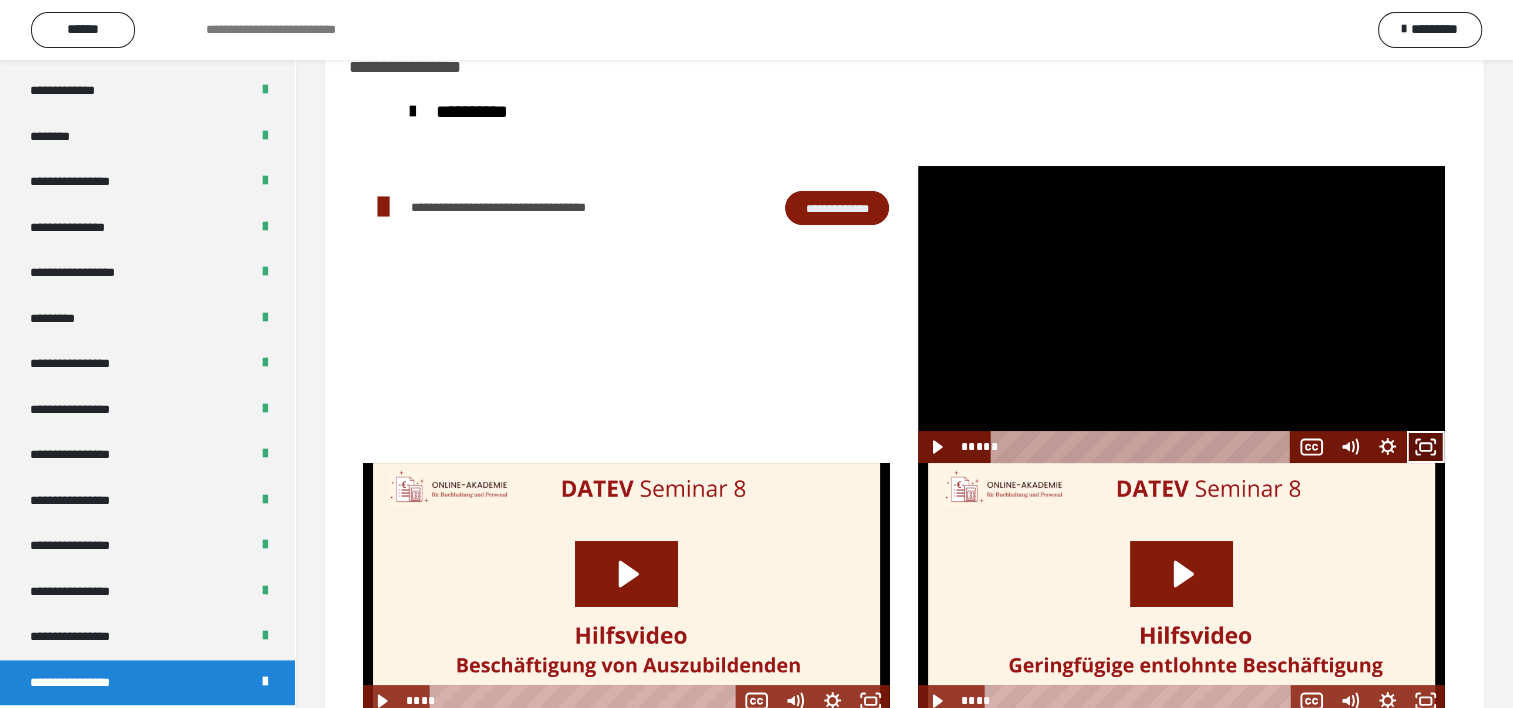 drag, startPoint x: 1424, startPoint y: 444, endPoint x: 1072, endPoint y: 617, distance: 392.2155 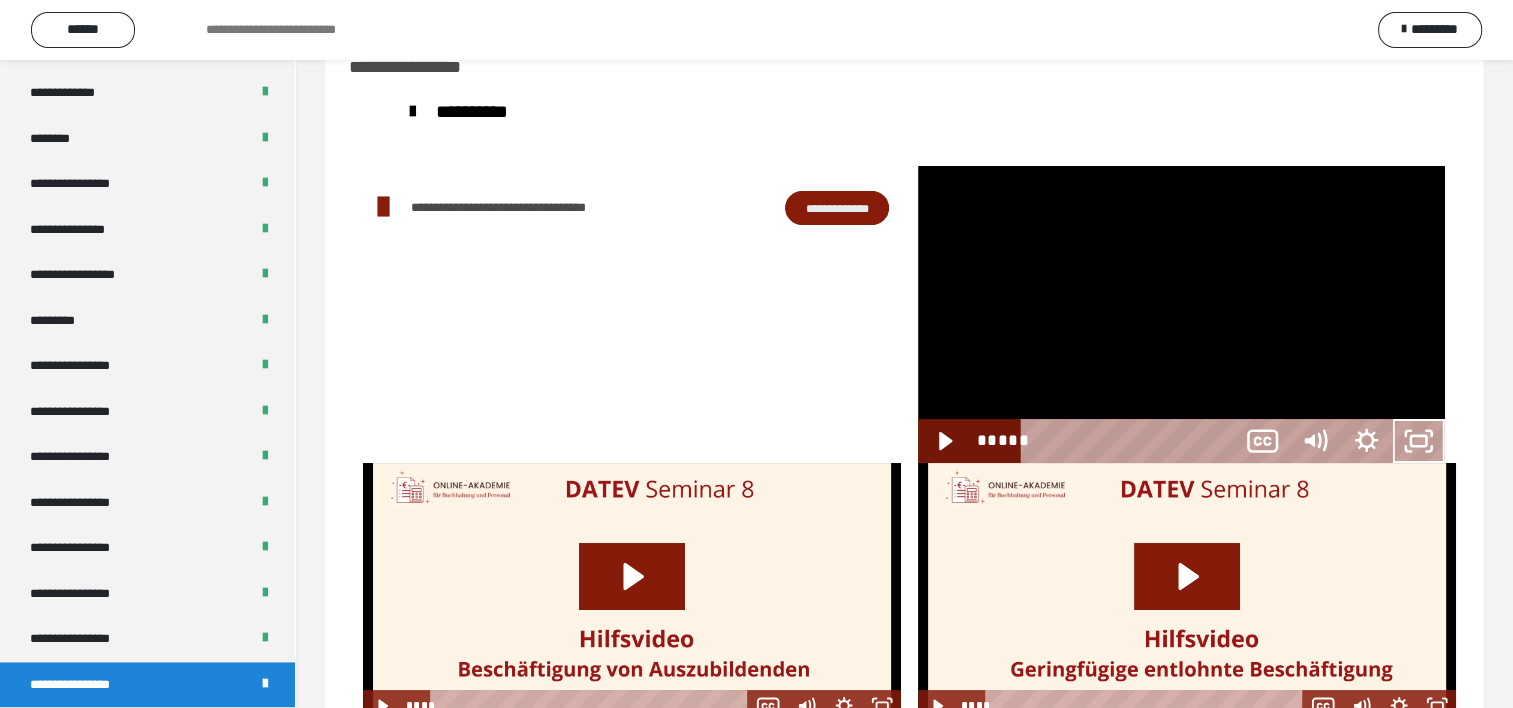 scroll, scrollTop: 2388, scrollLeft: 0, axis: vertical 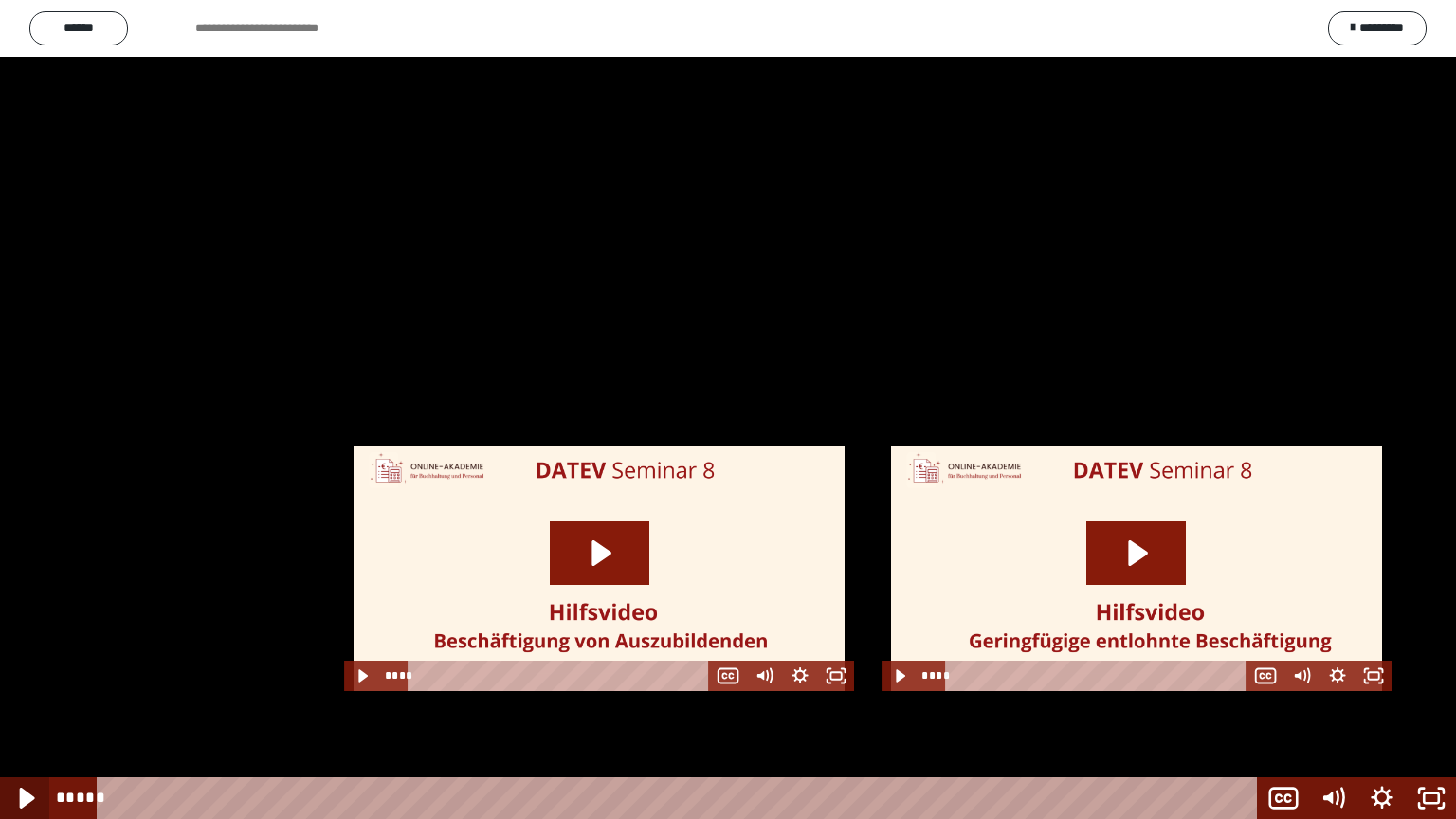 click 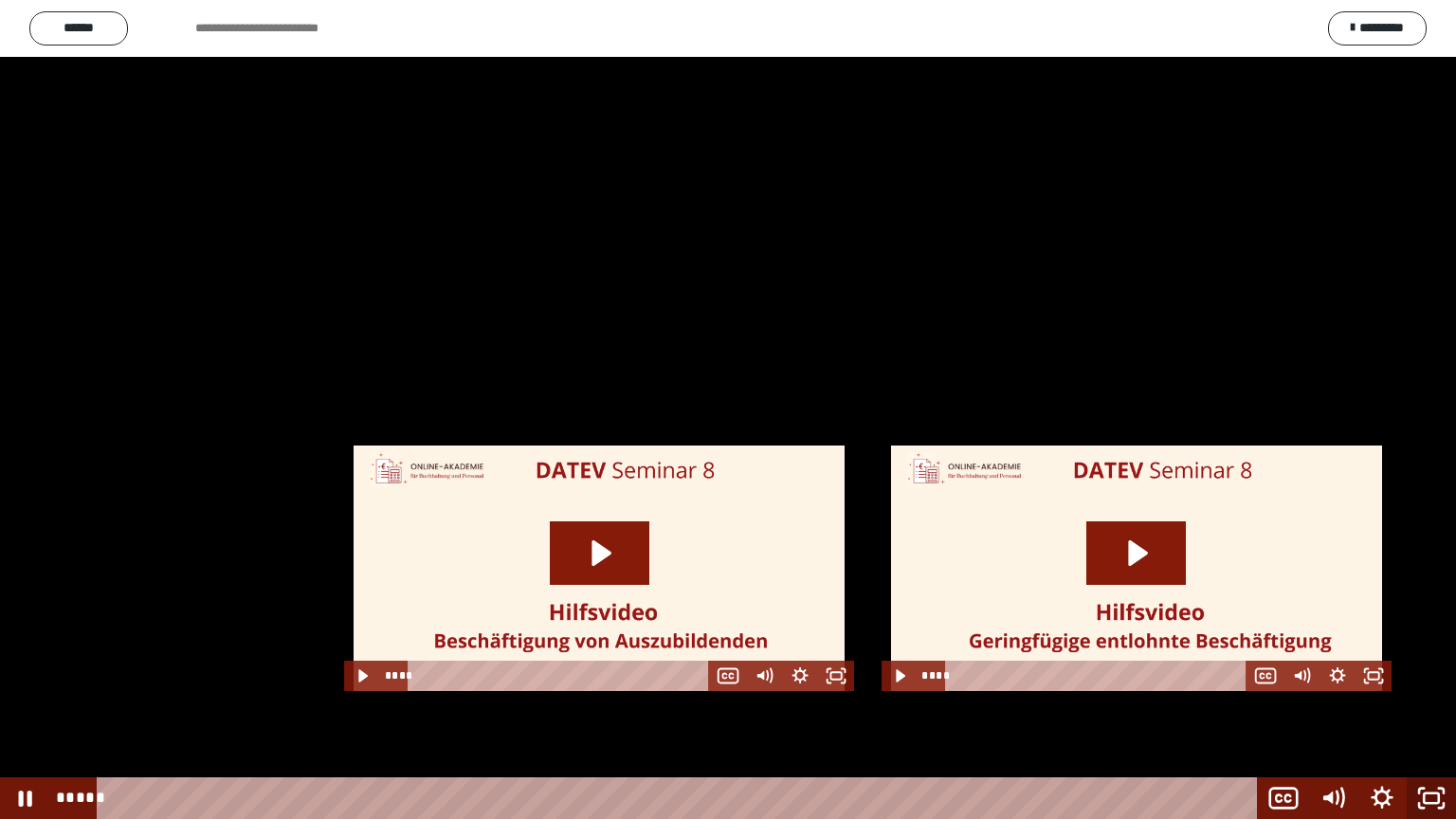 click 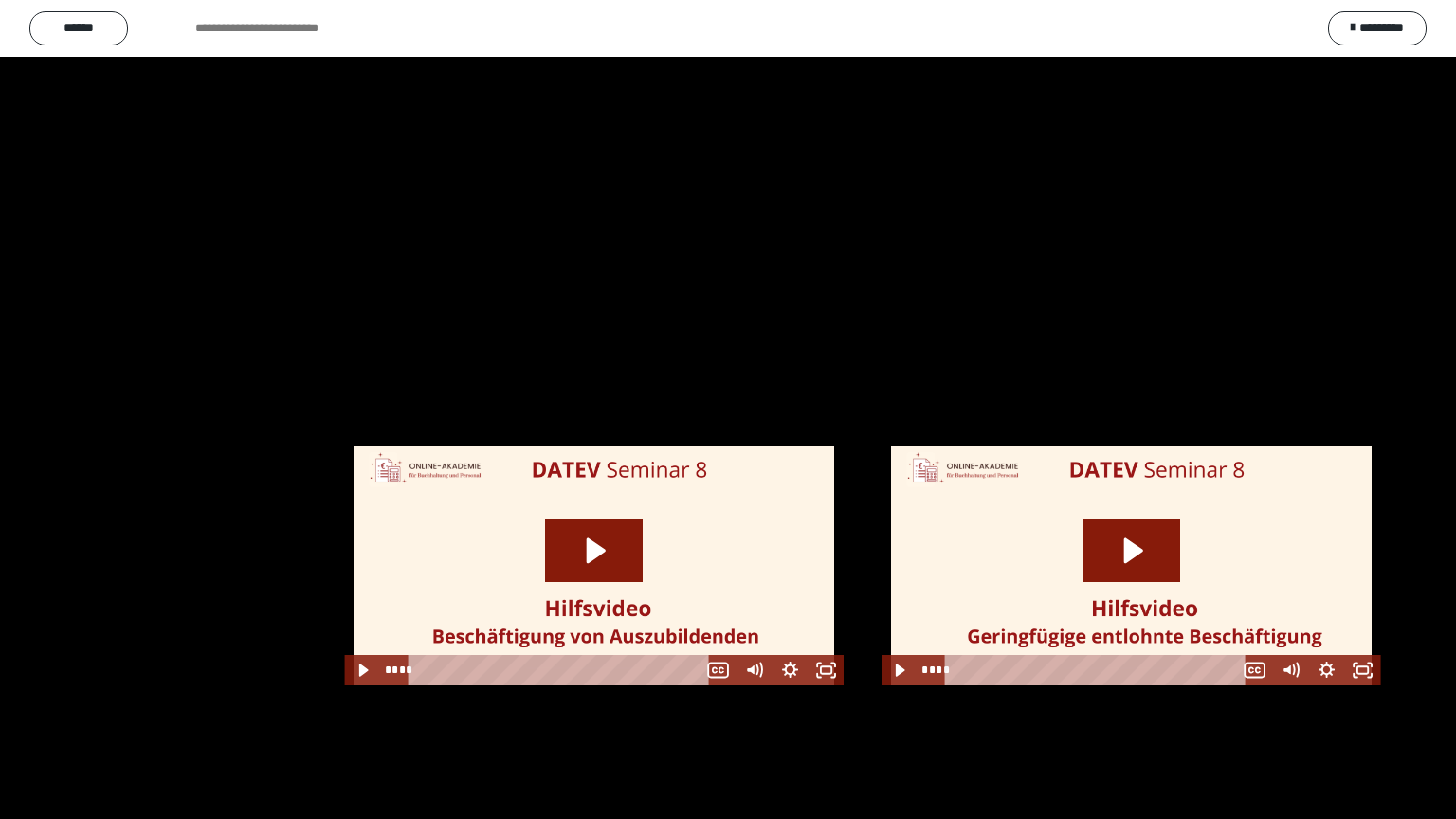 scroll, scrollTop: 2412, scrollLeft: 0, axis: vertical 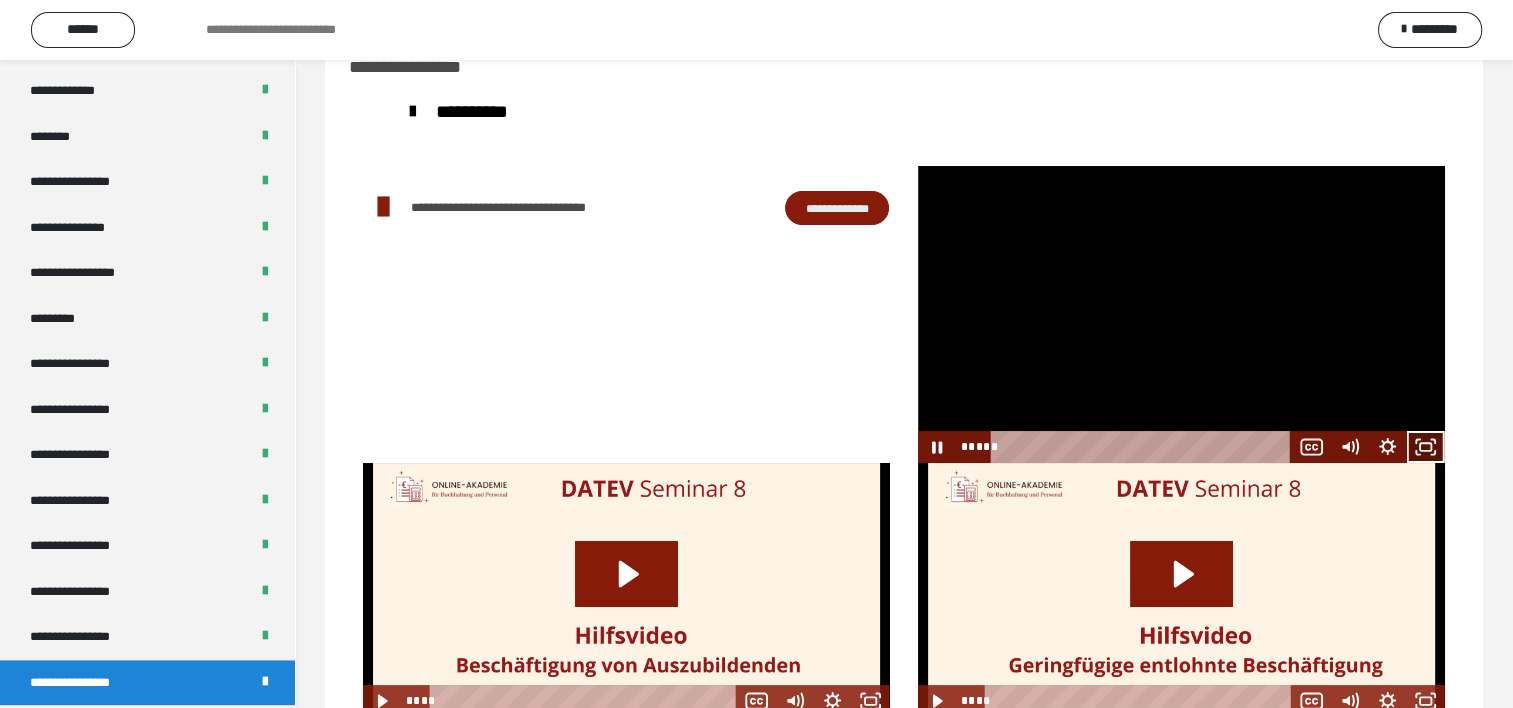 drag, startPoint x: 1429, startPoint y: 445, endPoint x: 1124, endPoint y: 554, distance: 323.89197 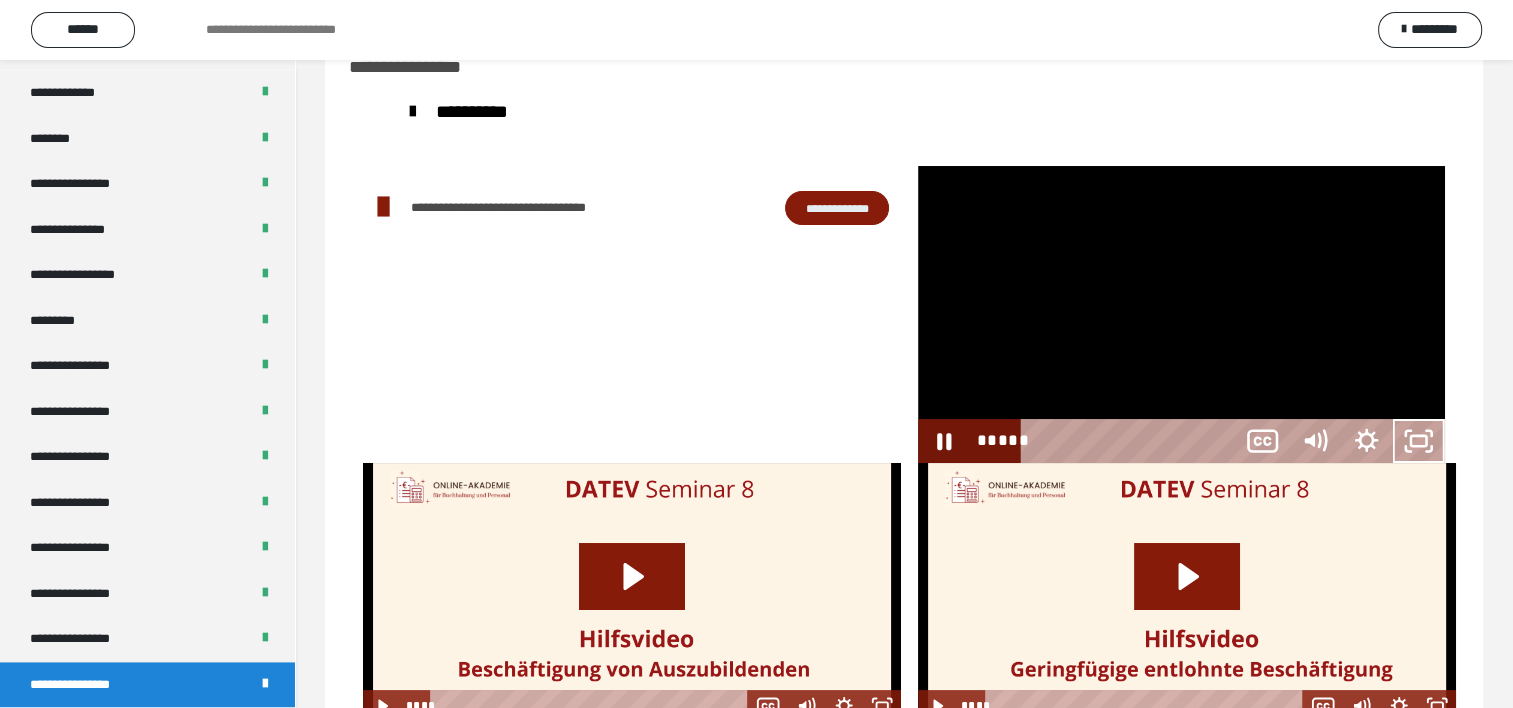 scroll, scrollTop: 2388, scrollLeft: 0, axis: vertical 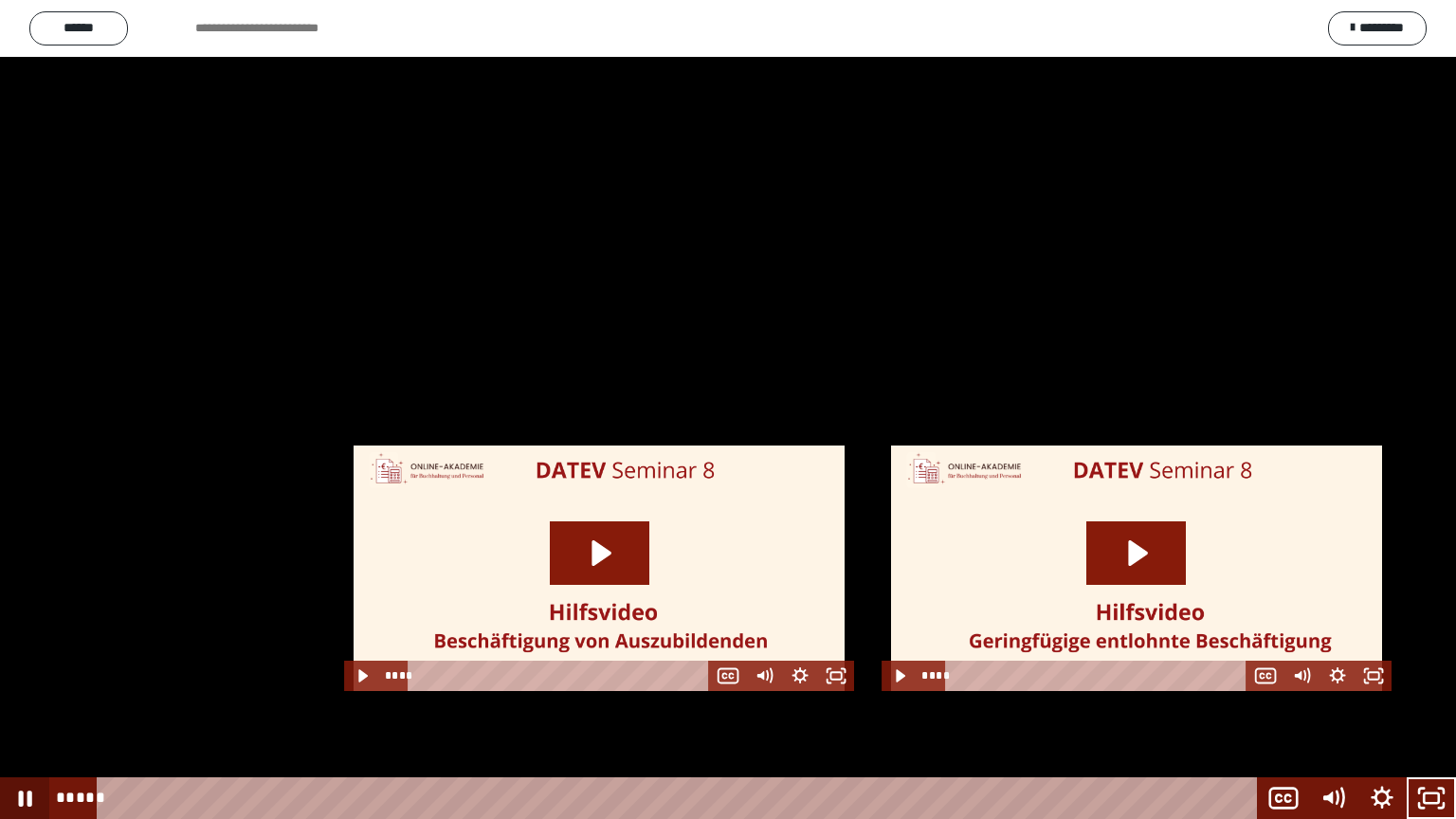 click 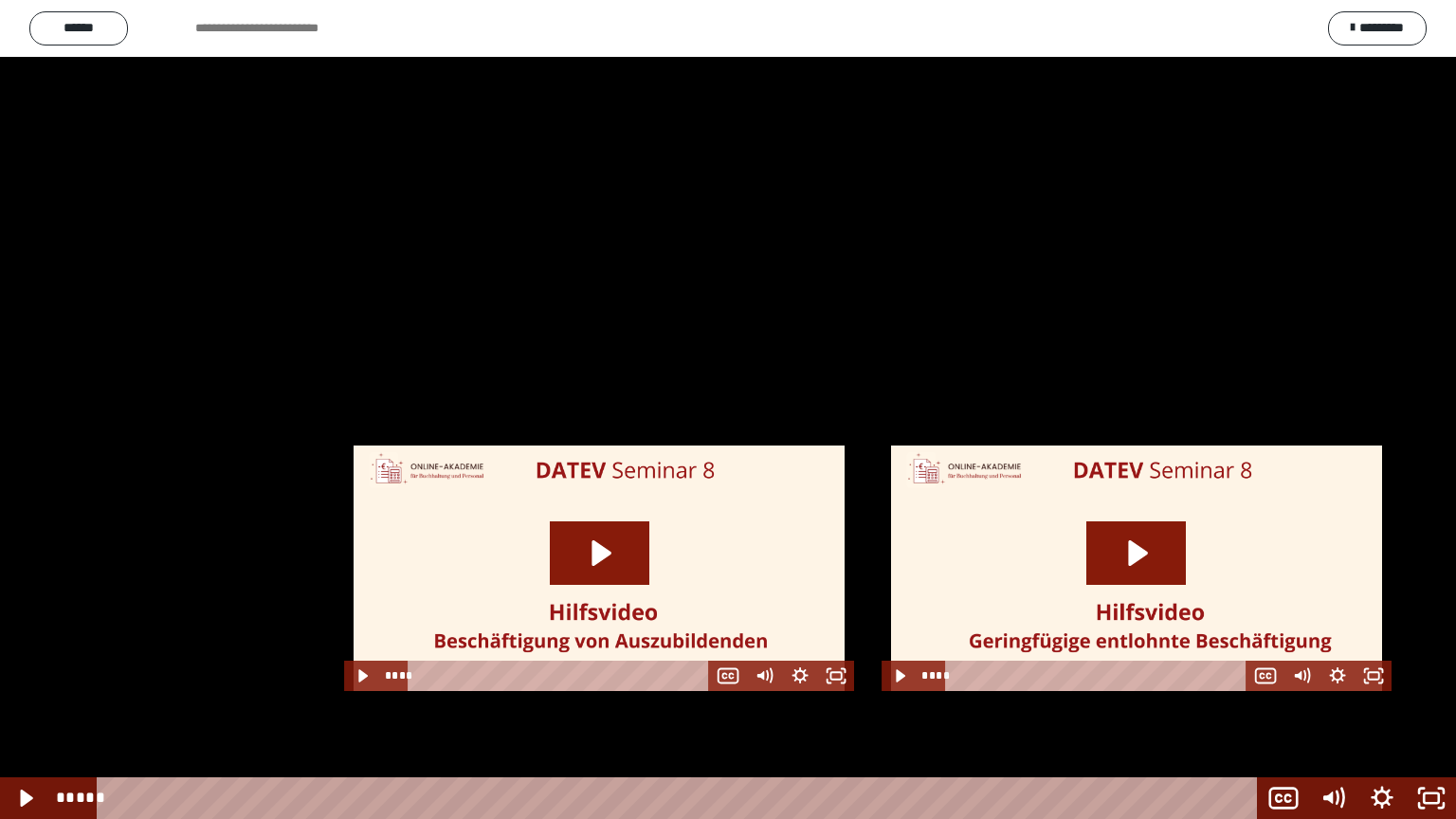 click at bounding box center [728, 410] 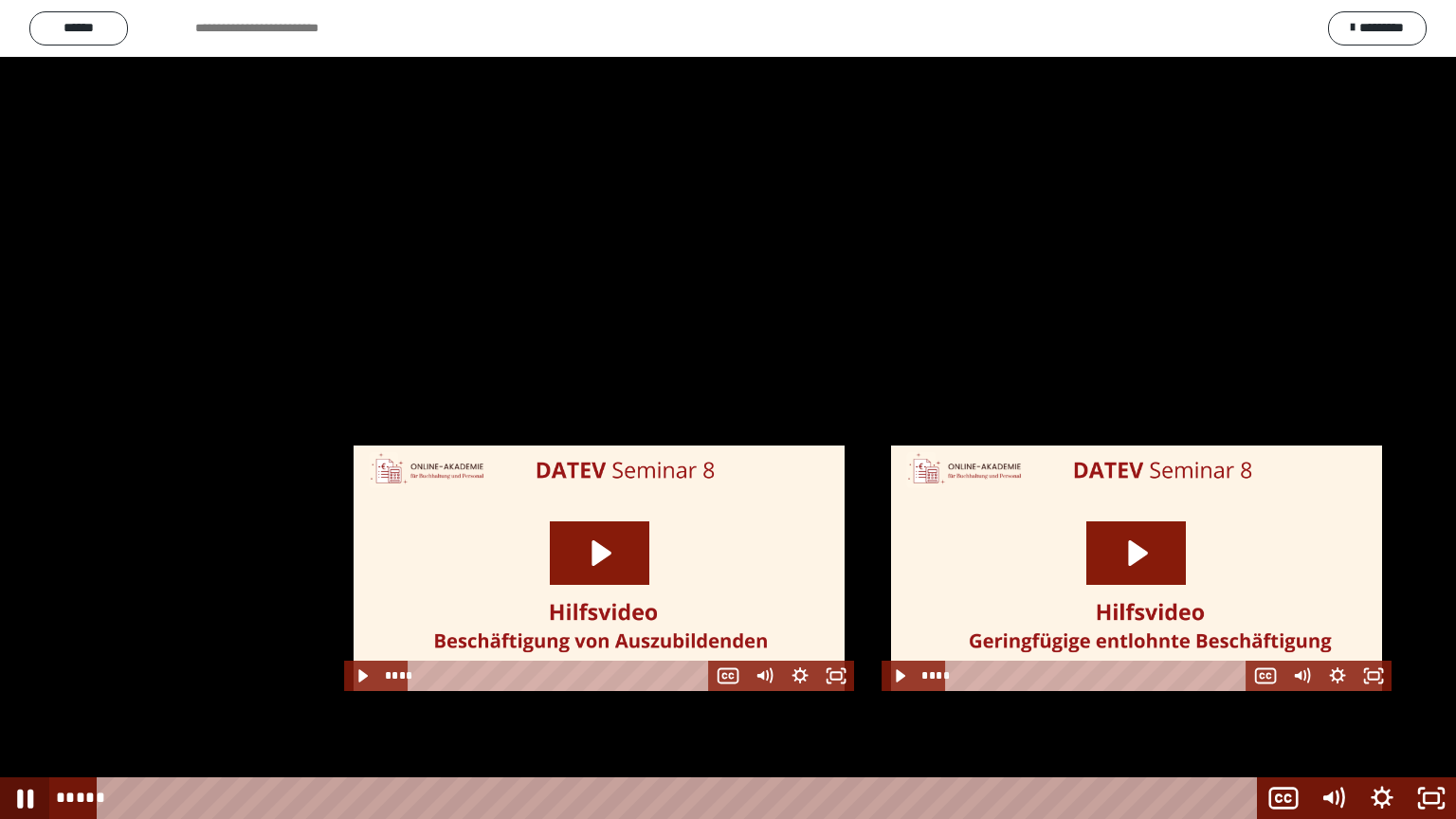 drag, startPoint x: 16, startPoint y: 796, endPoint x: 152, endPoint y: 660, distance: 192.33304 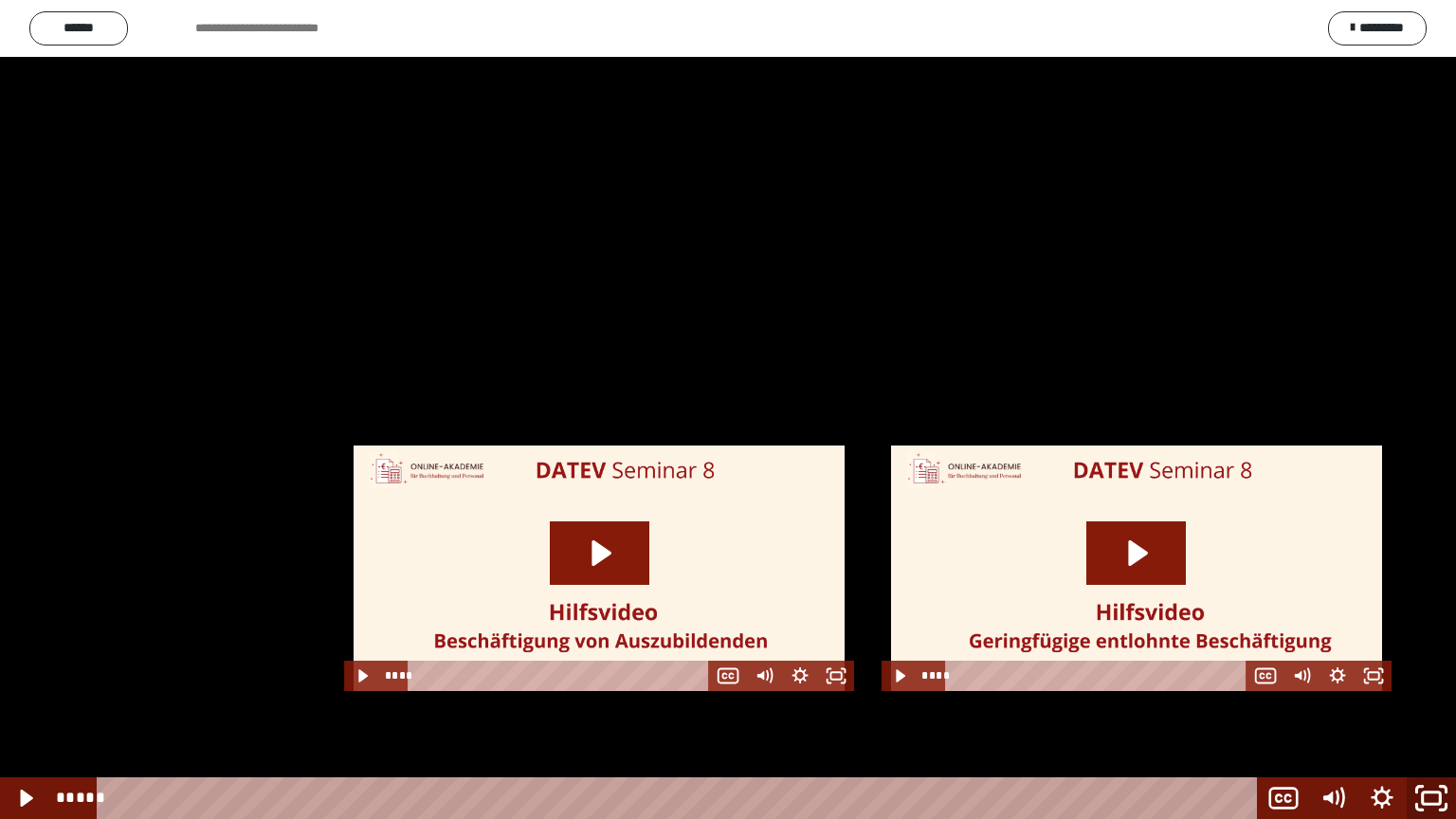 click 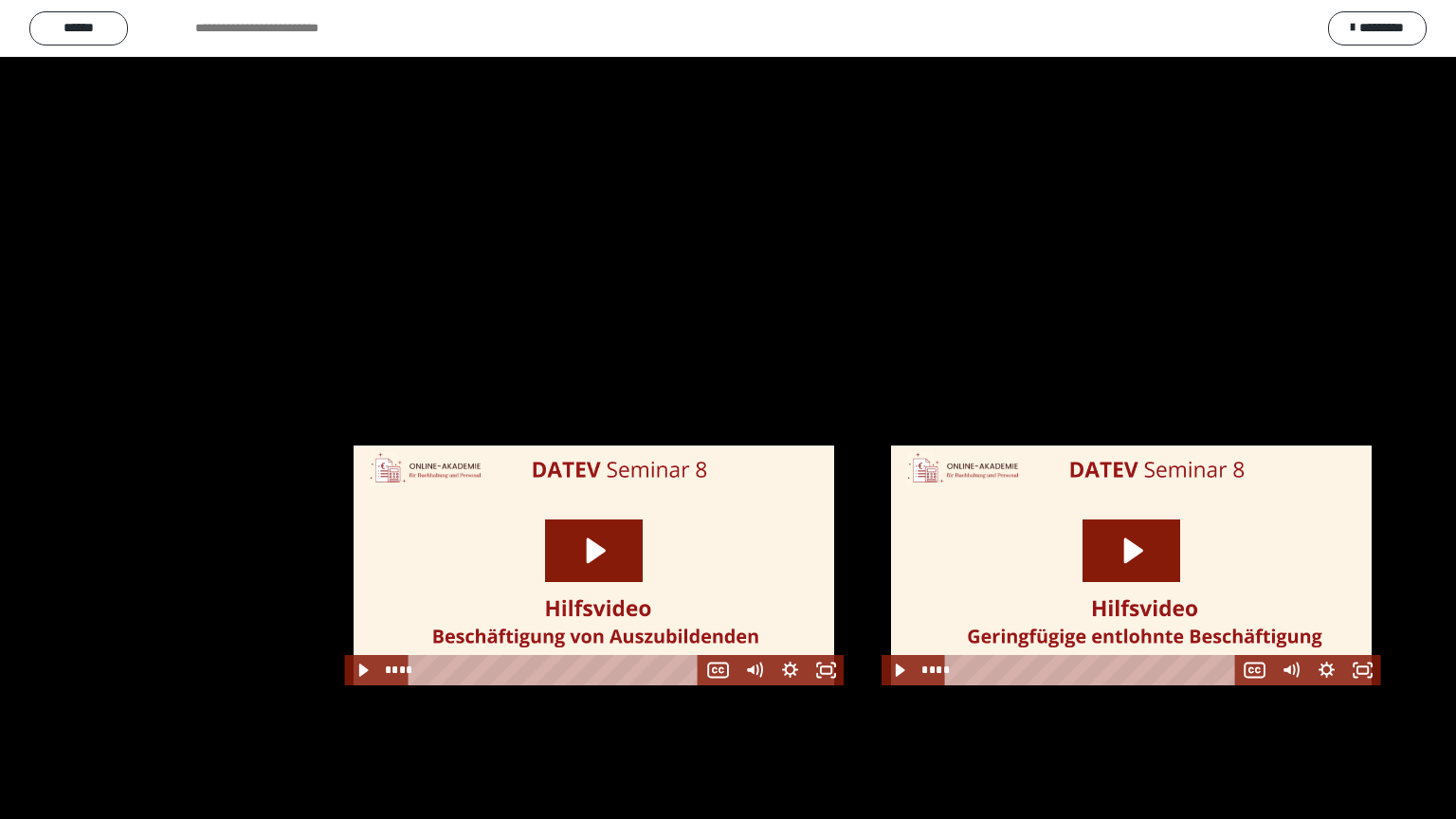 scroll, scrollTop: 2412, scrollLeft: 0, axis: vertical 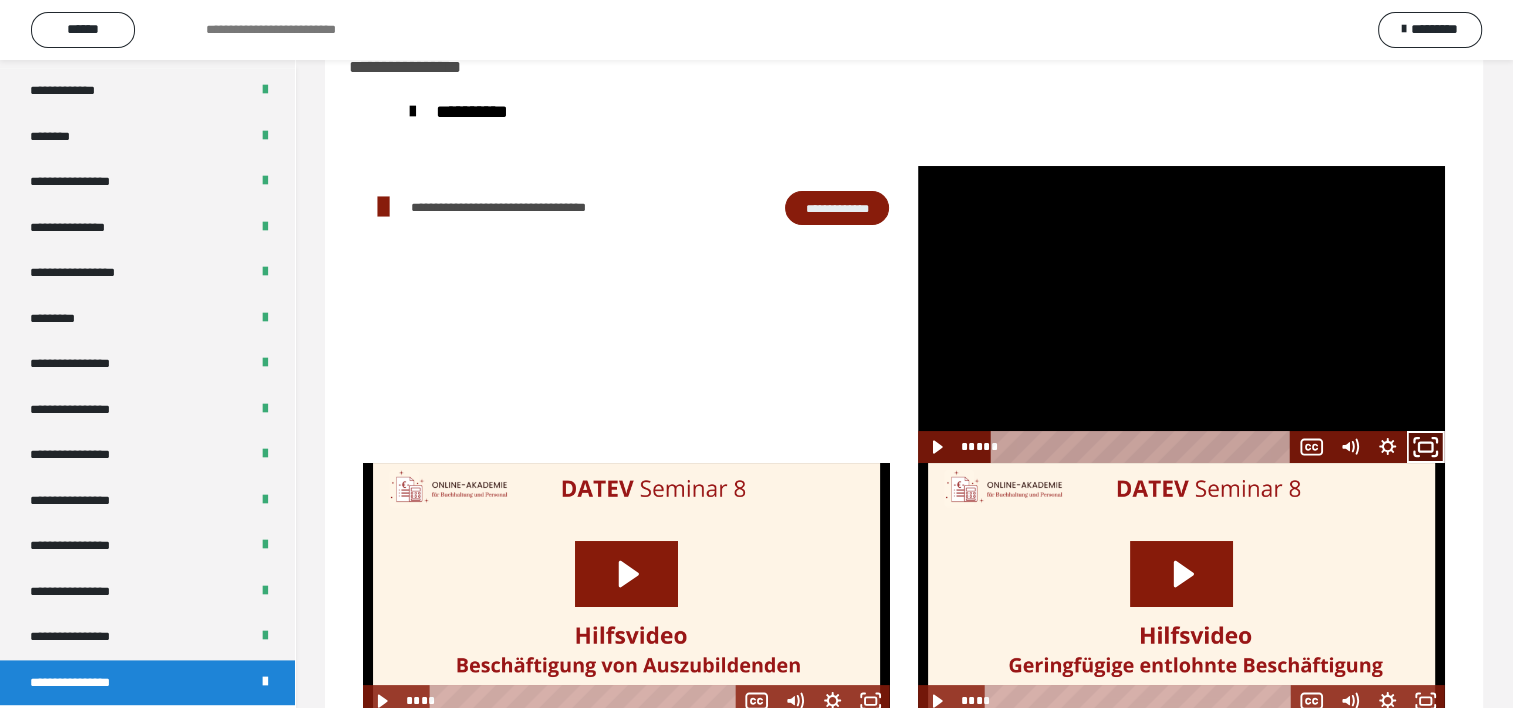 click 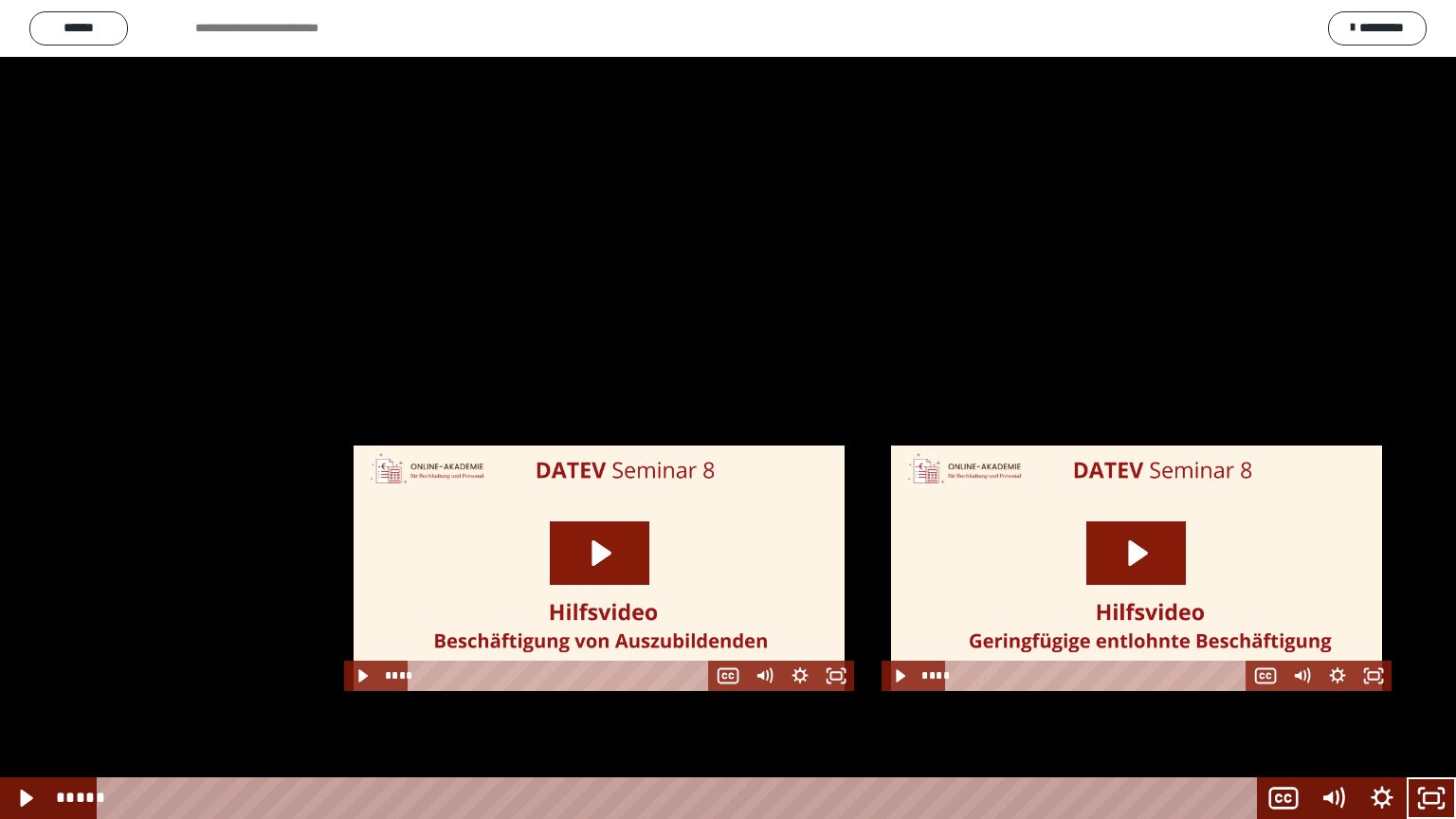 click at bounding box center (728, 410) 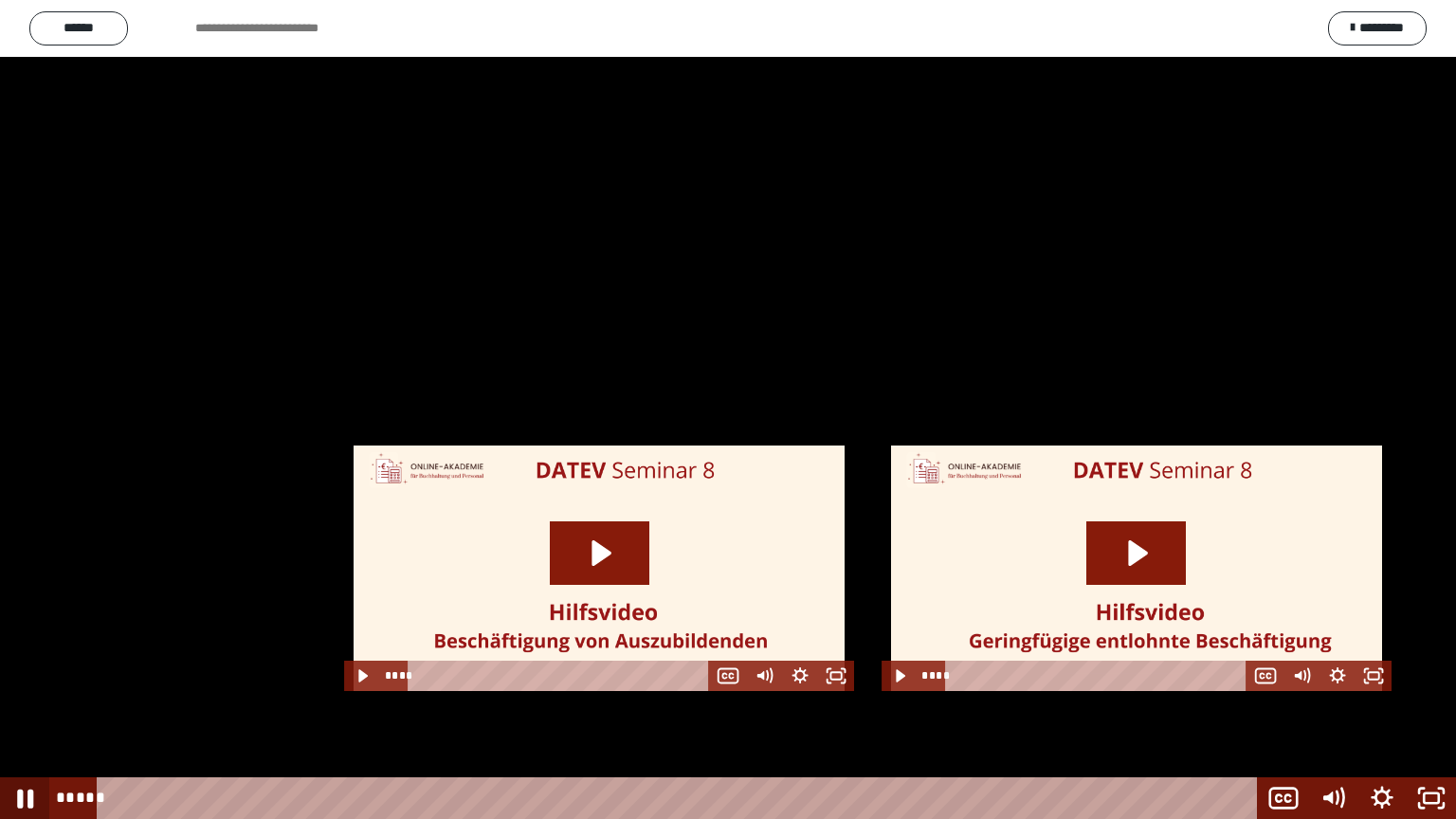 drag, startPoint x: 34, startPoint y: 809, endPoint x: 47, endPoint y: 808, distance: 13.038405 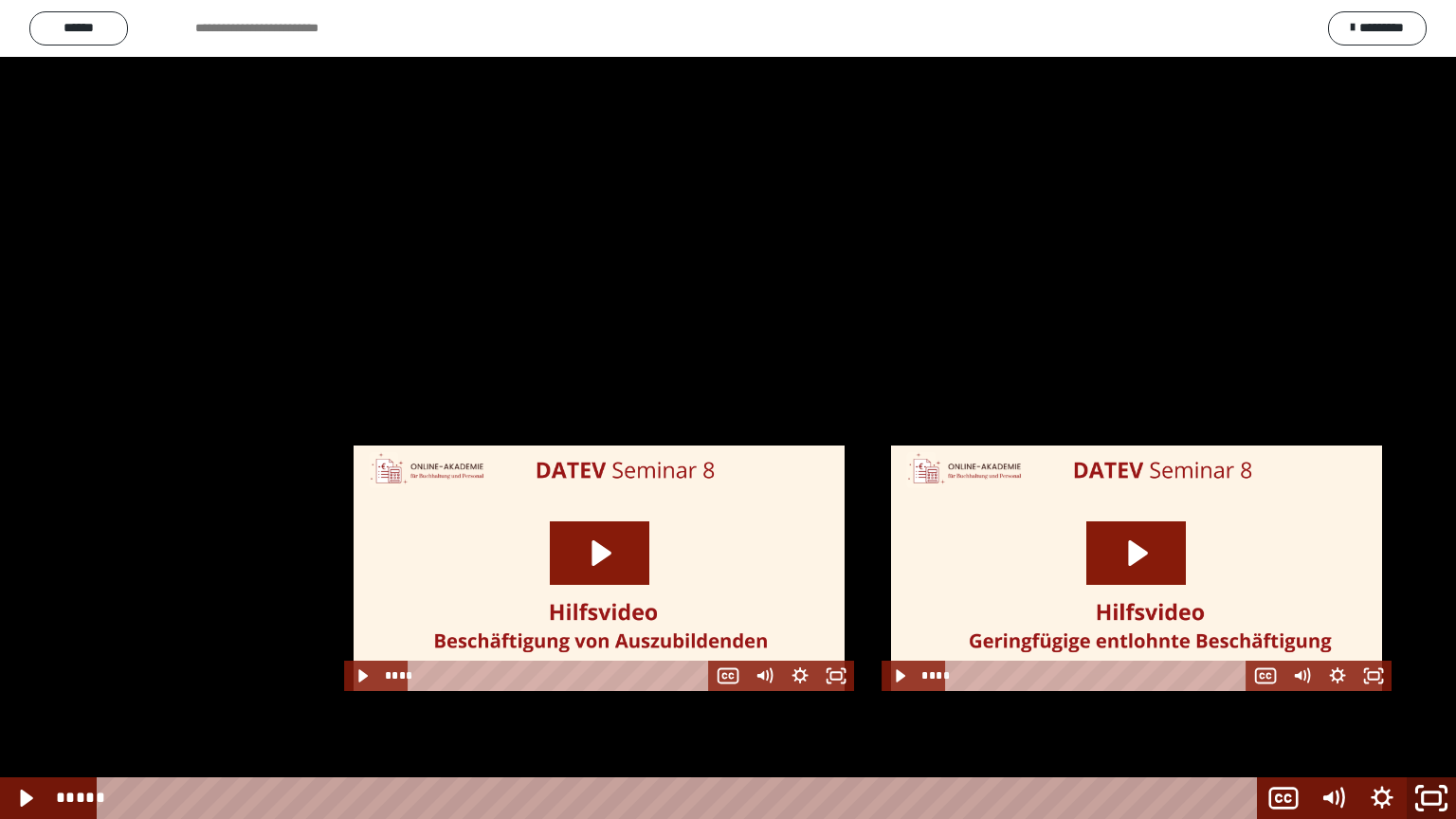click 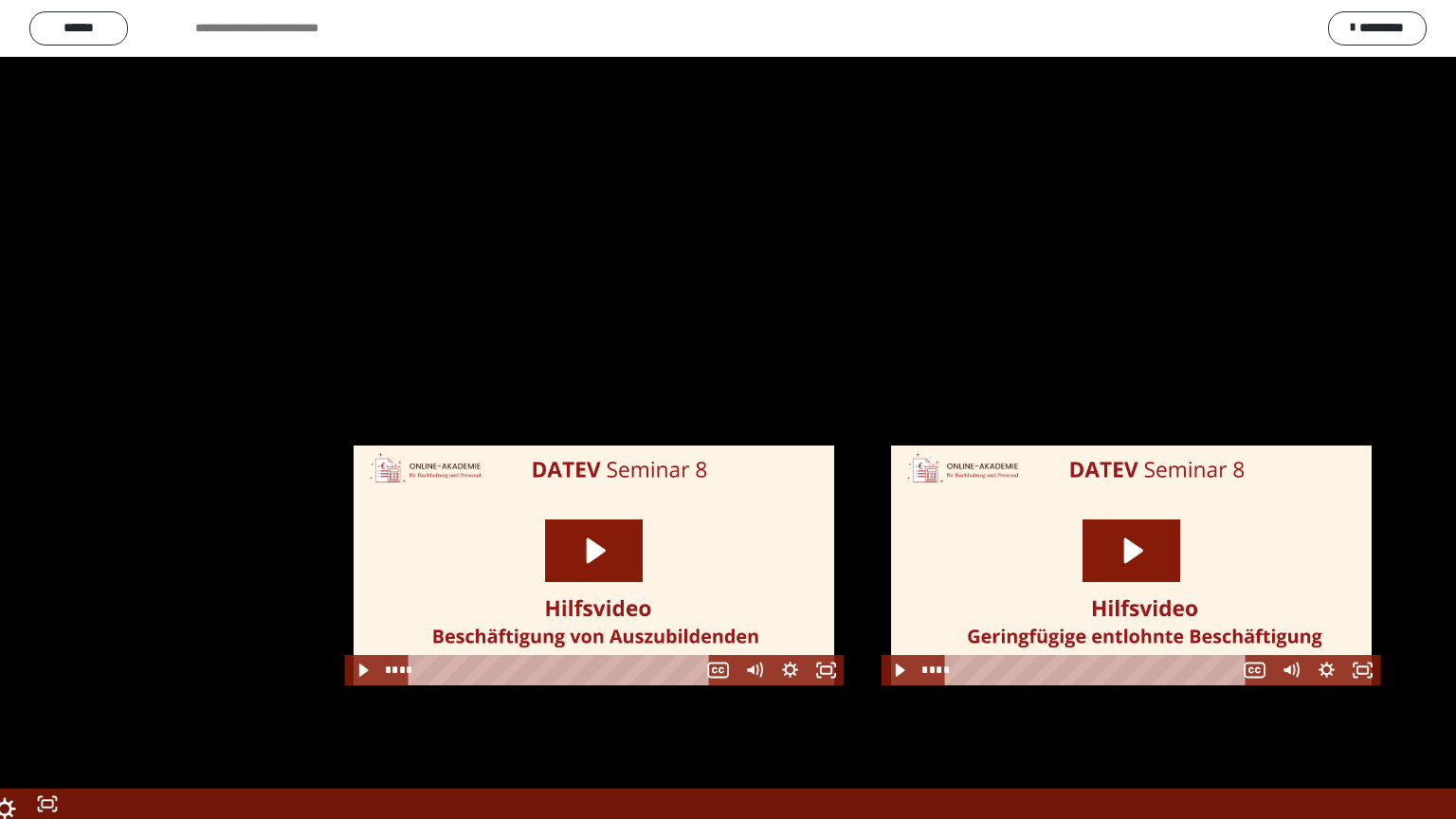 scroll, scrollTop: 2412, scrollLeft: 0, axis: vertical 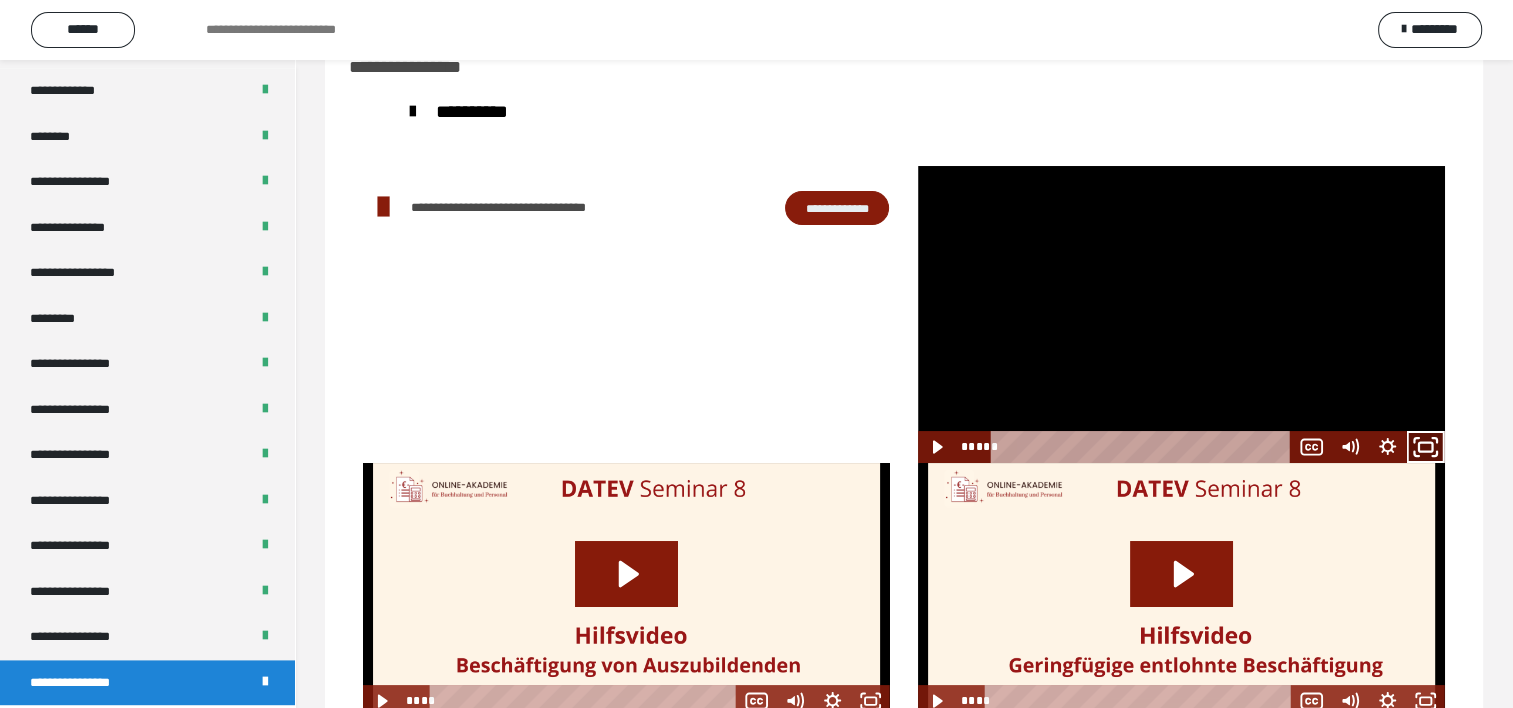 click 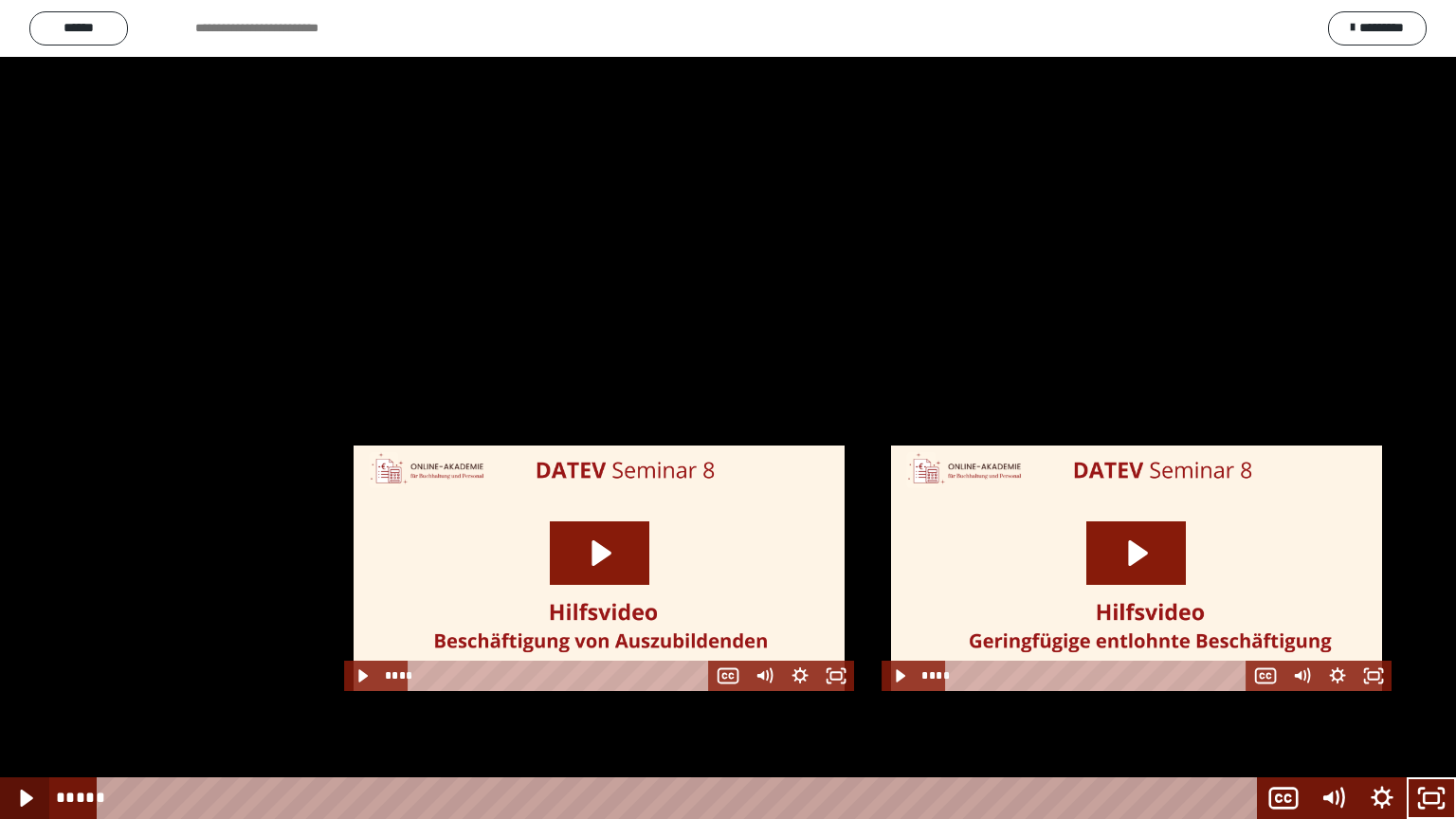 click 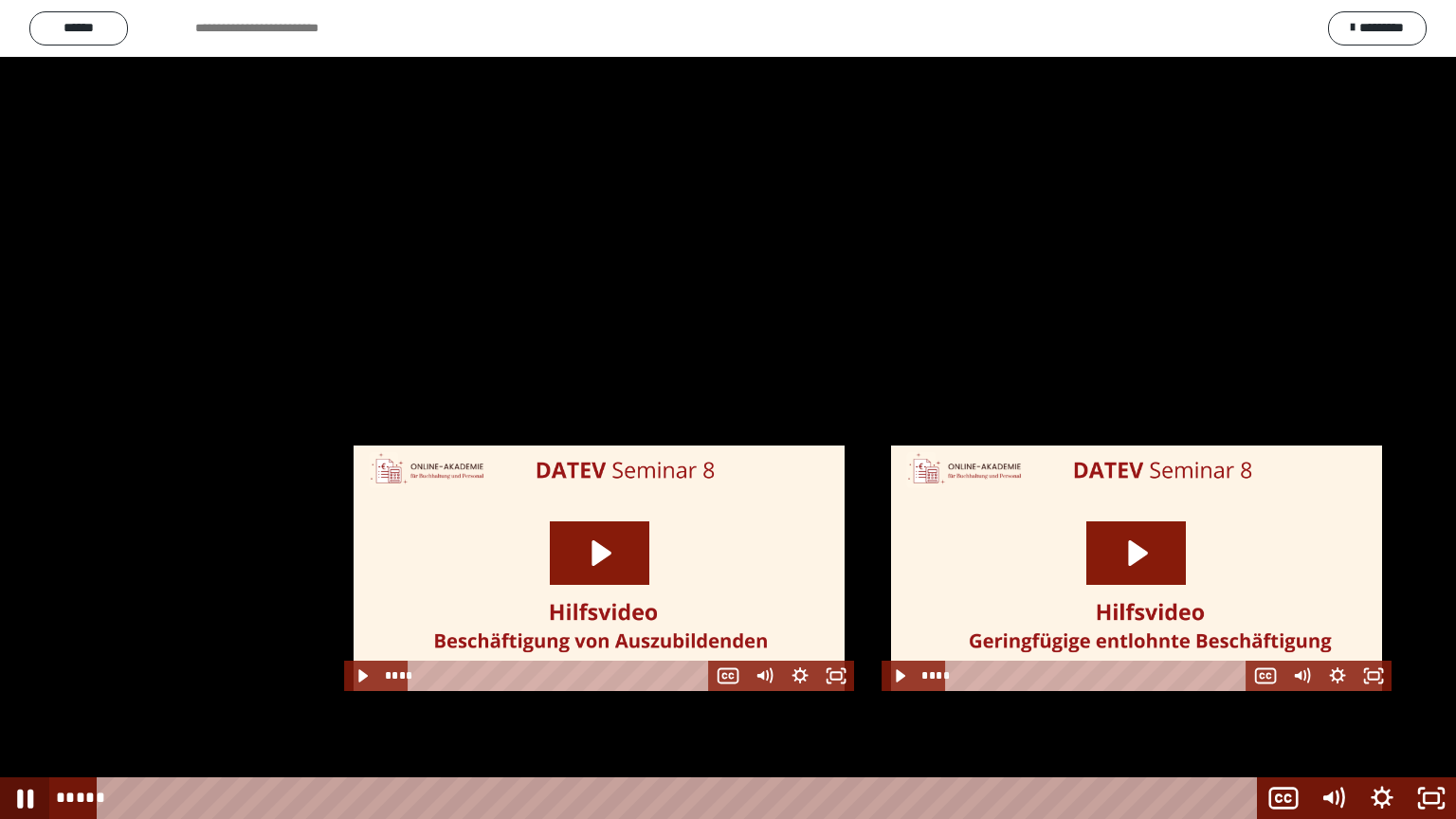 click 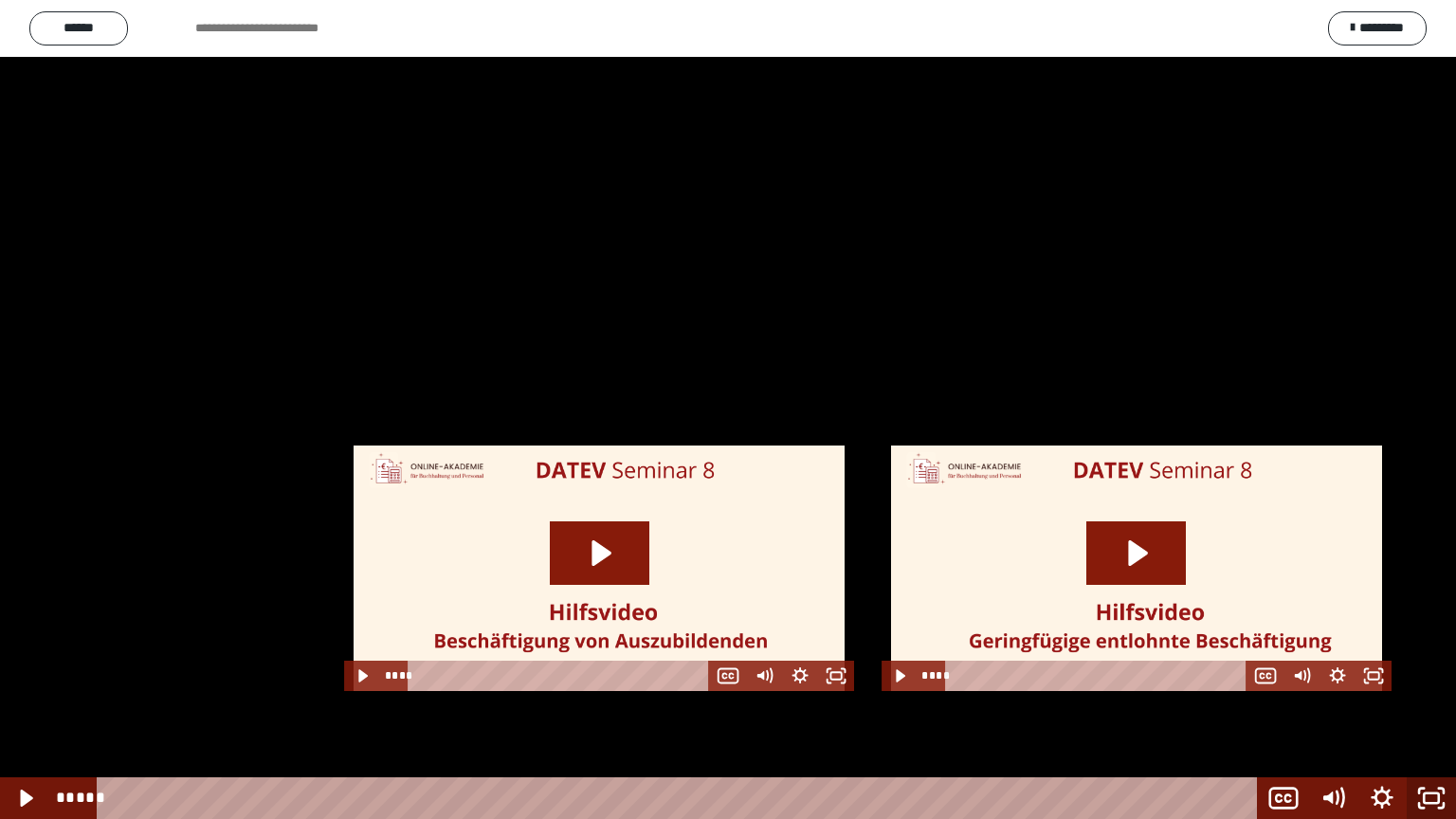 click 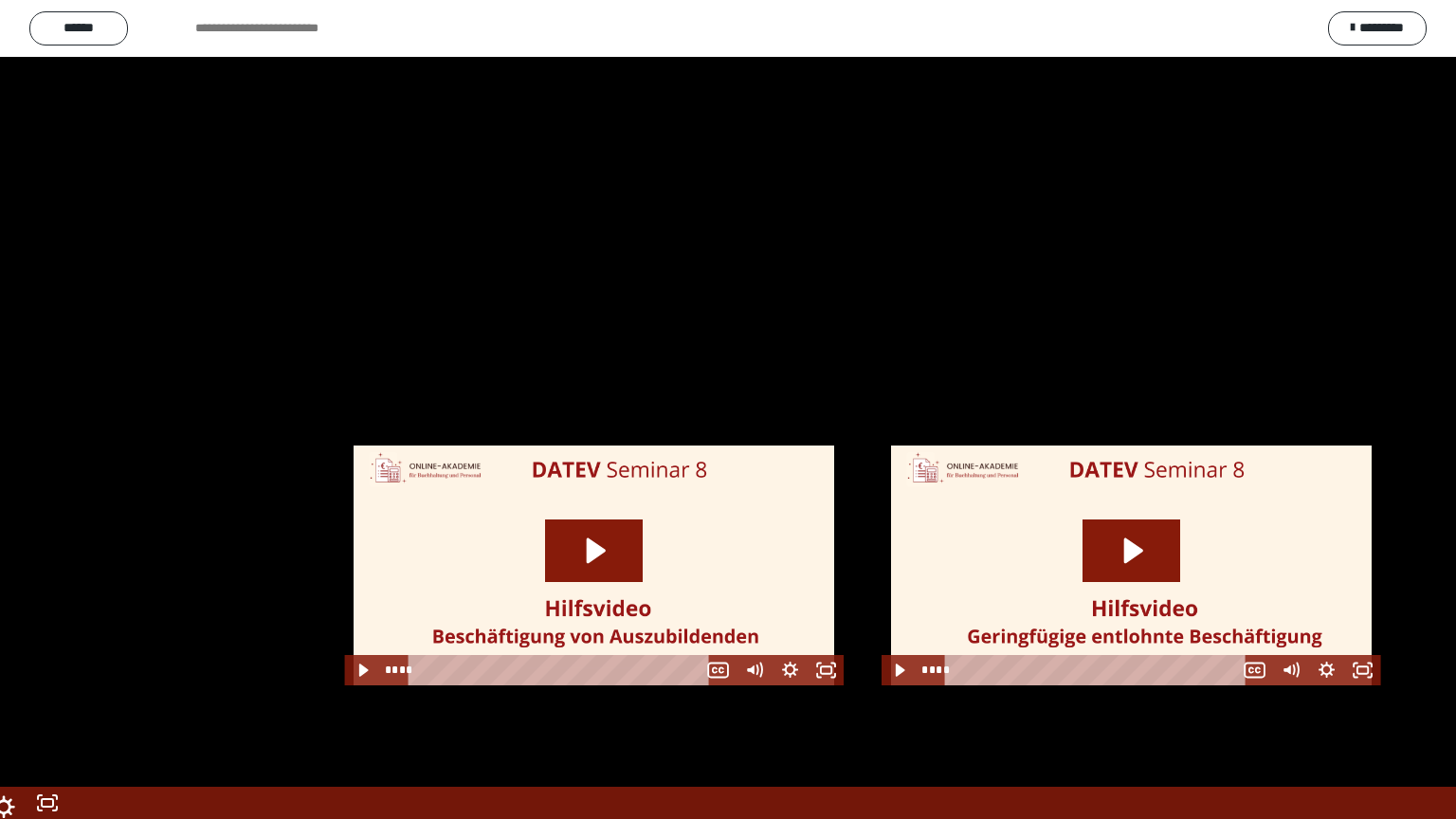 scroll, scrollTop: 2412, scrollLeft: 0, axis: vertical 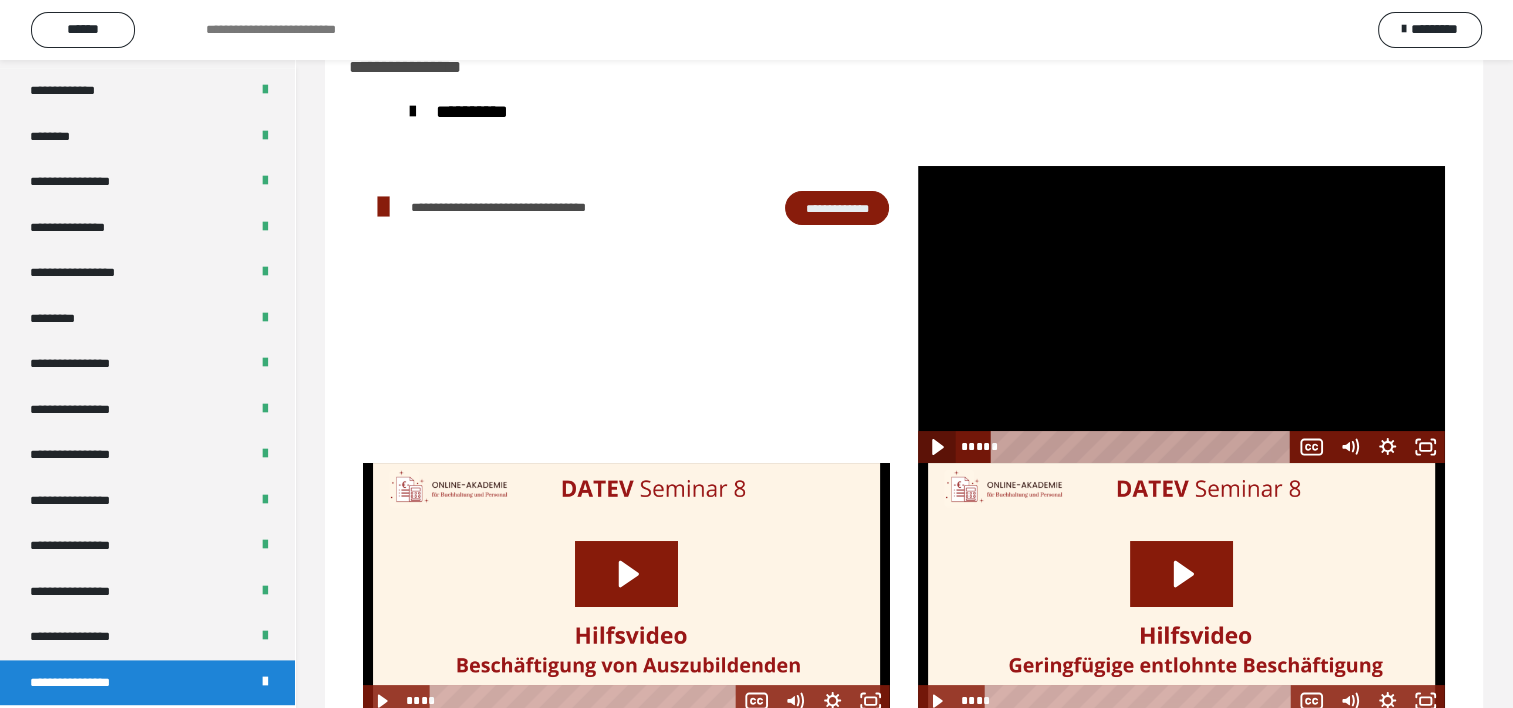 click 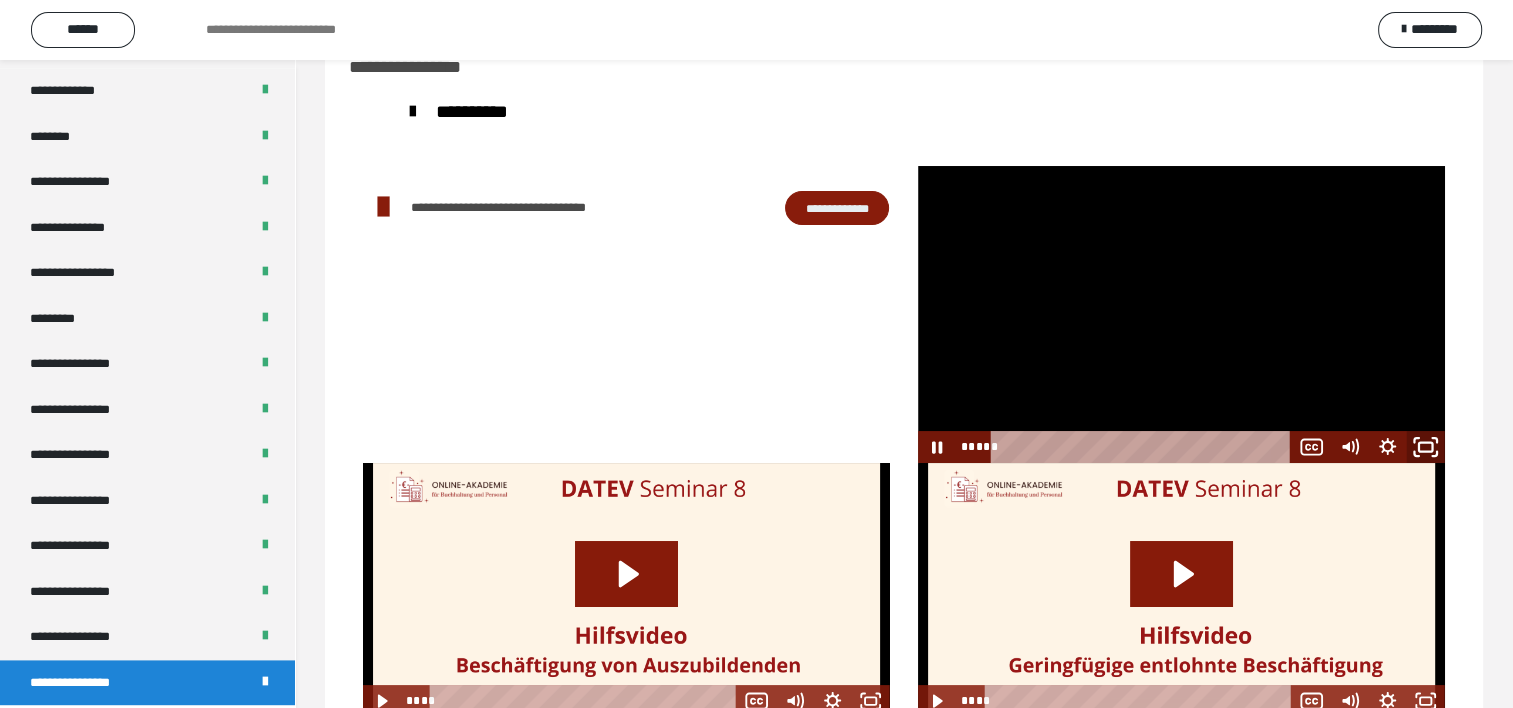 click 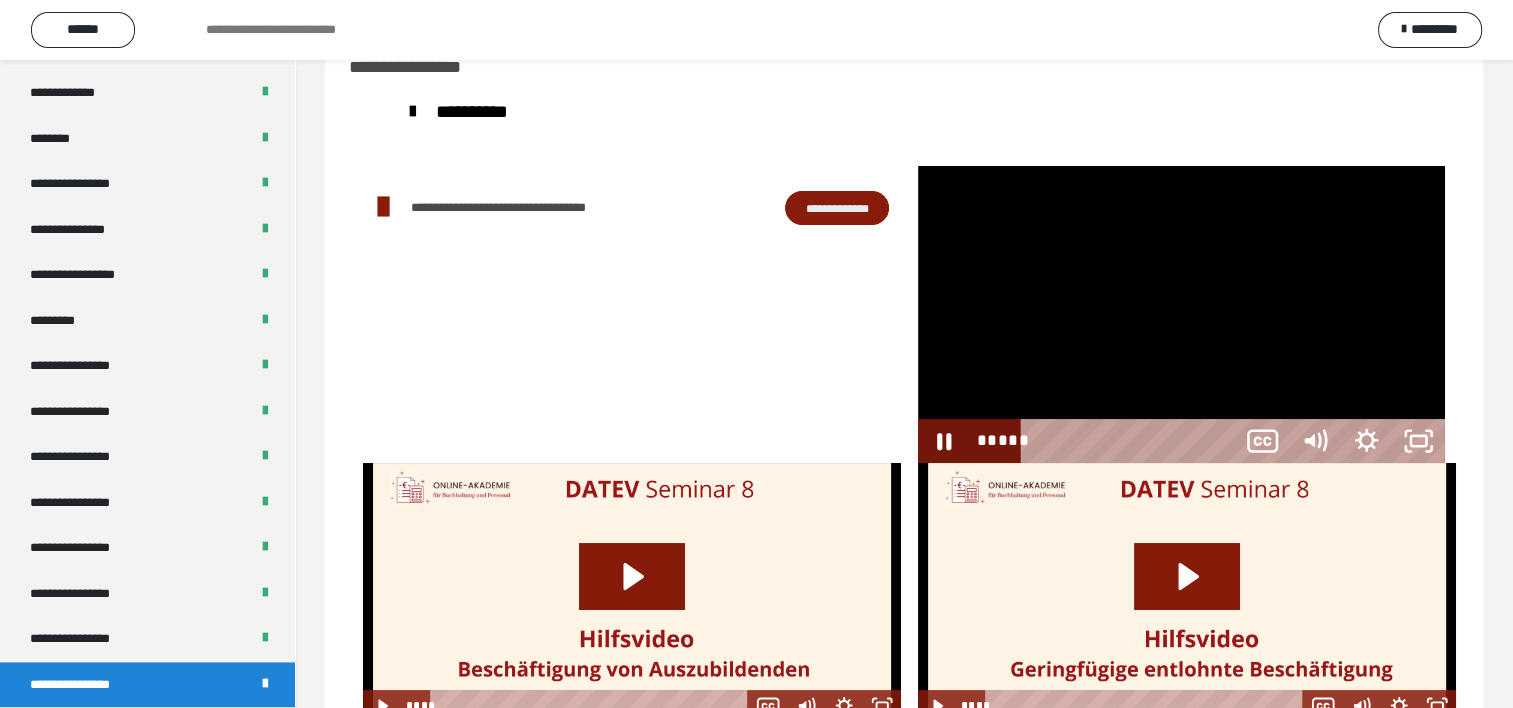scroll, scrollTop: 2388, scrollLeft: 0, axis: vertical 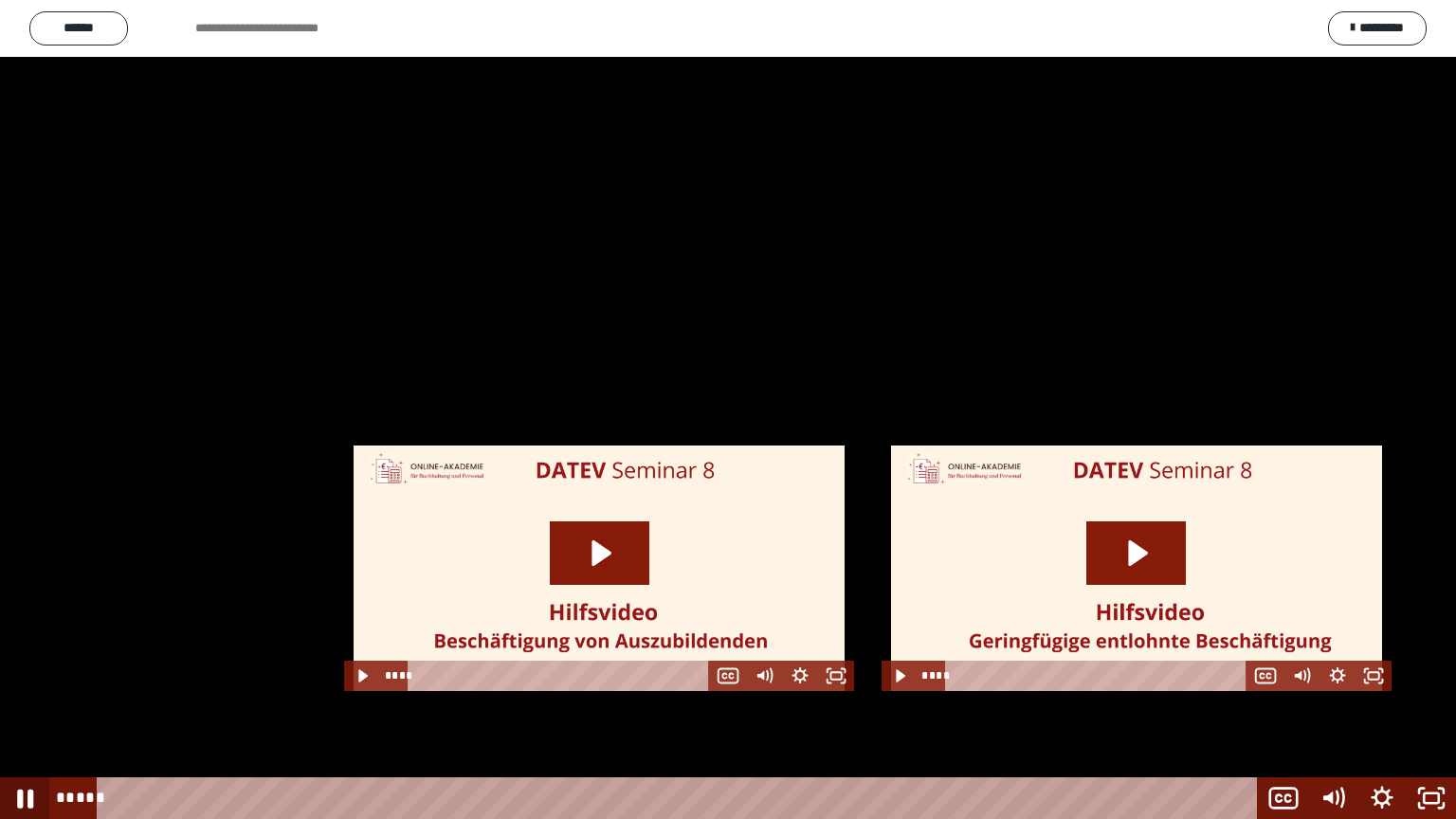 click 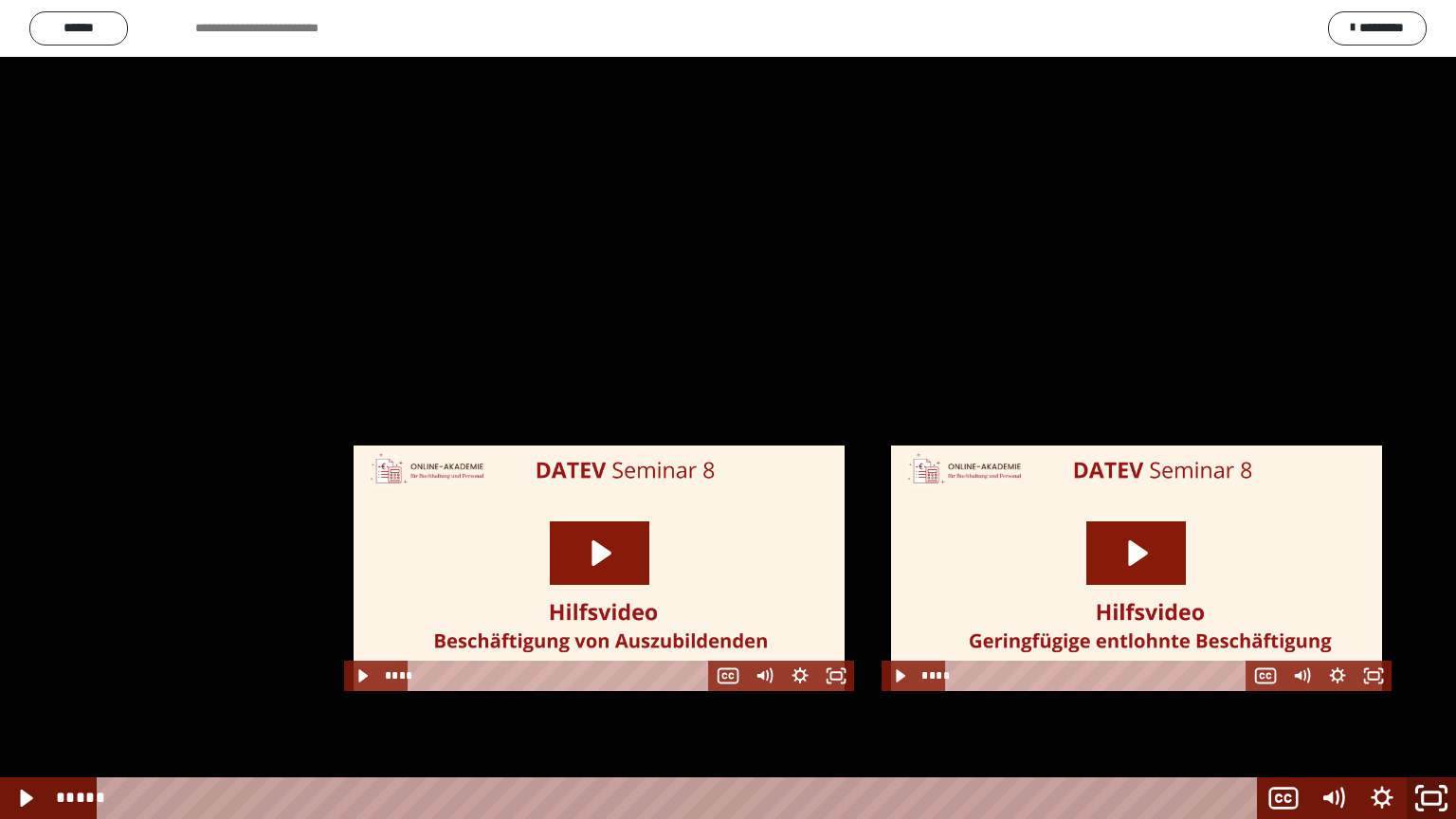 click 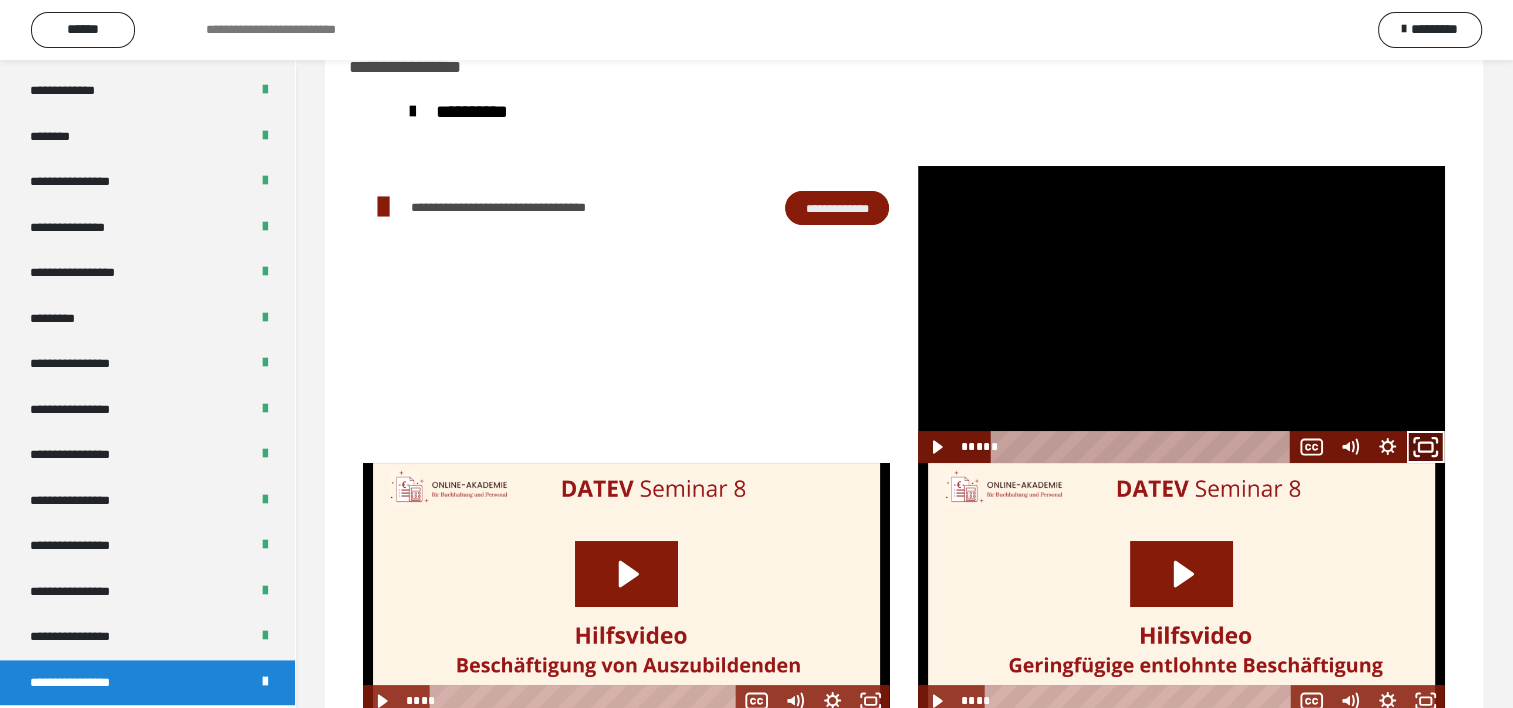click 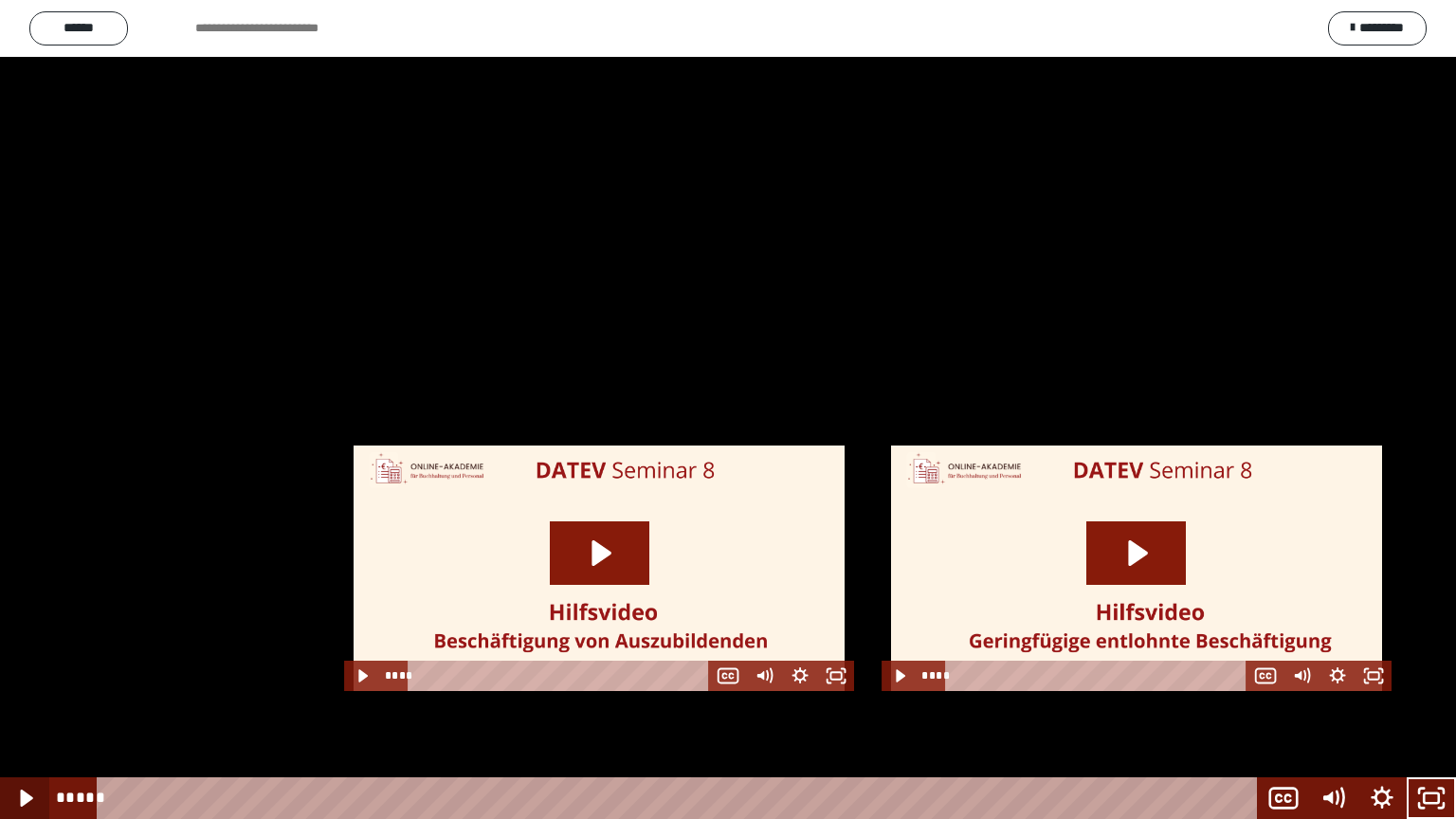 click 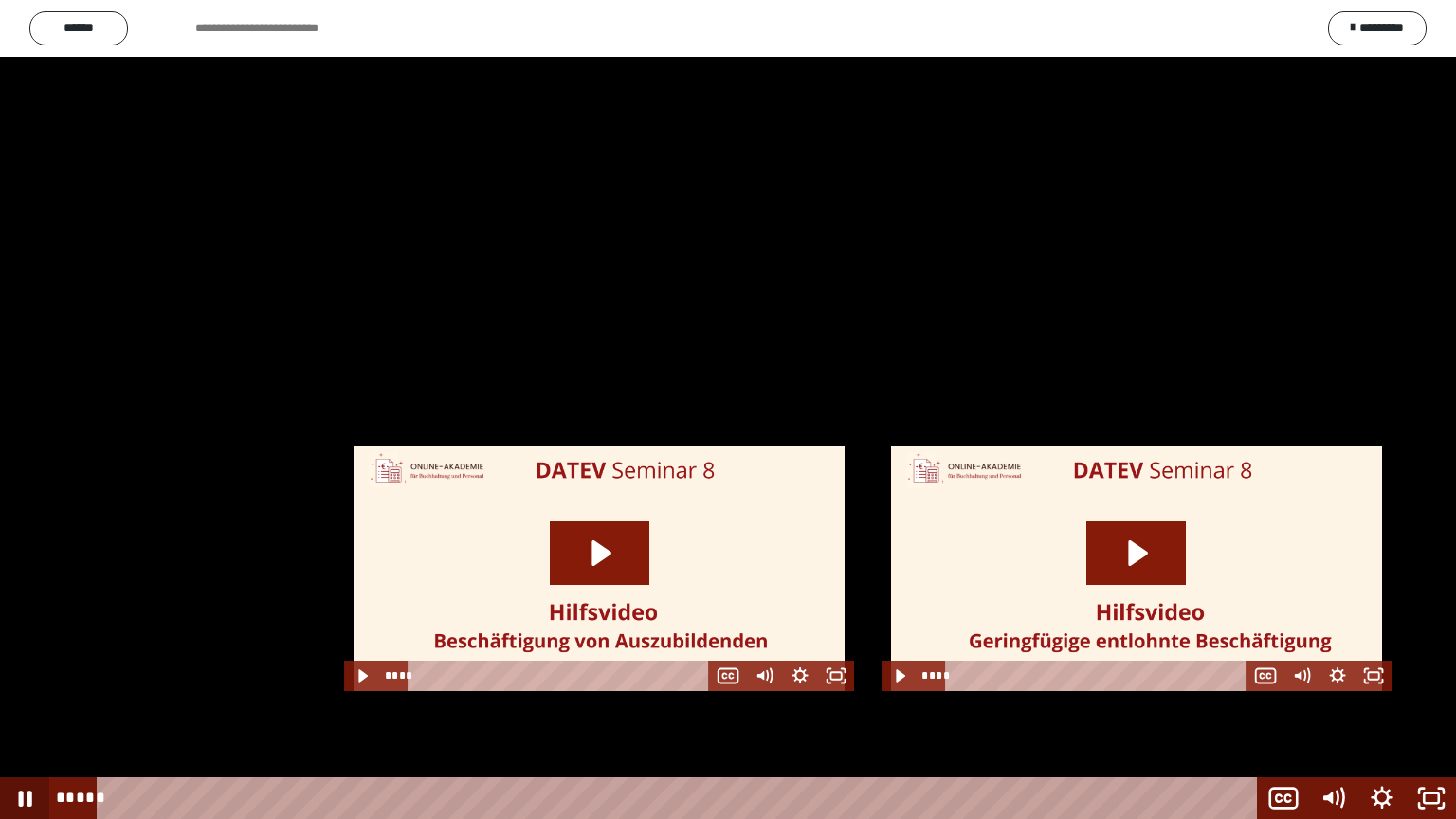 click 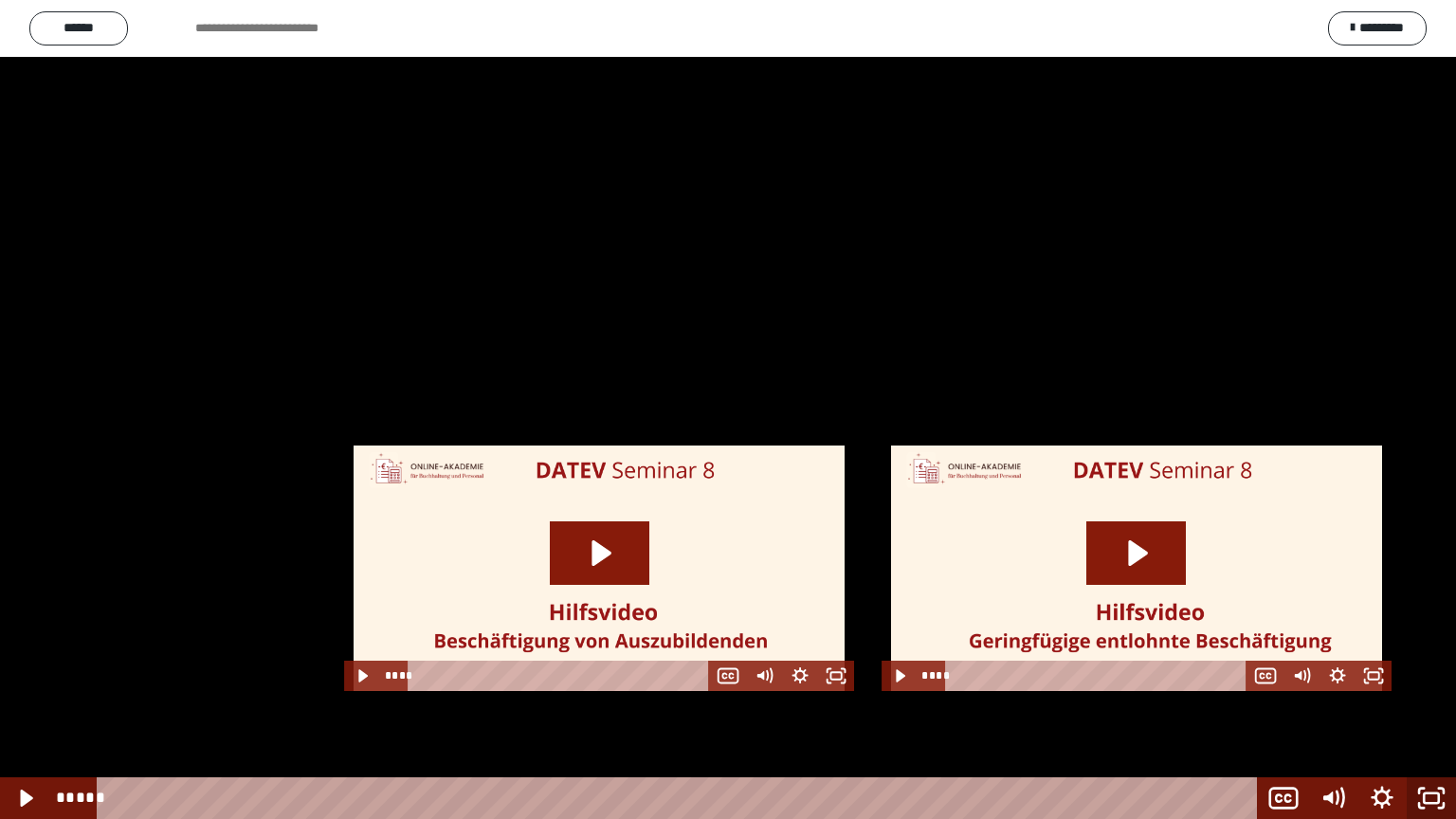 click 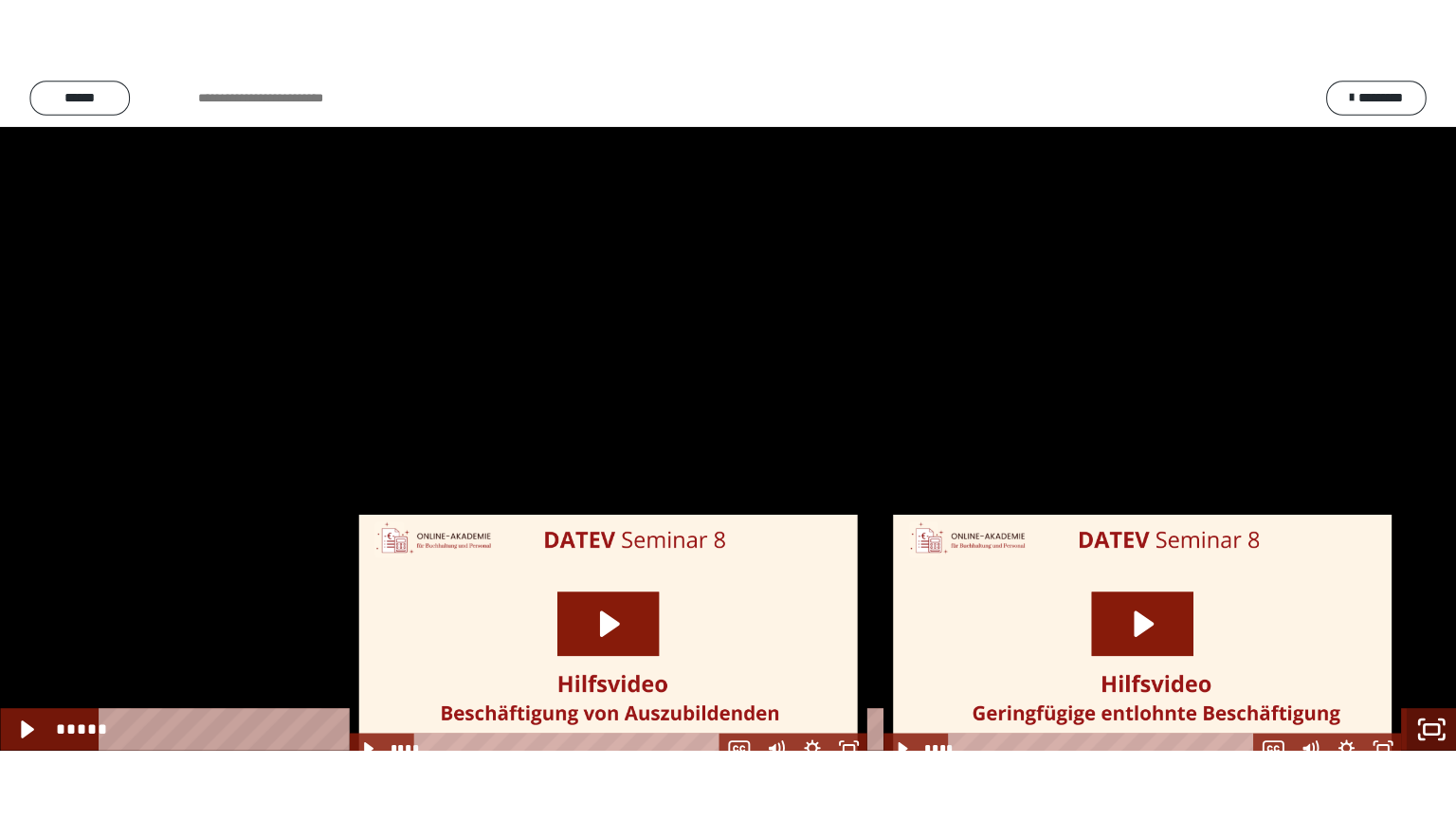 scroll, scrollTop: 2412, scrollLeft: 0, axis: vertical 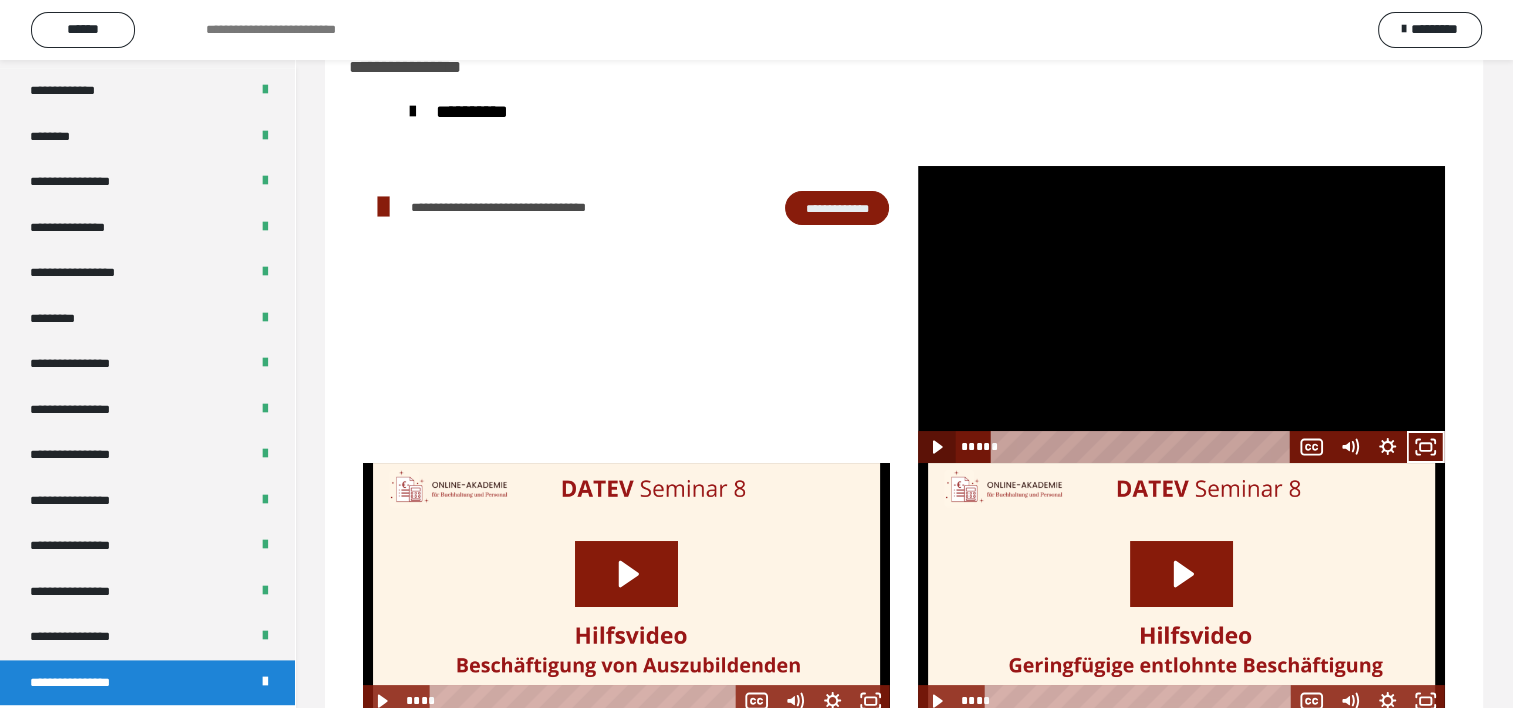 click 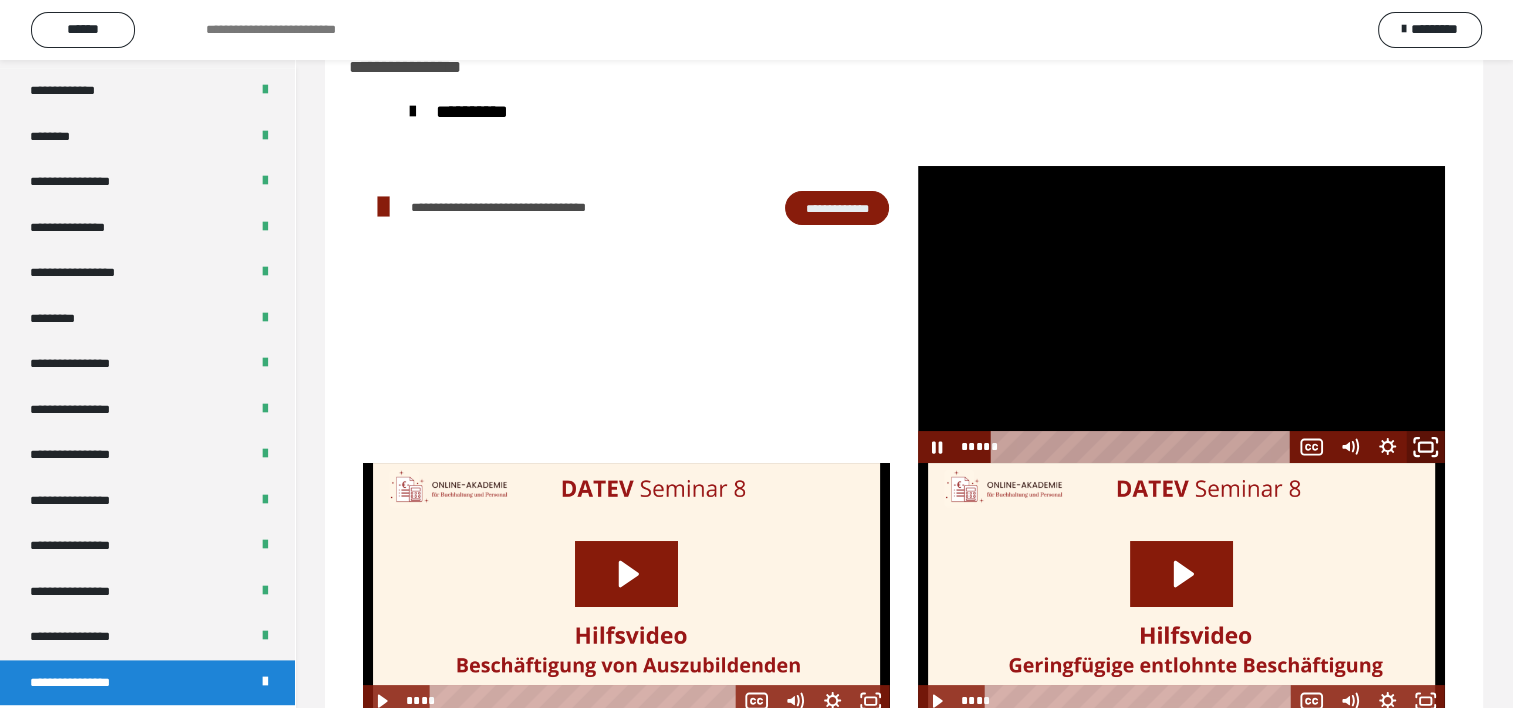 click 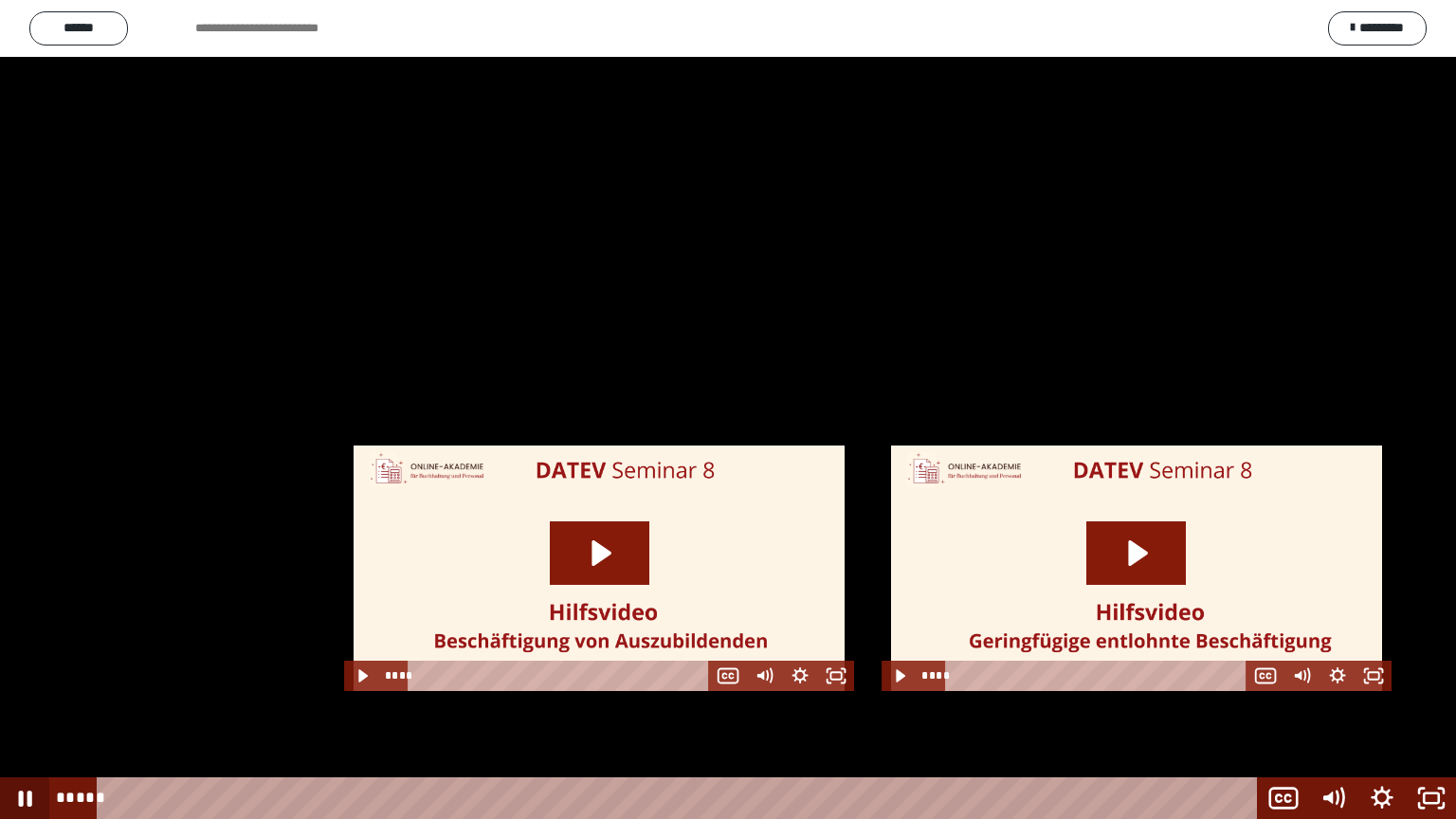 click 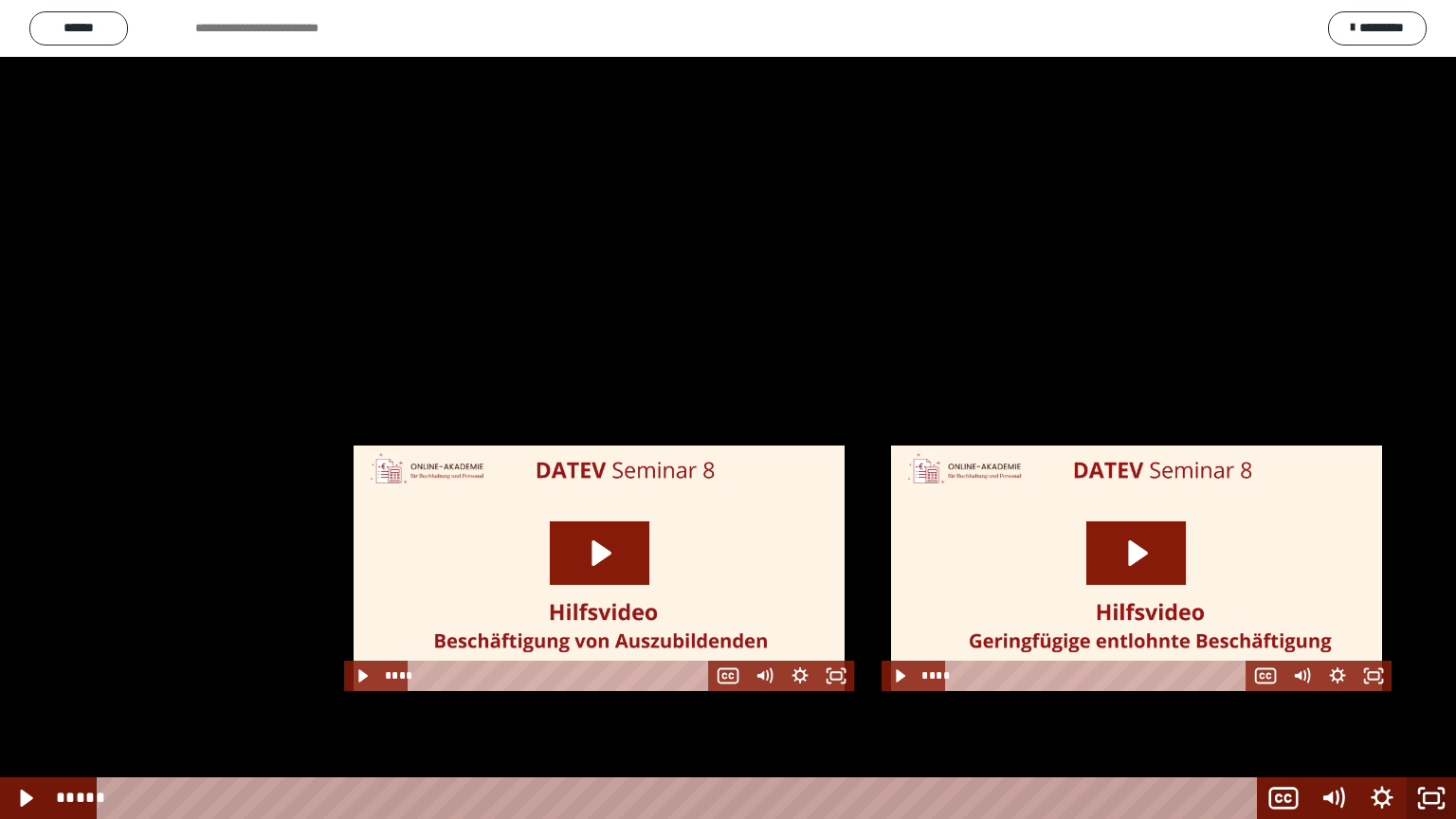 click 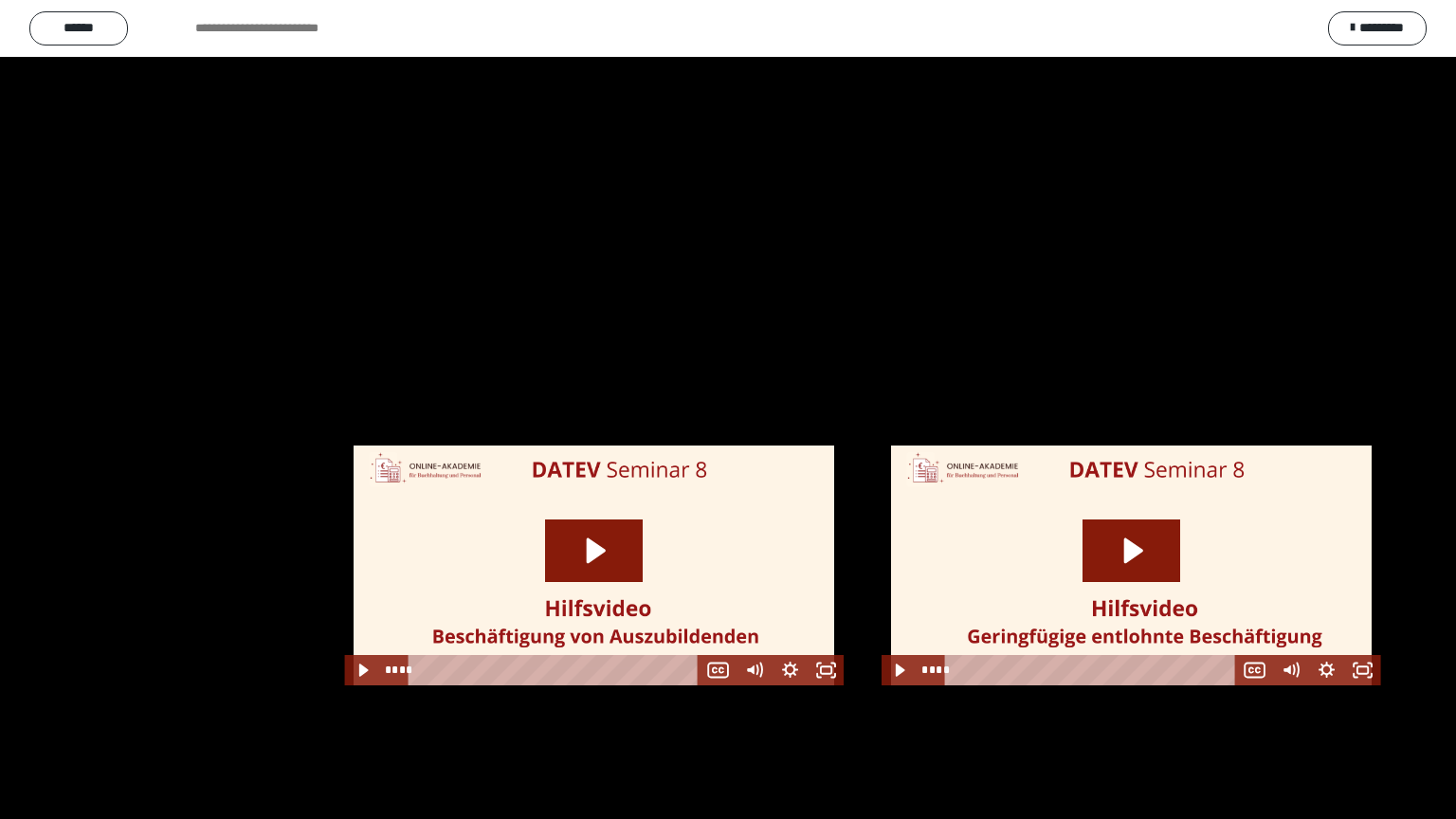scroll, scrollTop: 2412, scrollLeft: 0, axis: vertical 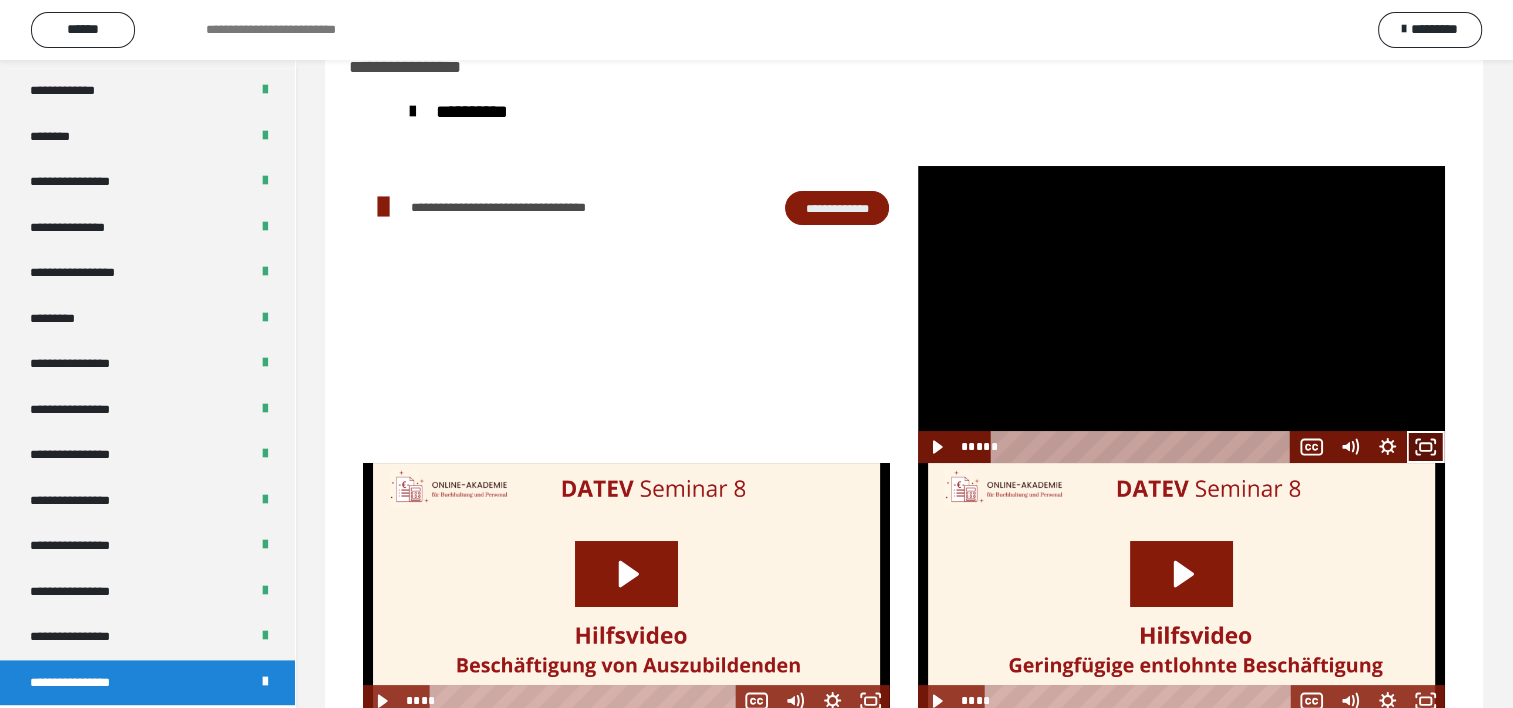 click 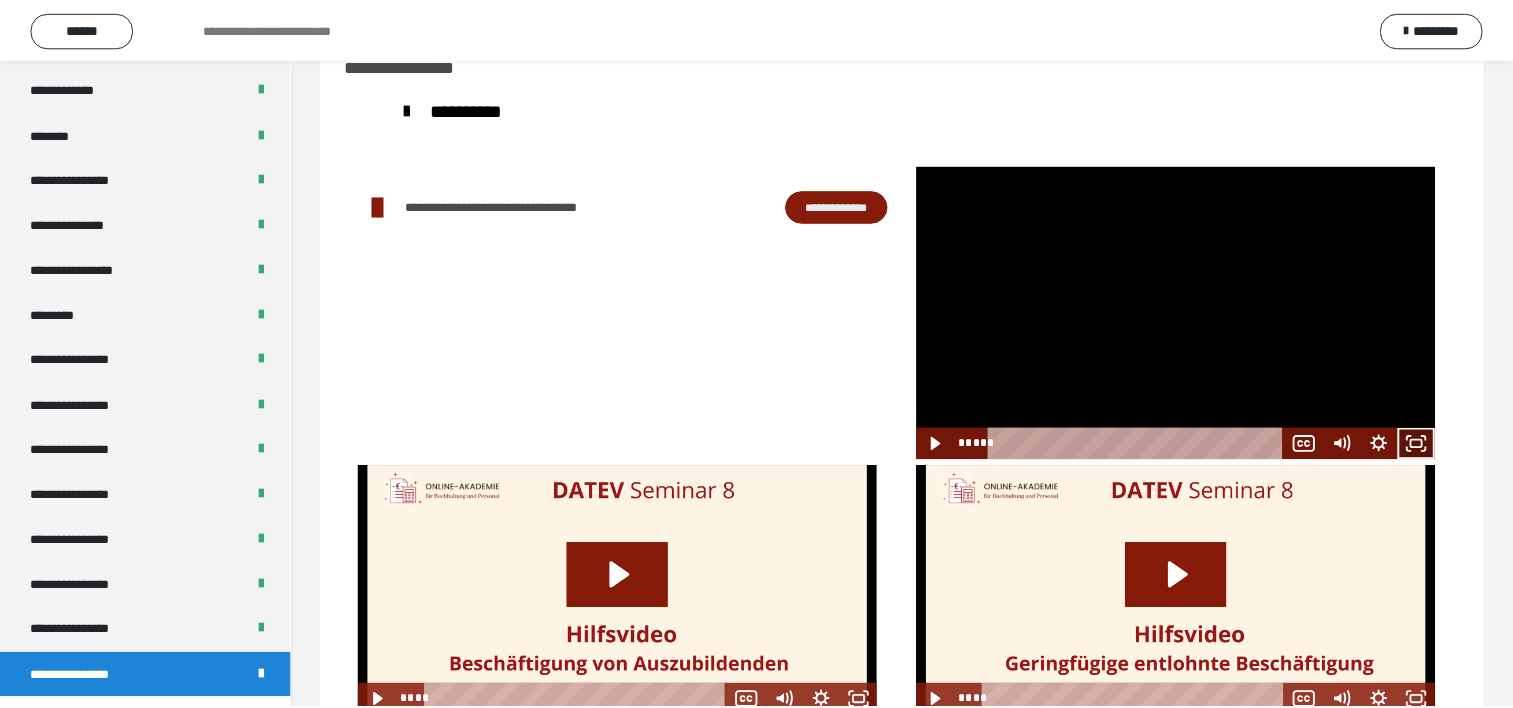 scroll, scrollTop: 2388, scrollLeft: 0, axis: vertical 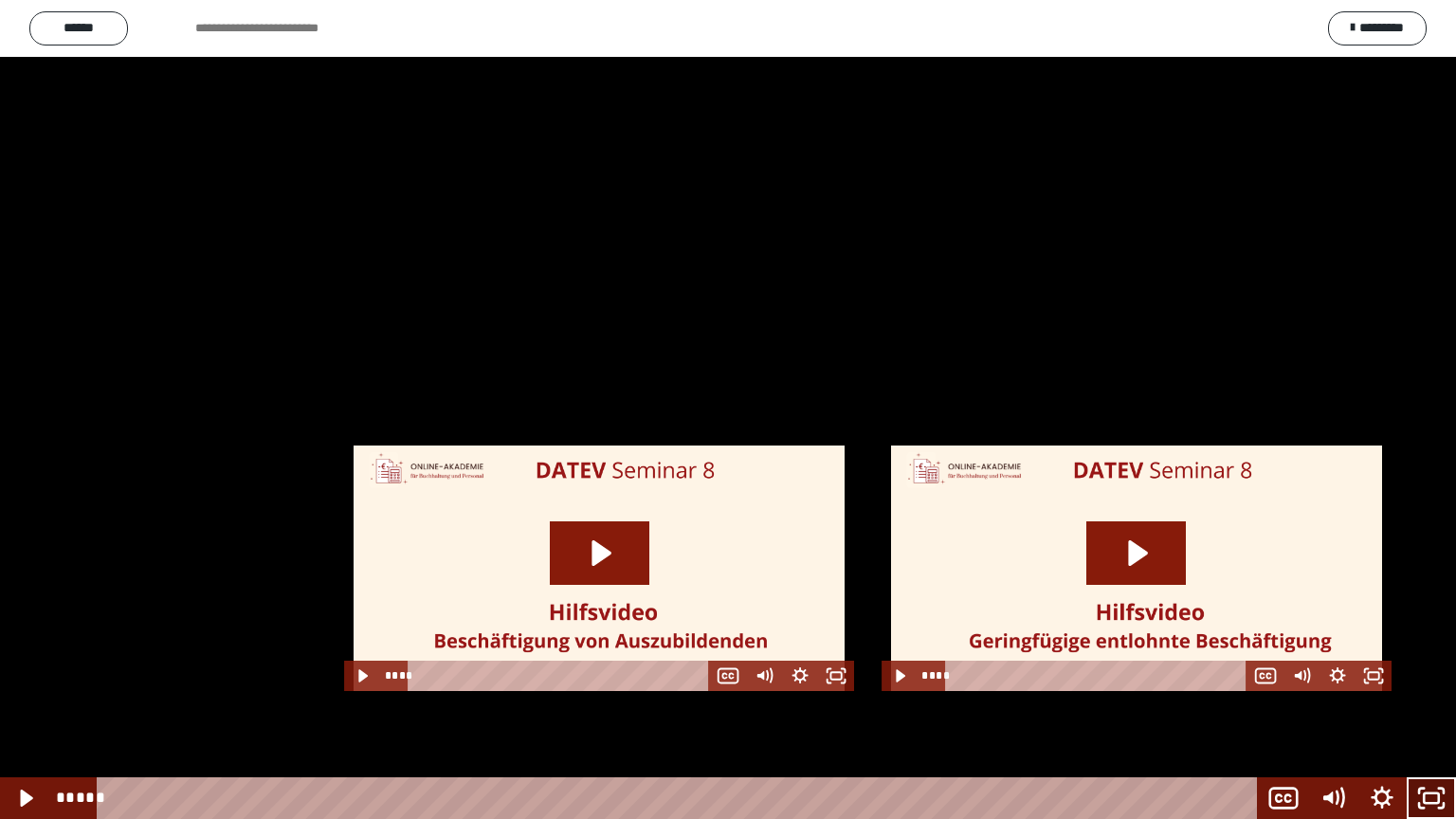 click 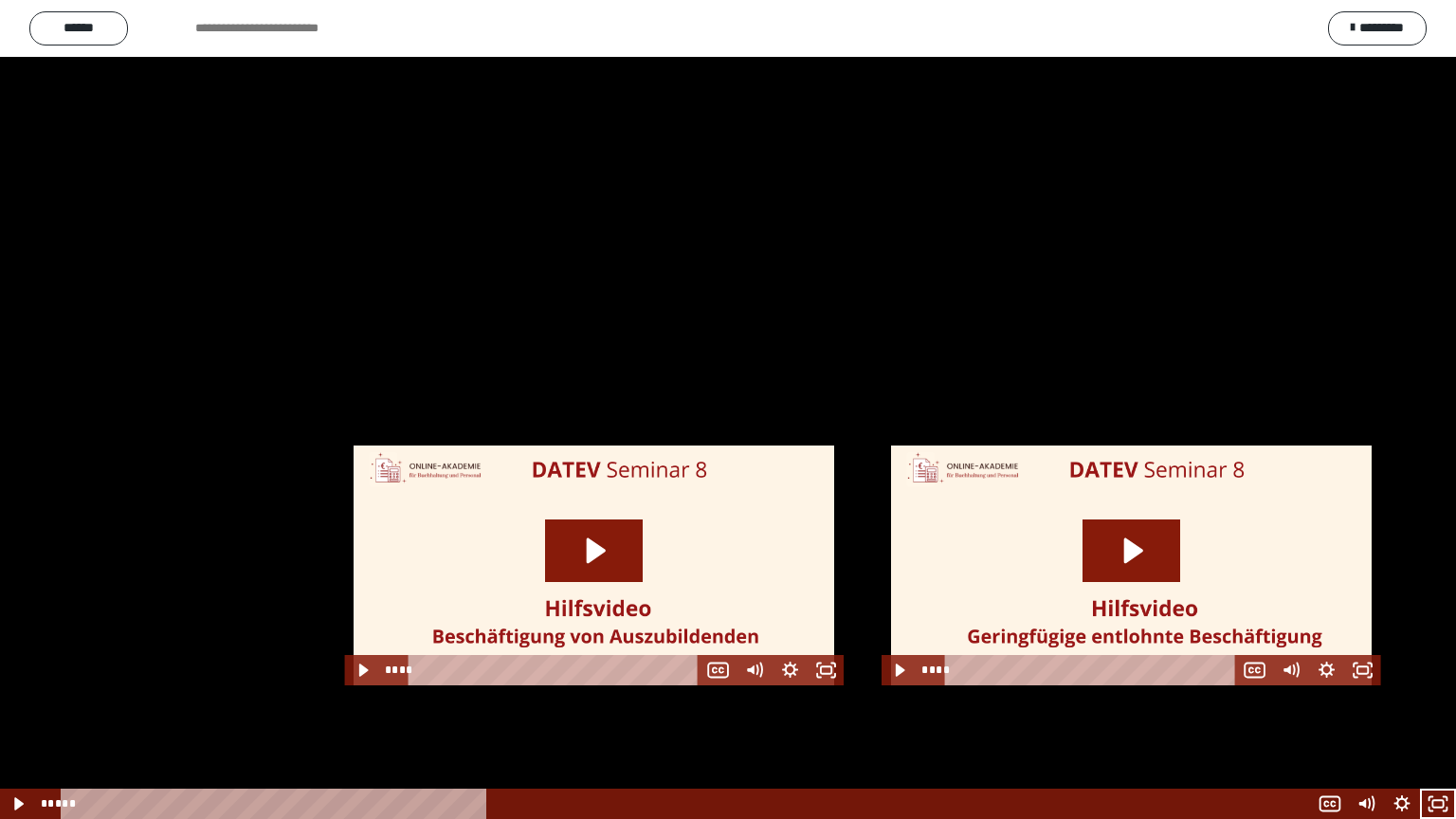 scroll, scrollTop: 2412, scrollLeft: 0, axis: vertical 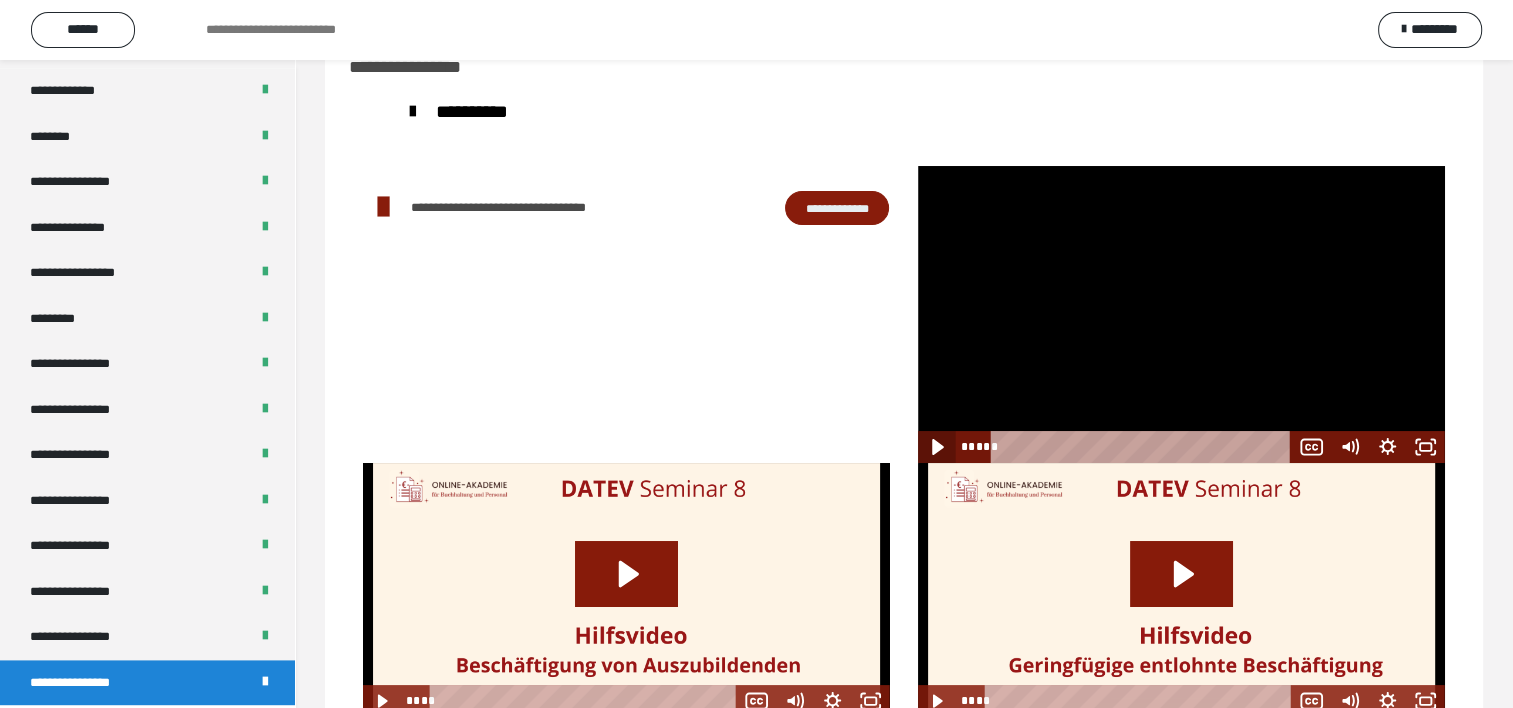 click 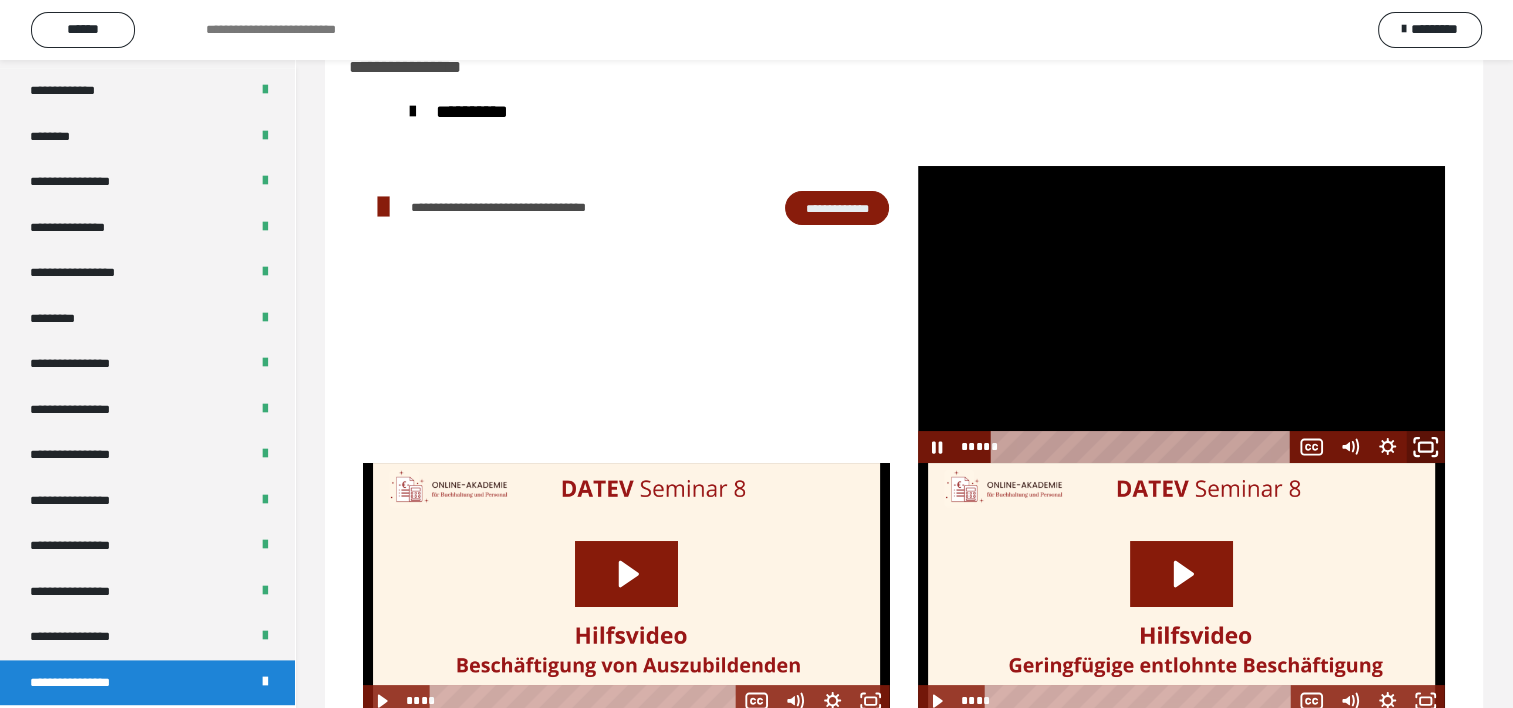 click 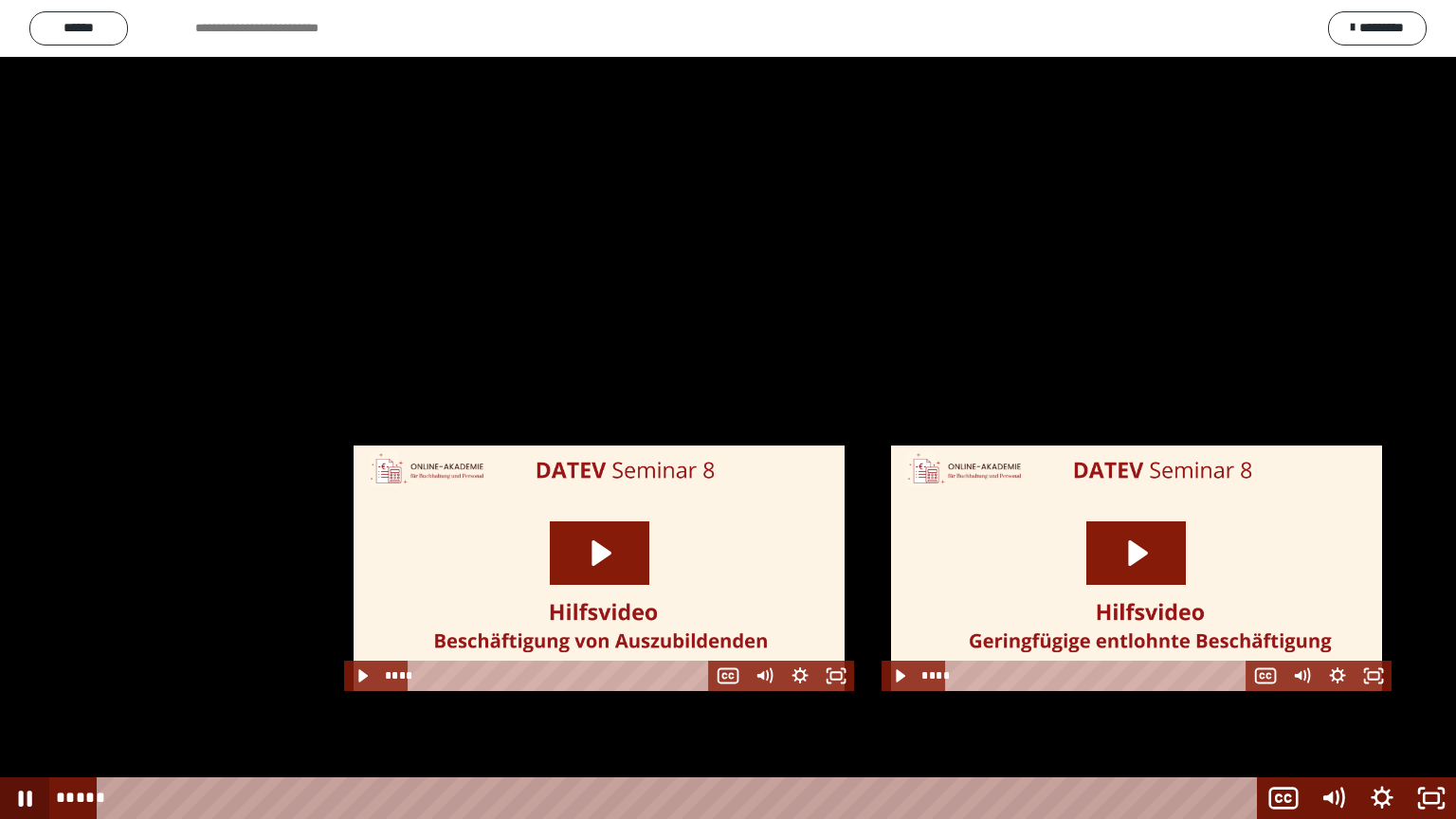 click 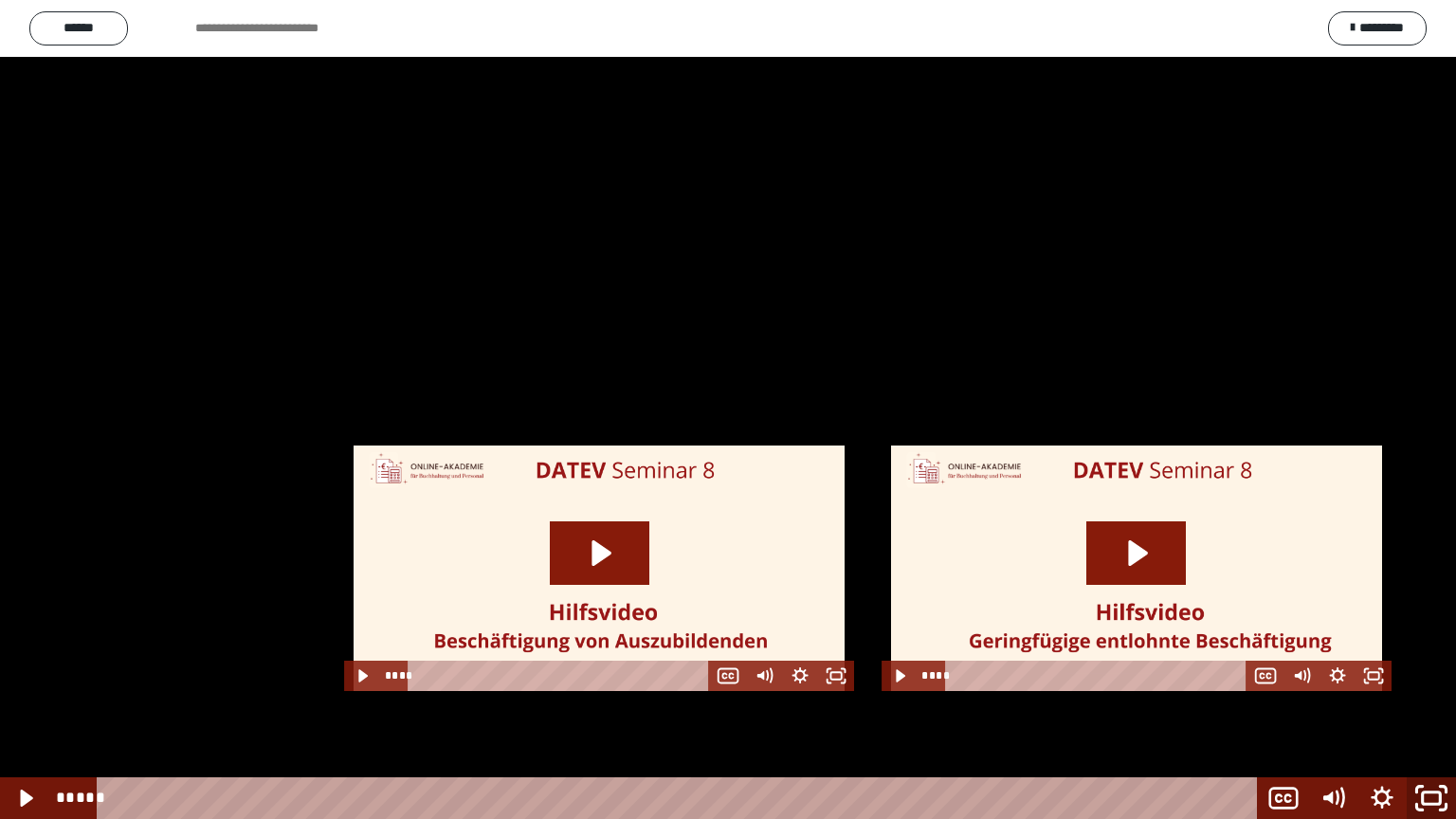 drag, startPoint x: 1442, startPoint y: 798, endPoint x: 1433, endPoint y: 670, distance: 128.31602 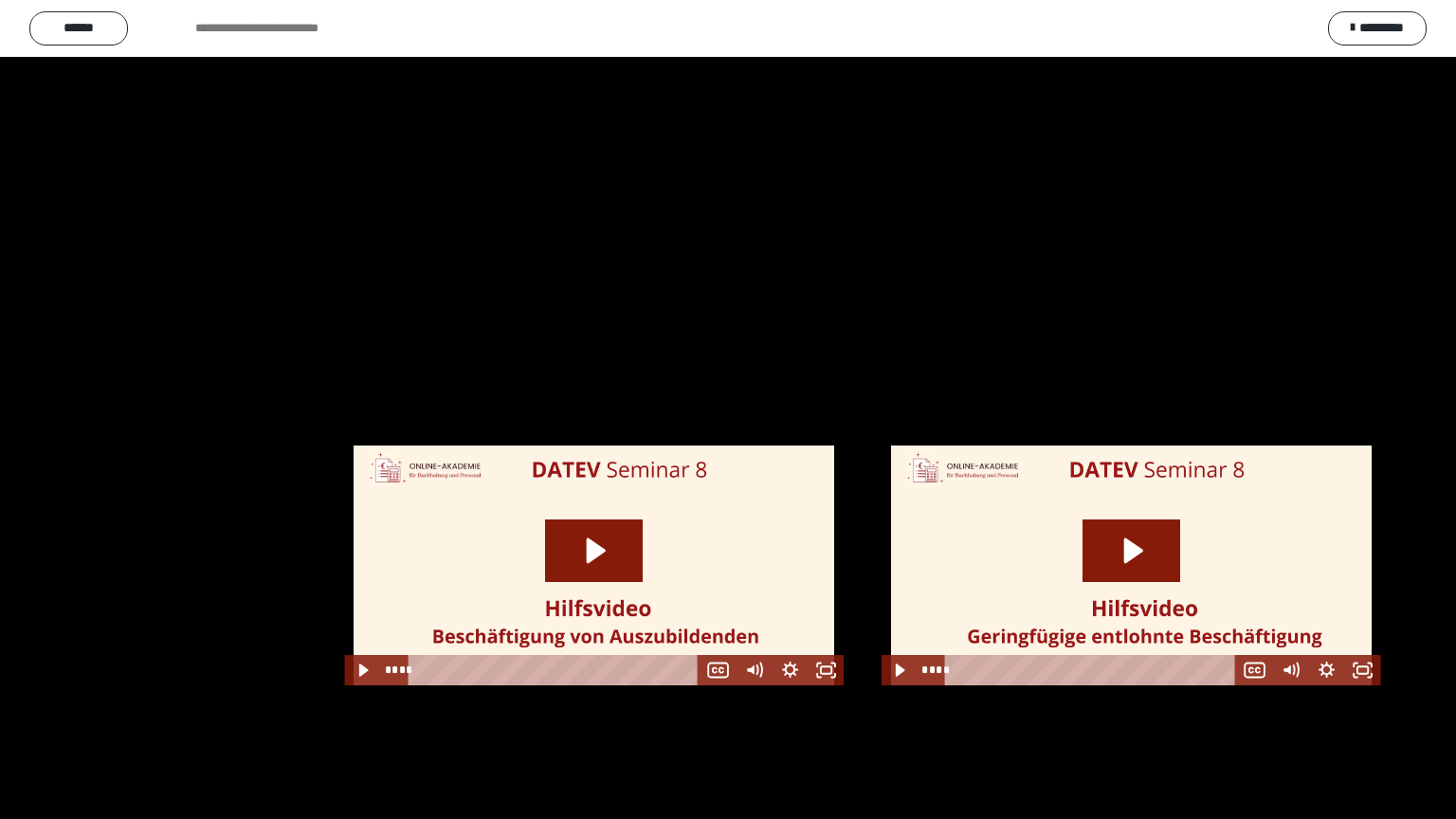 scroll, scrollTop: 2412, scrollLeft: 0, axis: vertical 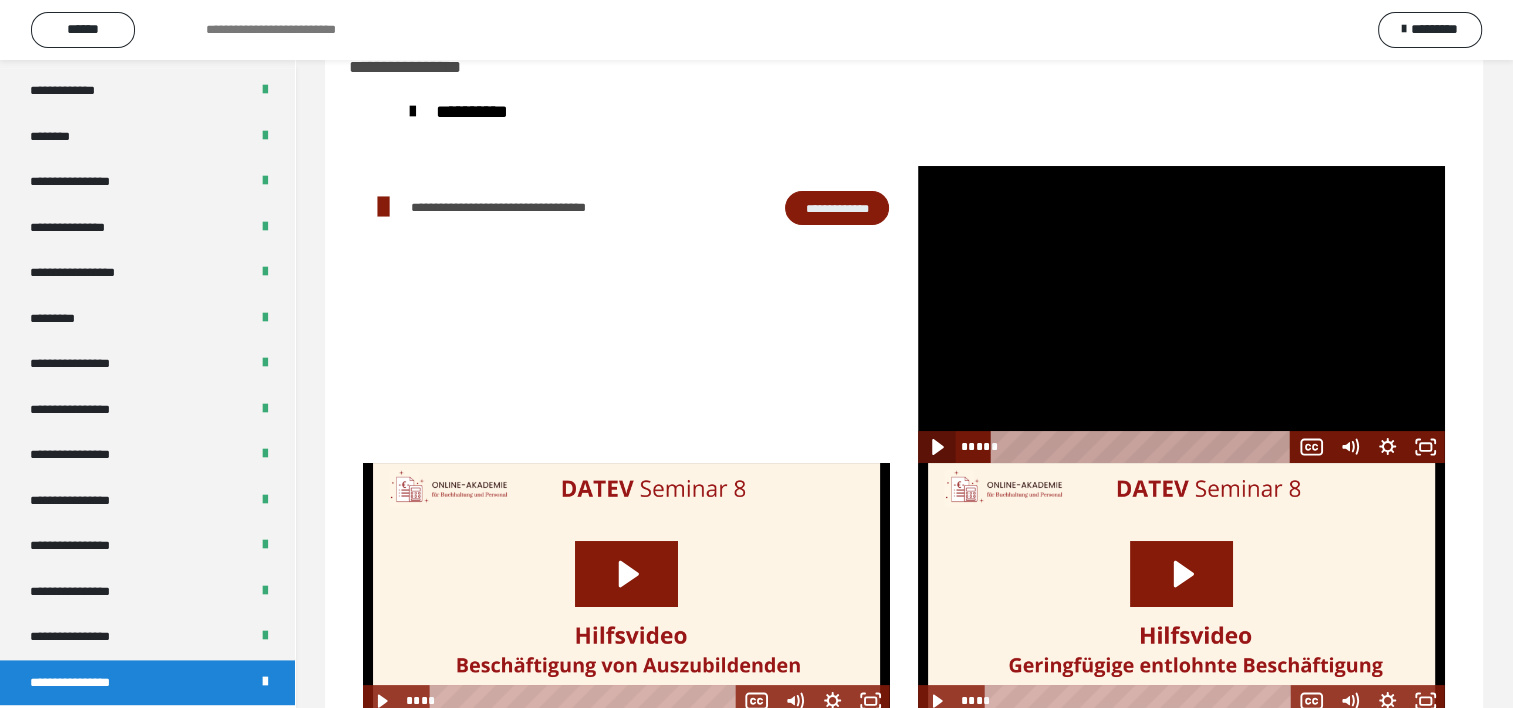click 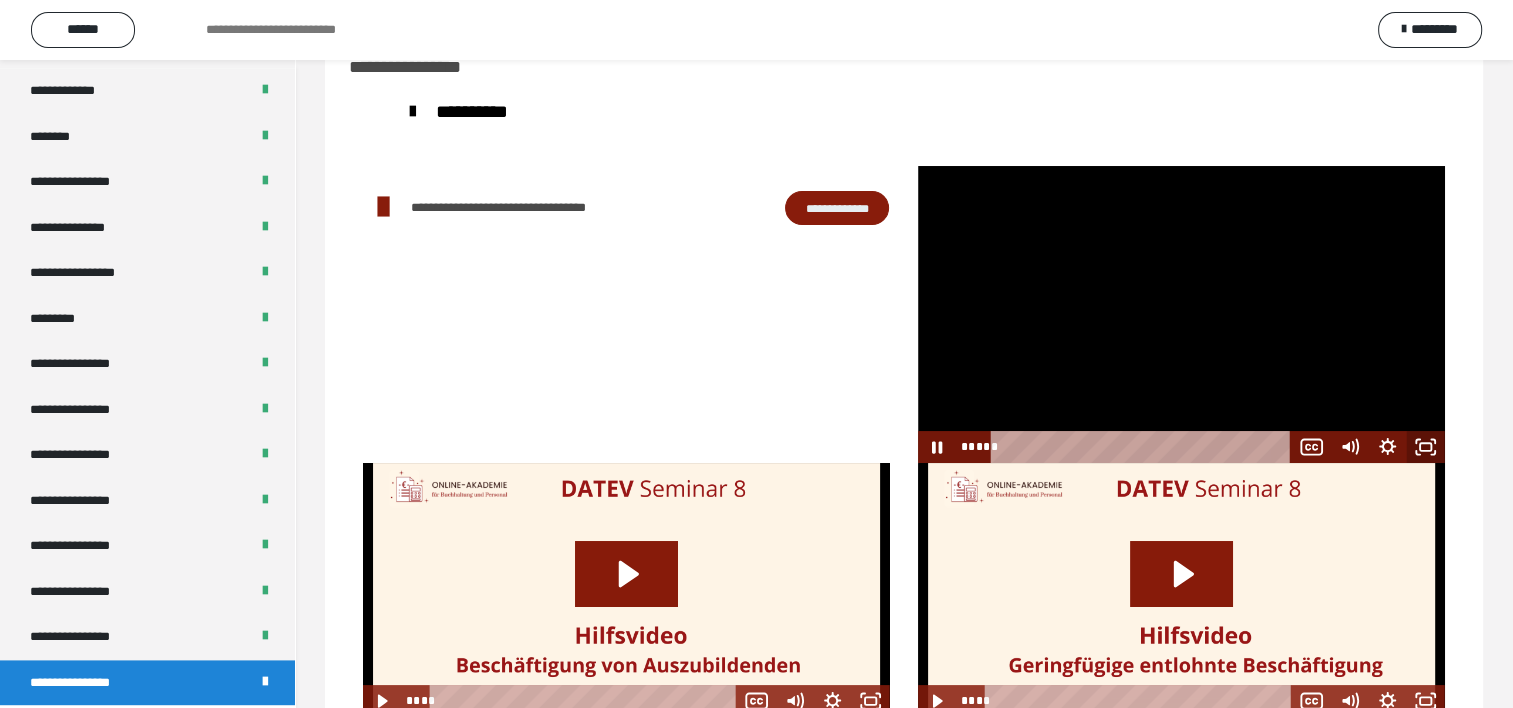 click 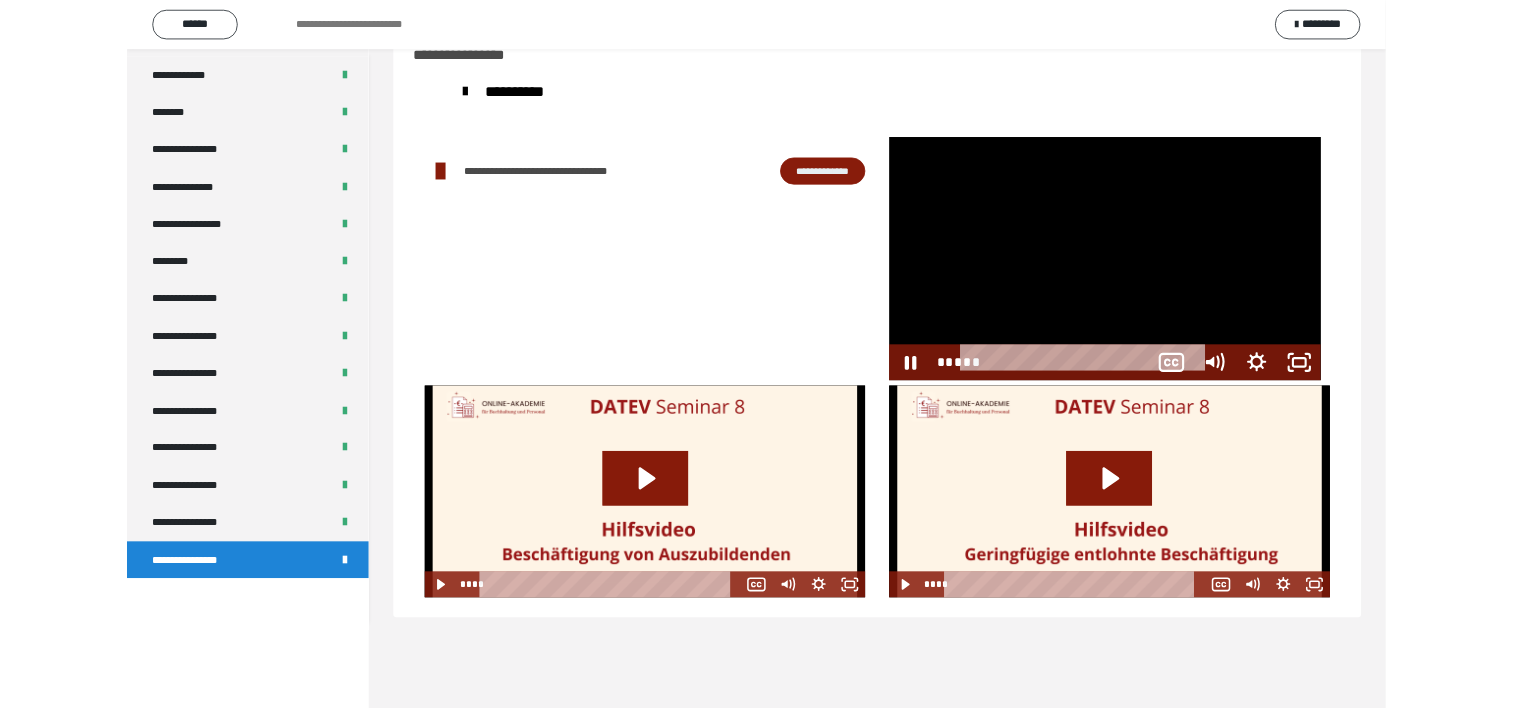 scroll, scrollTop: 2388, scrollLeft: 0, axis: vertical 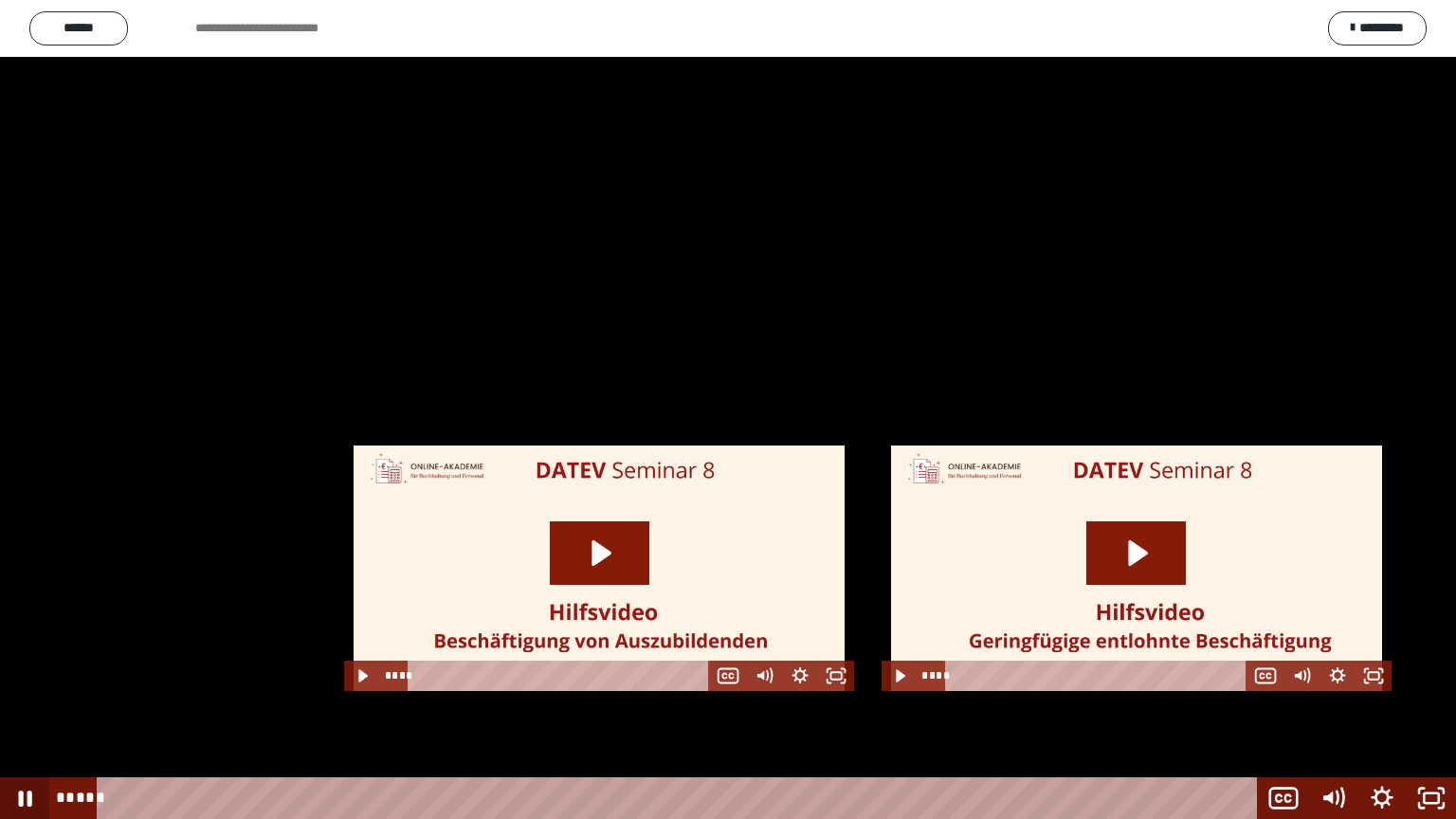 click 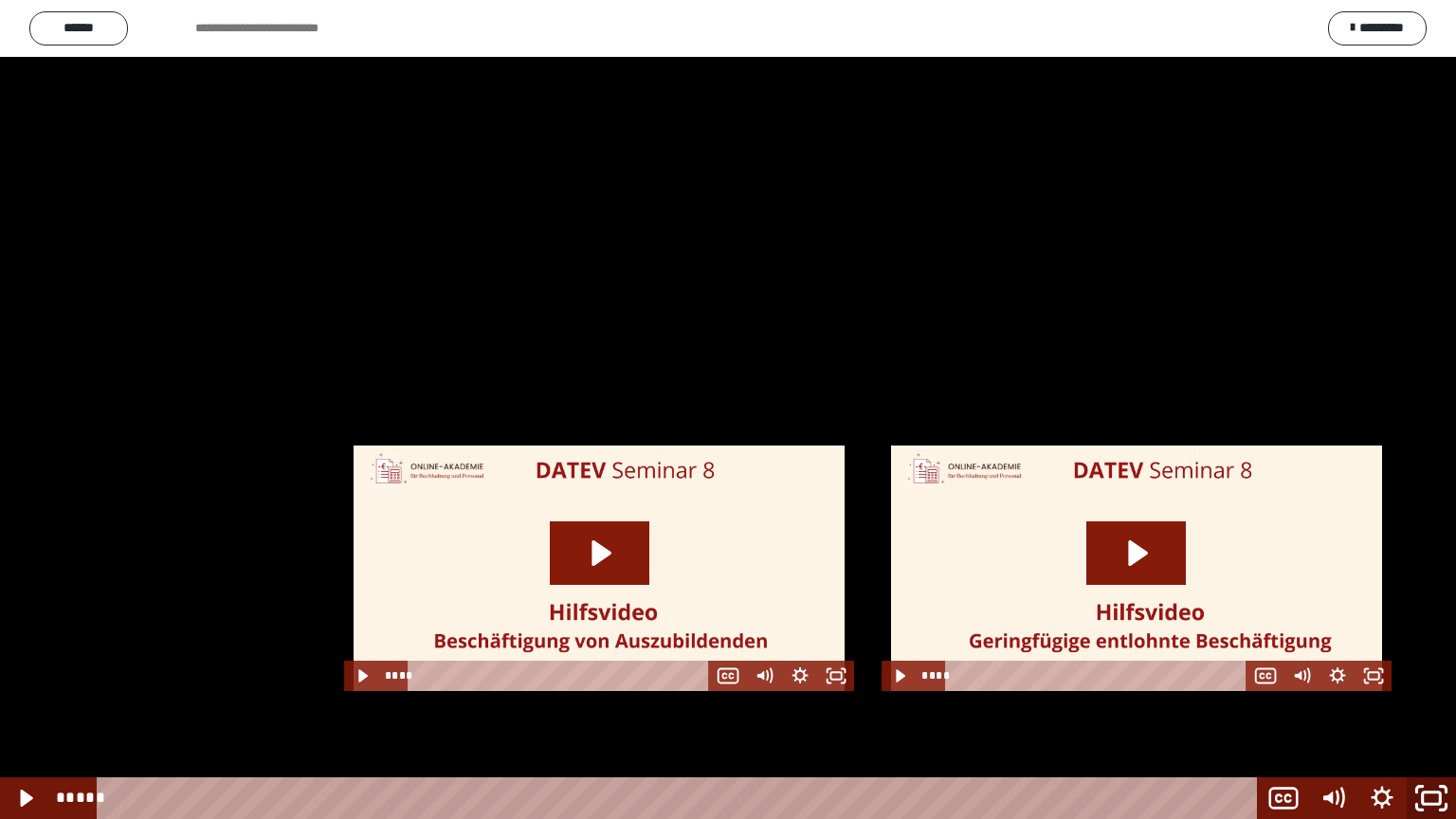 click 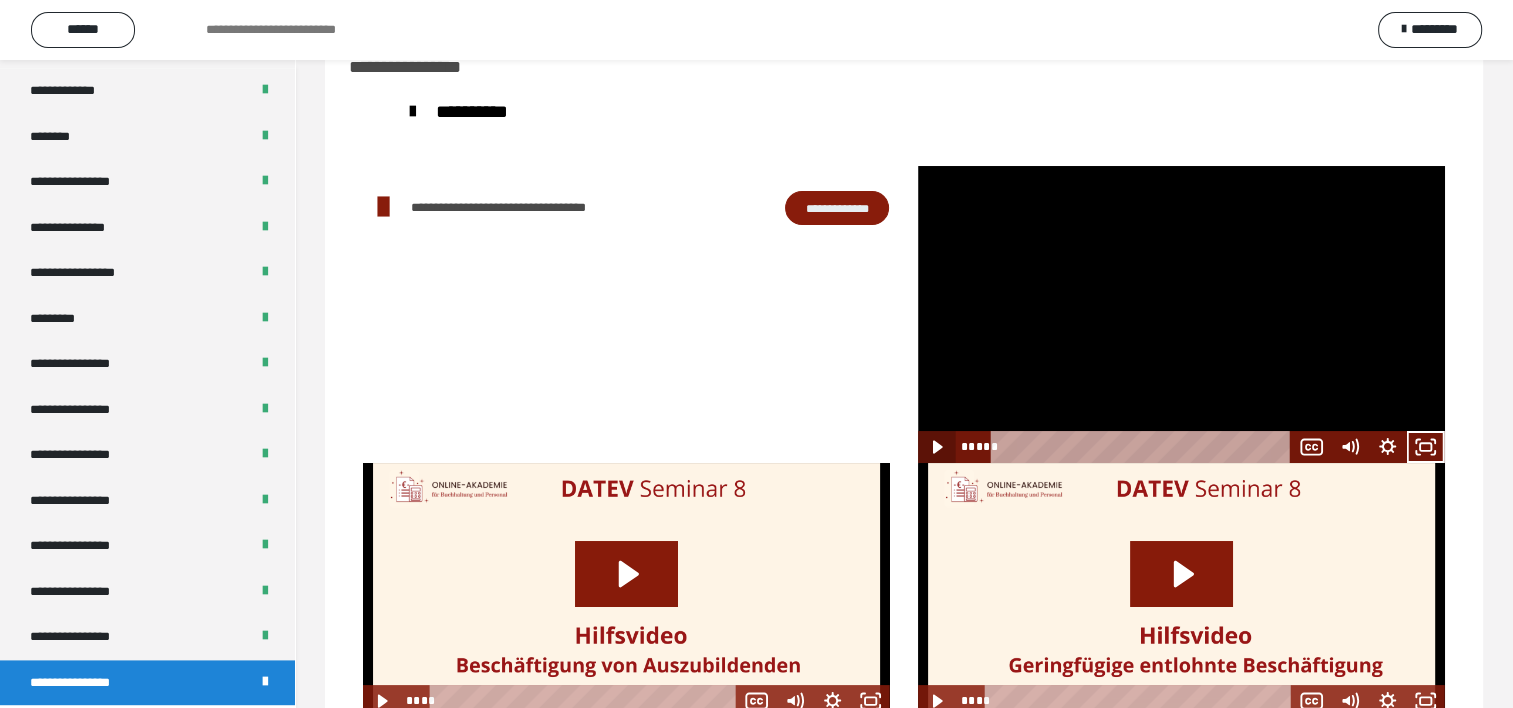 click 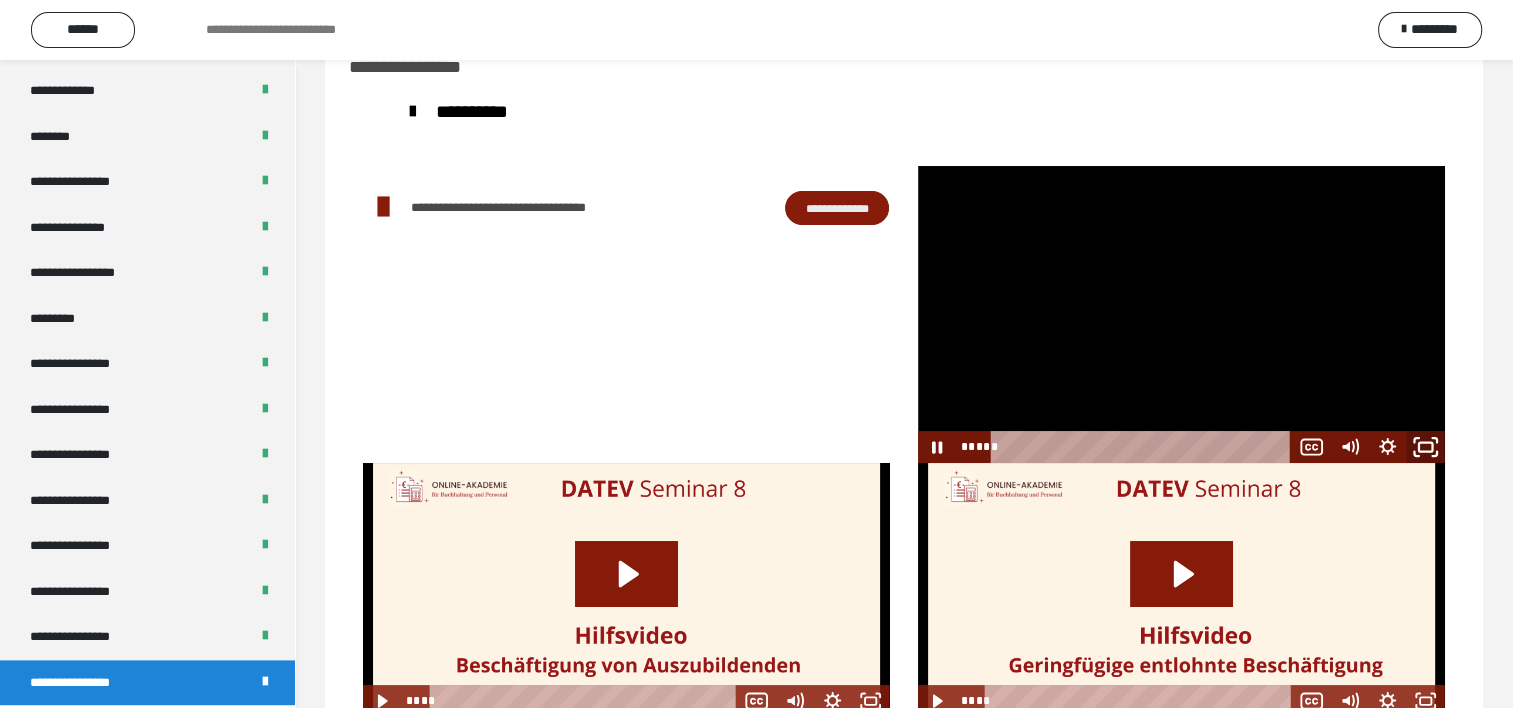 click 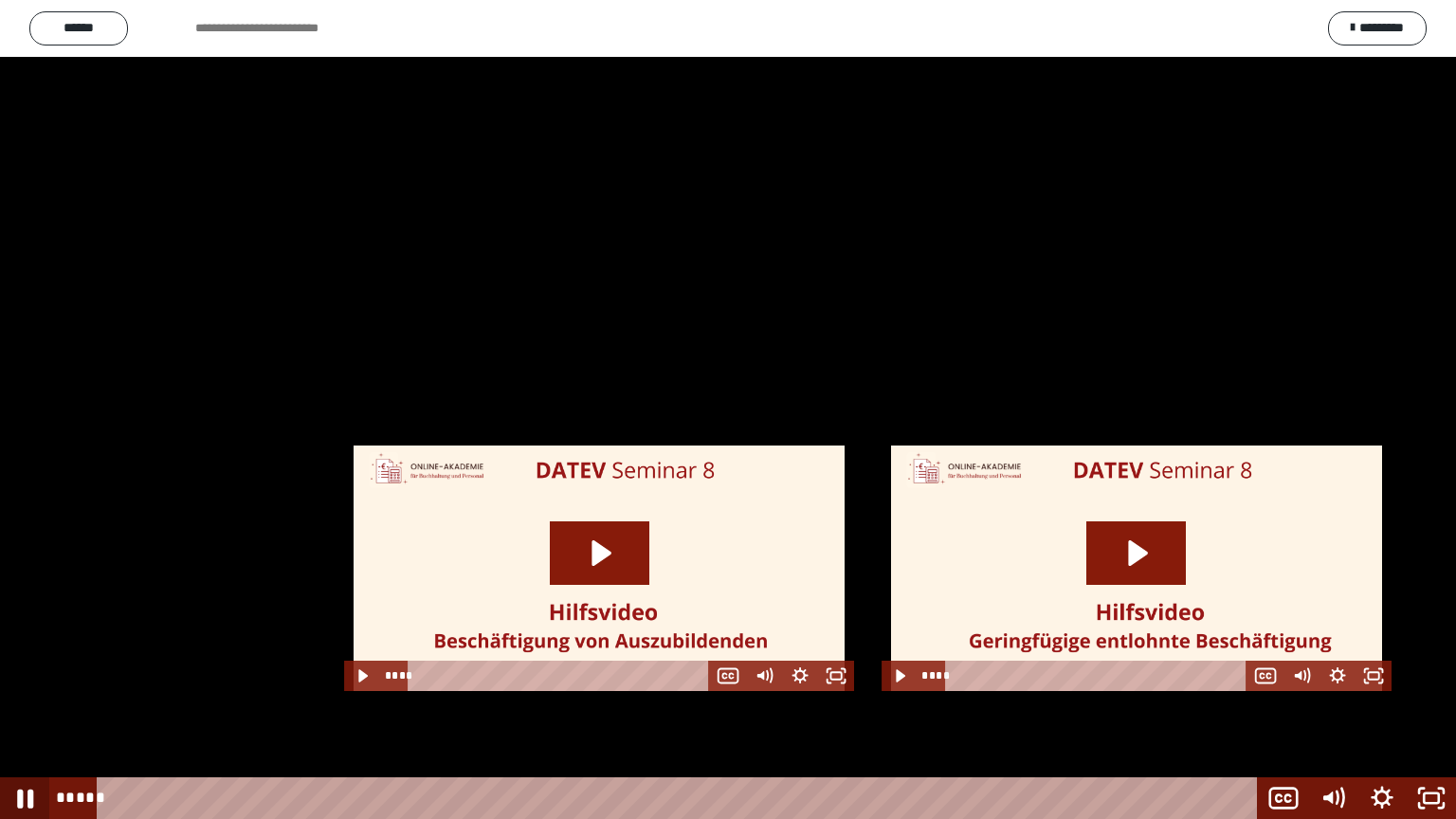 click 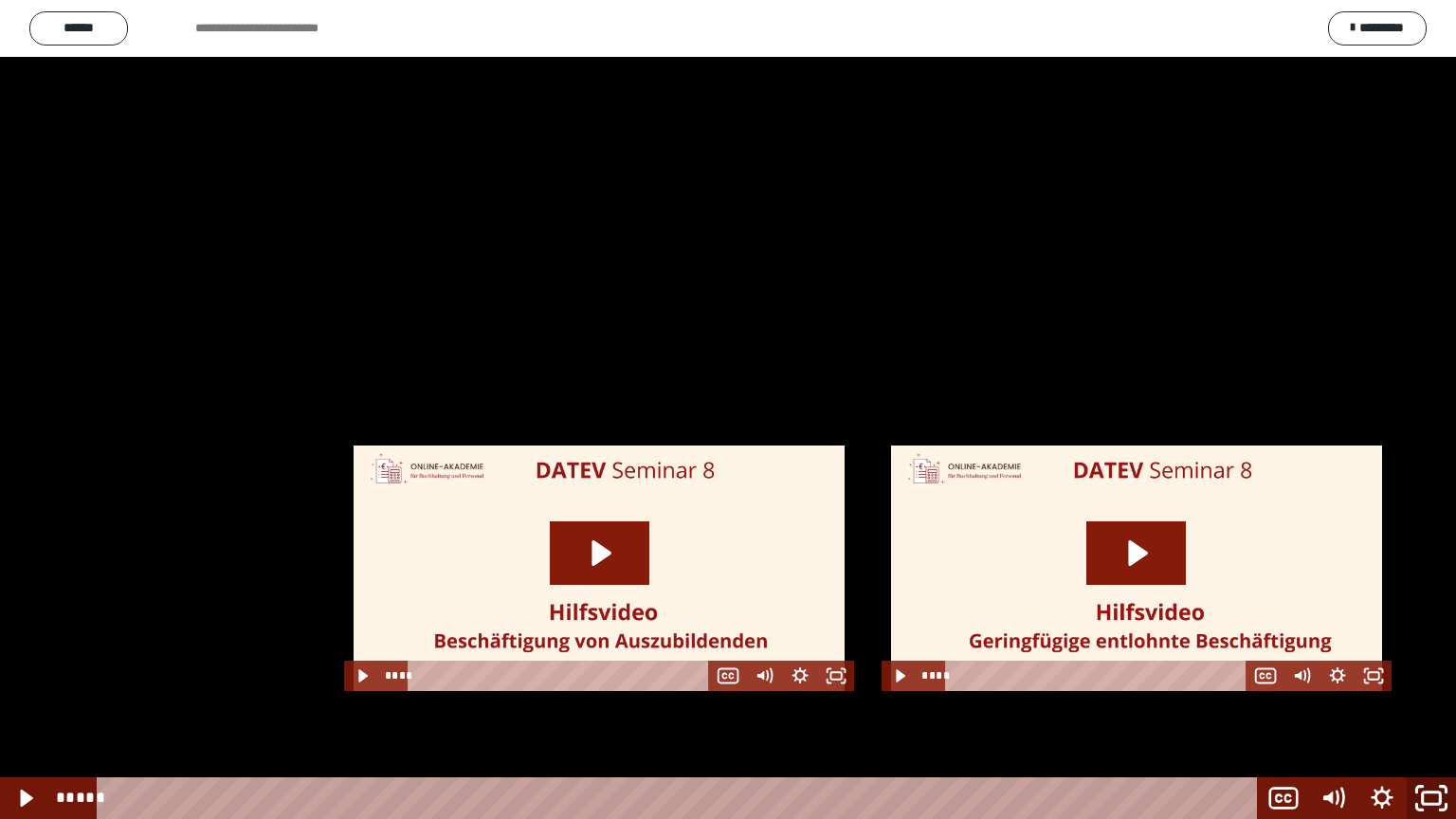 click 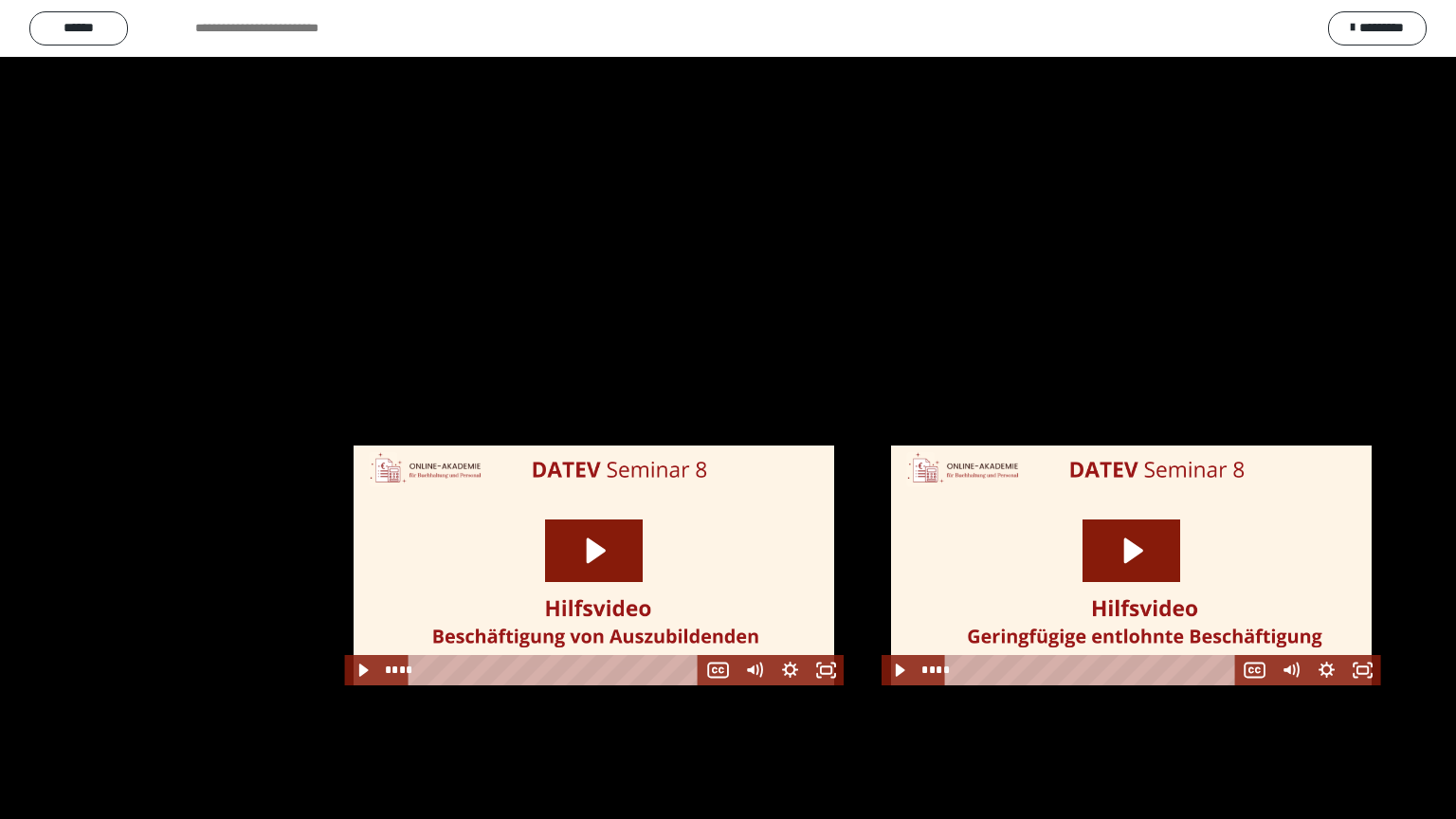 scroll, scrollTop: 2412, scrollLeft: 0, axis: vertical 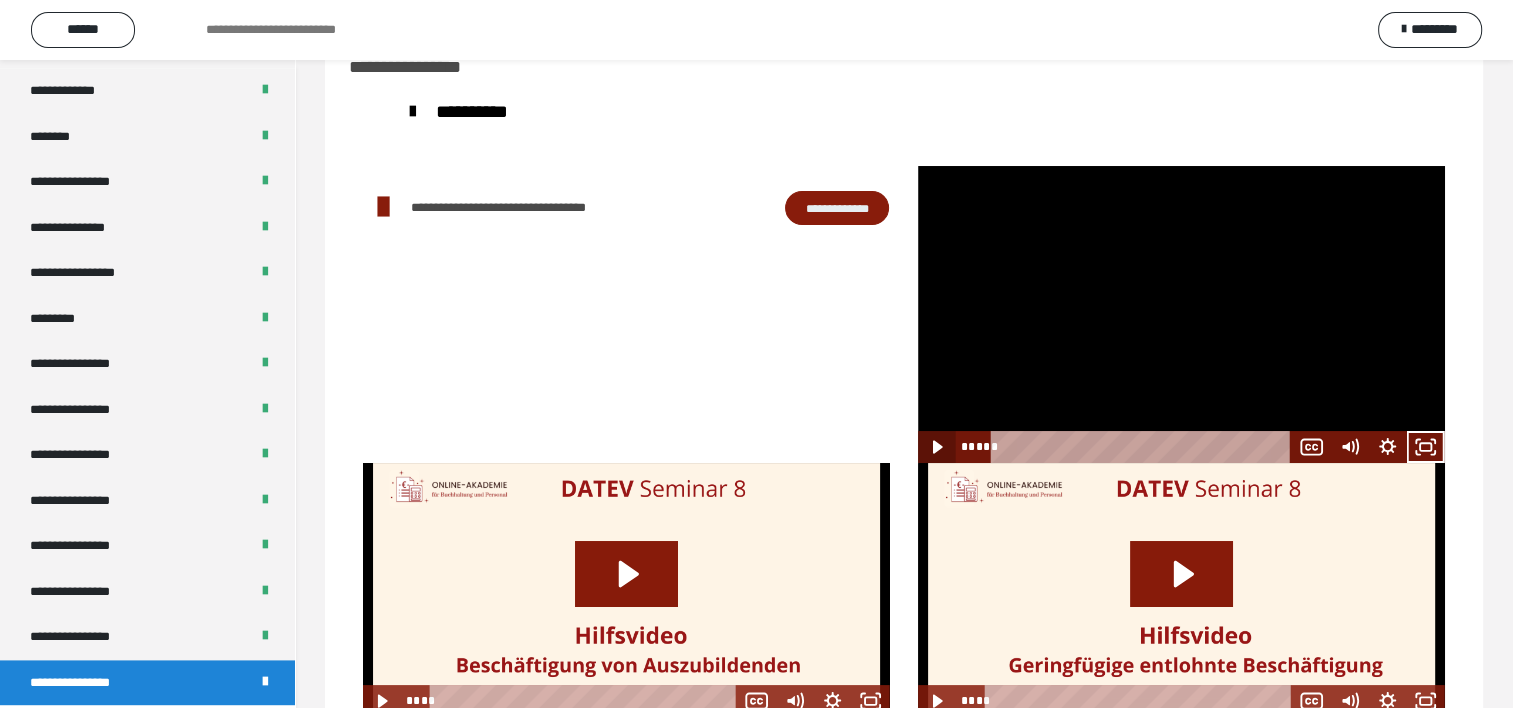 click 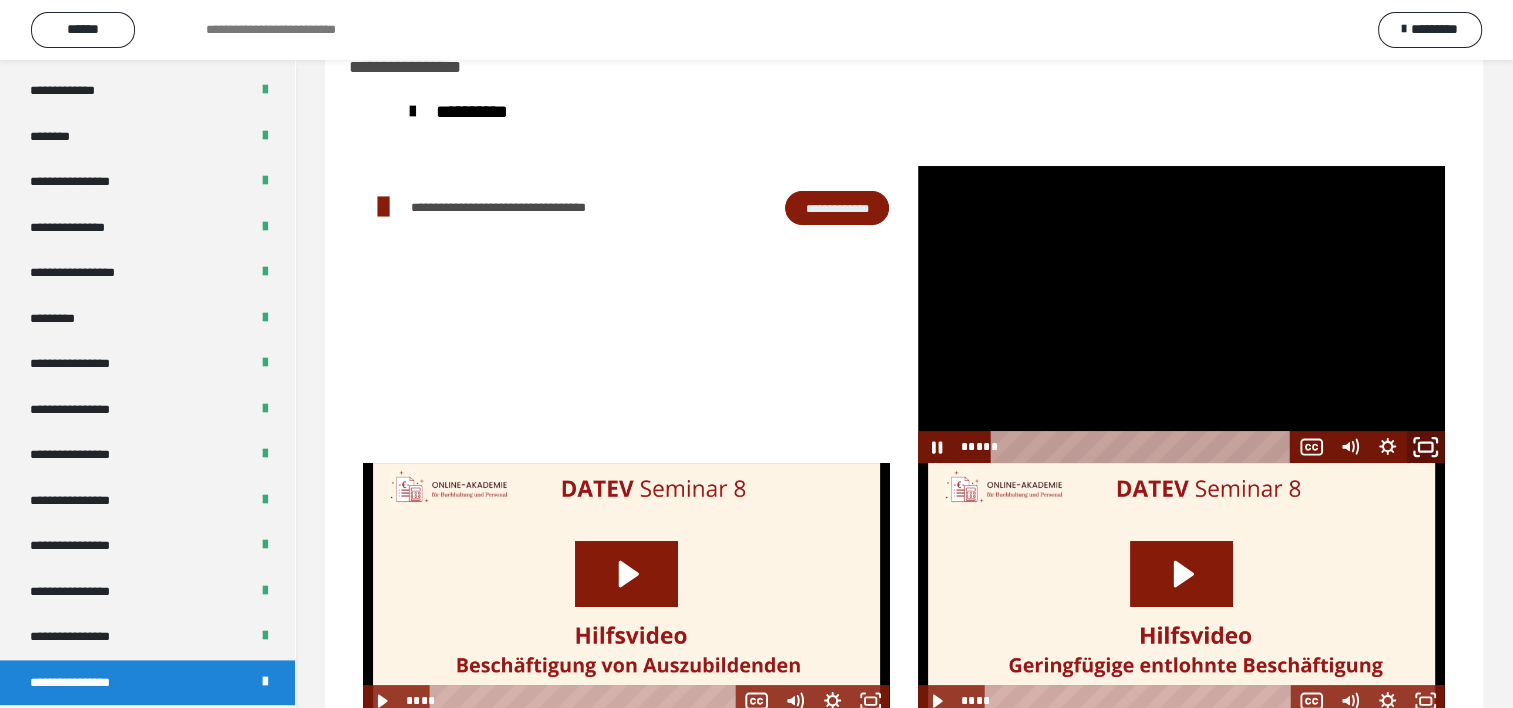 drag, startPoint x: 1419, startPoint y: 452, endPoint x: 1425, endPoint y: 552, distance: 100.17984 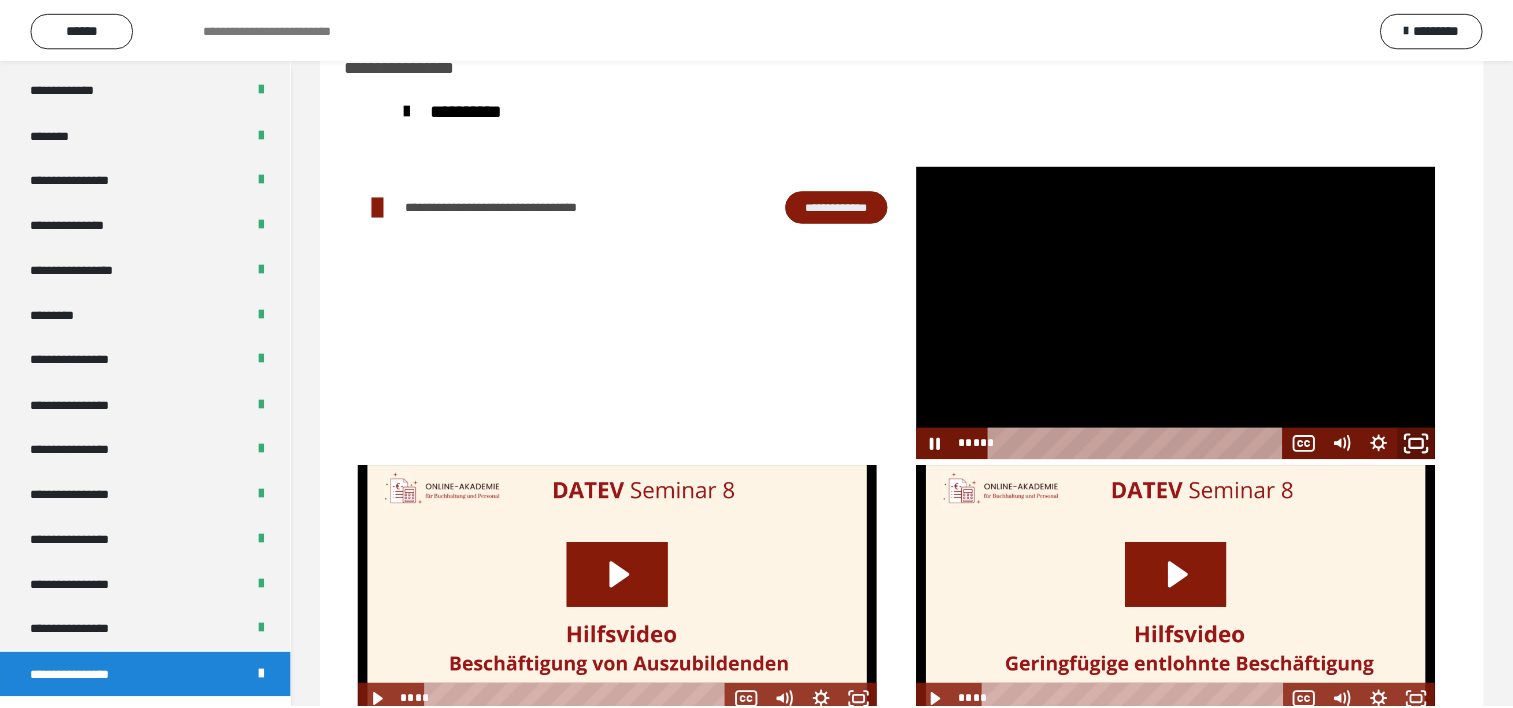 scroll, scrollTop: 2388, scrollLeft: 0, axis: vertical 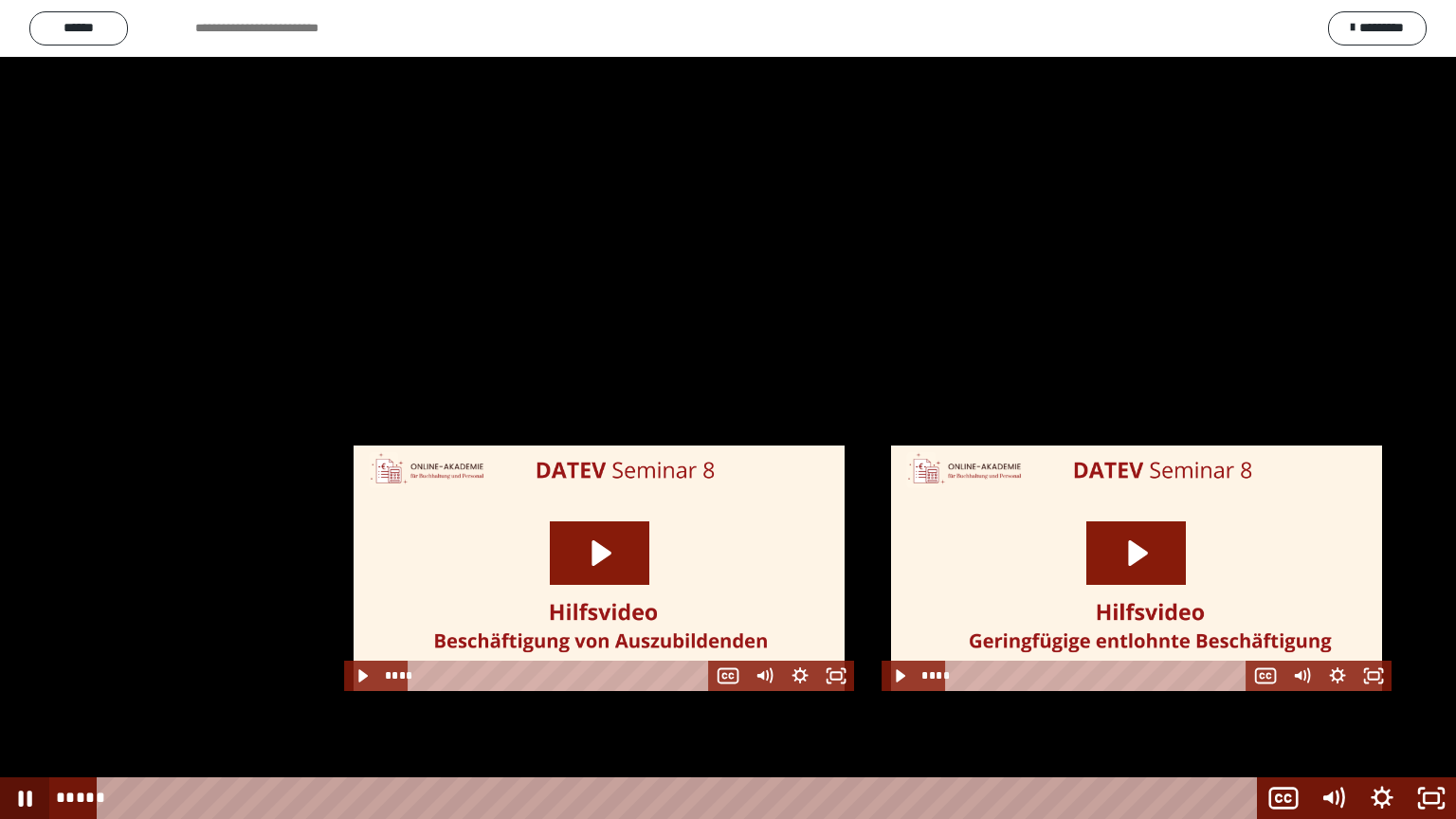 click 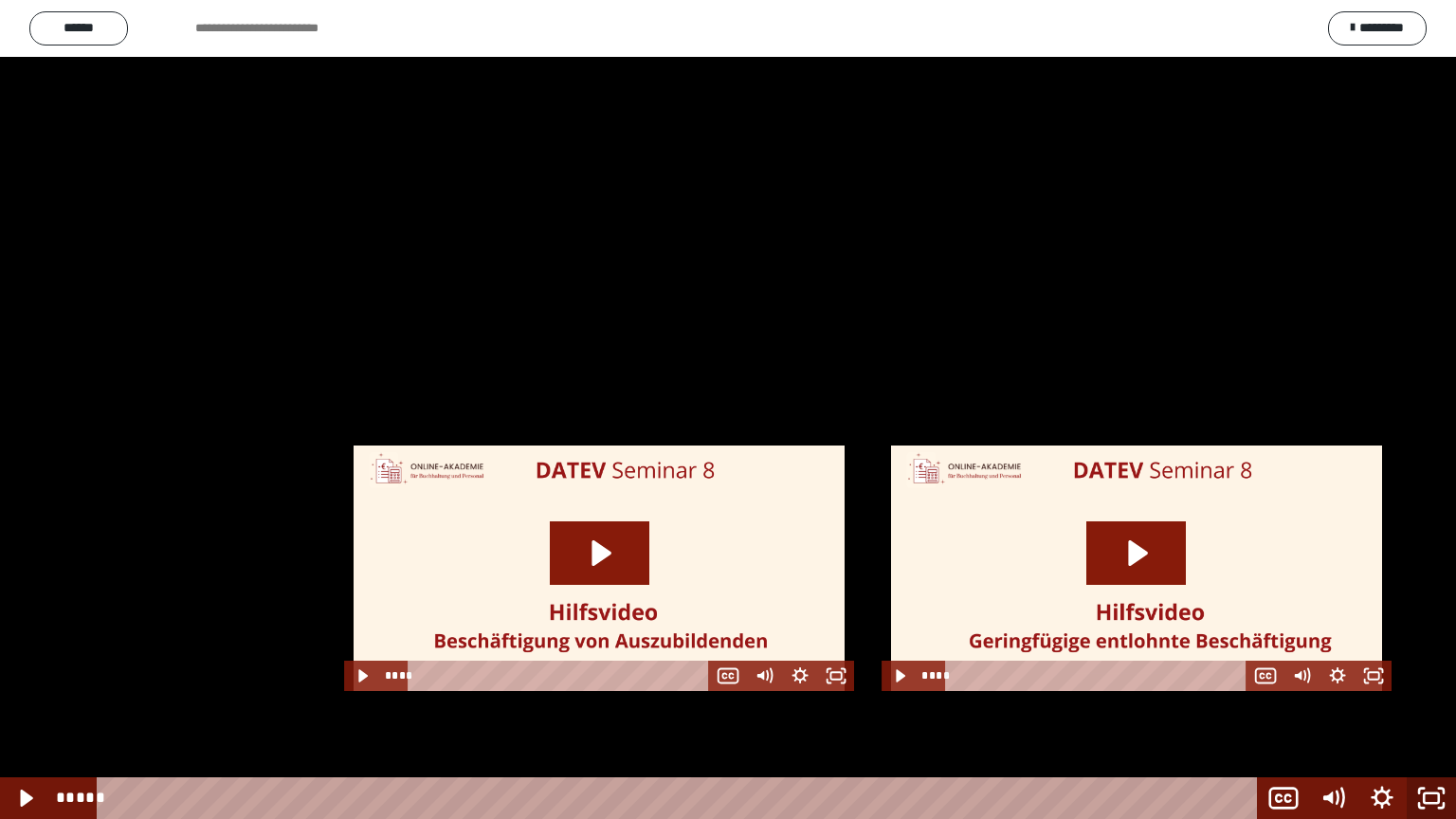 click 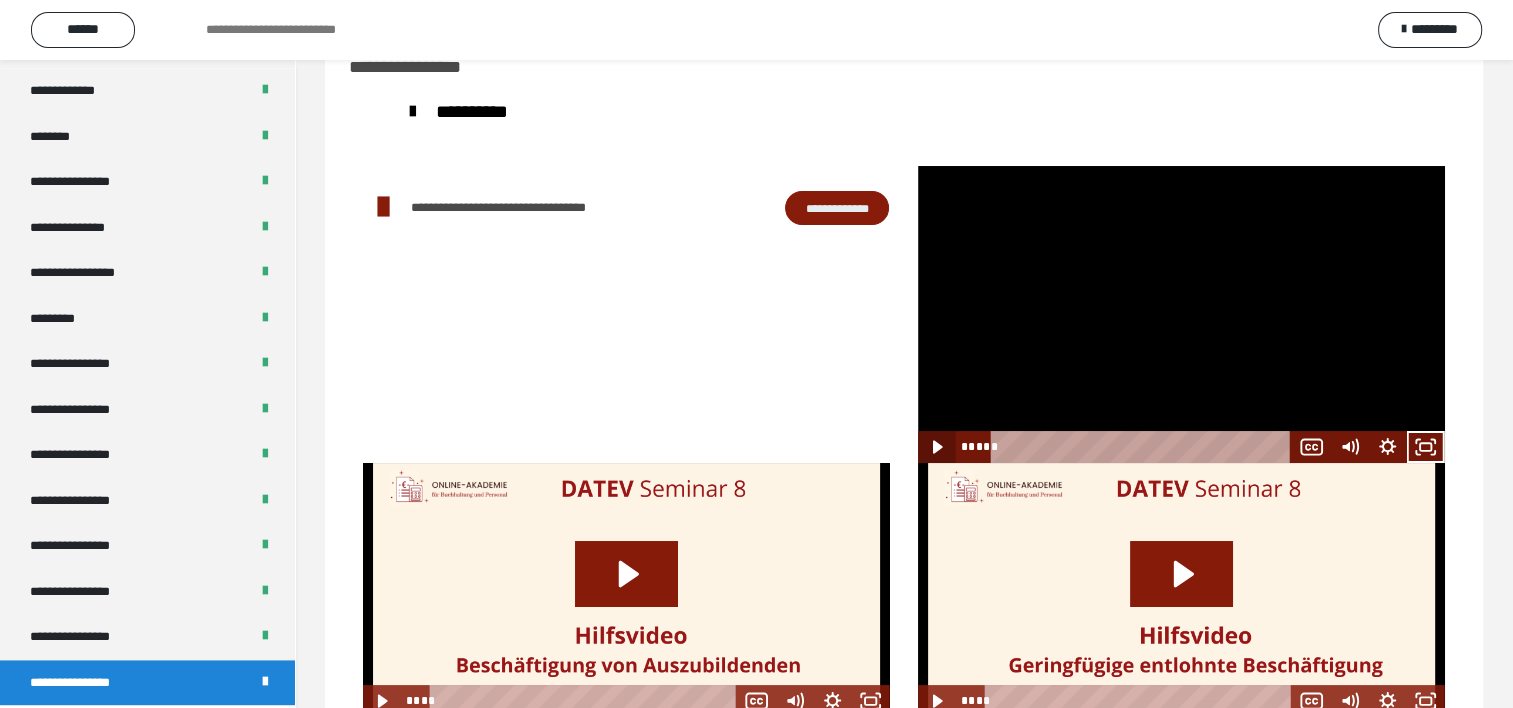 click 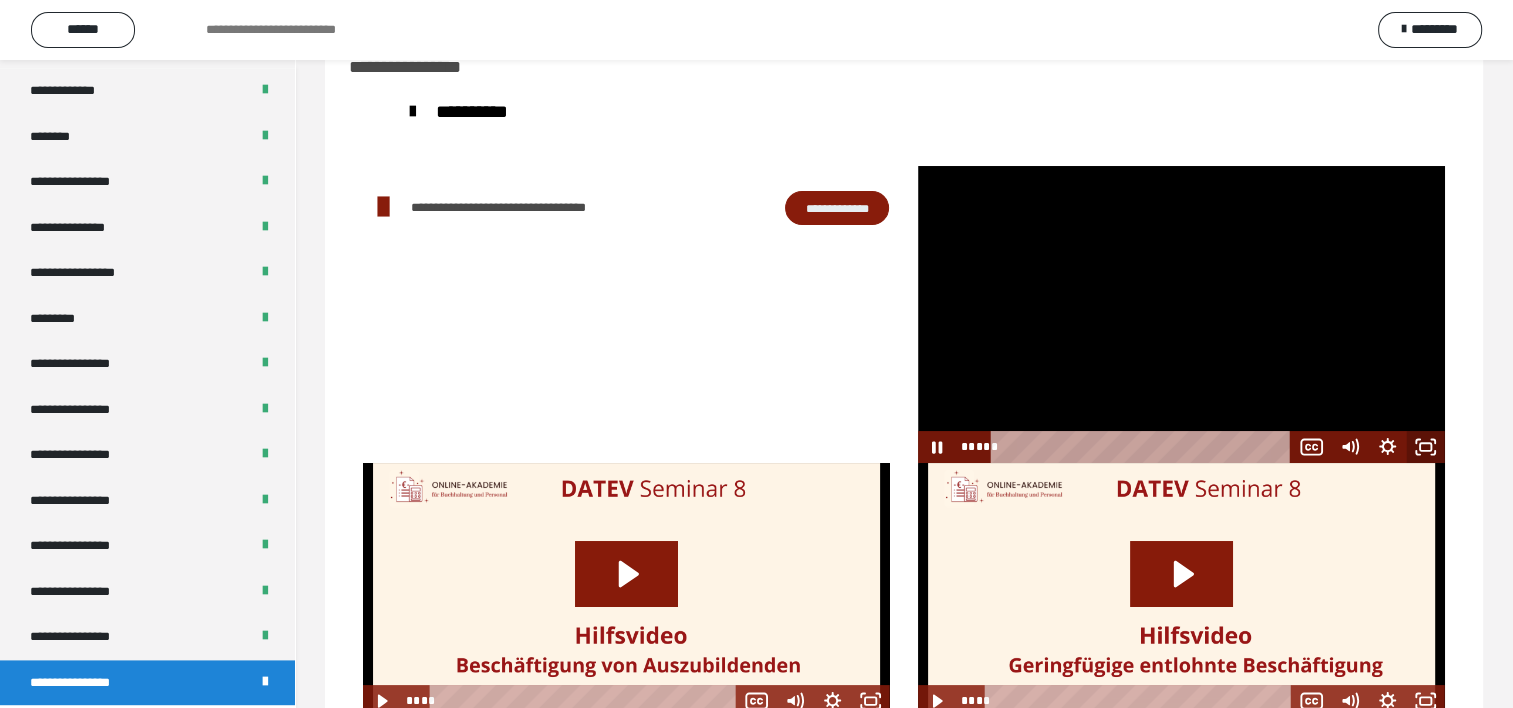 click 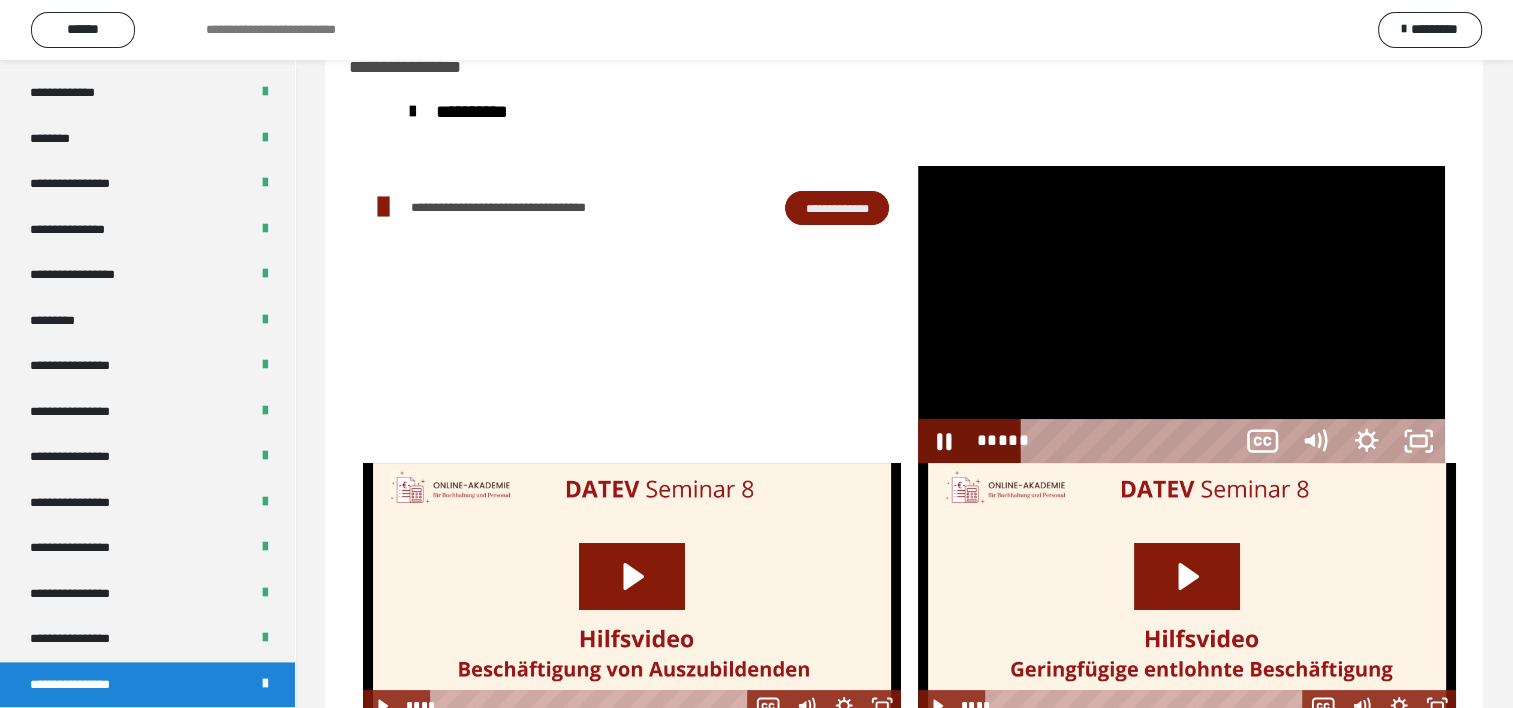 scroll, scrollTop: 2388, scrollLeft: 0, axis: vertical 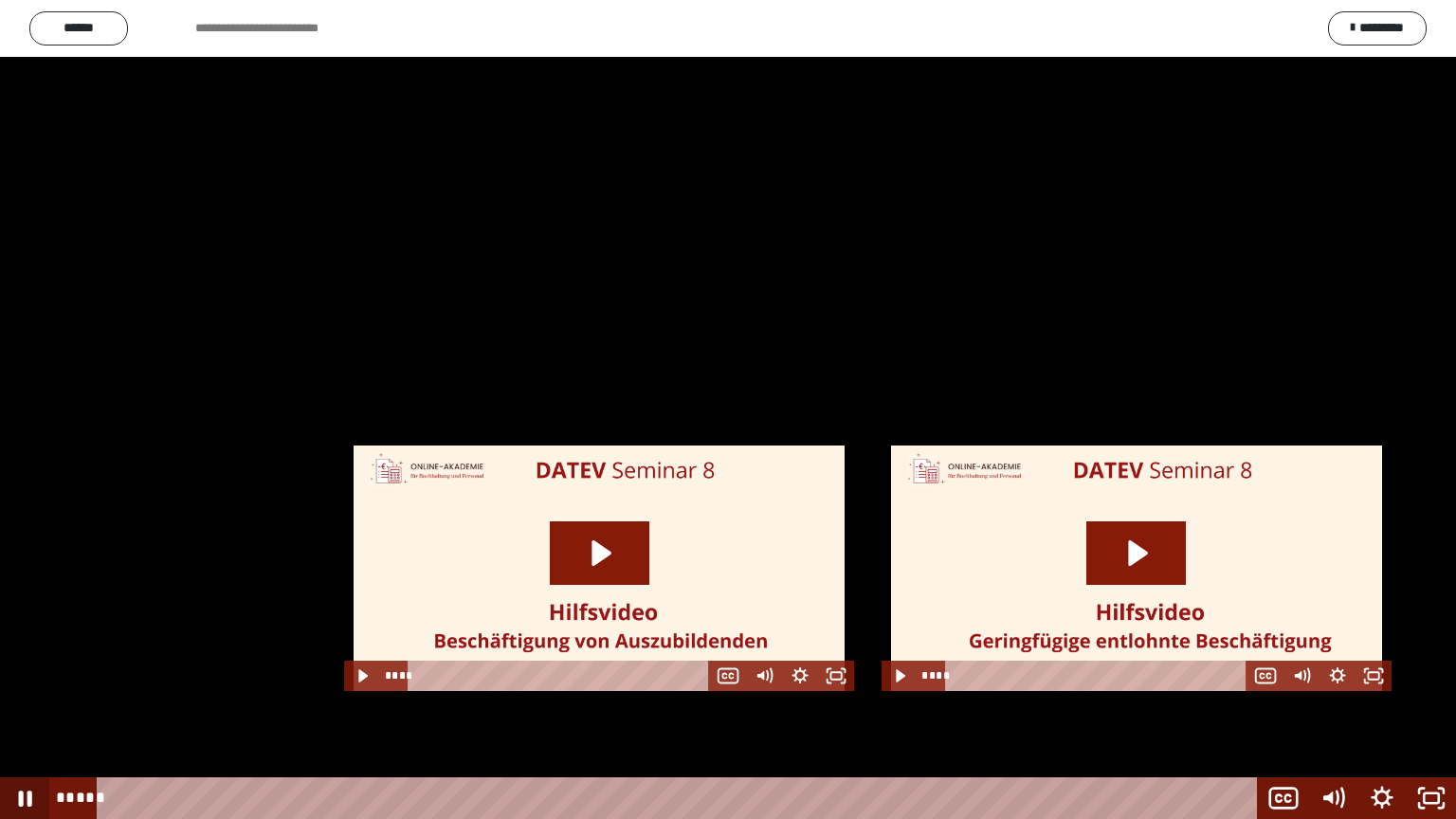click 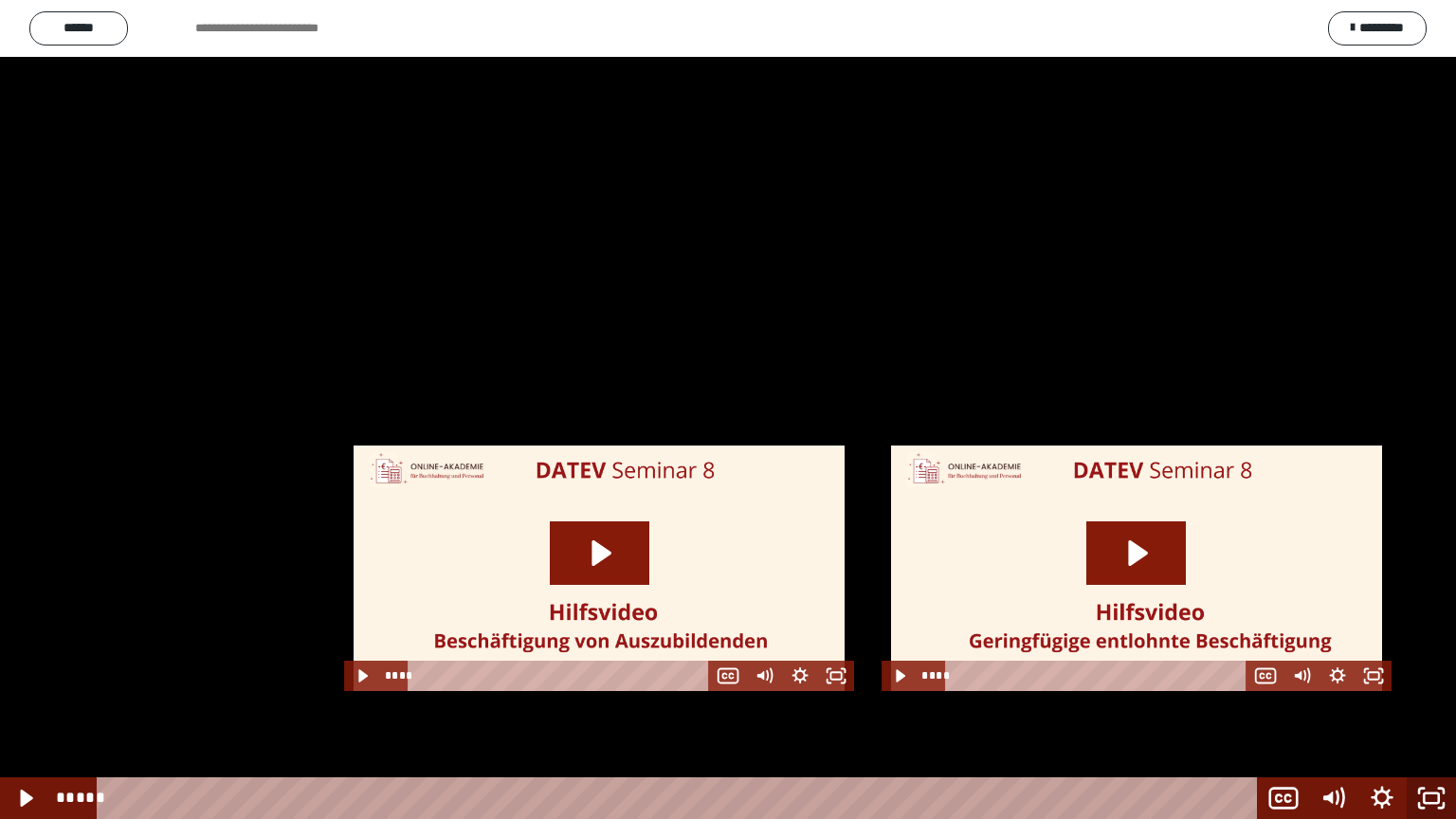 click 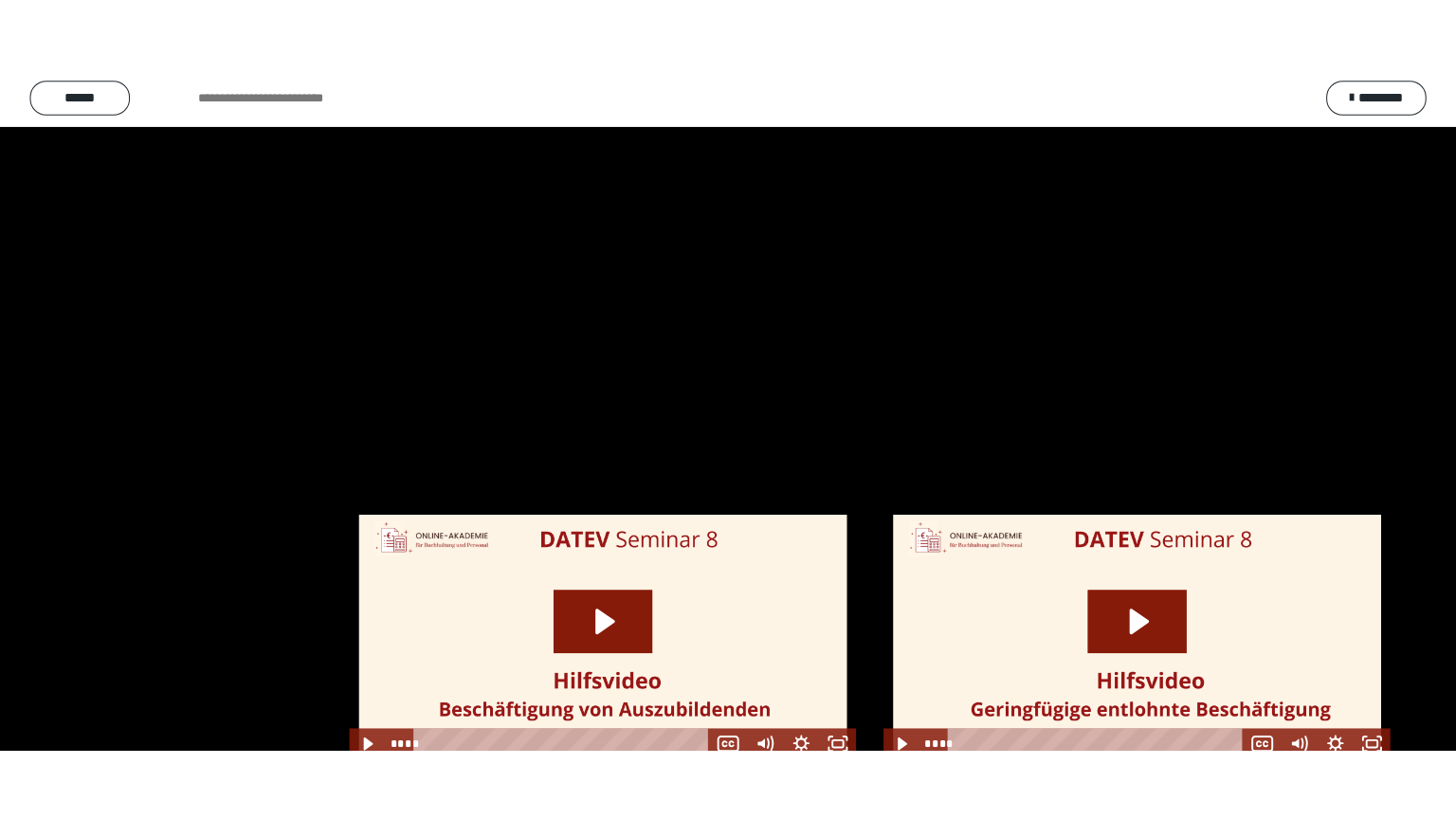 scroll, scrollTop: 2412, scrollLeft: 0, axis: vertical 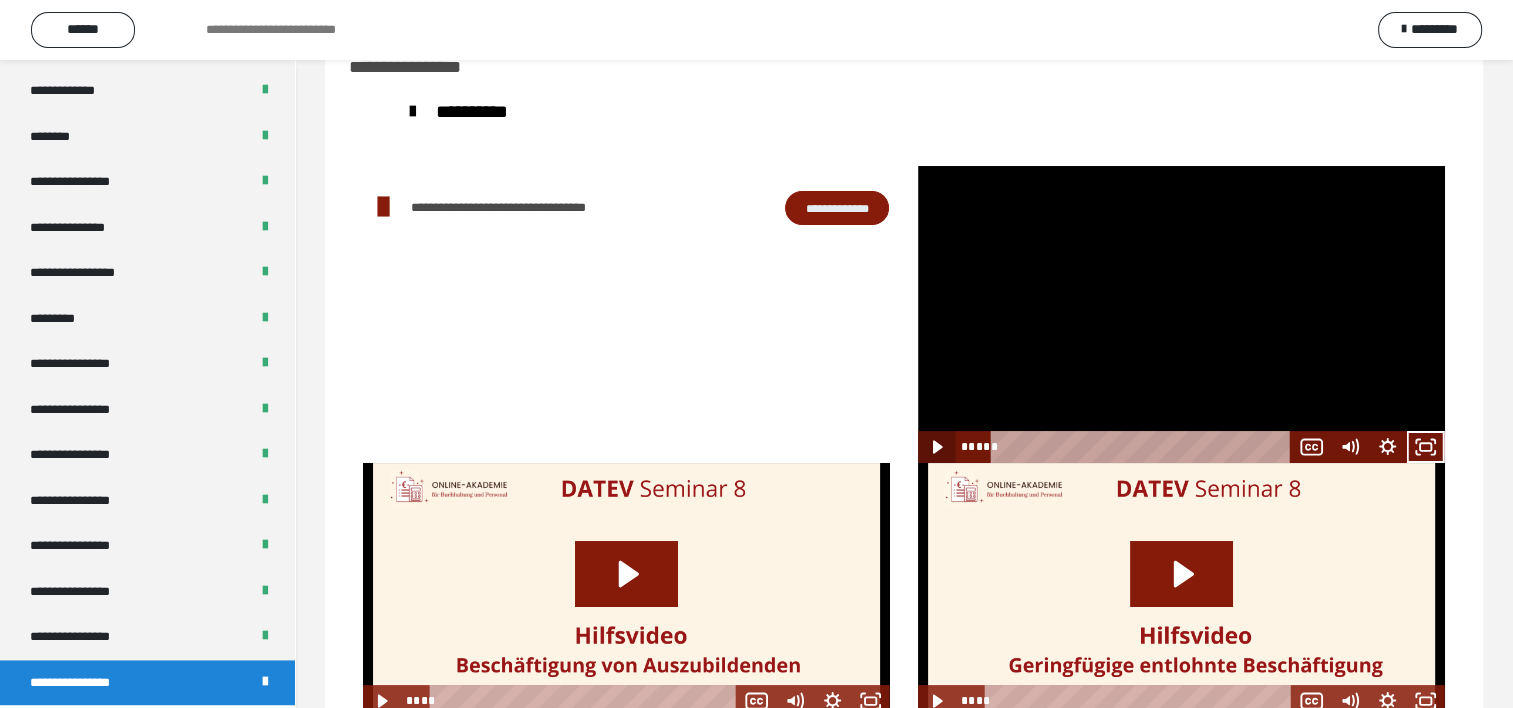 click 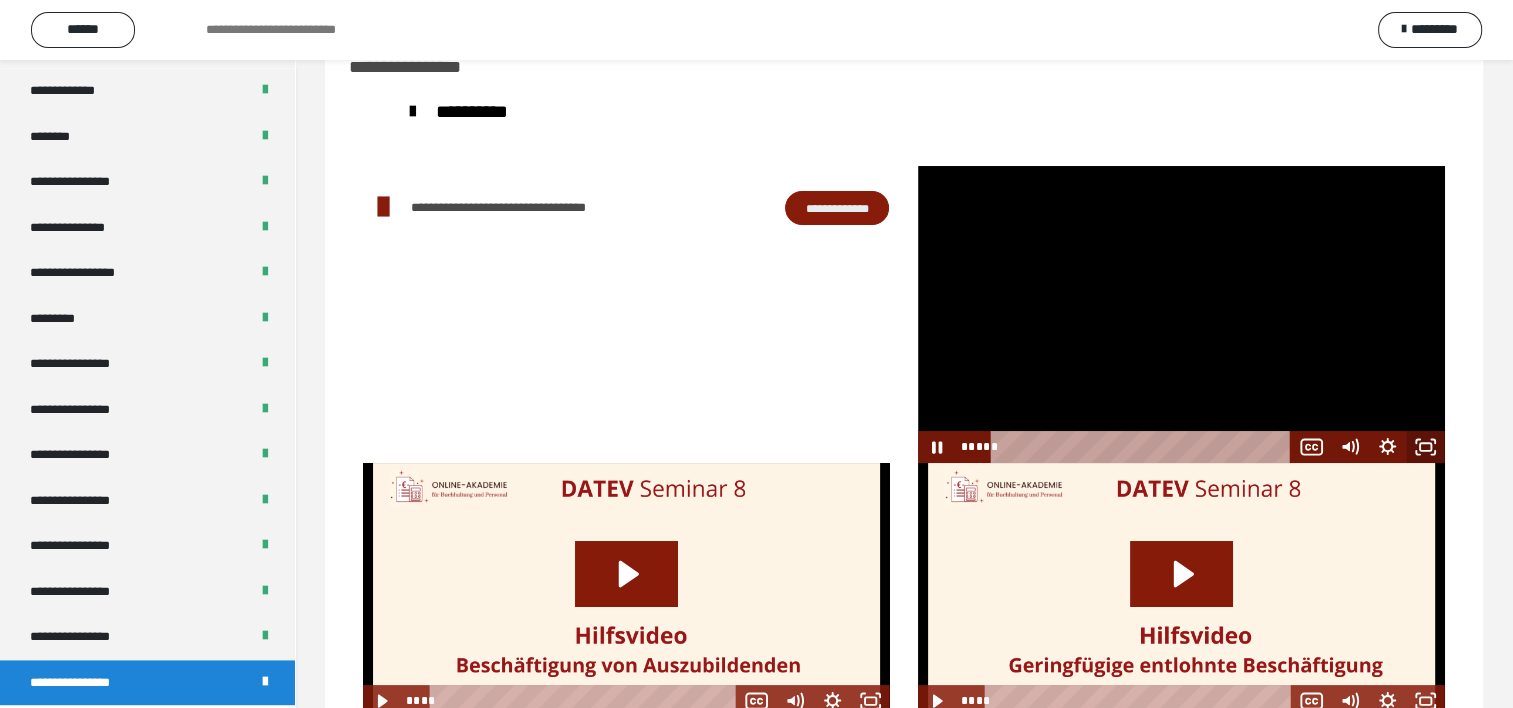 click 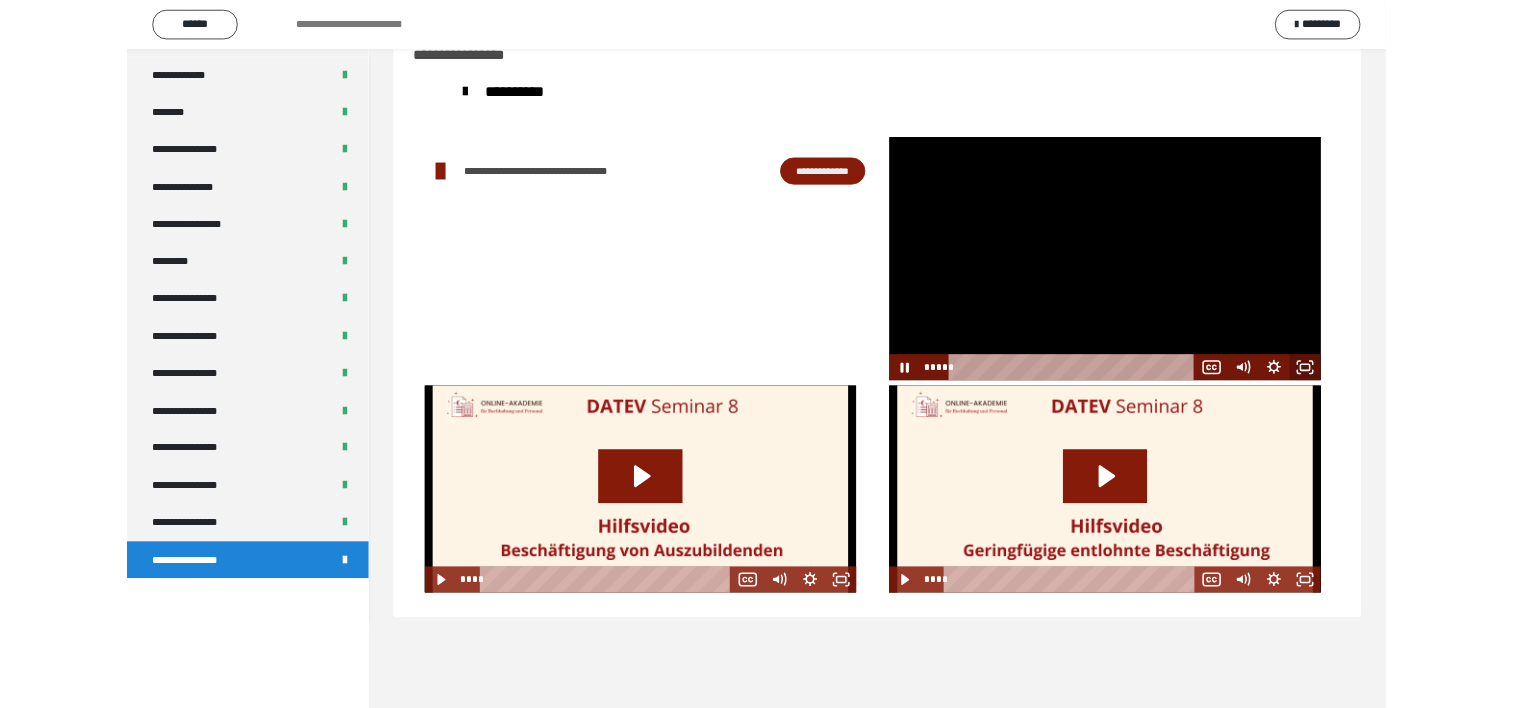 scroll, scrollTop: 2388, scrollLeft: 0, axis: vertical 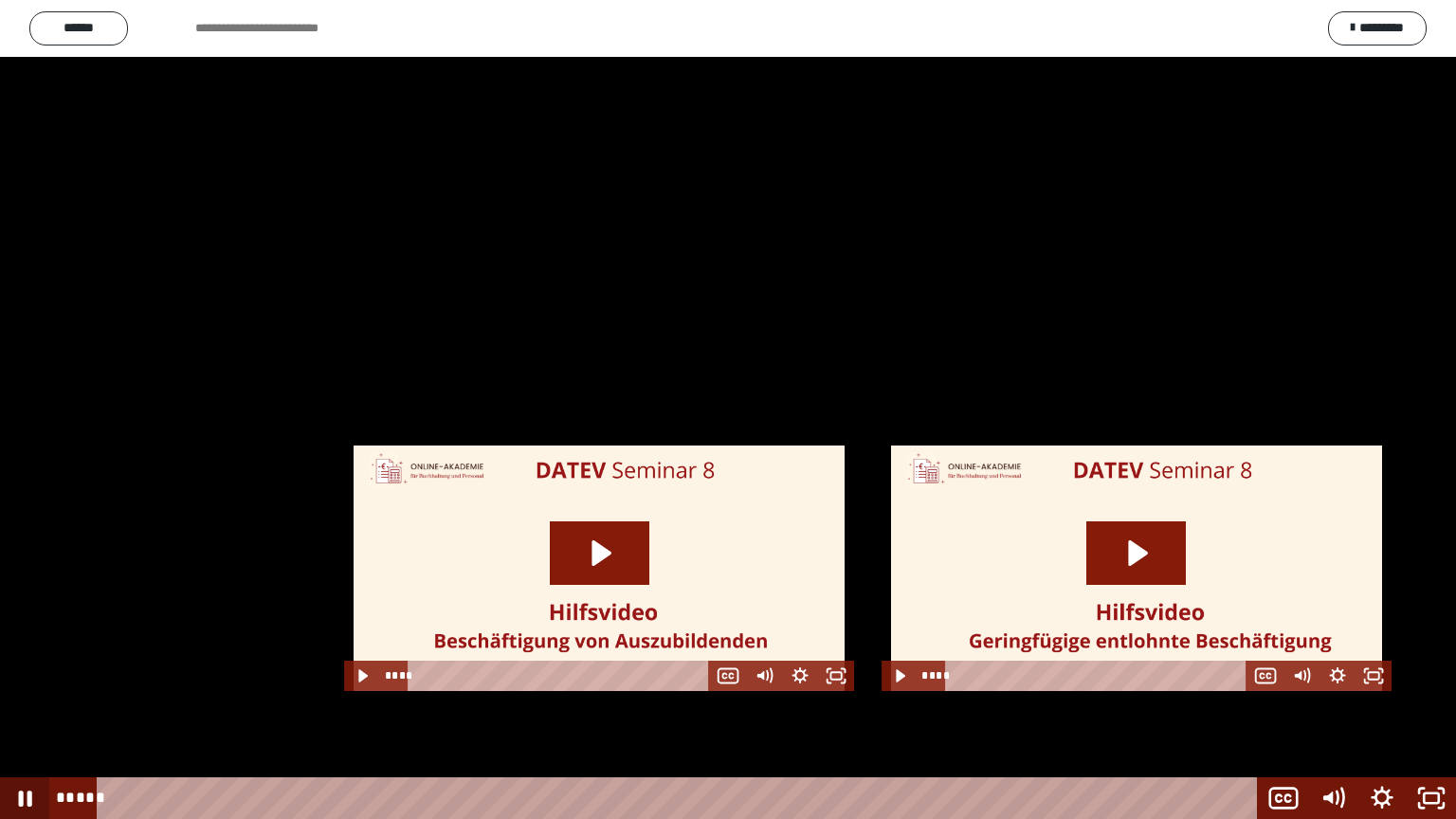click 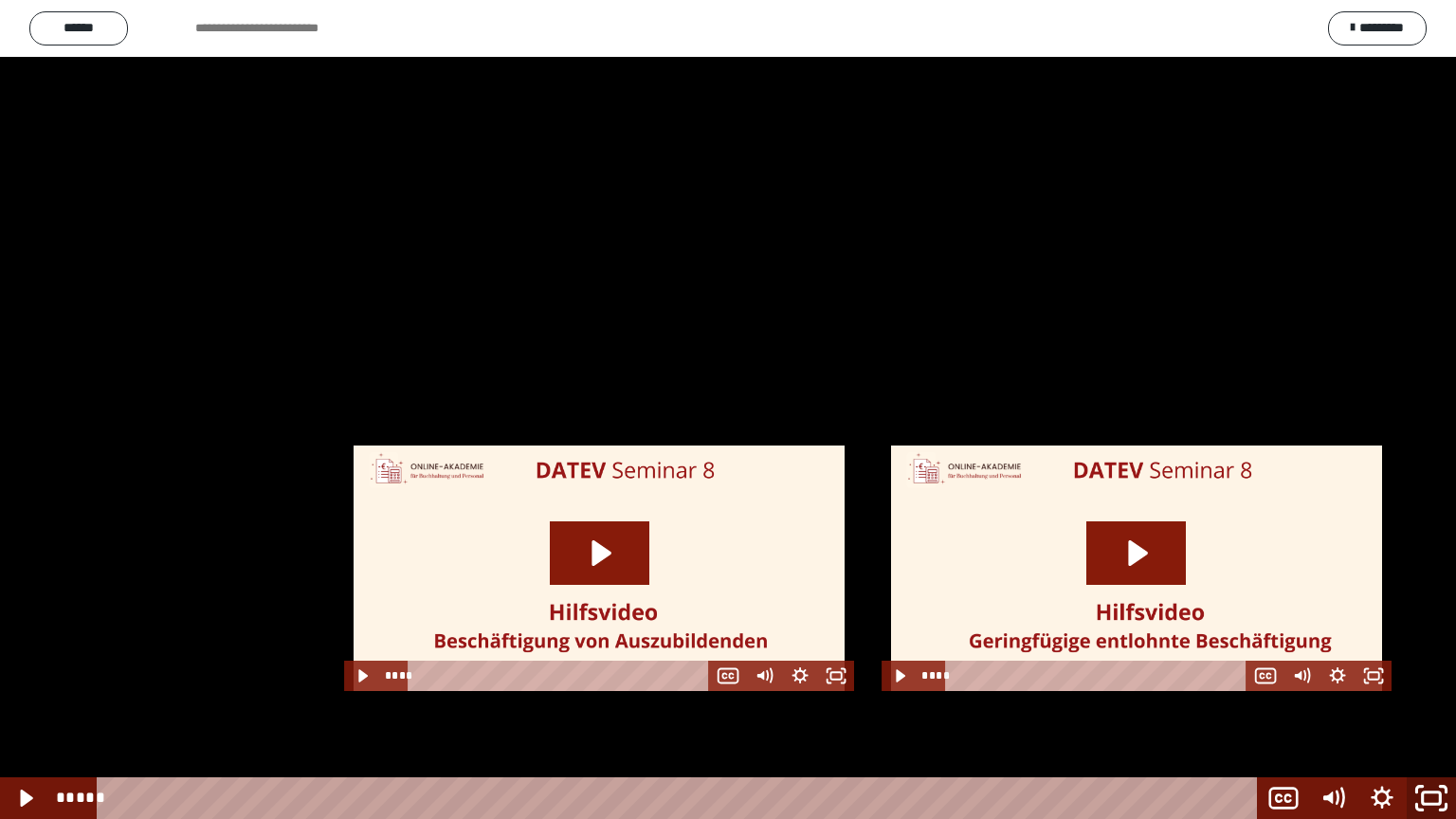 click 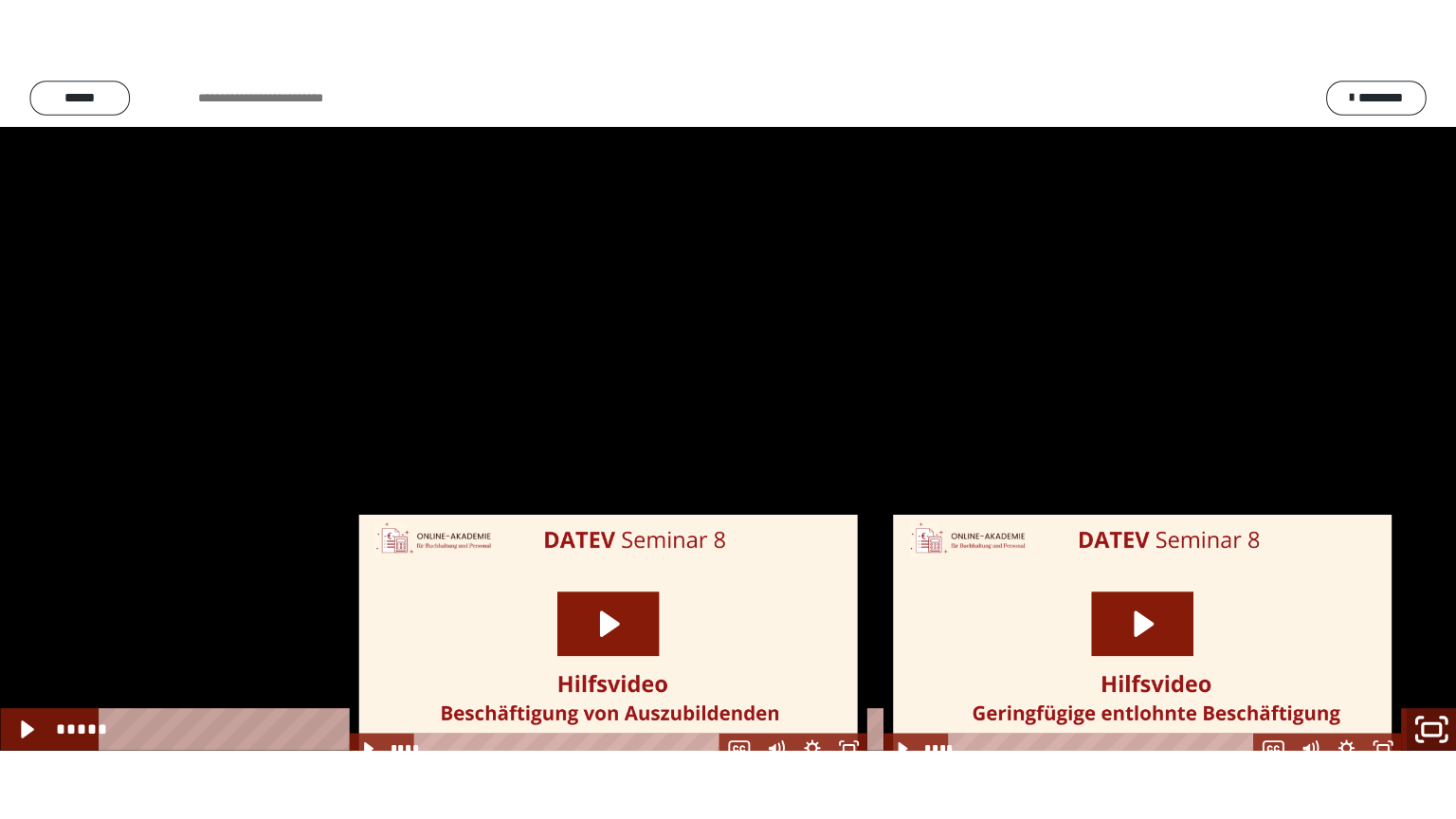 scroll, scrollTop: 2412, scrollLeft: 0, axis: vertical 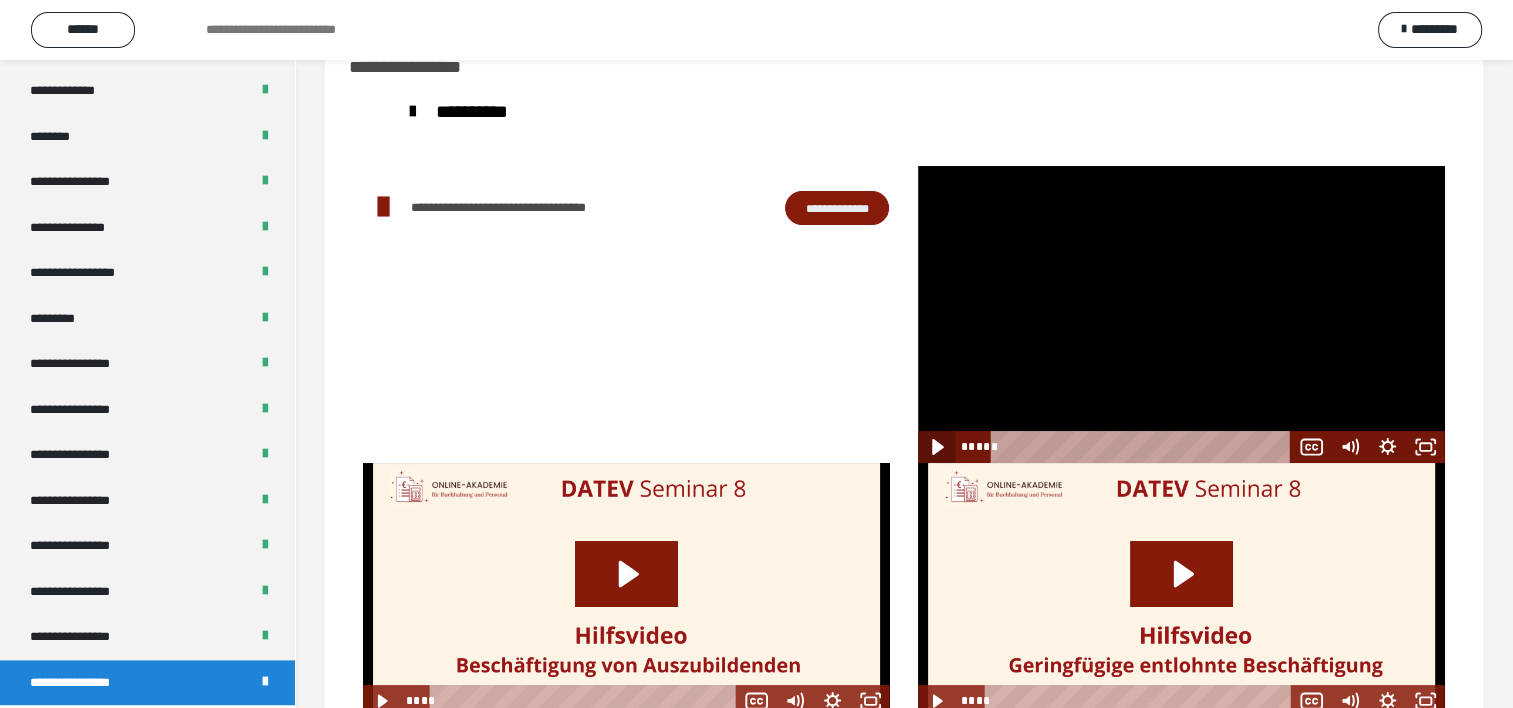 click 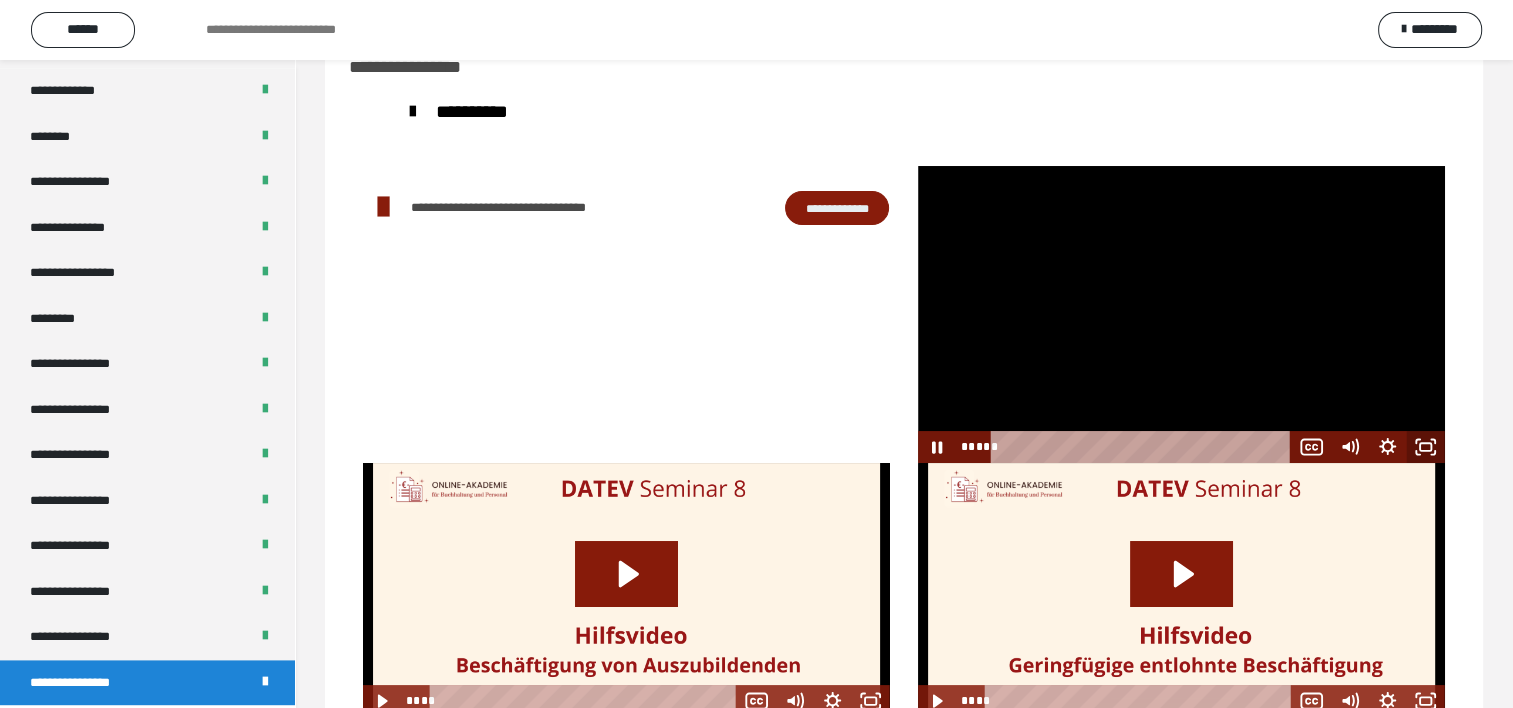 click 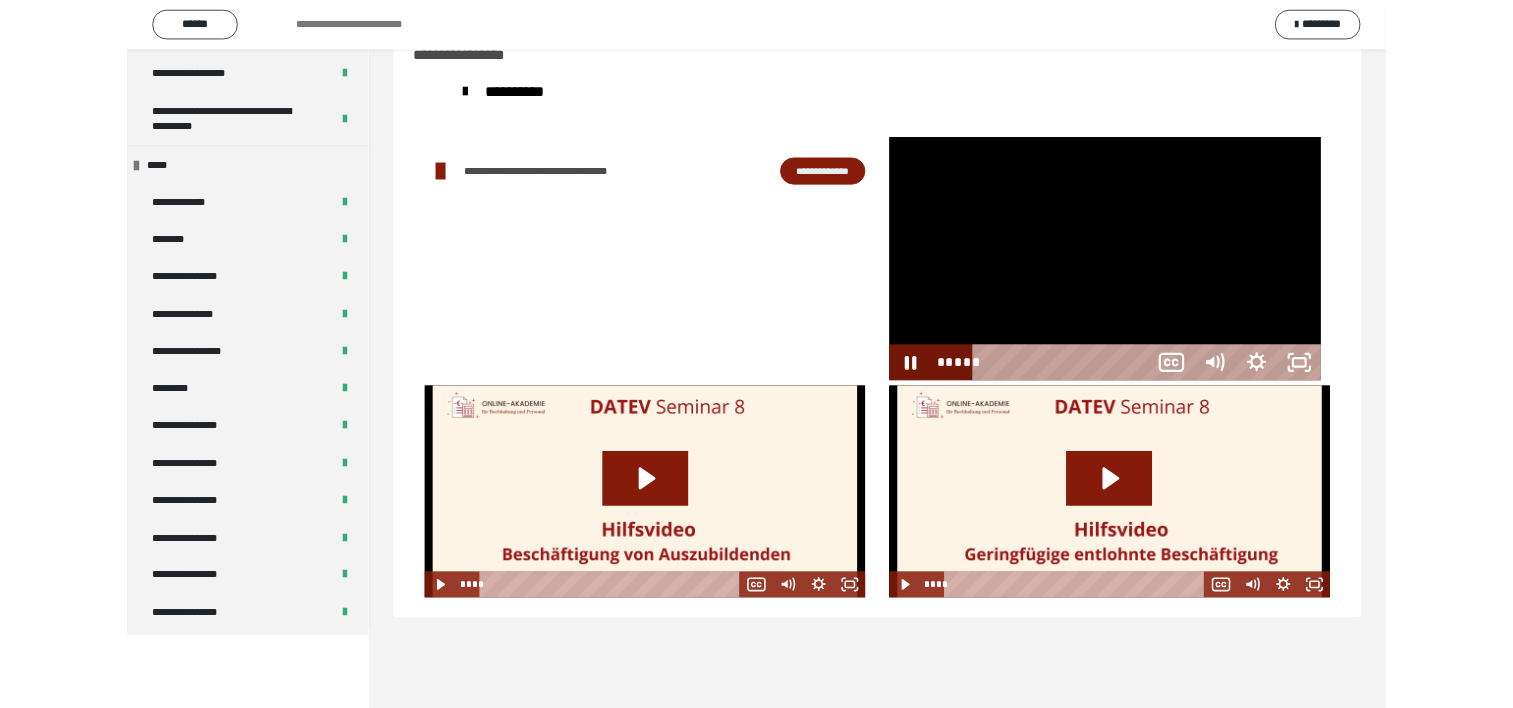 scroll, scrollTop: 2388, scrollLeft: 0, axis: vertical 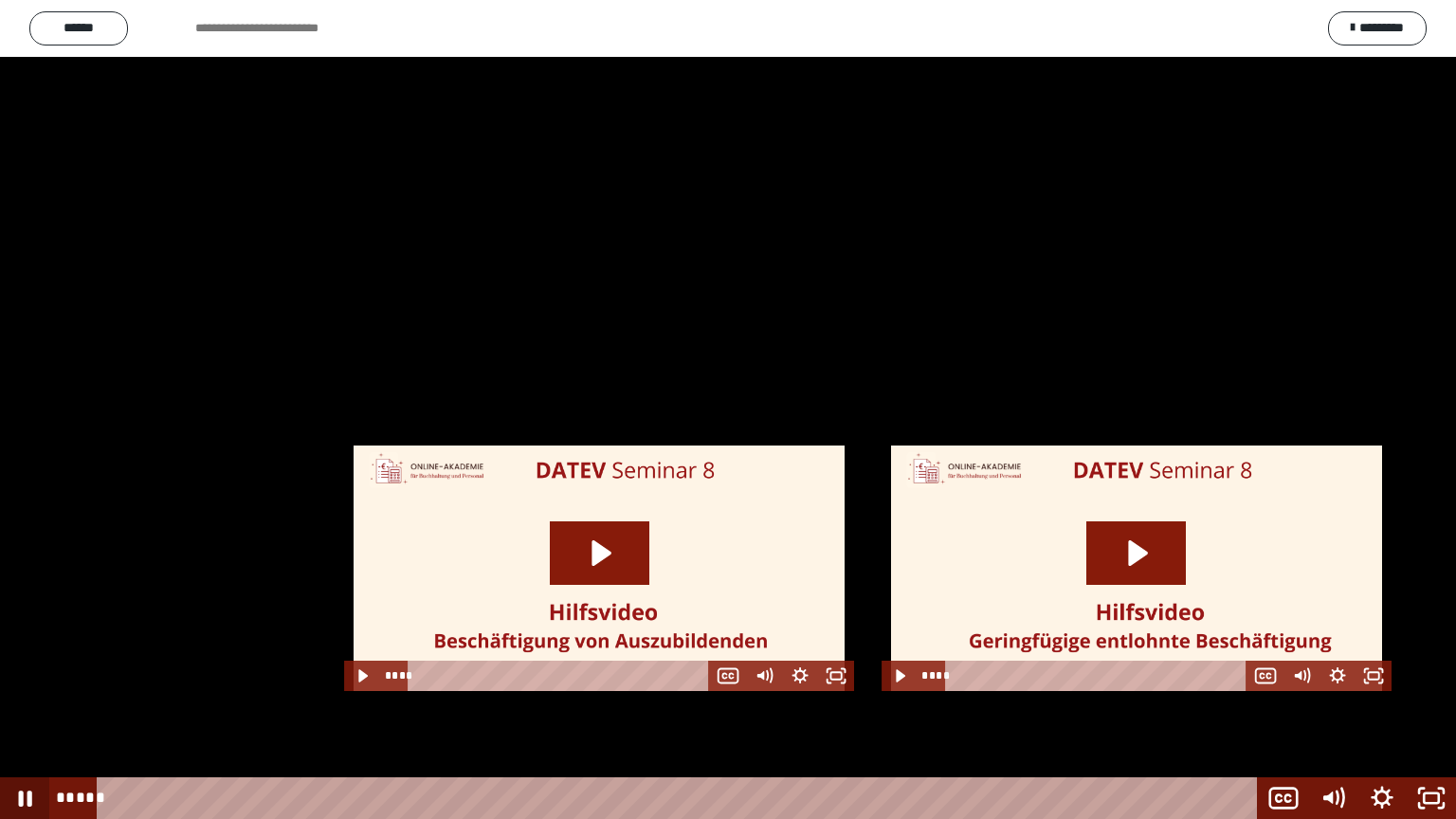 click 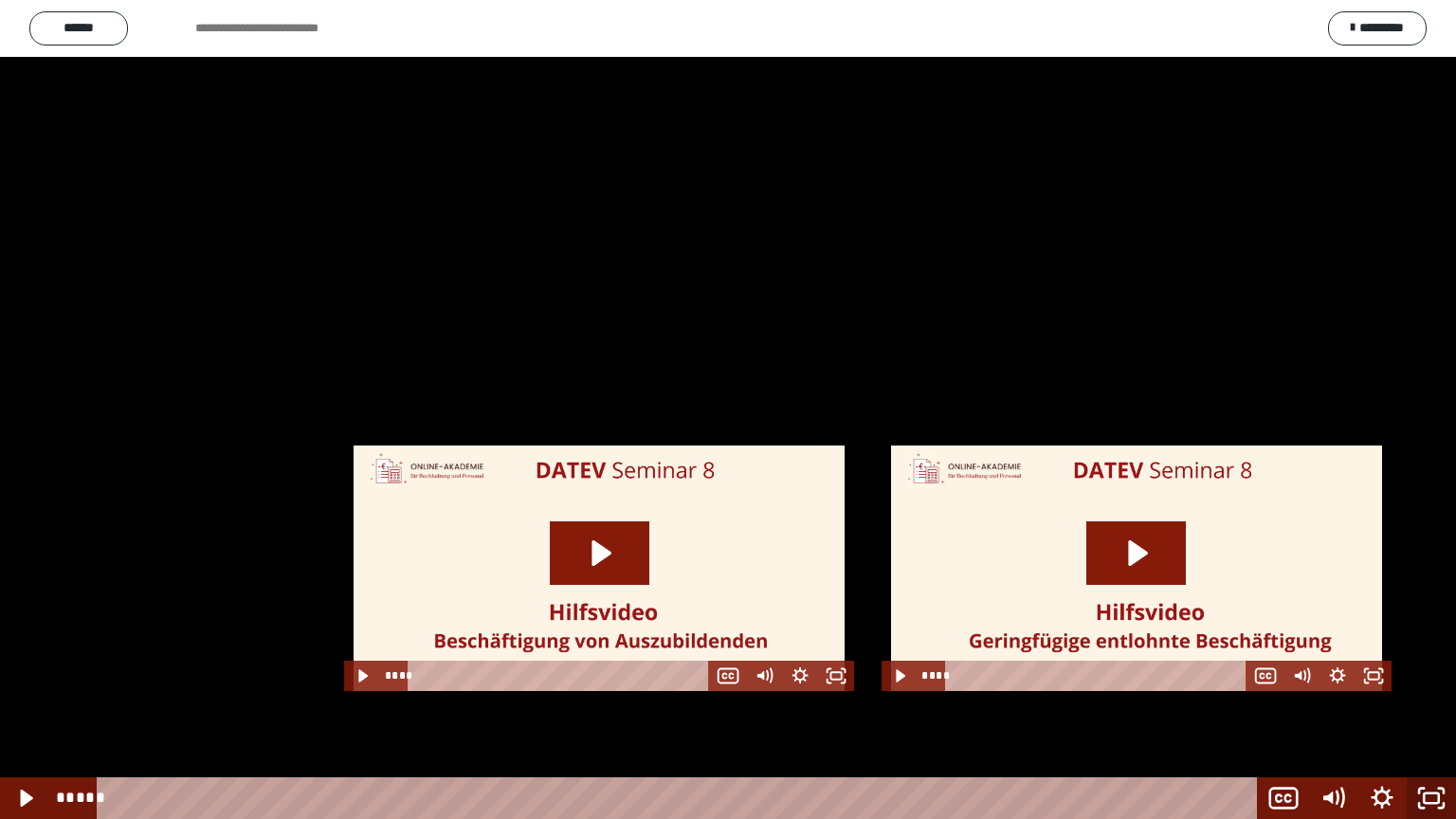 click 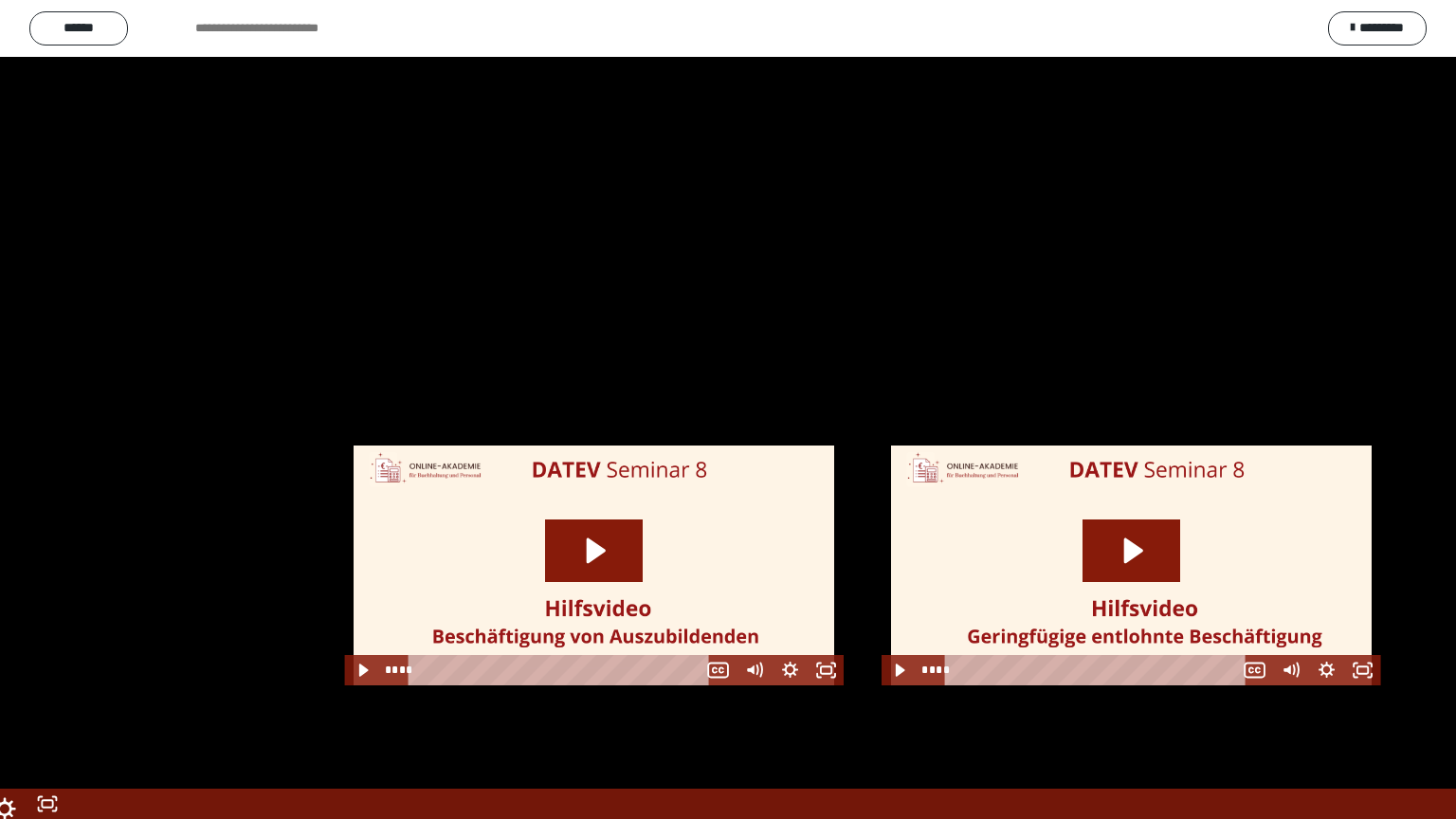 scroll, scrollTop: 2412, scrollLeft: 0, axis: vertical 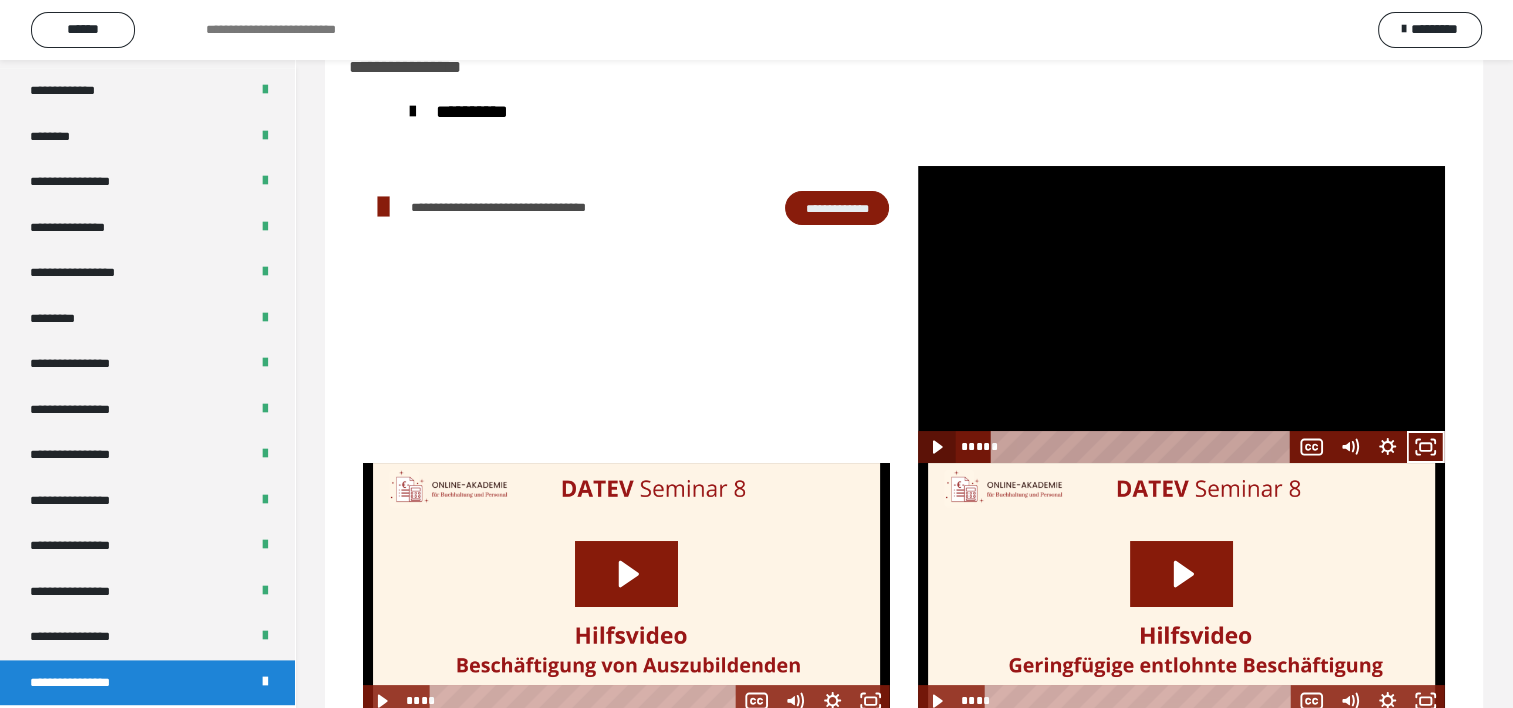 click 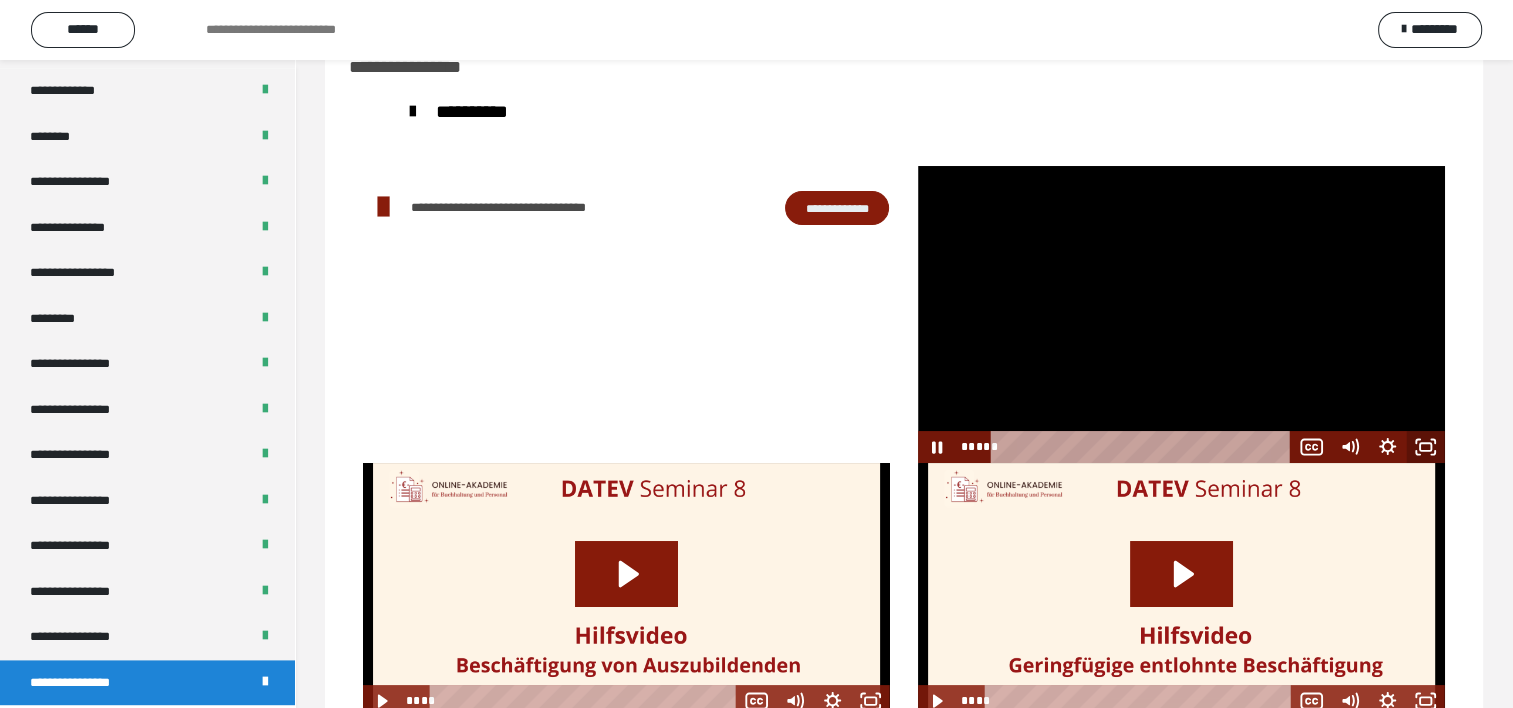 click 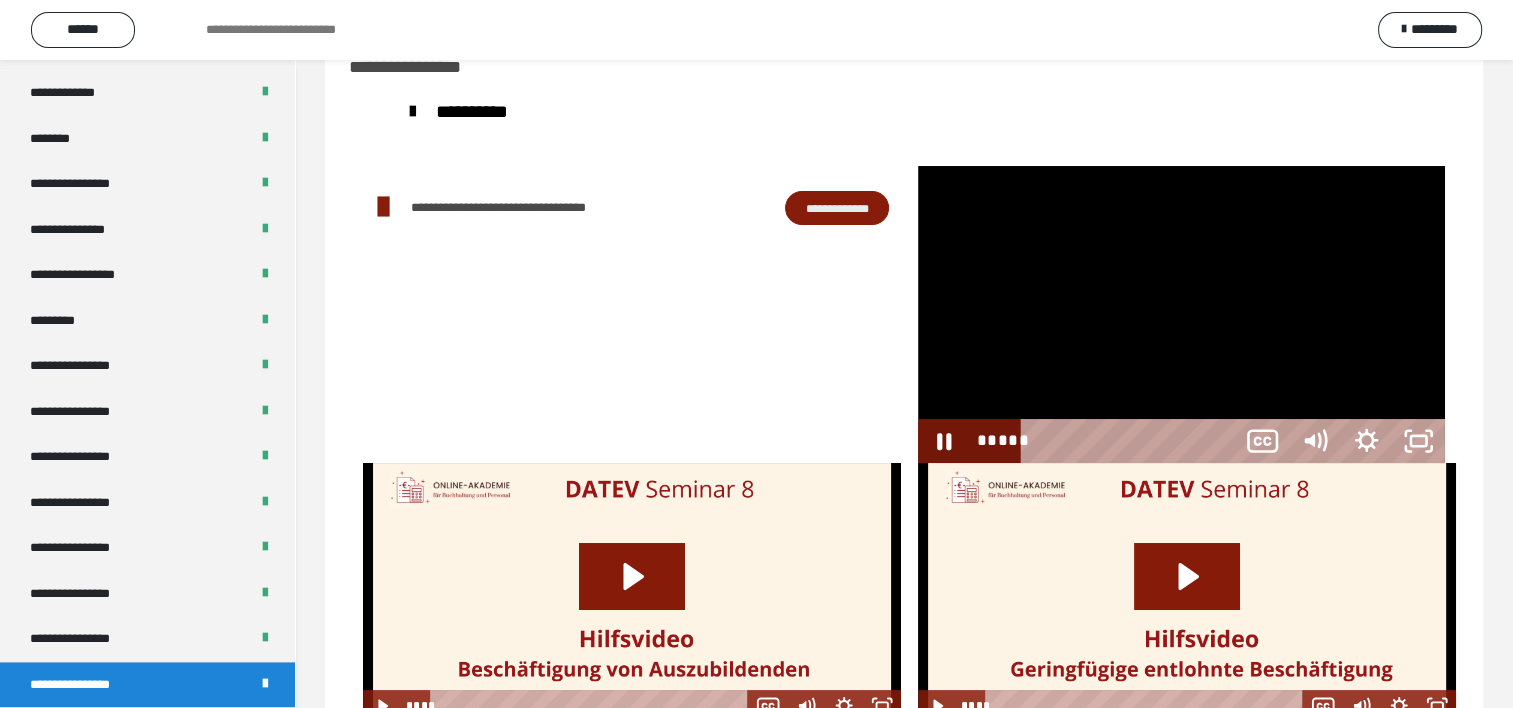 scroll, scrollTop: 2388, scrollLeft: 0, axis: vertical 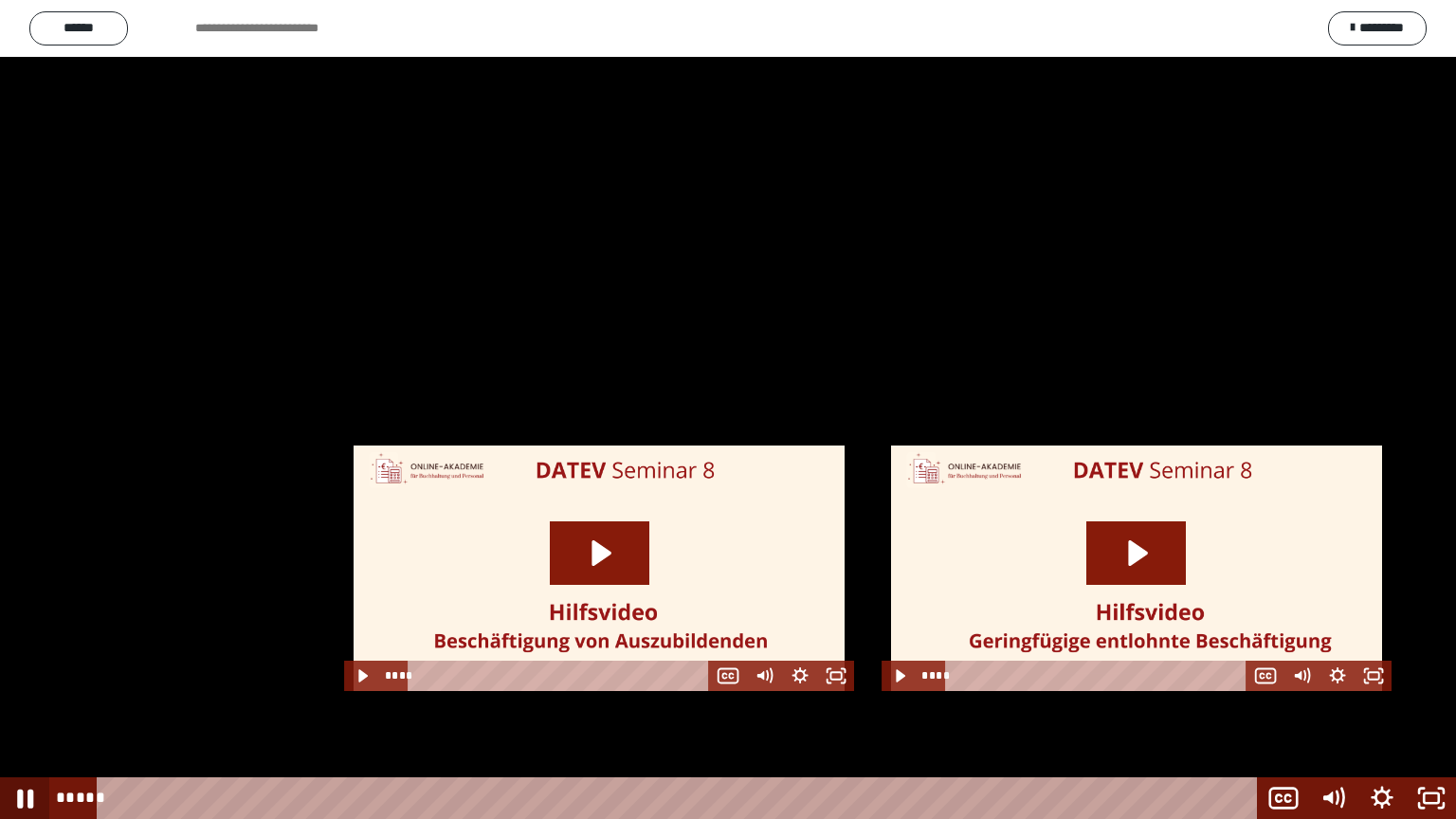 click 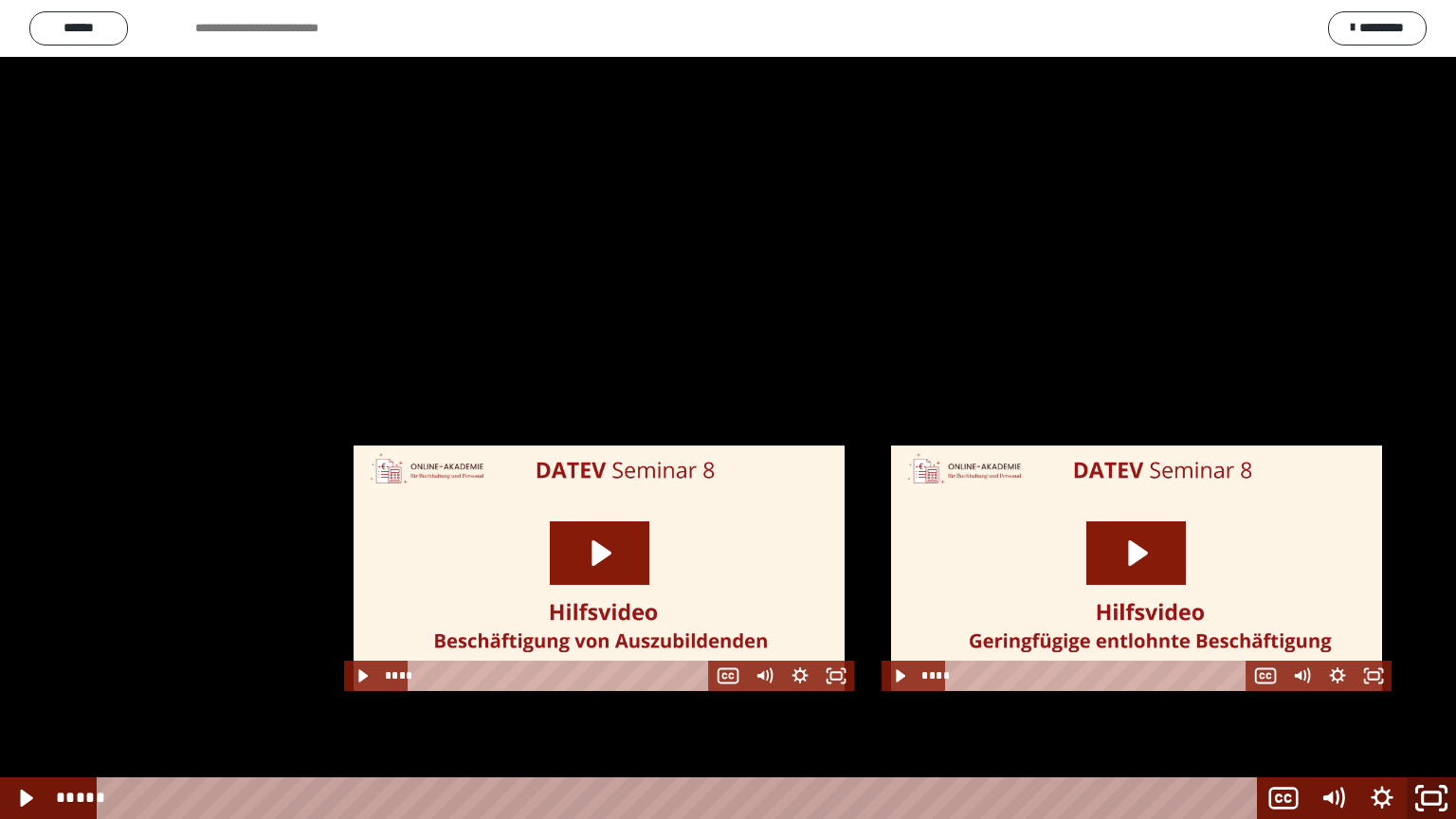 click 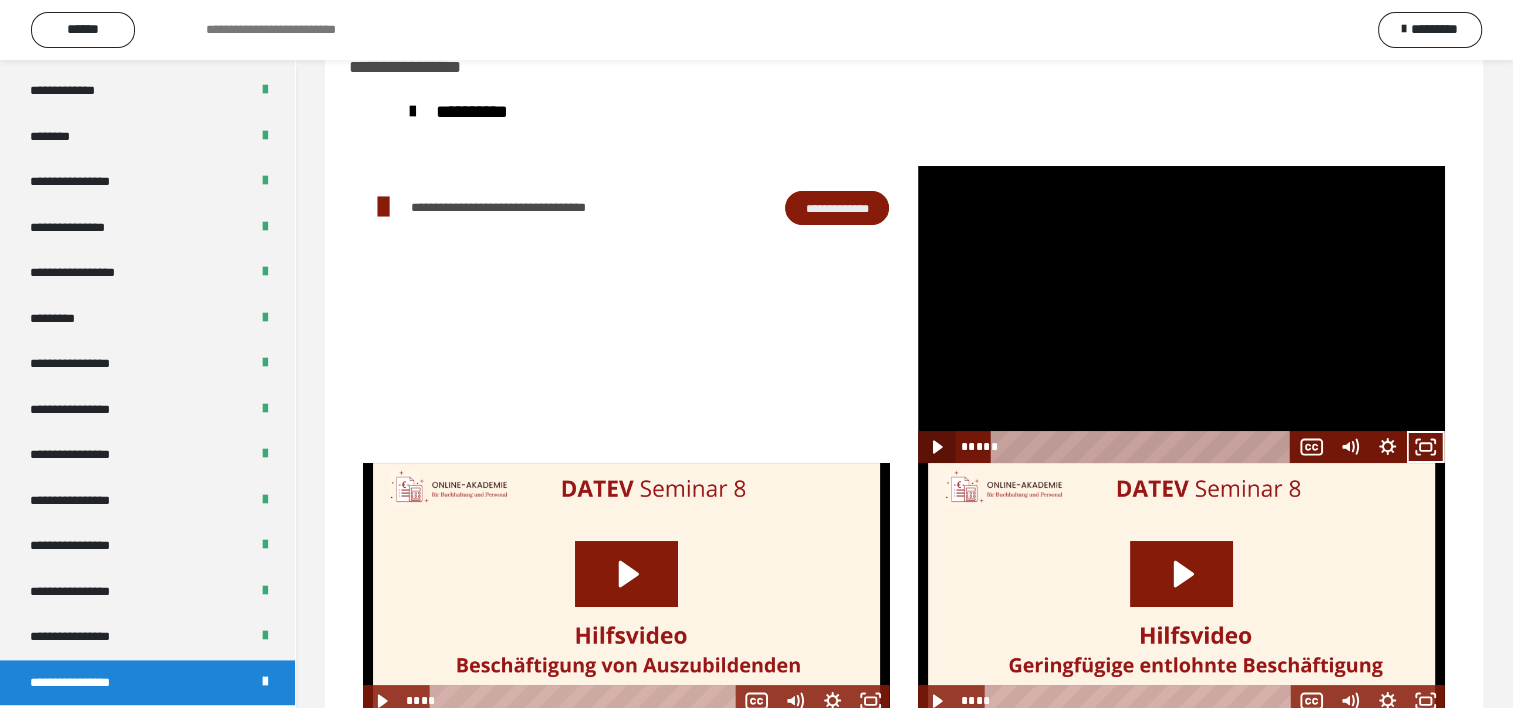 click 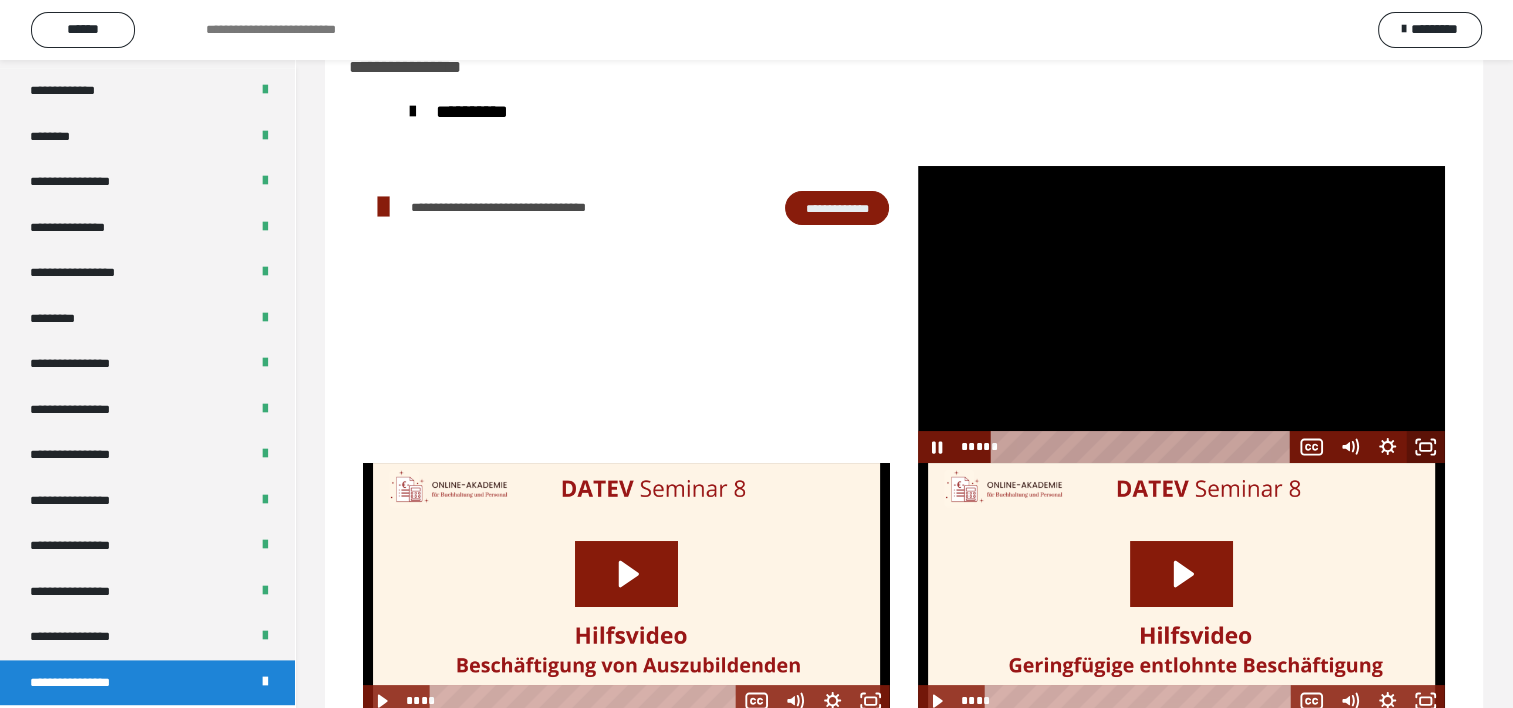 click 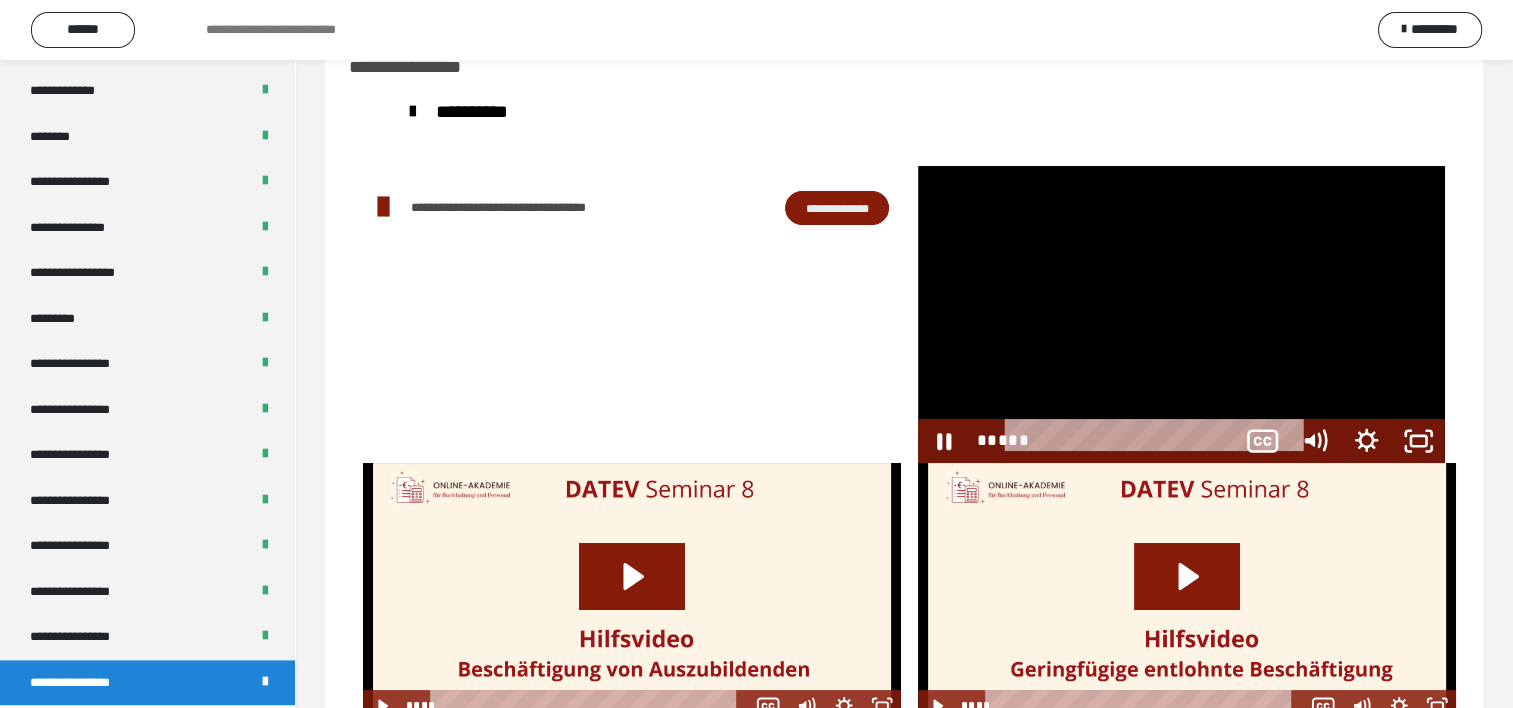 scroll, scrollTop: 2388, scrollLeft: 0, axis: vertical 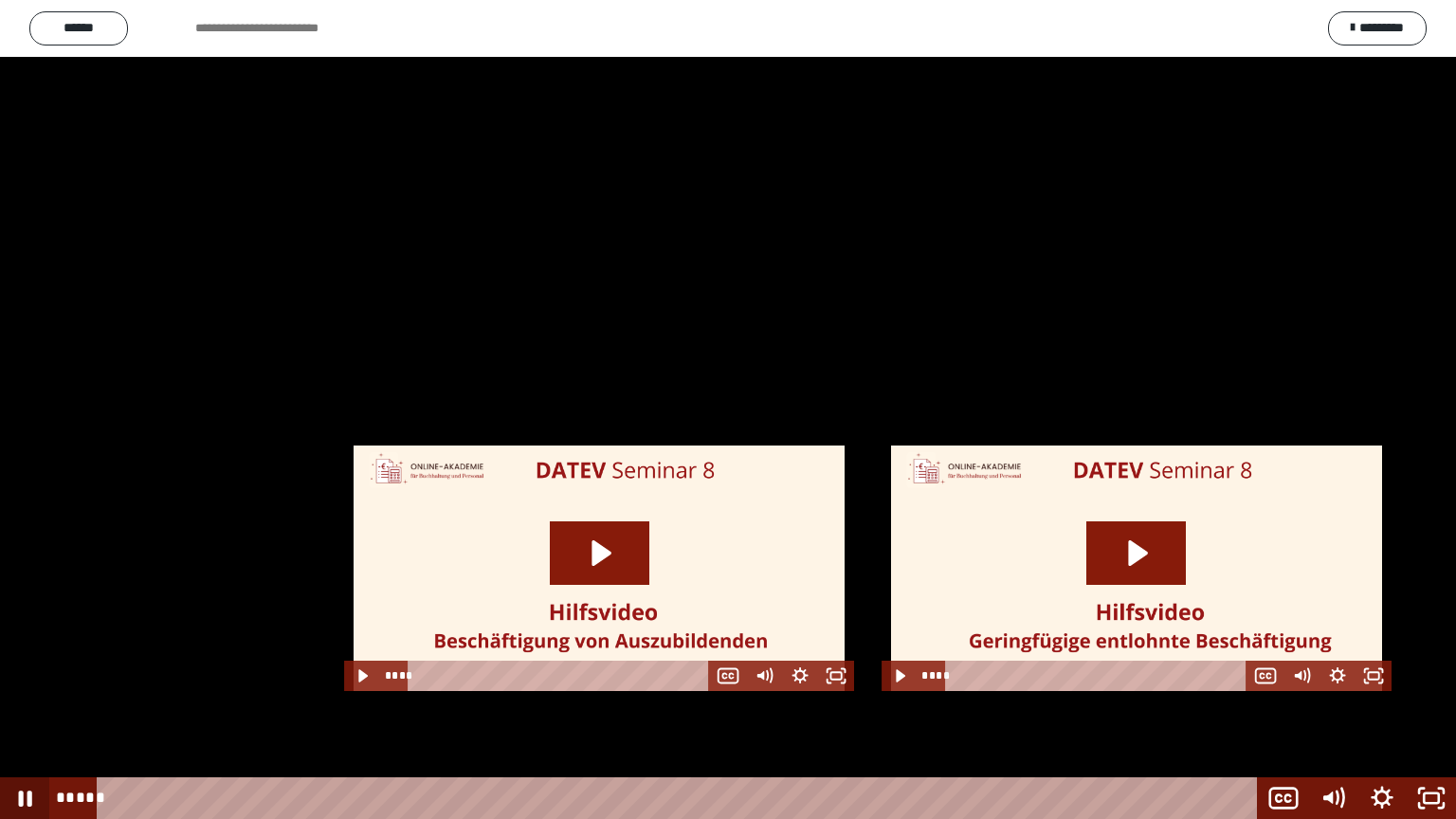click 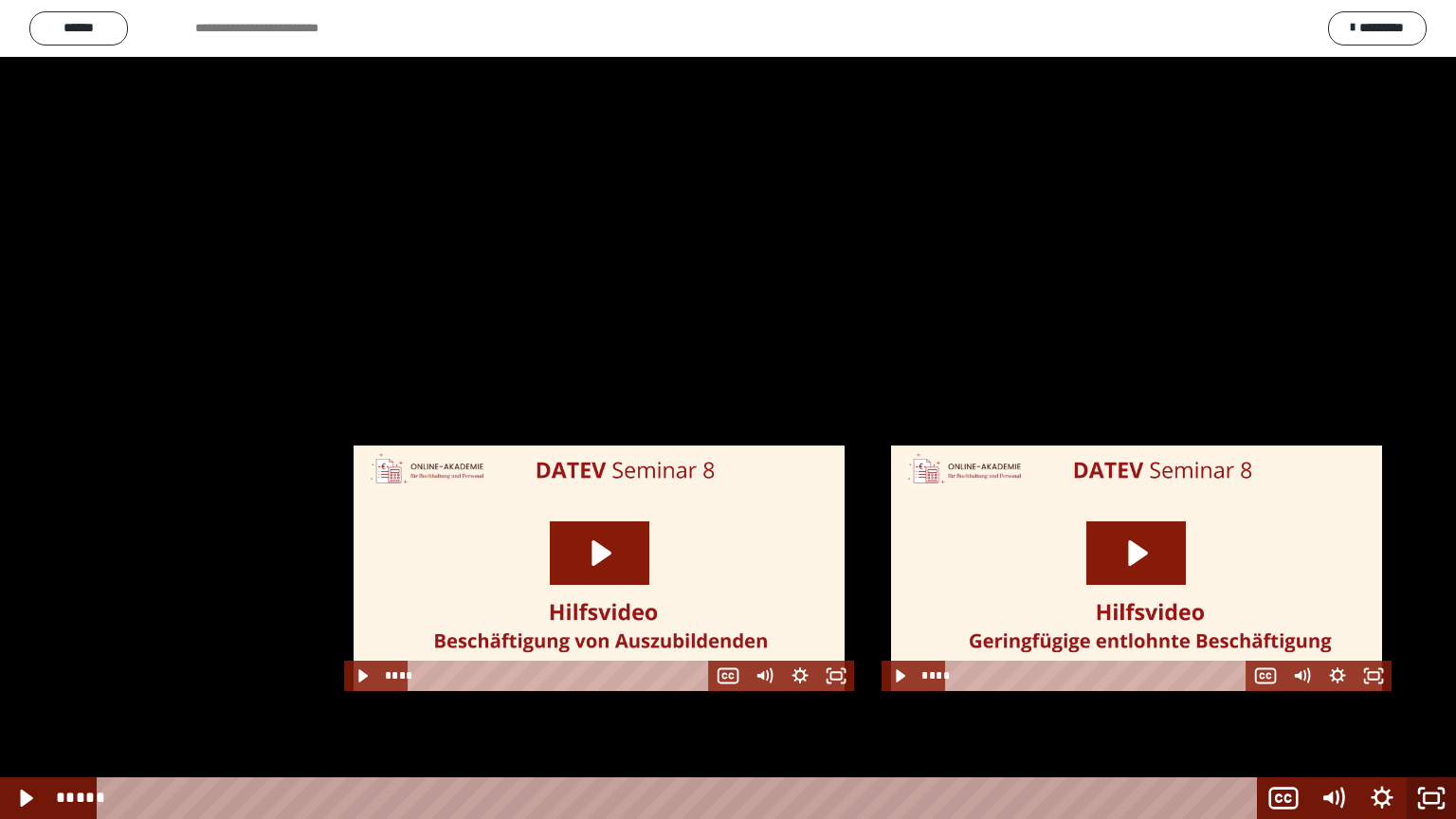 click 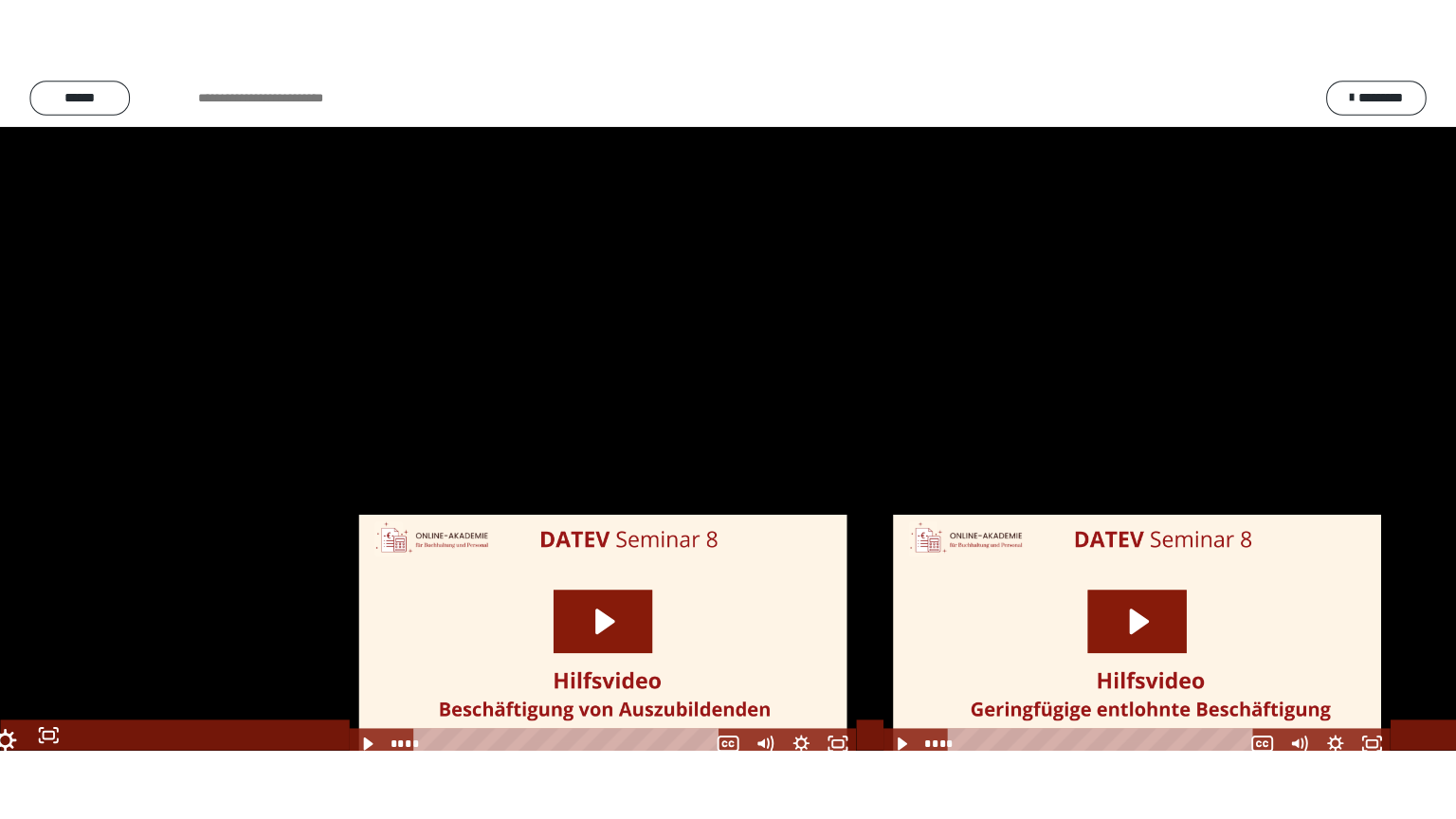 scroll, scrollTop: 2412, scrollLeft: 0, axis: vertical 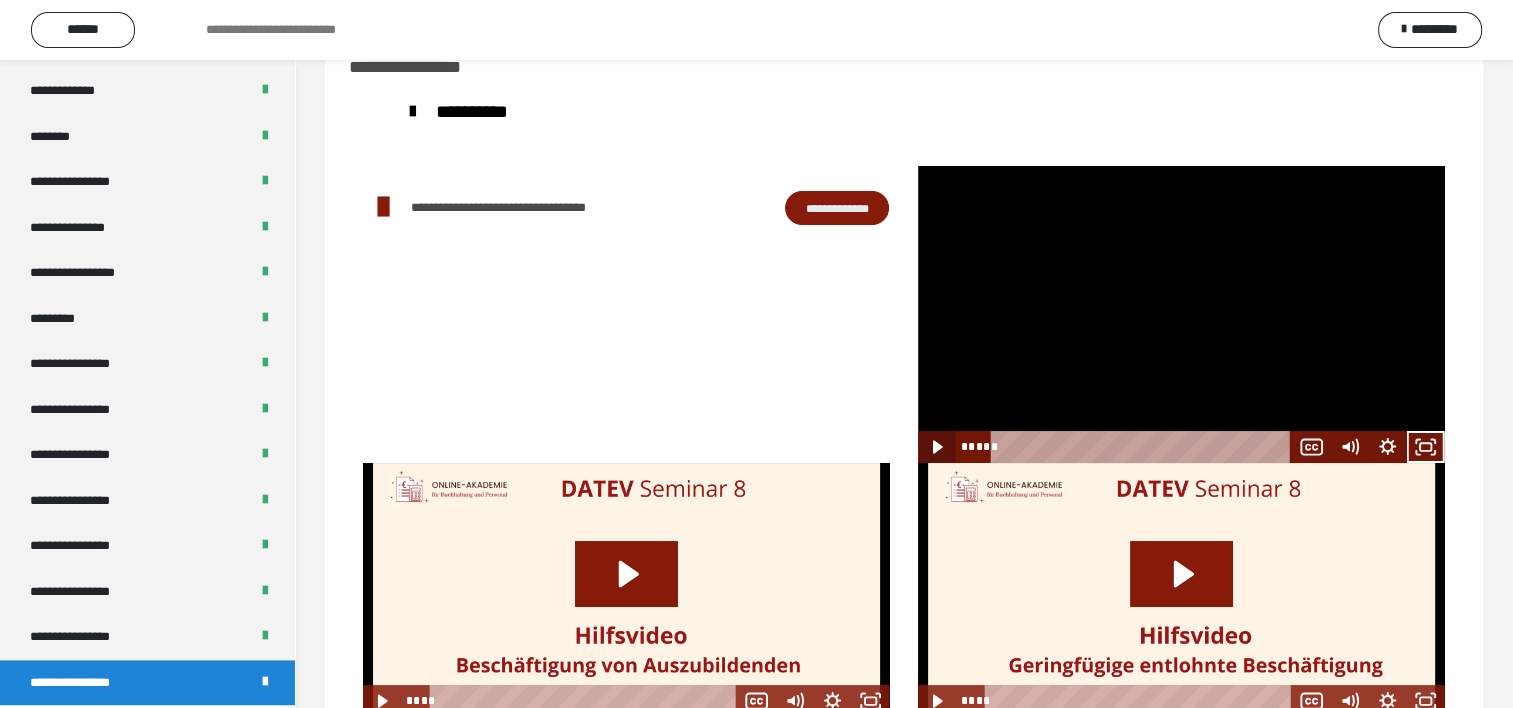 click 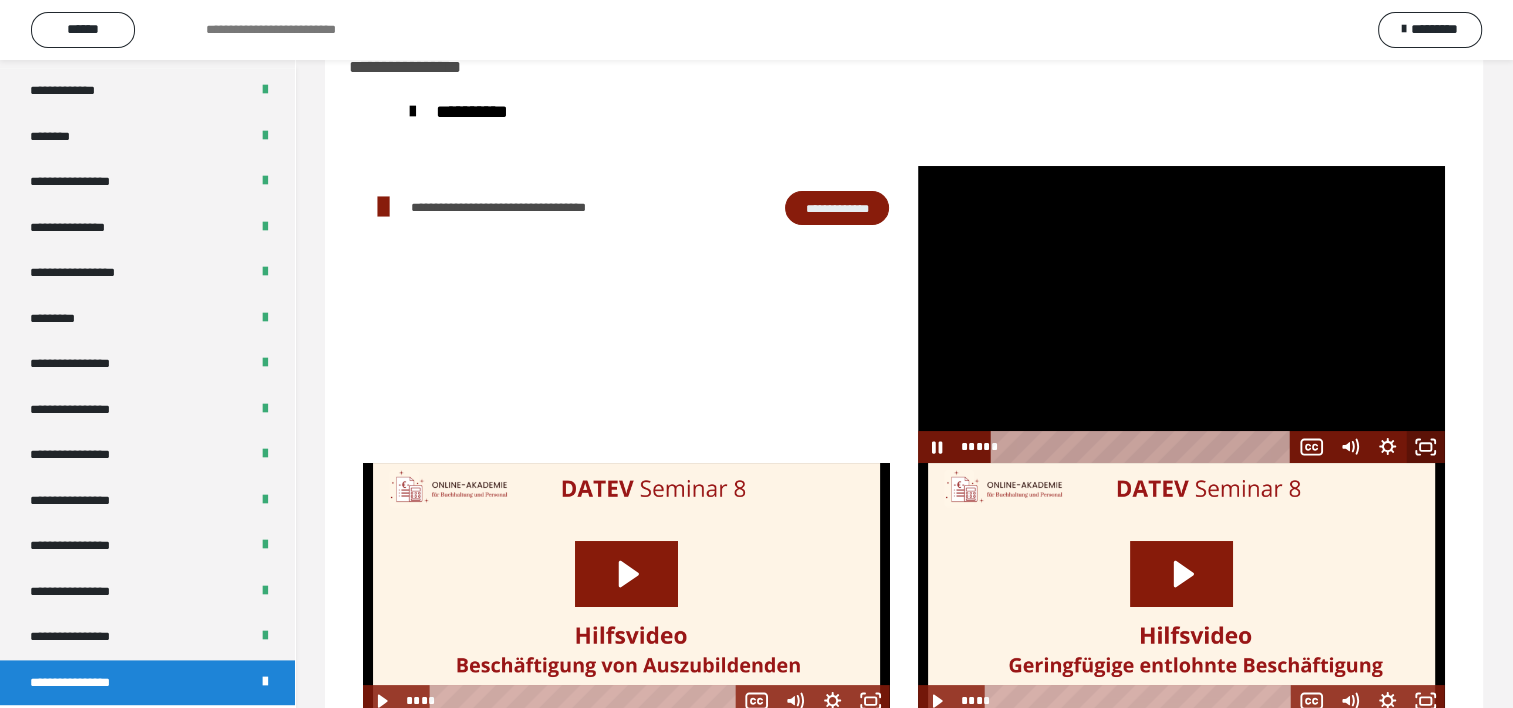 click 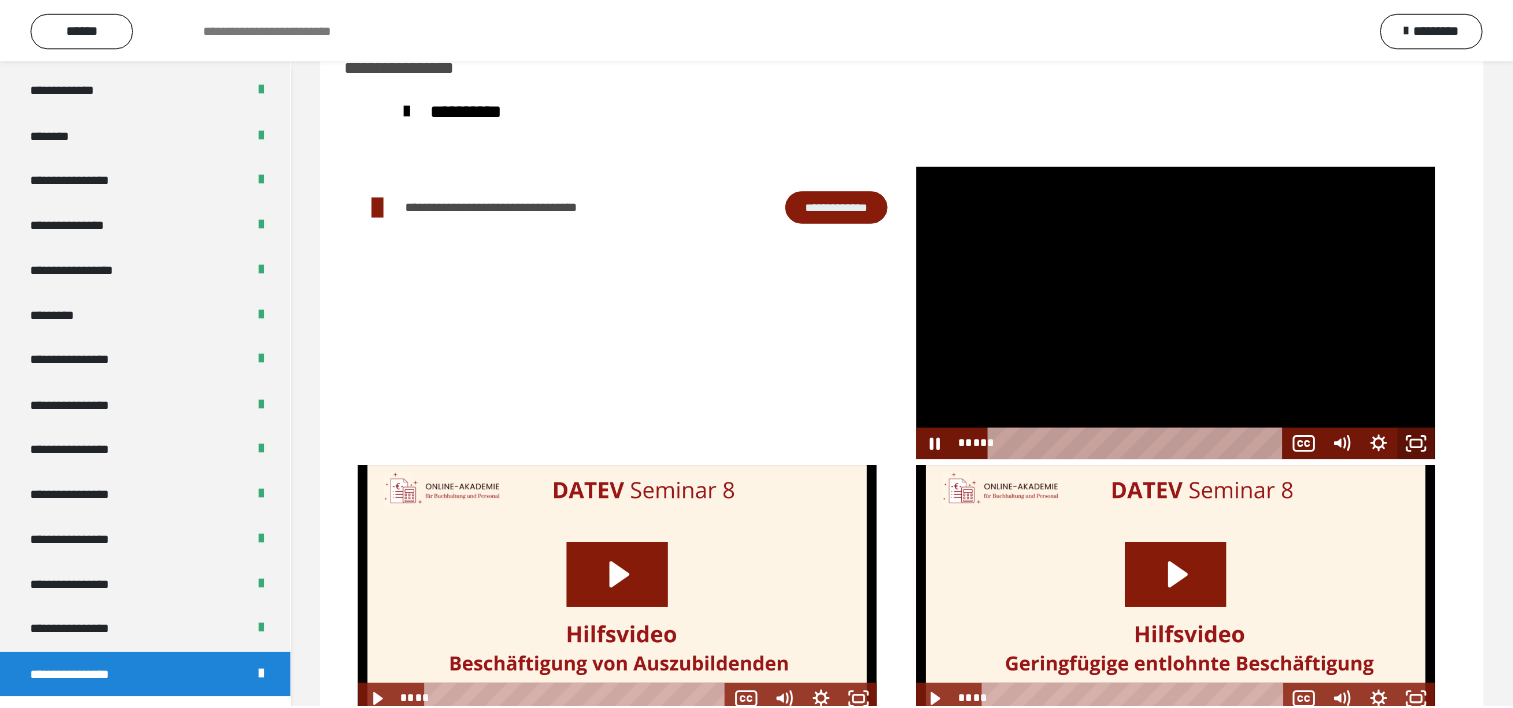 scroll, scrollTop: 2388, scrollLeft: 0, axis: vertical 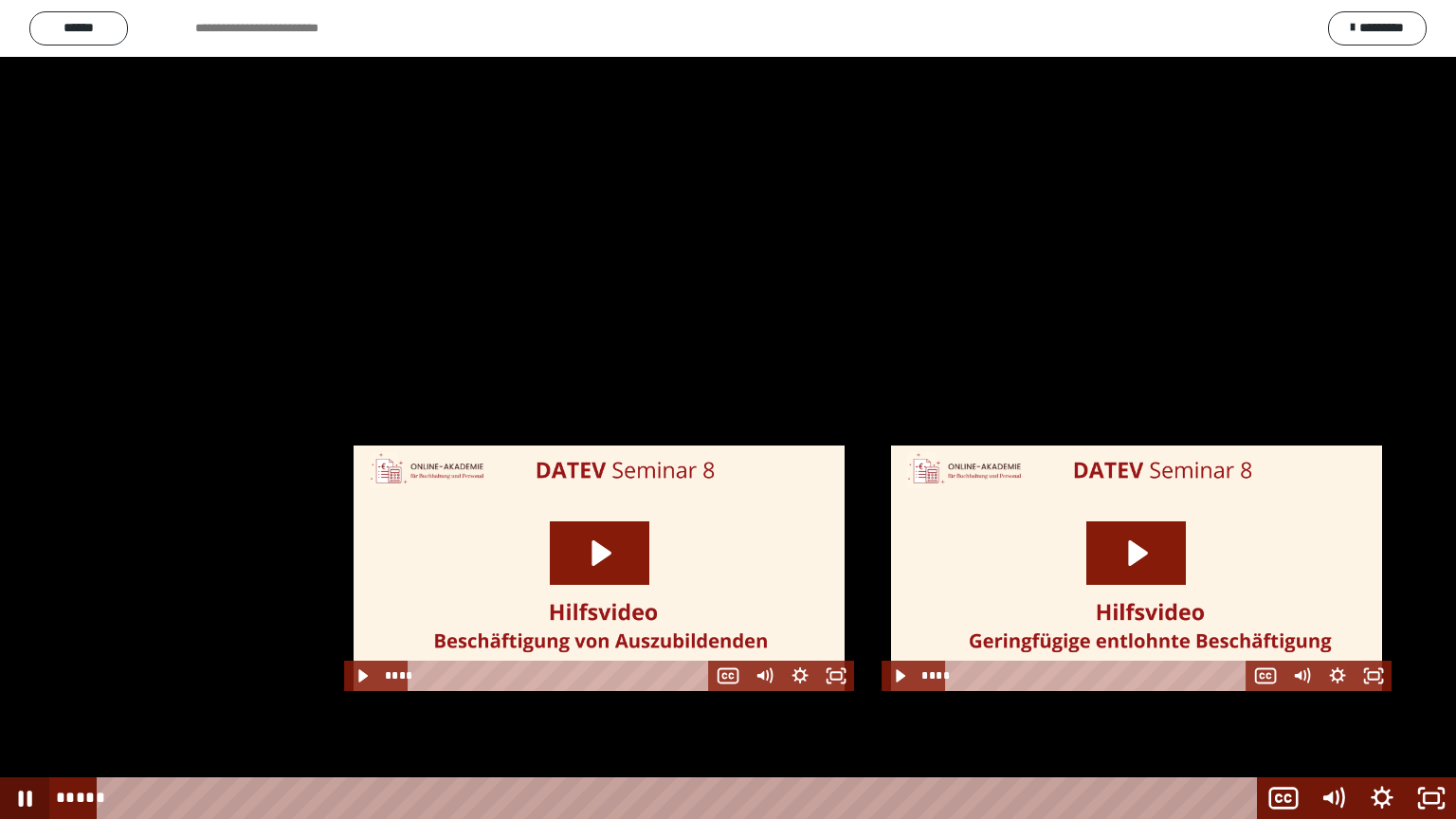 click 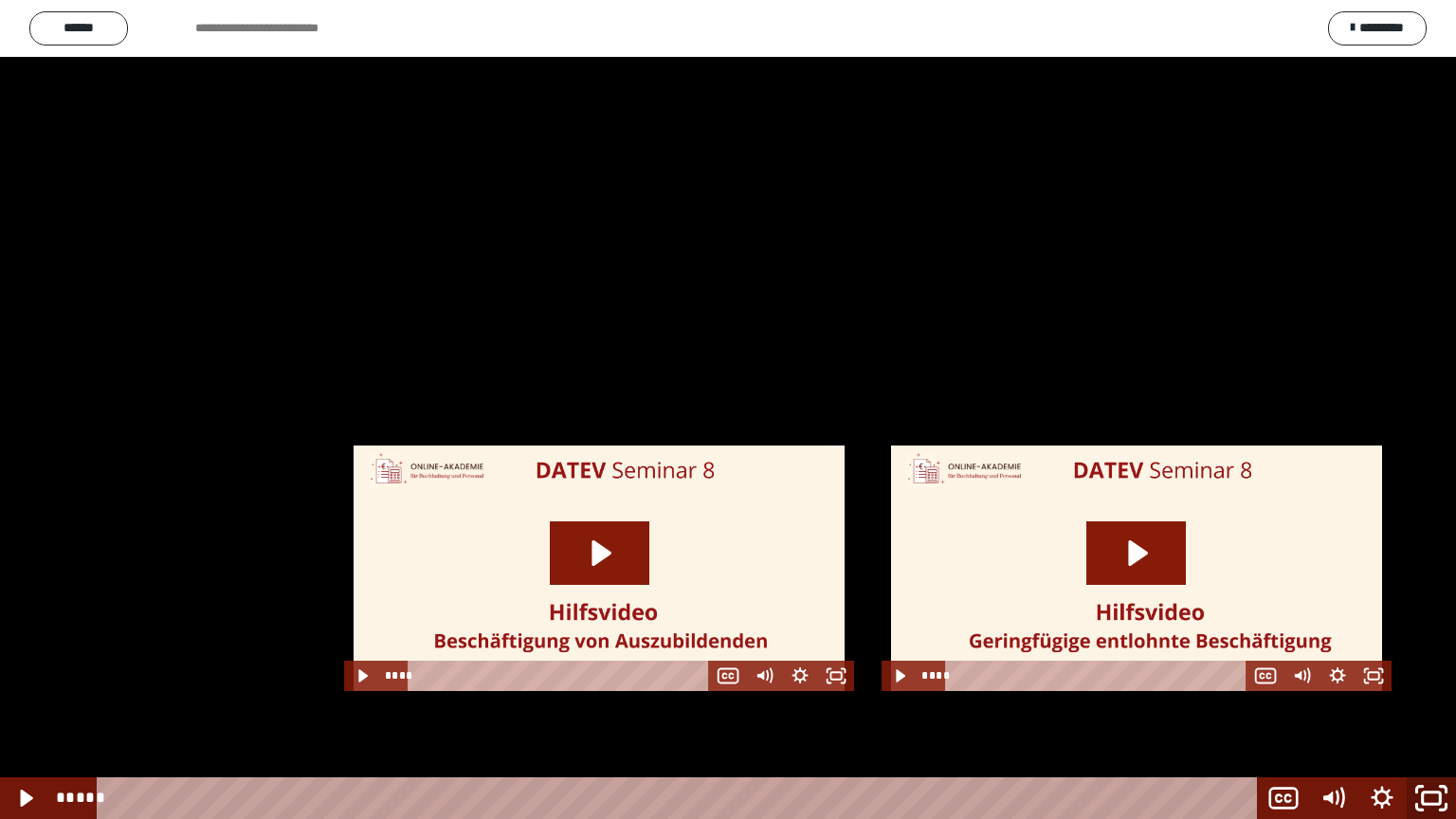 click 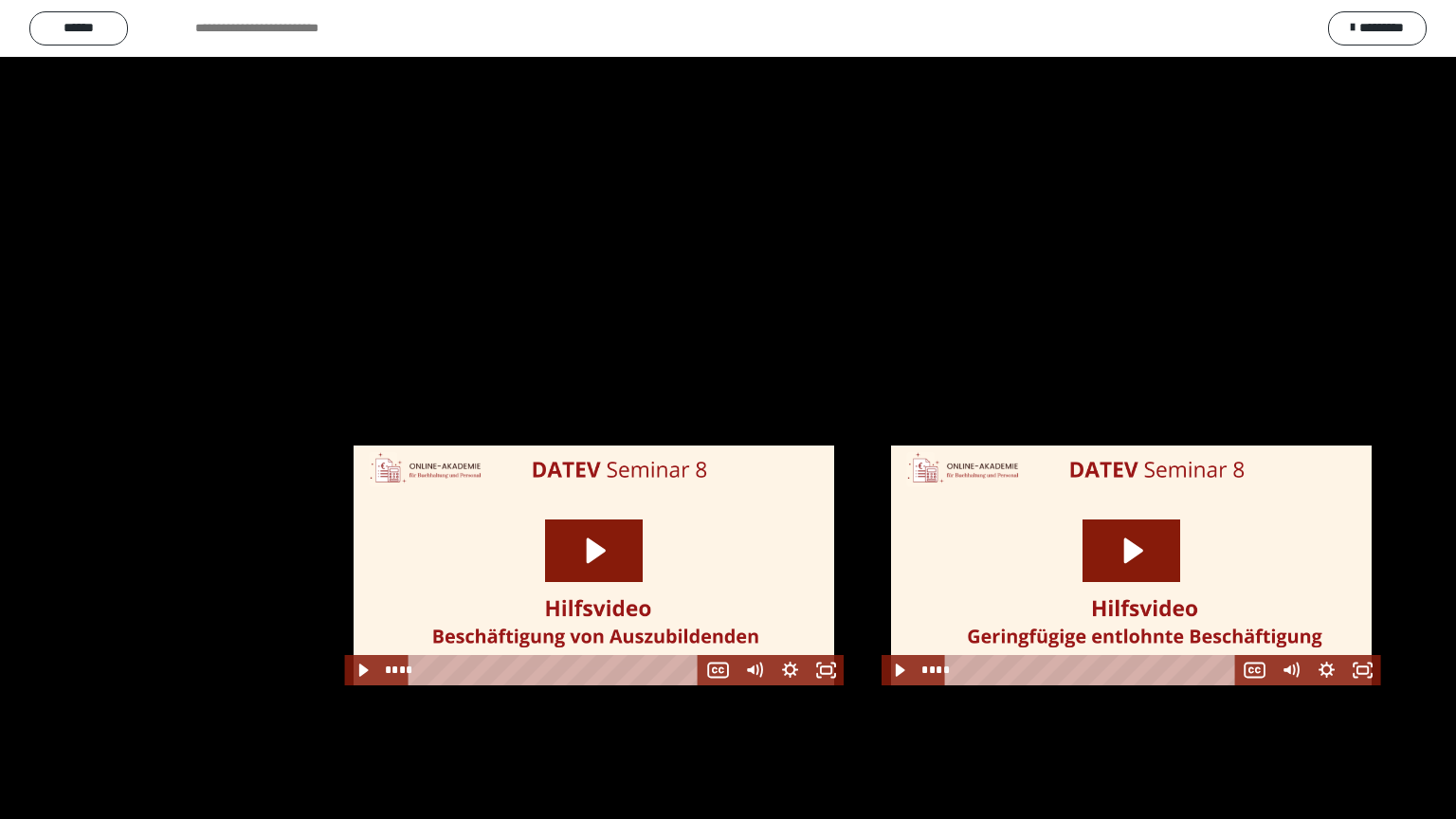scroll, scrollTop: 2412, scrollLeft: 0, axis: vertical 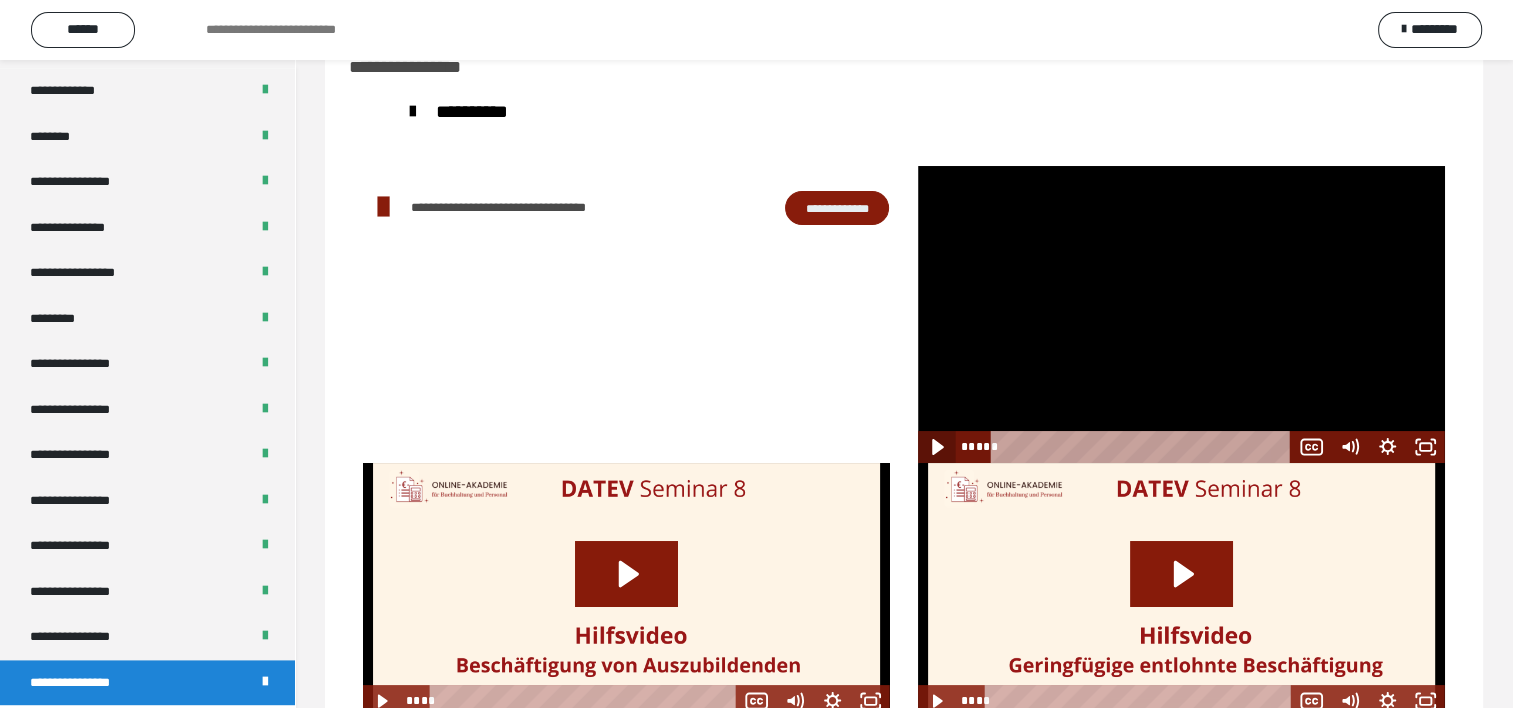 drag, startPoint x: 932, startPoint y: 444, endPoint x: 1184, endPoint y: 479, distance: 254.41895 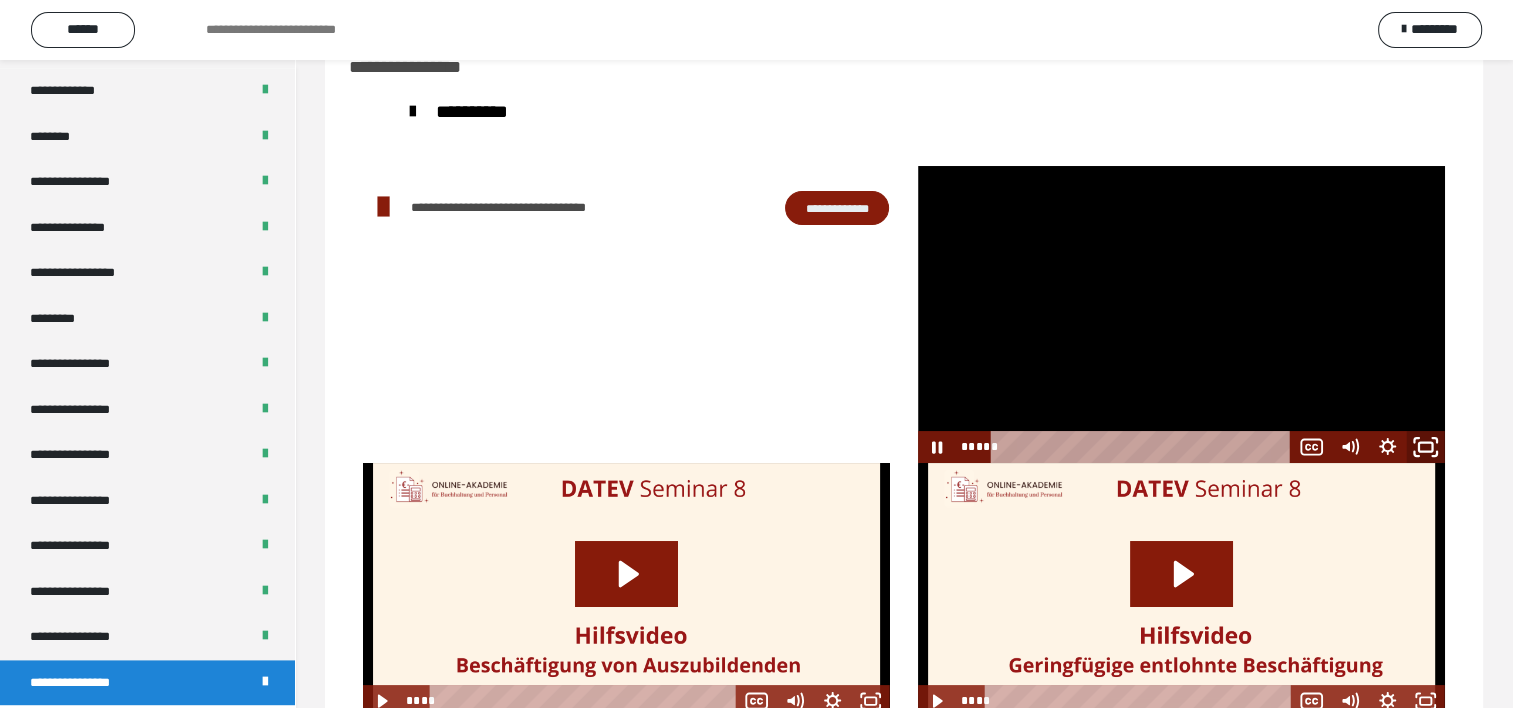 click 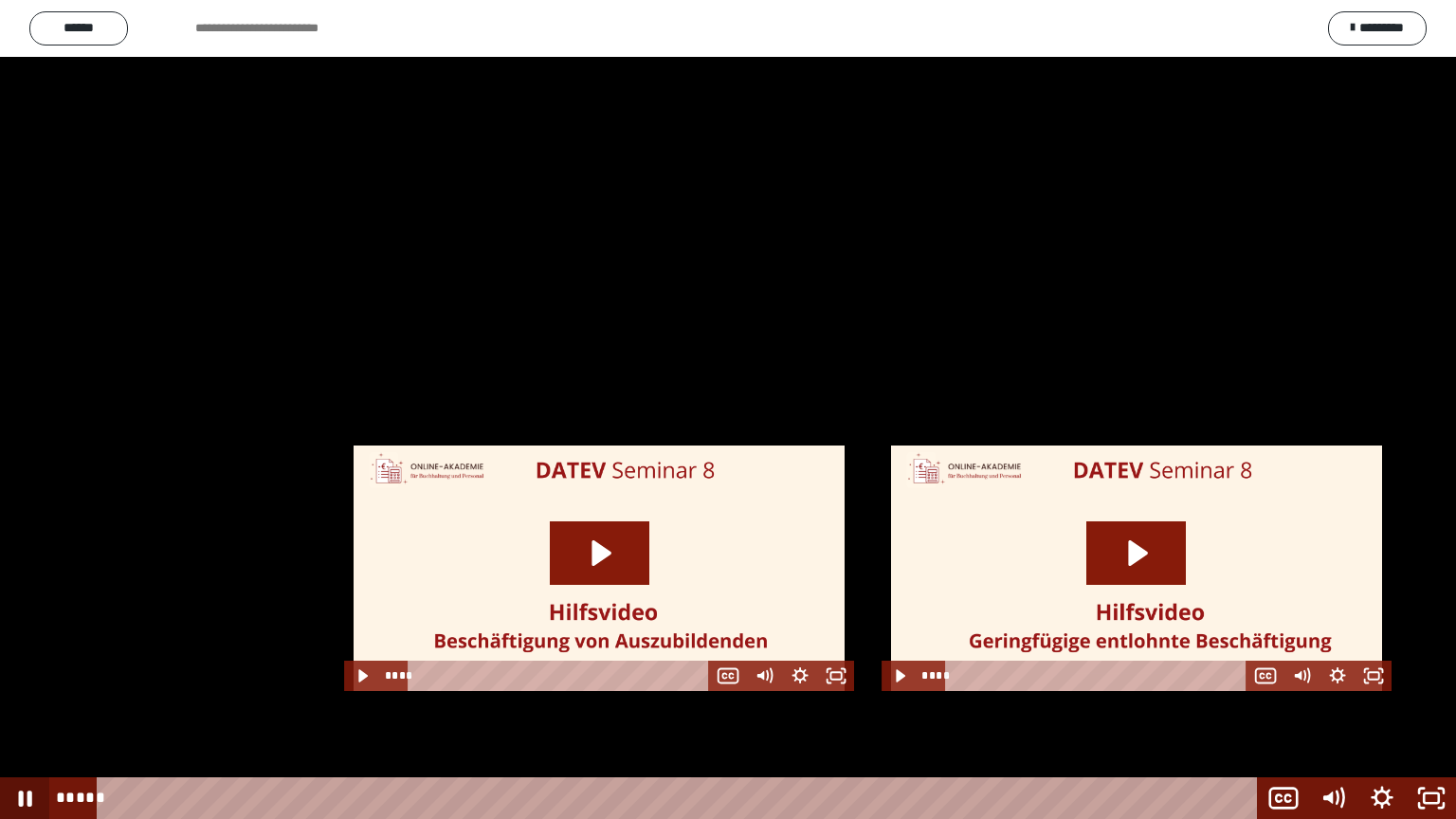 click 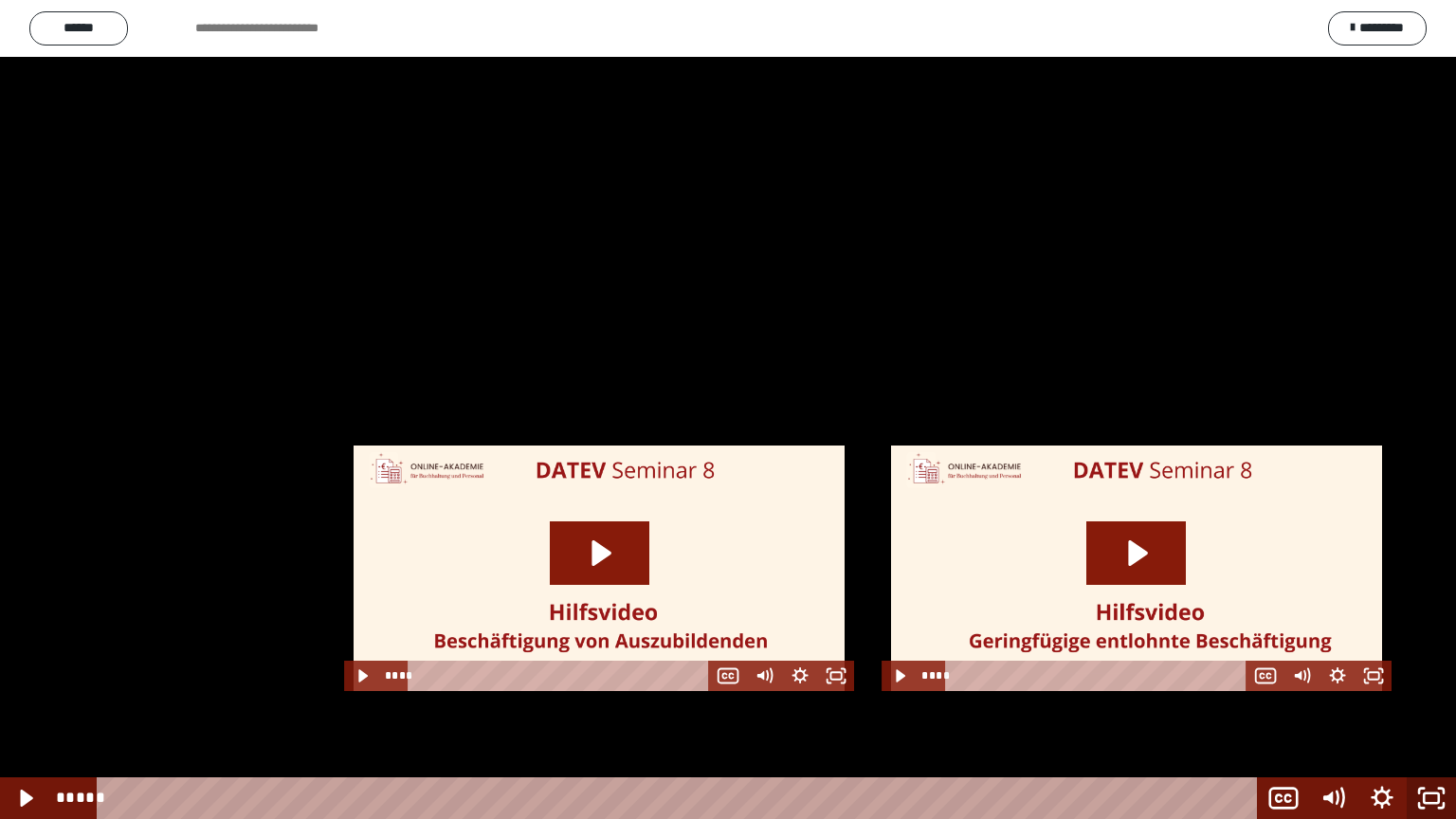 click 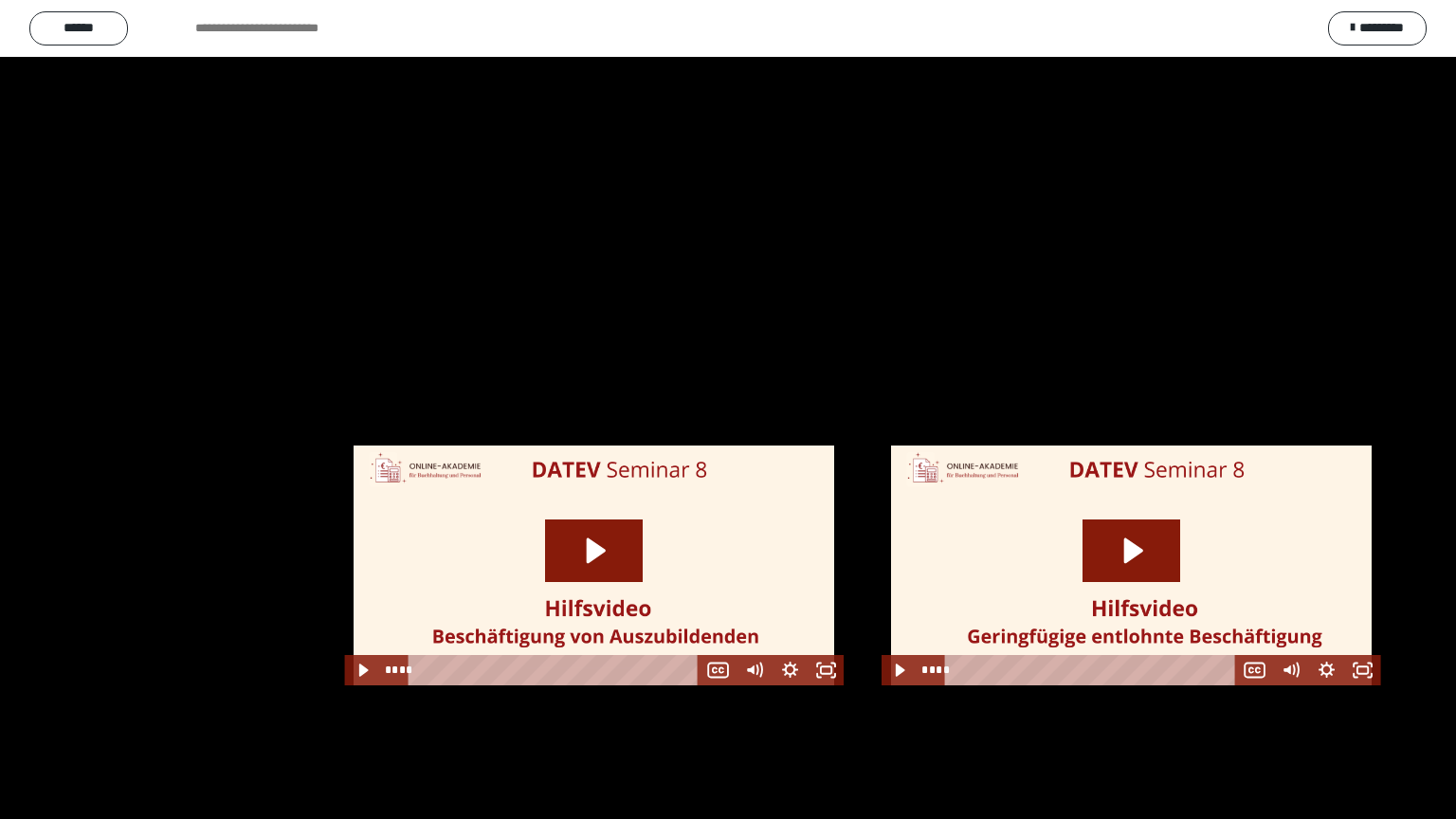 scroll, scrollTop: 2412, scrollLeft: 0, axis: vertical 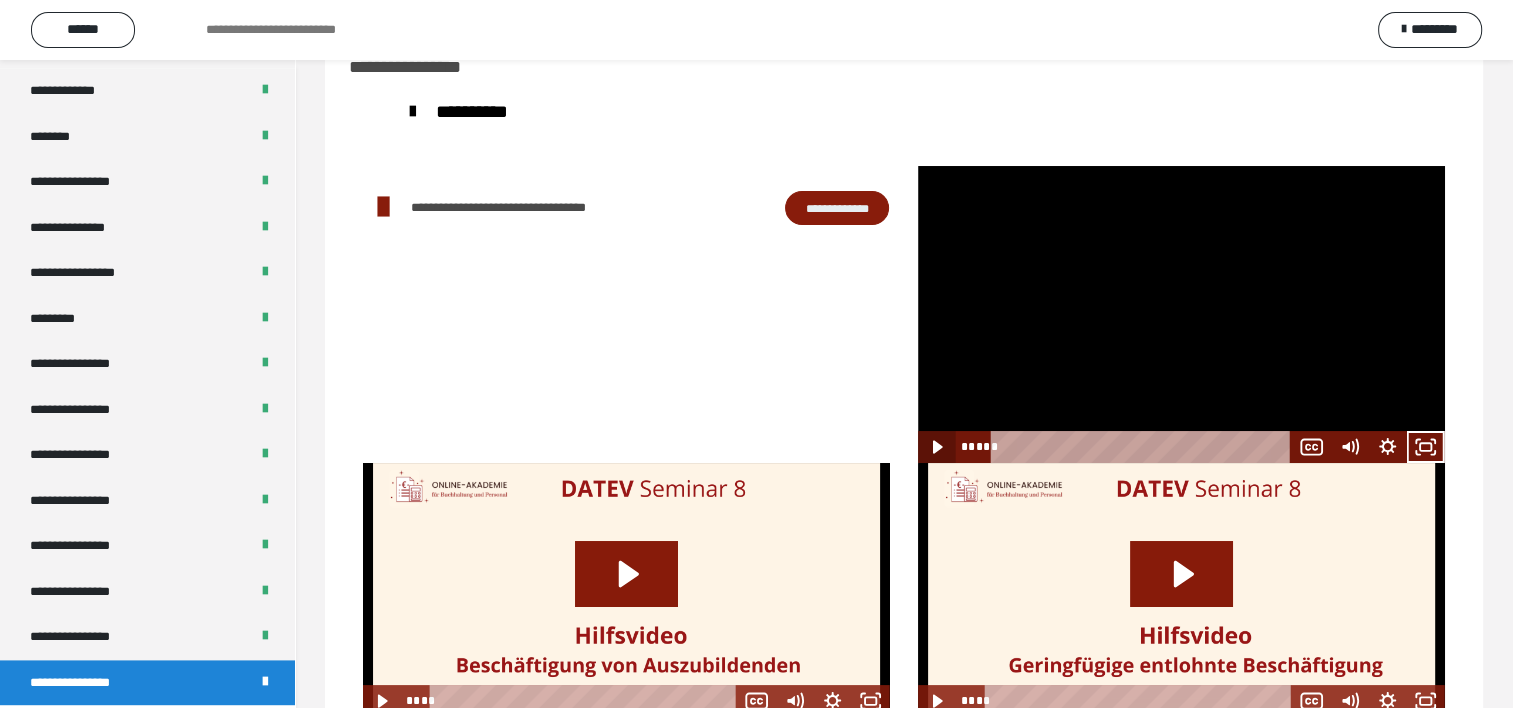 click 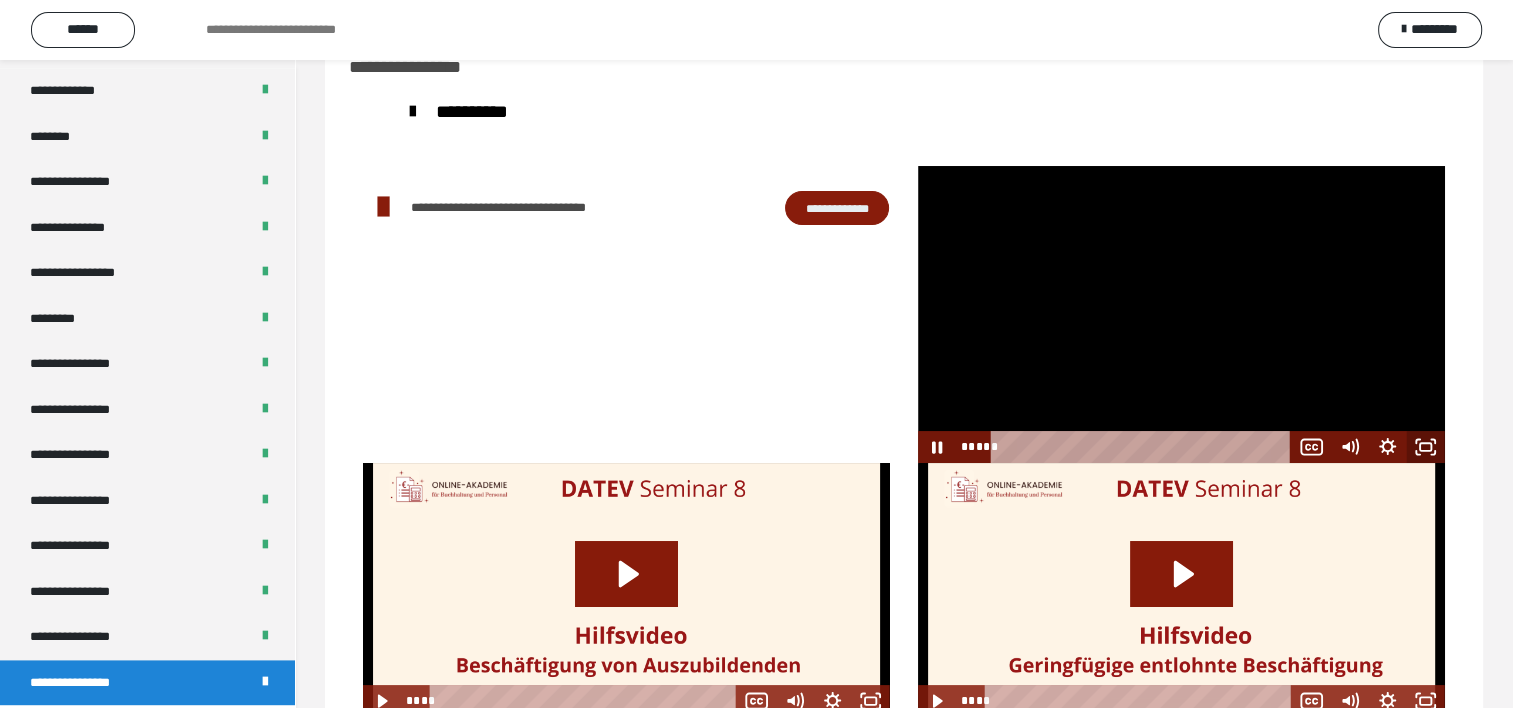 click 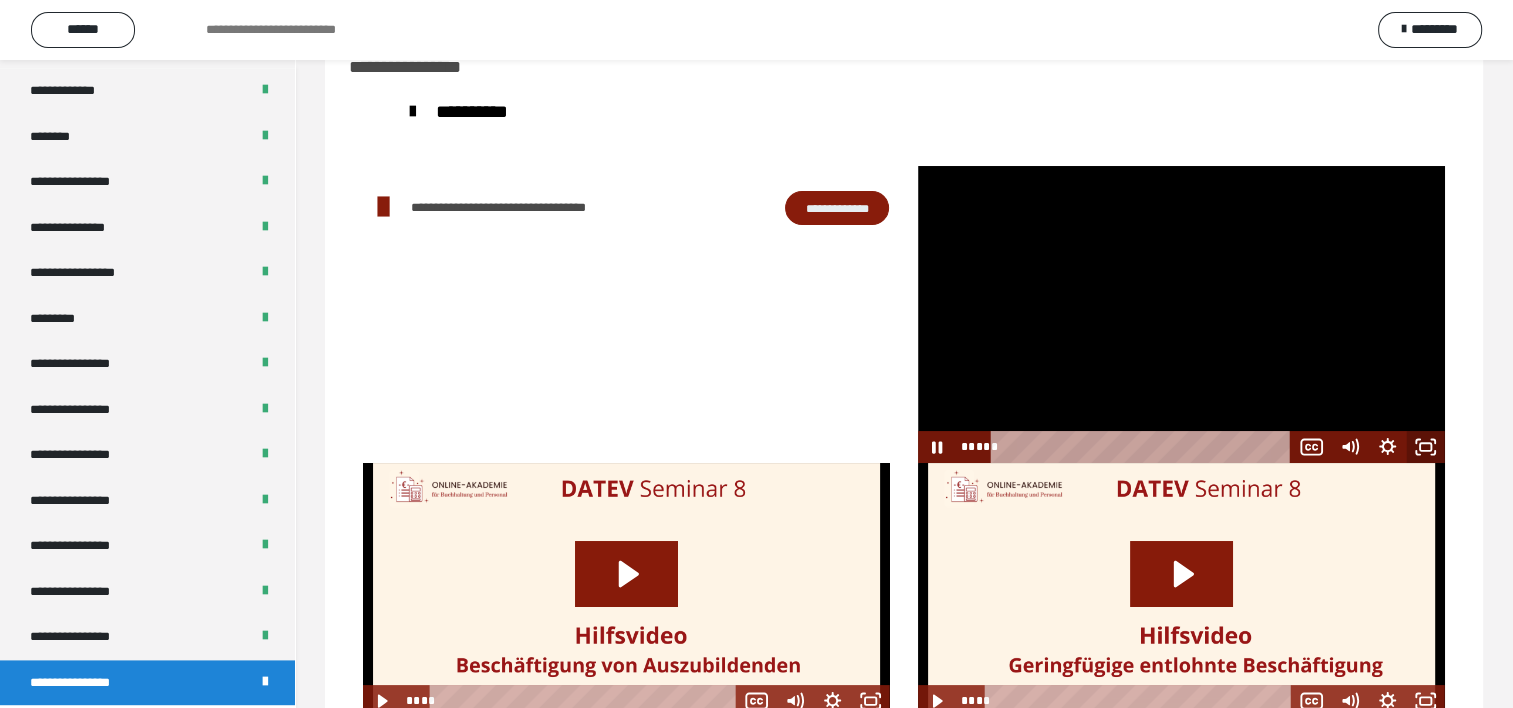 scroll, scrollTop: 2388, scrollLeft: 0, axis: vertical 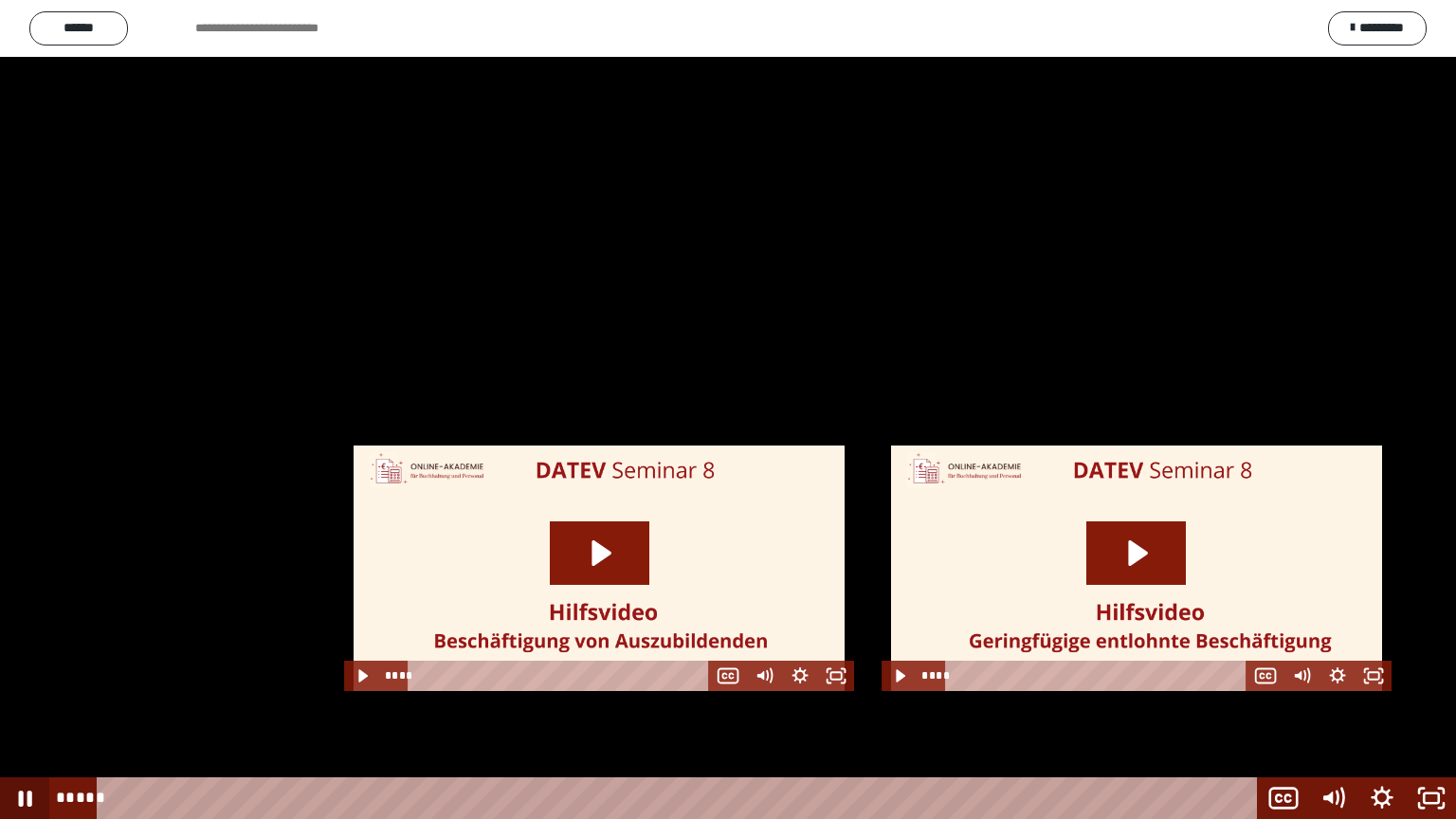 click 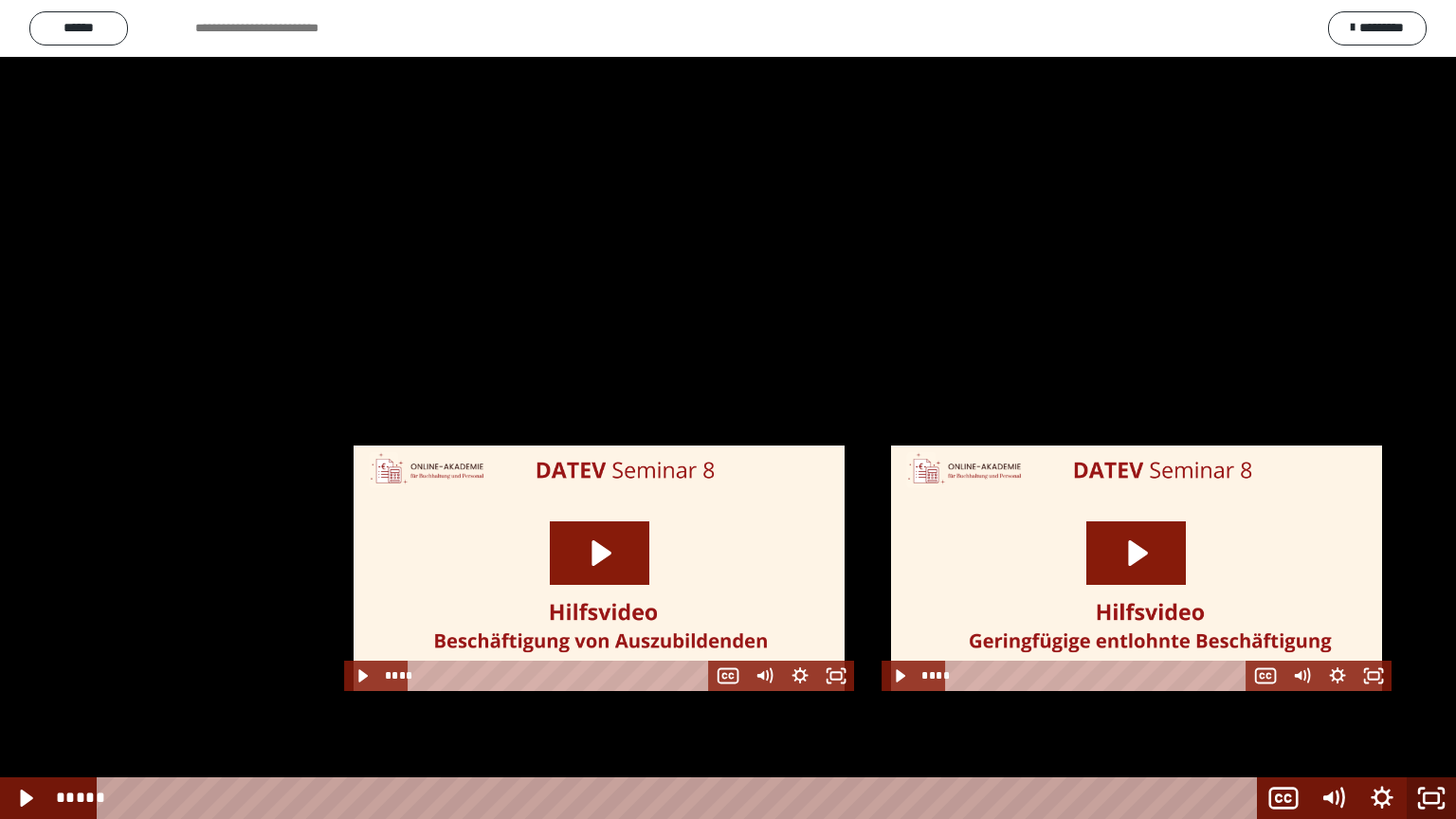 click 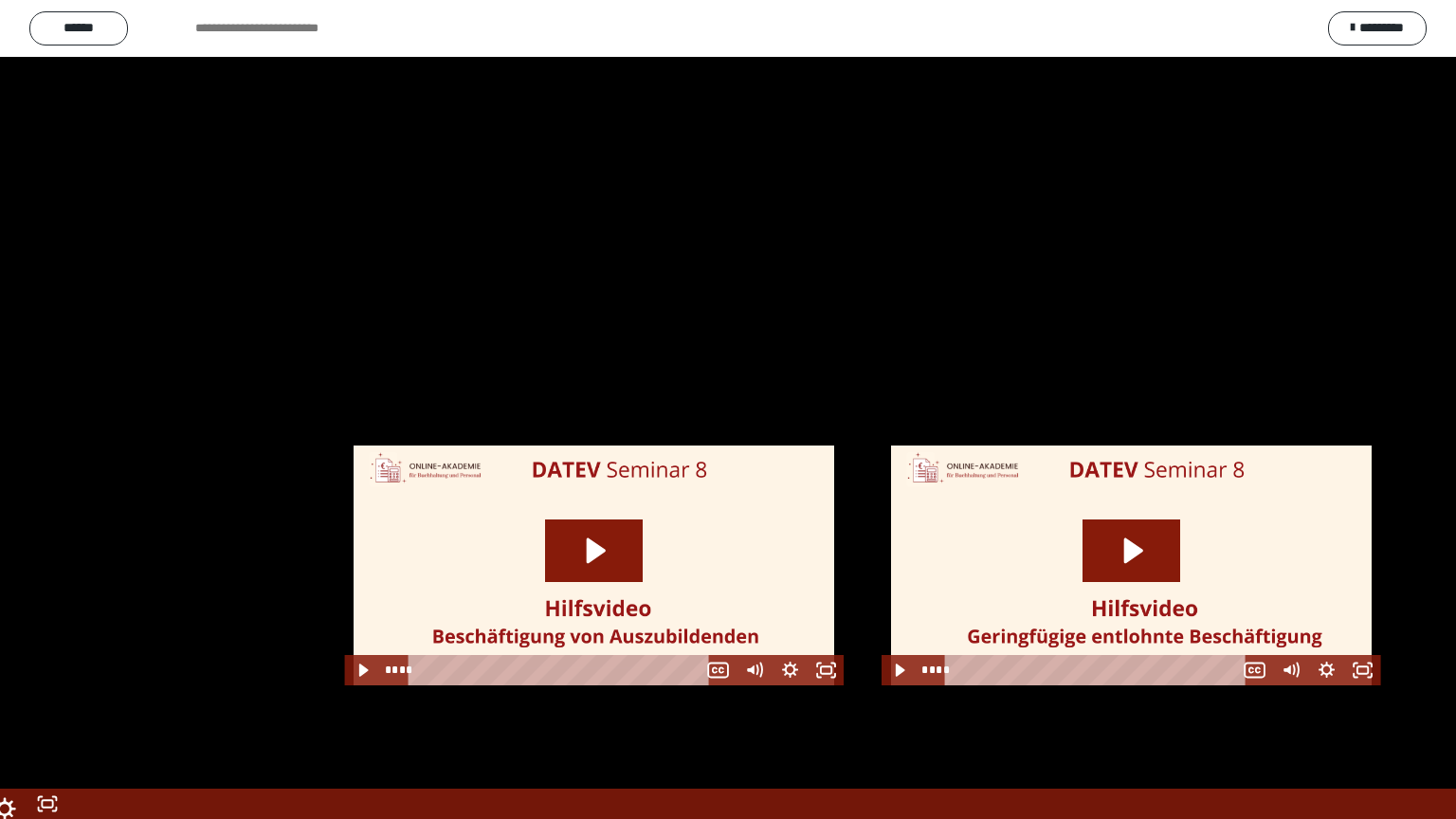scroll, scrollTop: 2412, scrollLeft: 0, axis: vertical 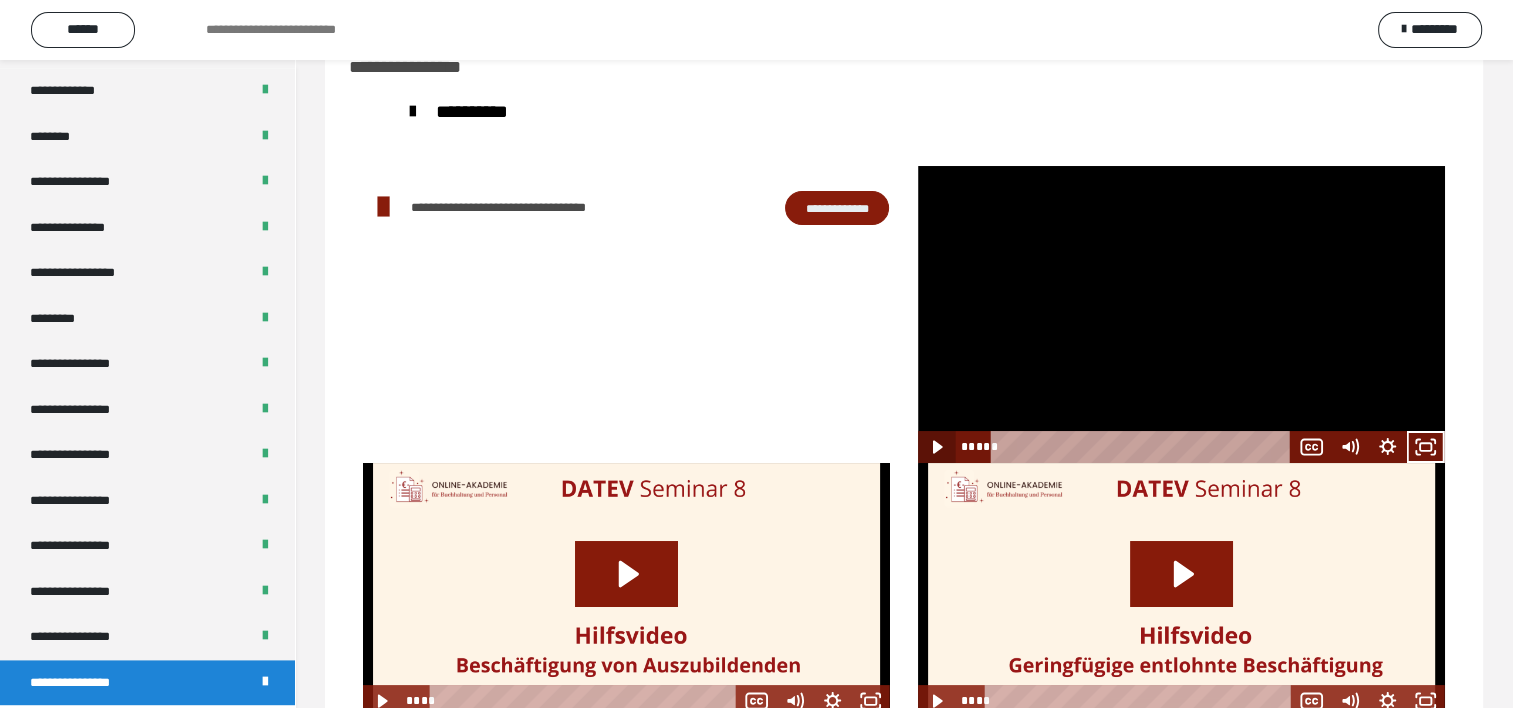 click 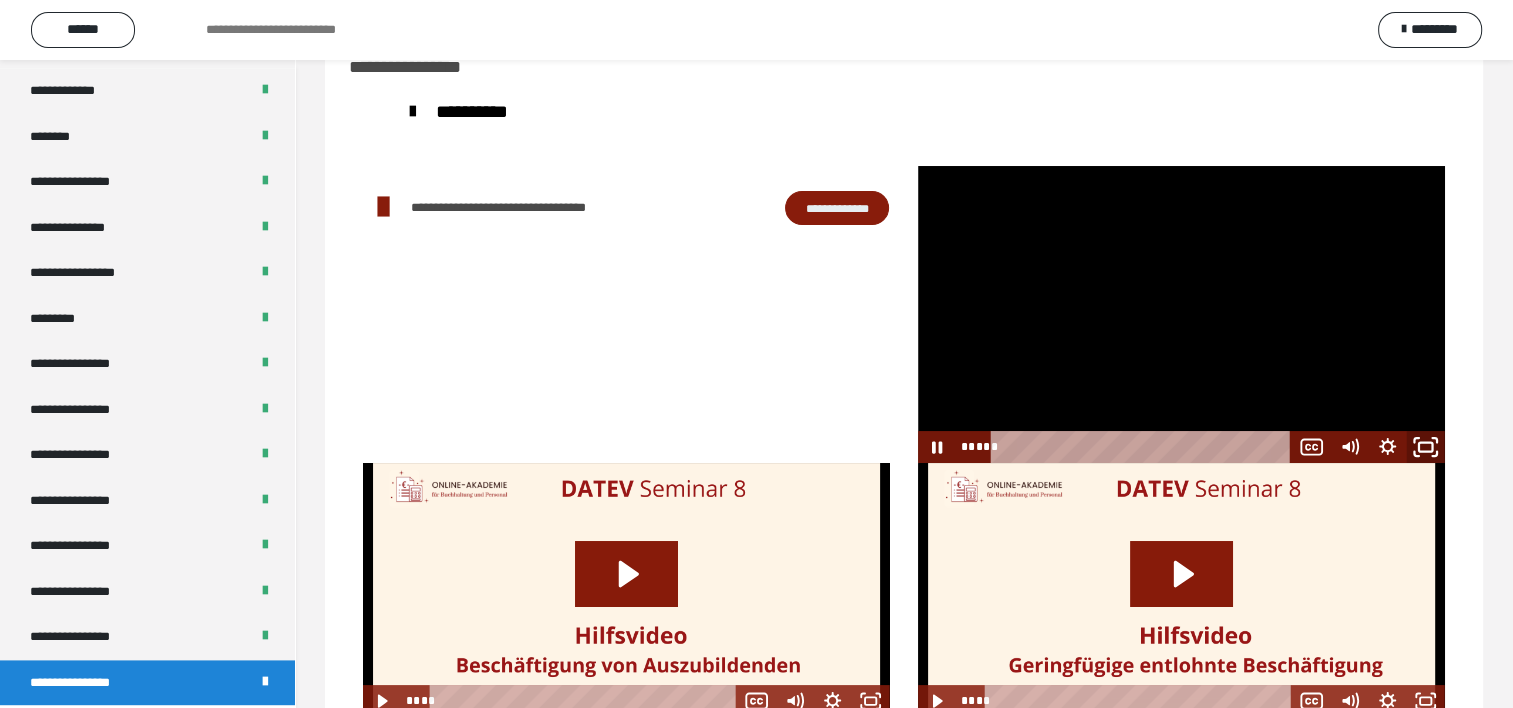 click 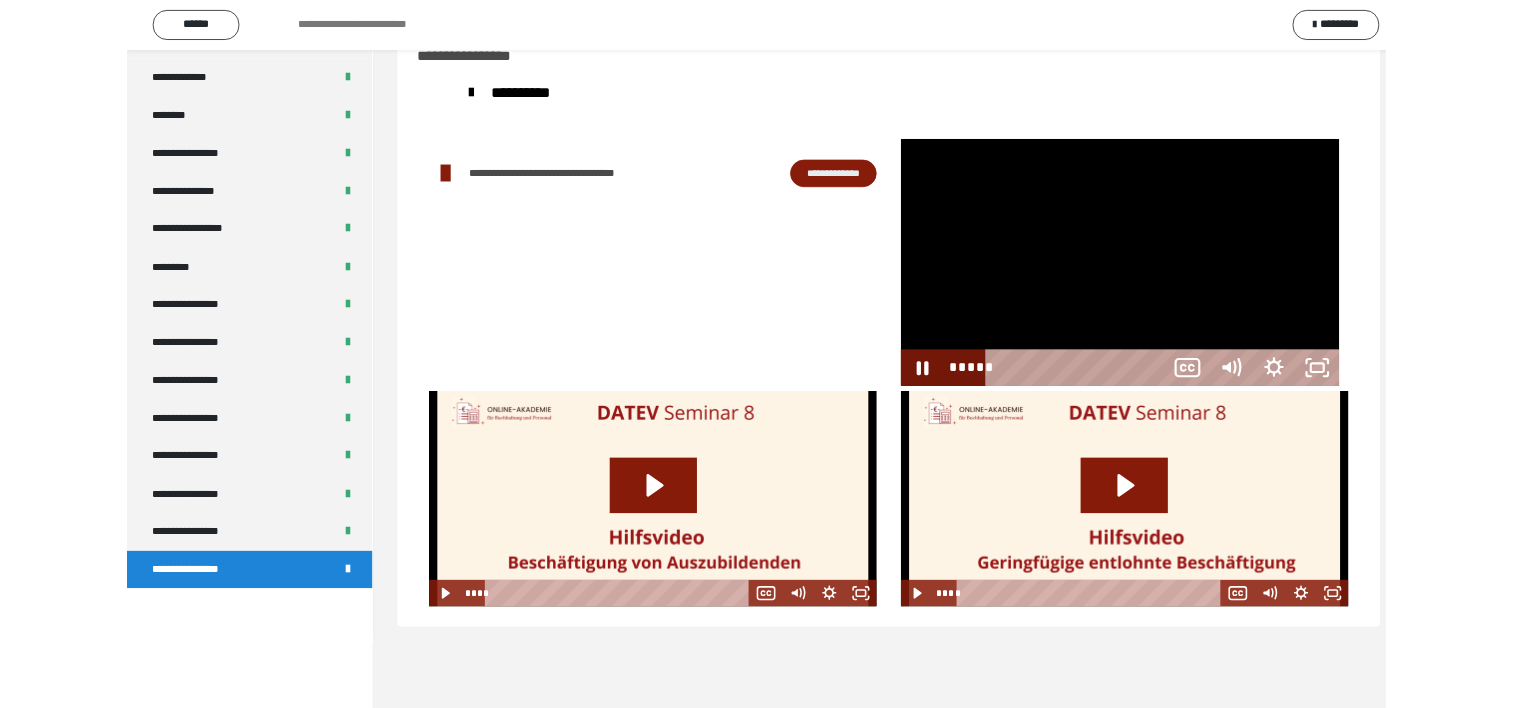 scroll, scrollTop: 2388, scrollLeft: 0, axis: vertical 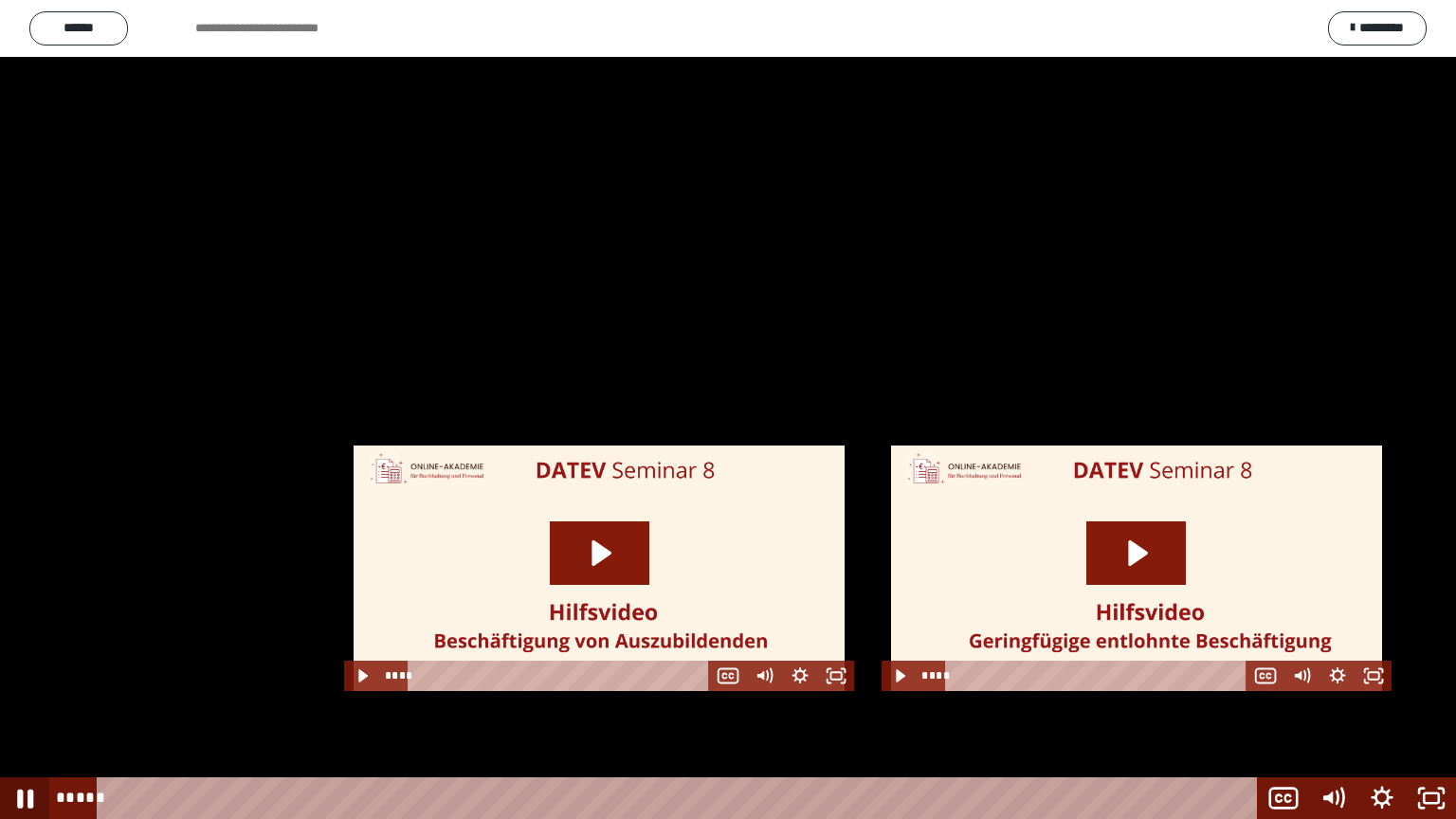click 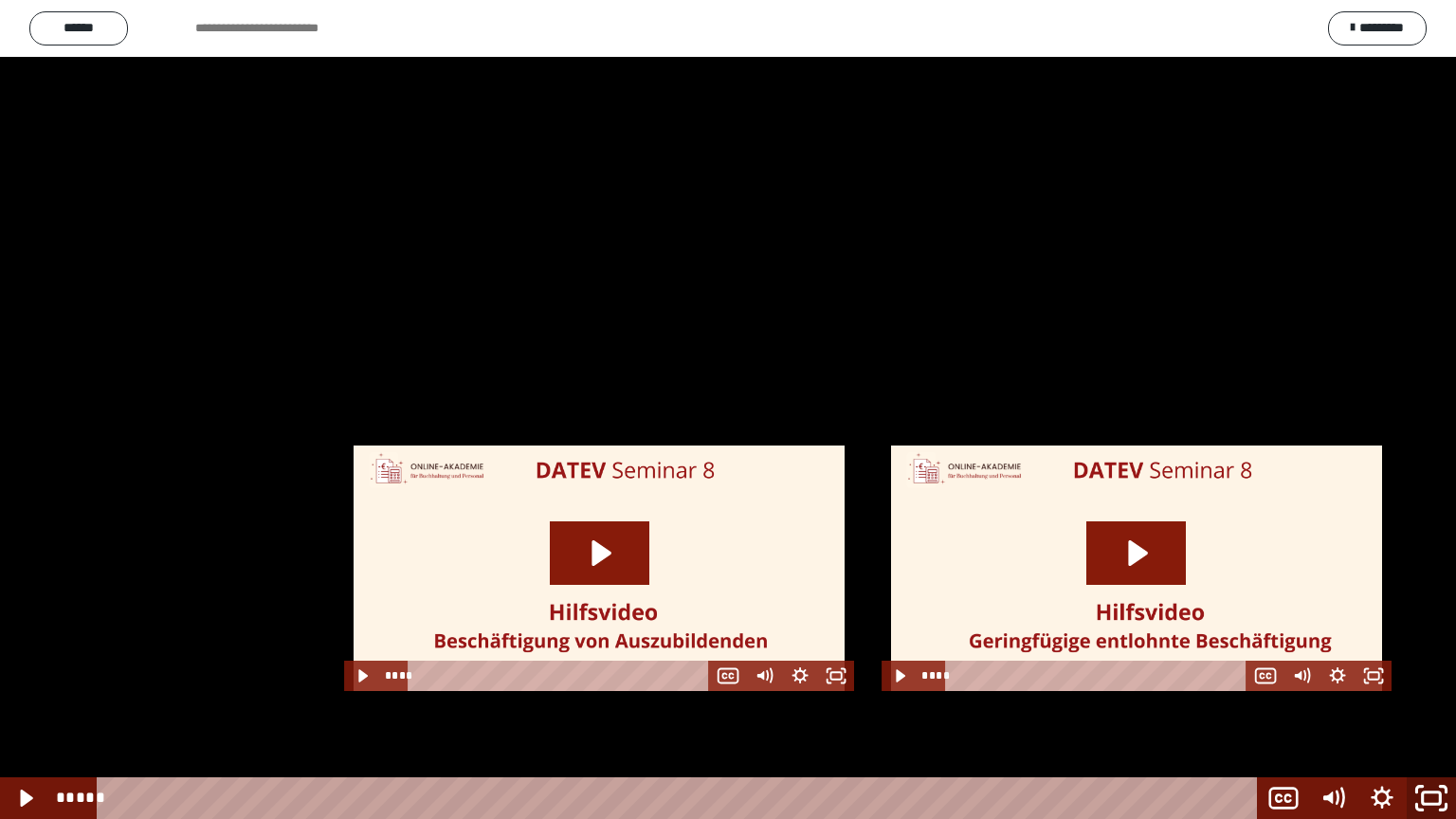 click 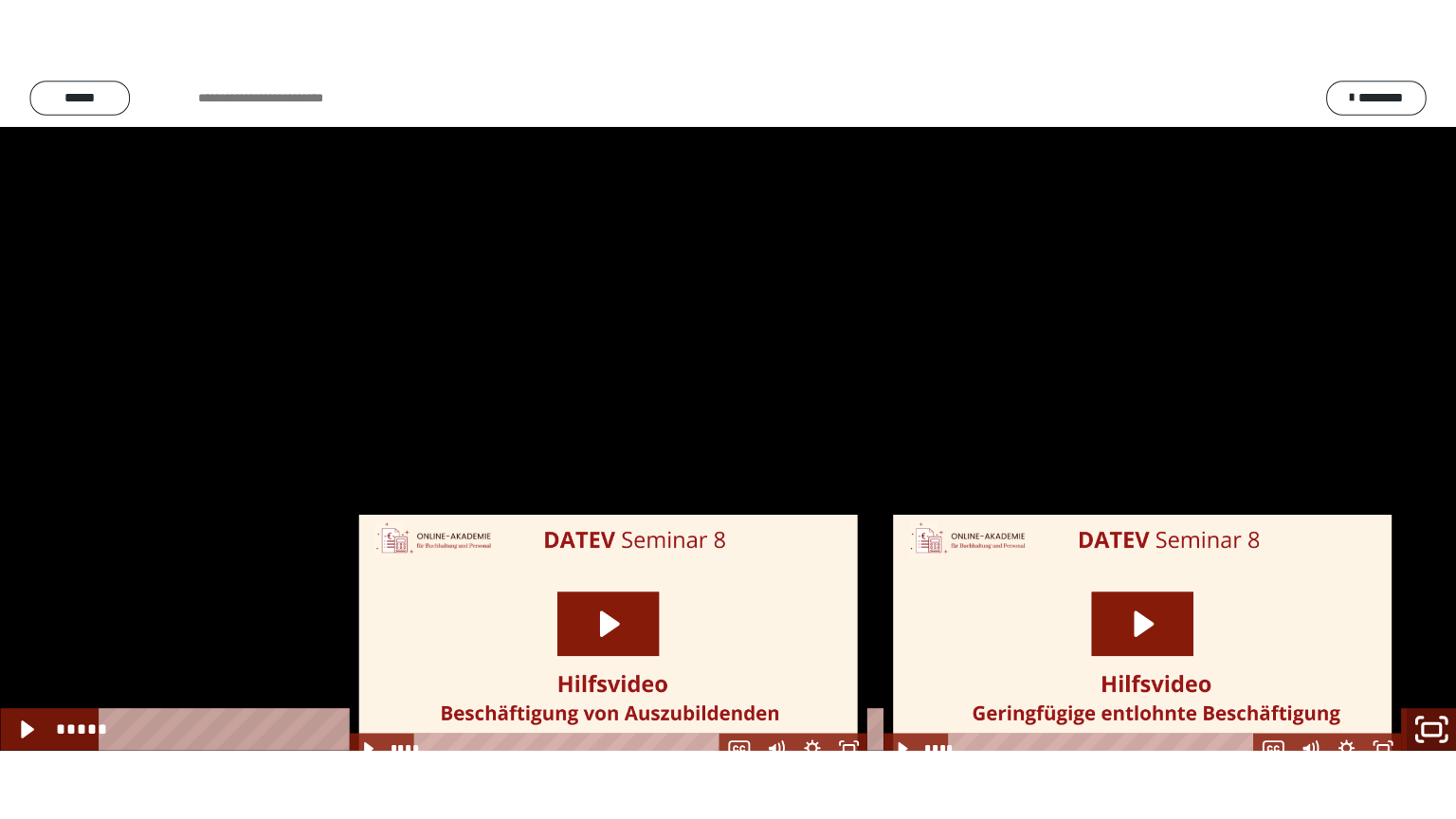 scroll, scrollTop: 2412, scrollLeft: 0, axis: vertical 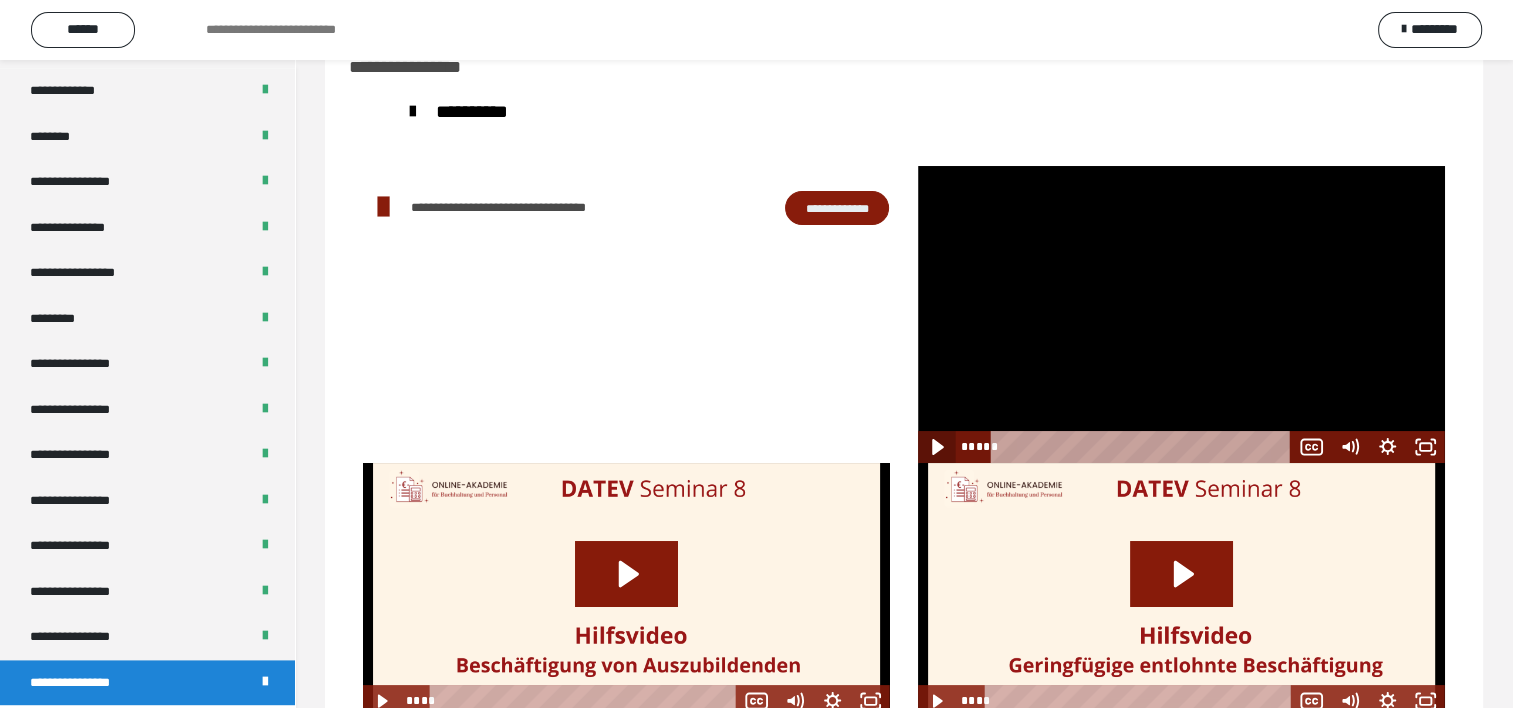 click 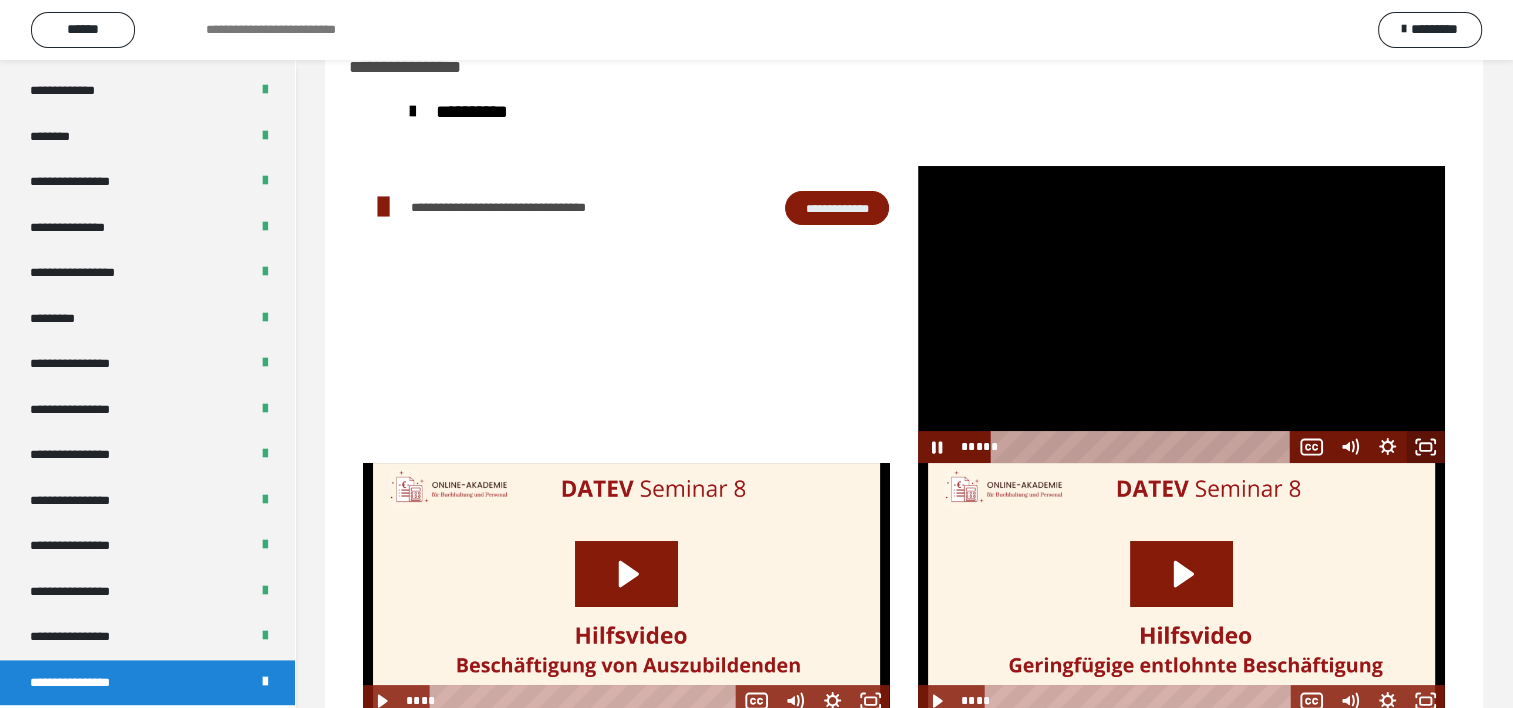 drag, startPoint x: 1416, startPoint y: 446, endPoint x: 1420, endPoint y: 551, distance: 105.076164 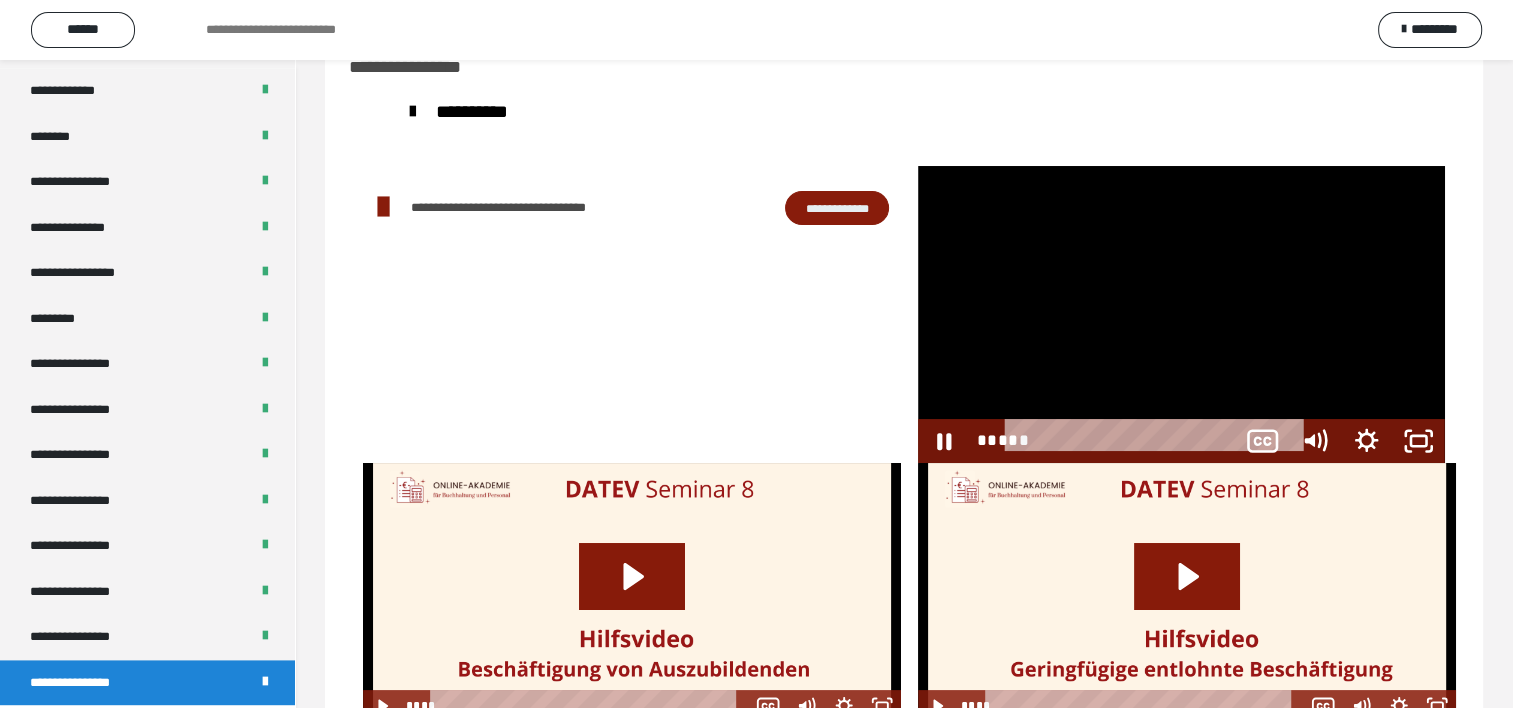 scroll, scrollTop: 2388, scrollLeft: 0, axis: vertical 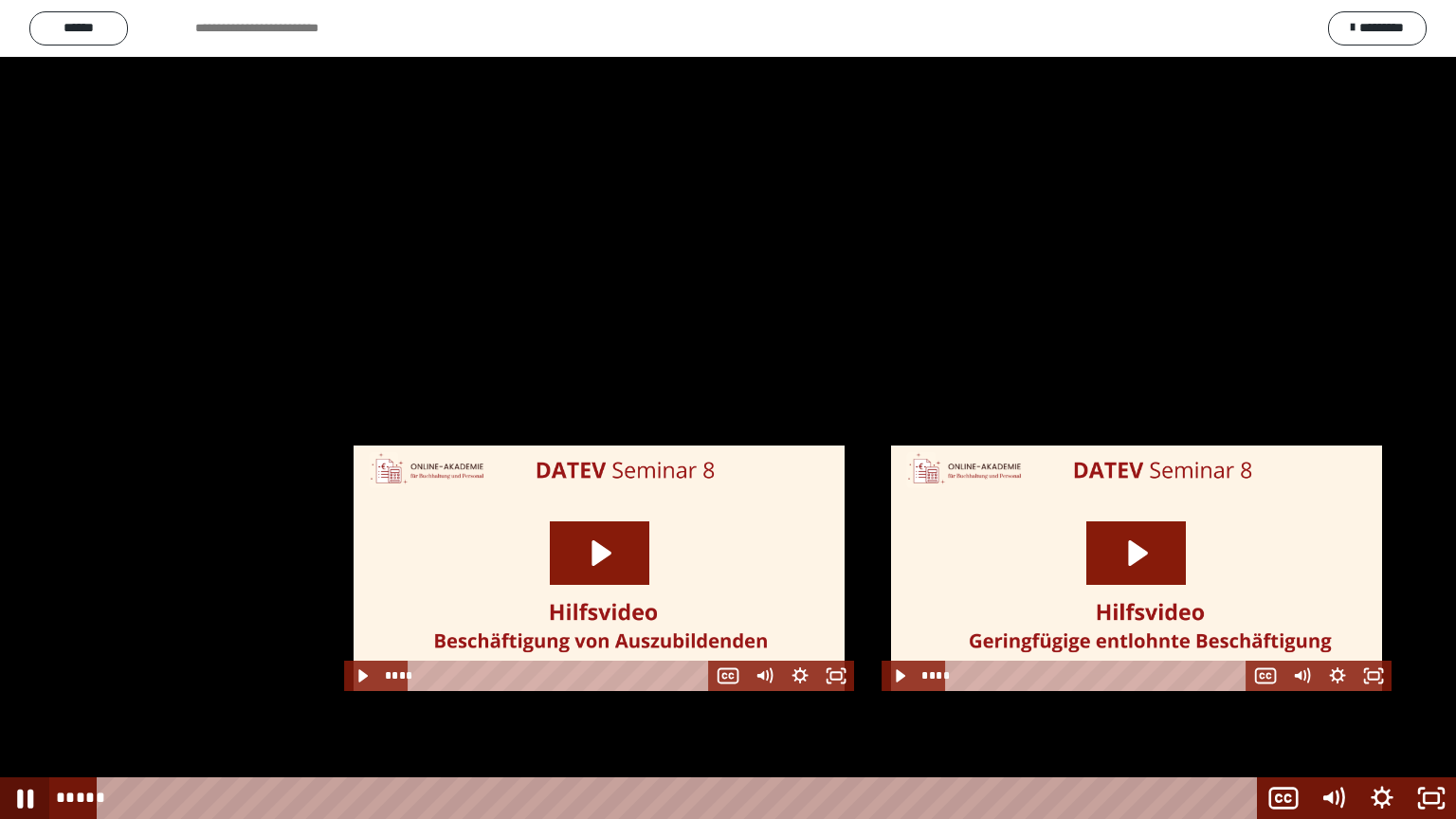 click 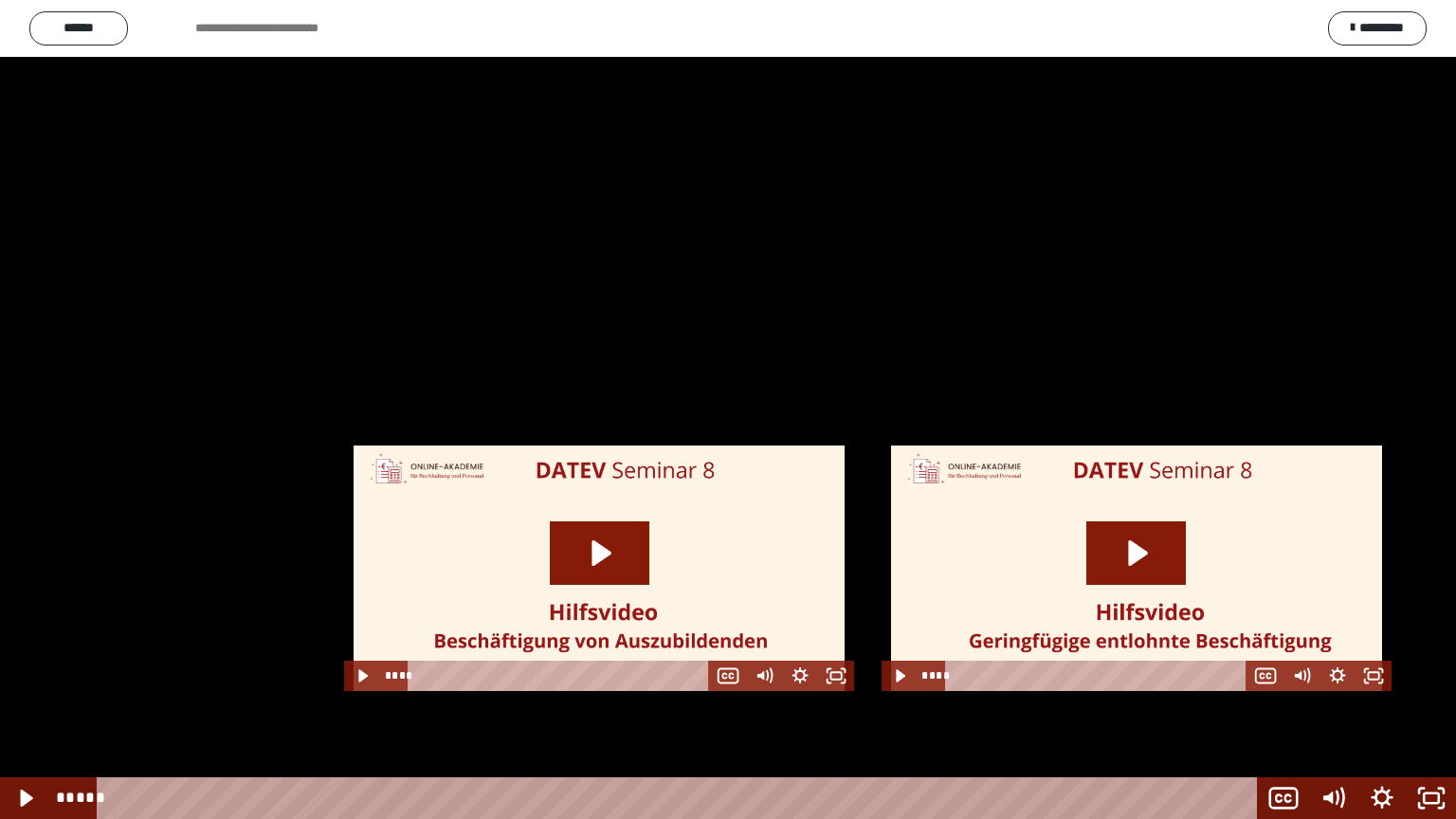 click at bounding box center (728, 410) 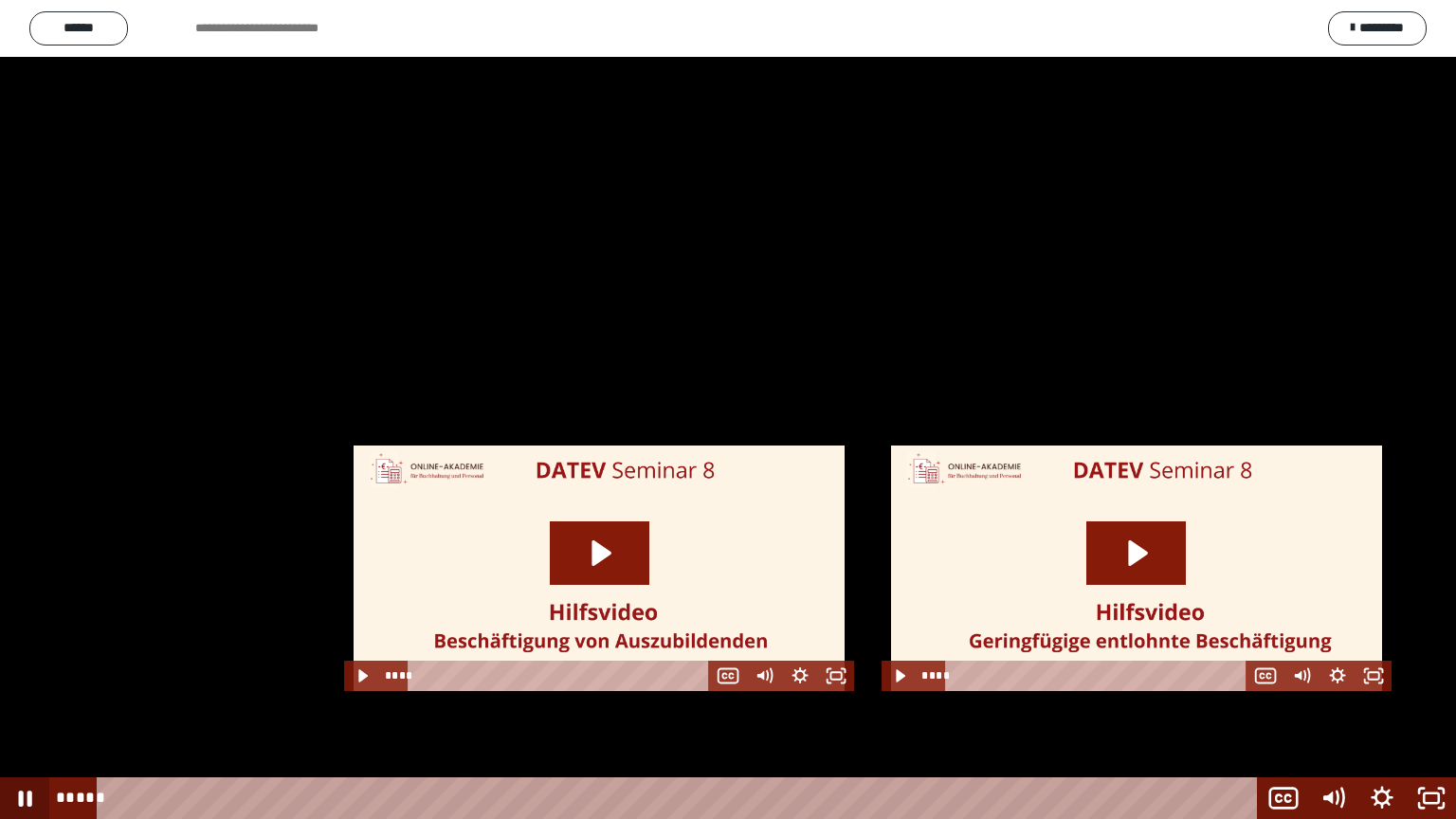 click 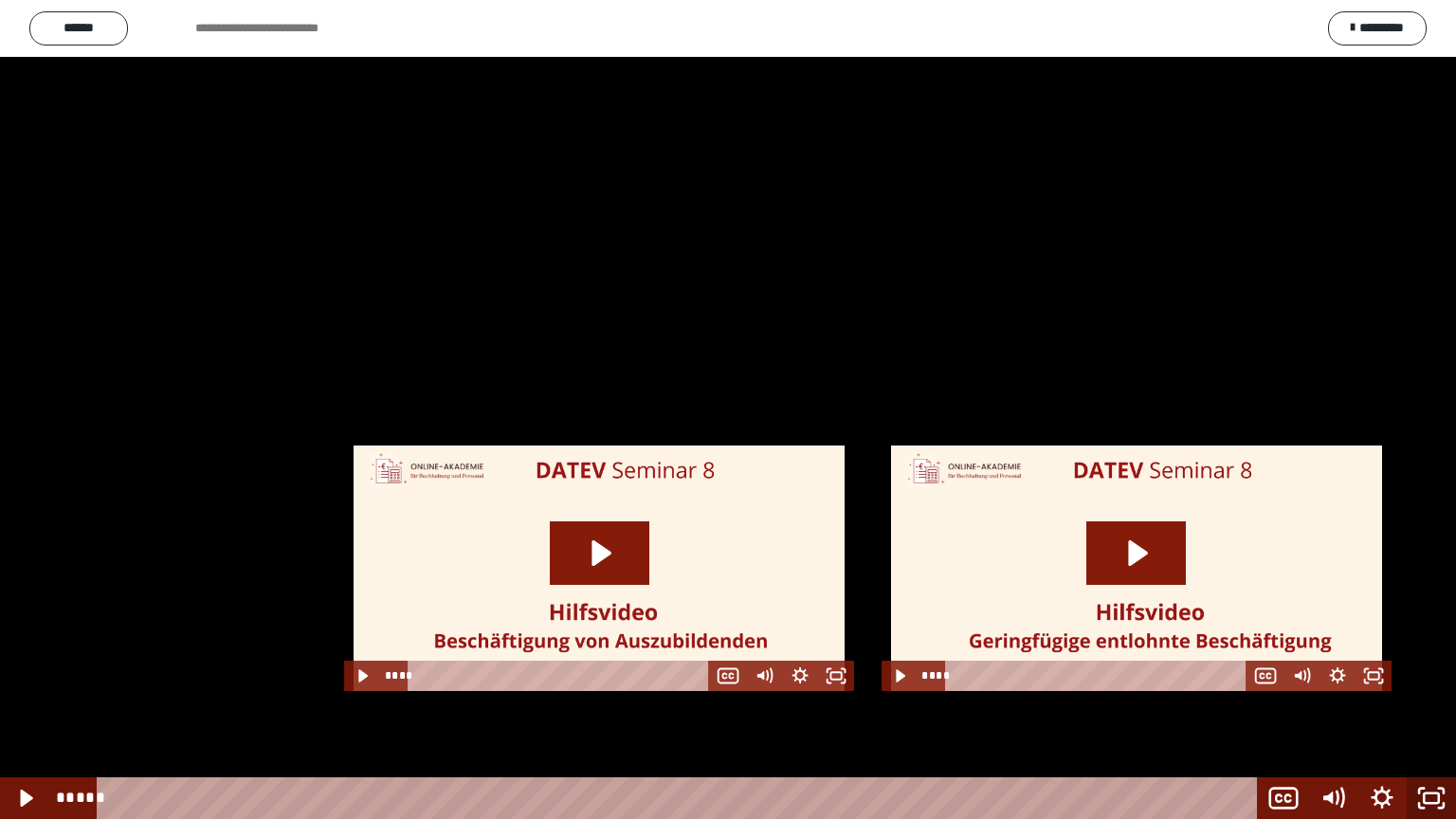 click 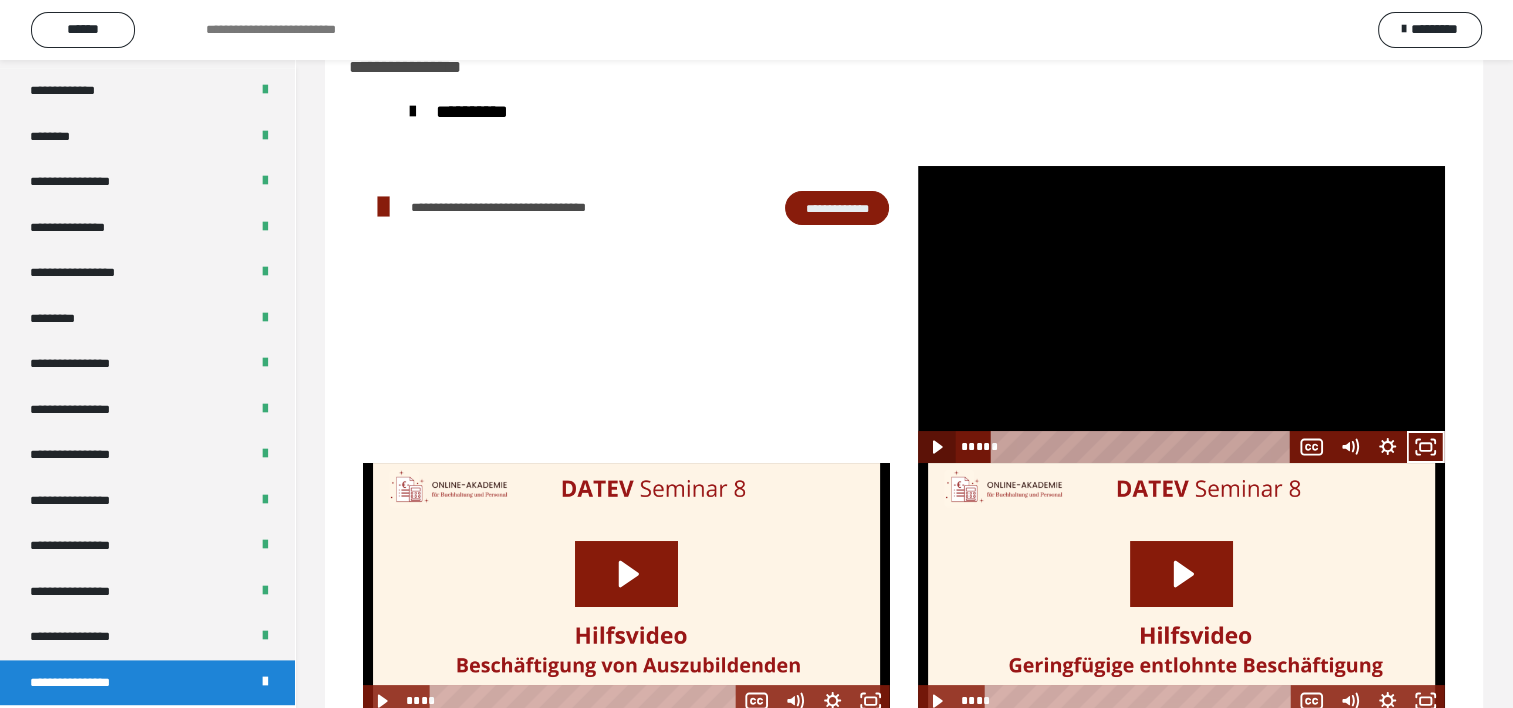 click 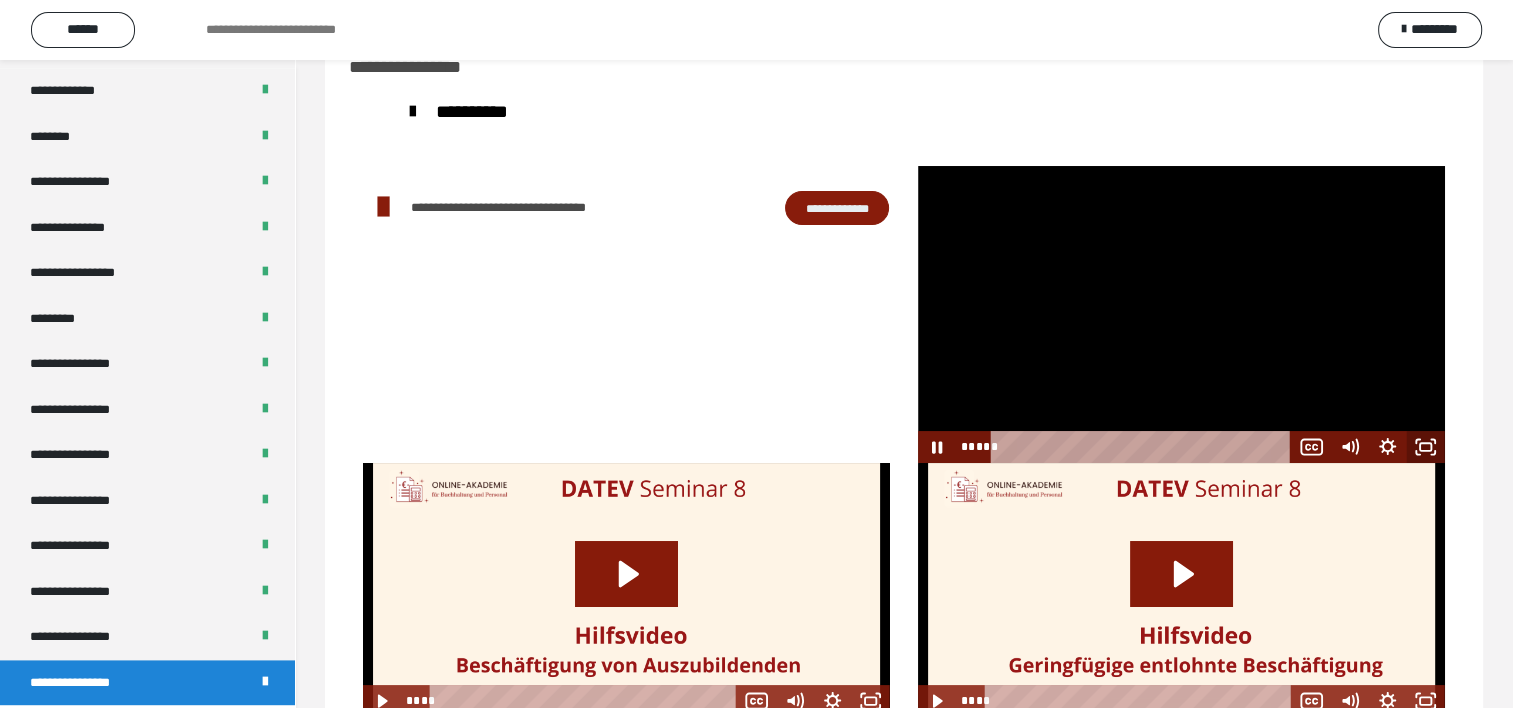 click 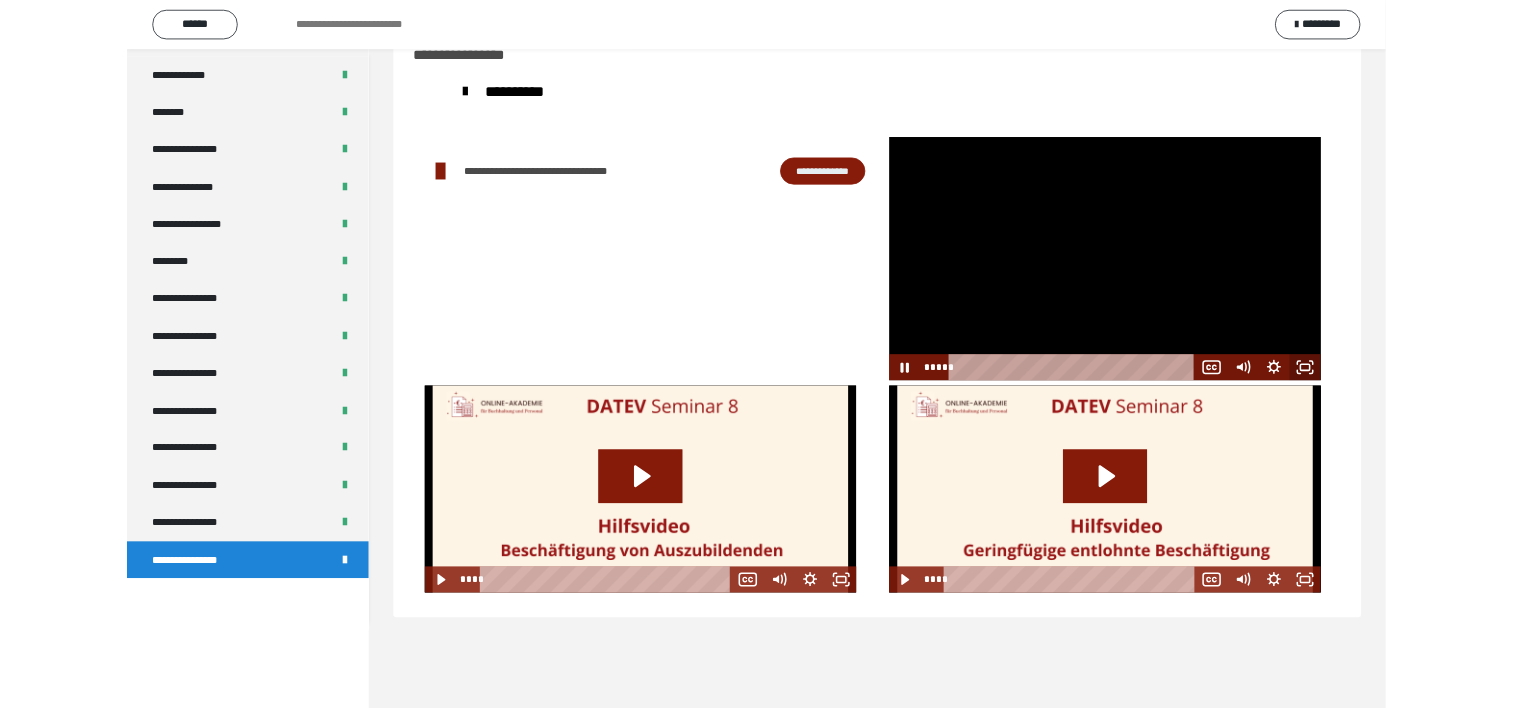 scroll, scrollTop: 2388, scrollLeft: 0, axis: vertical 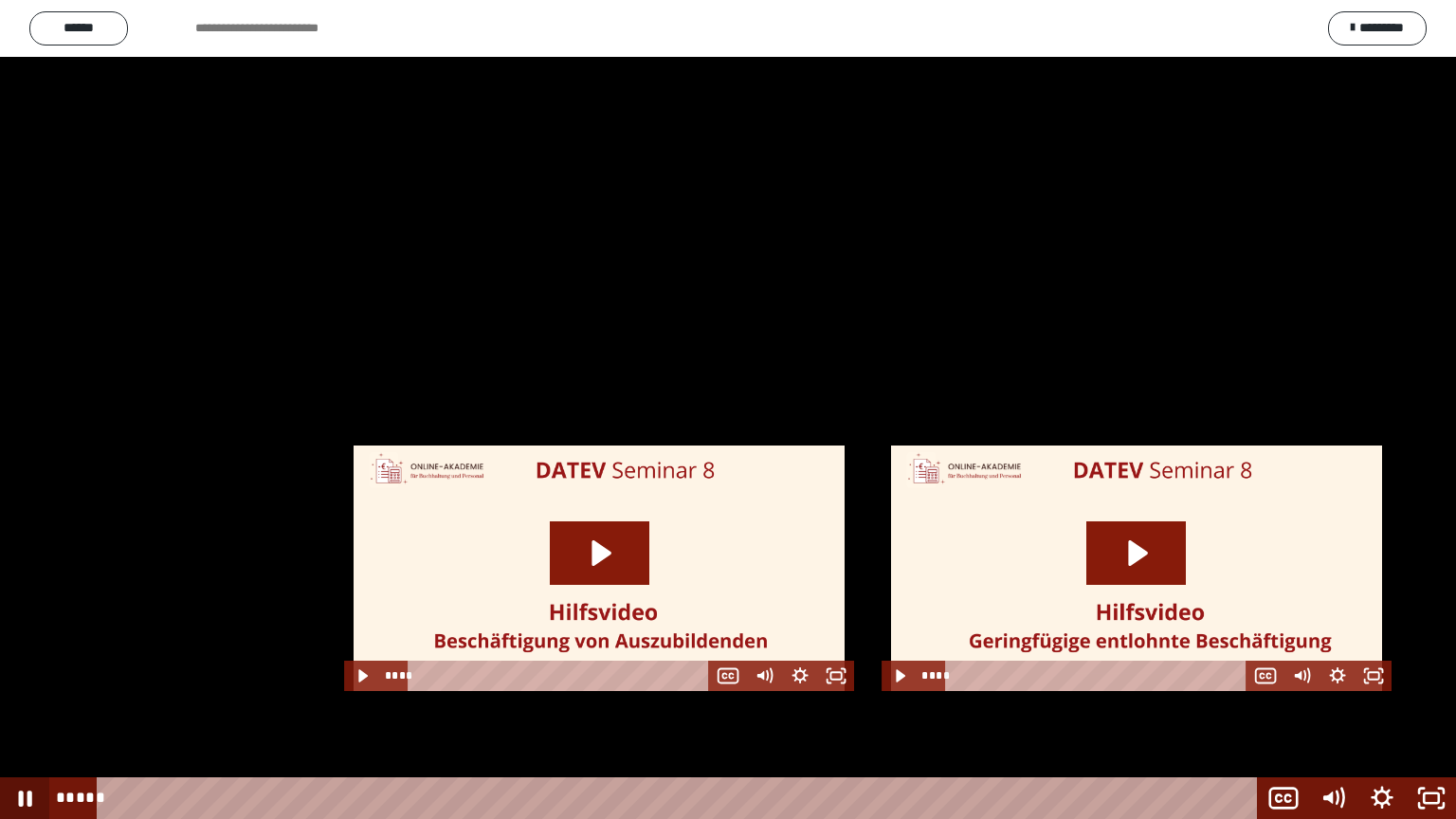 click 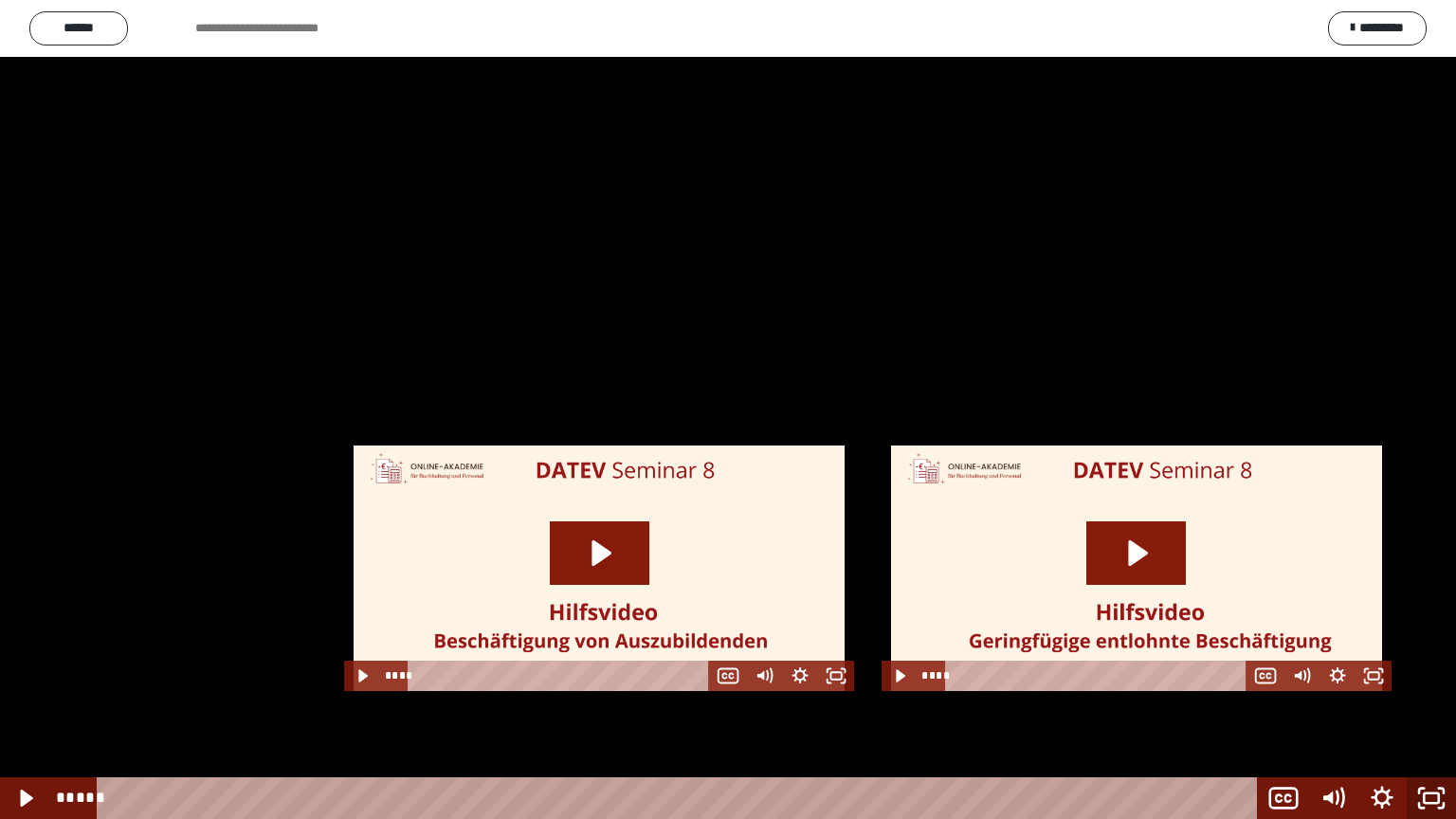 click 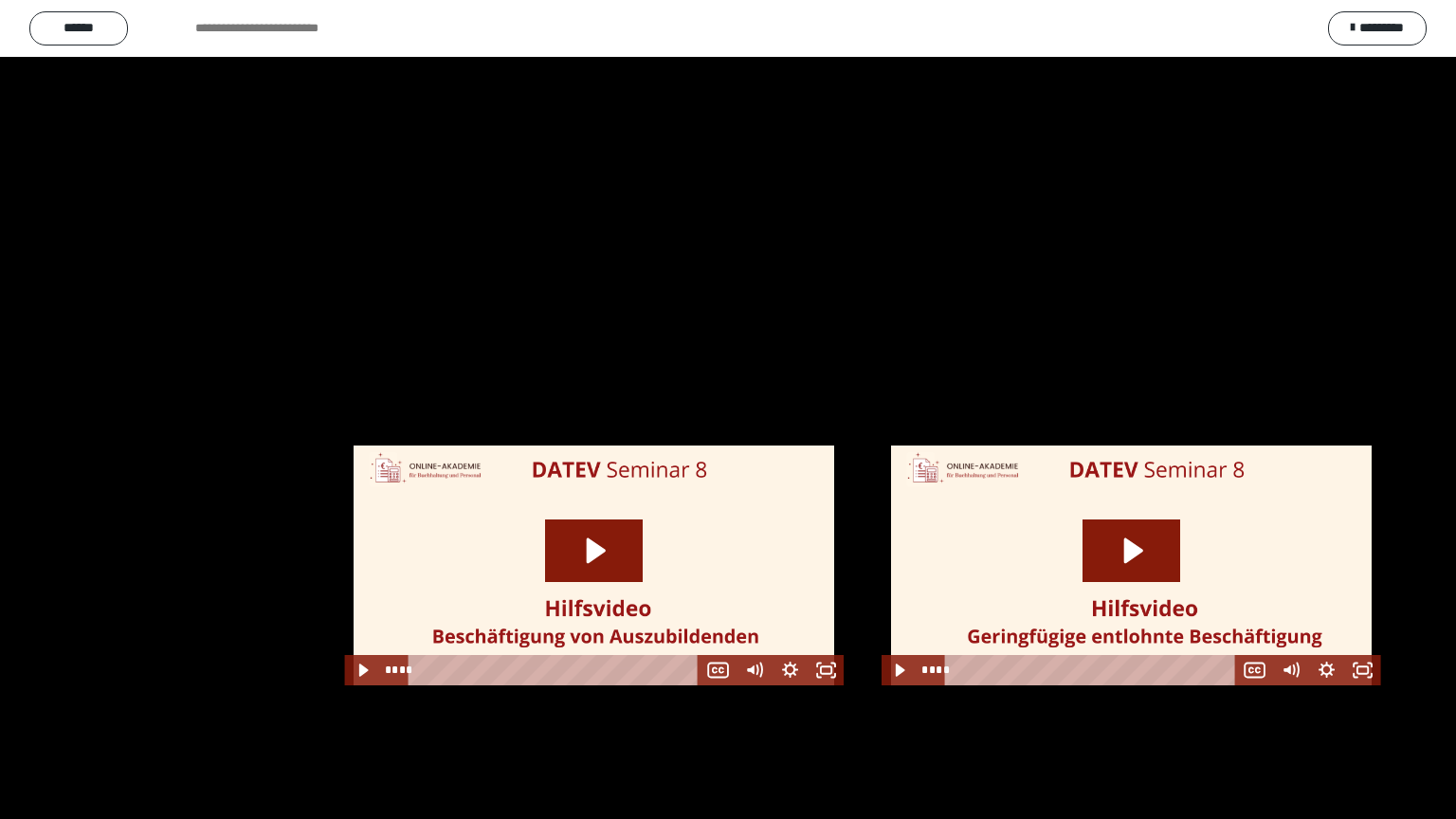scroll, scrollTop: 2412, scrollLeft: 0, axis: vertical 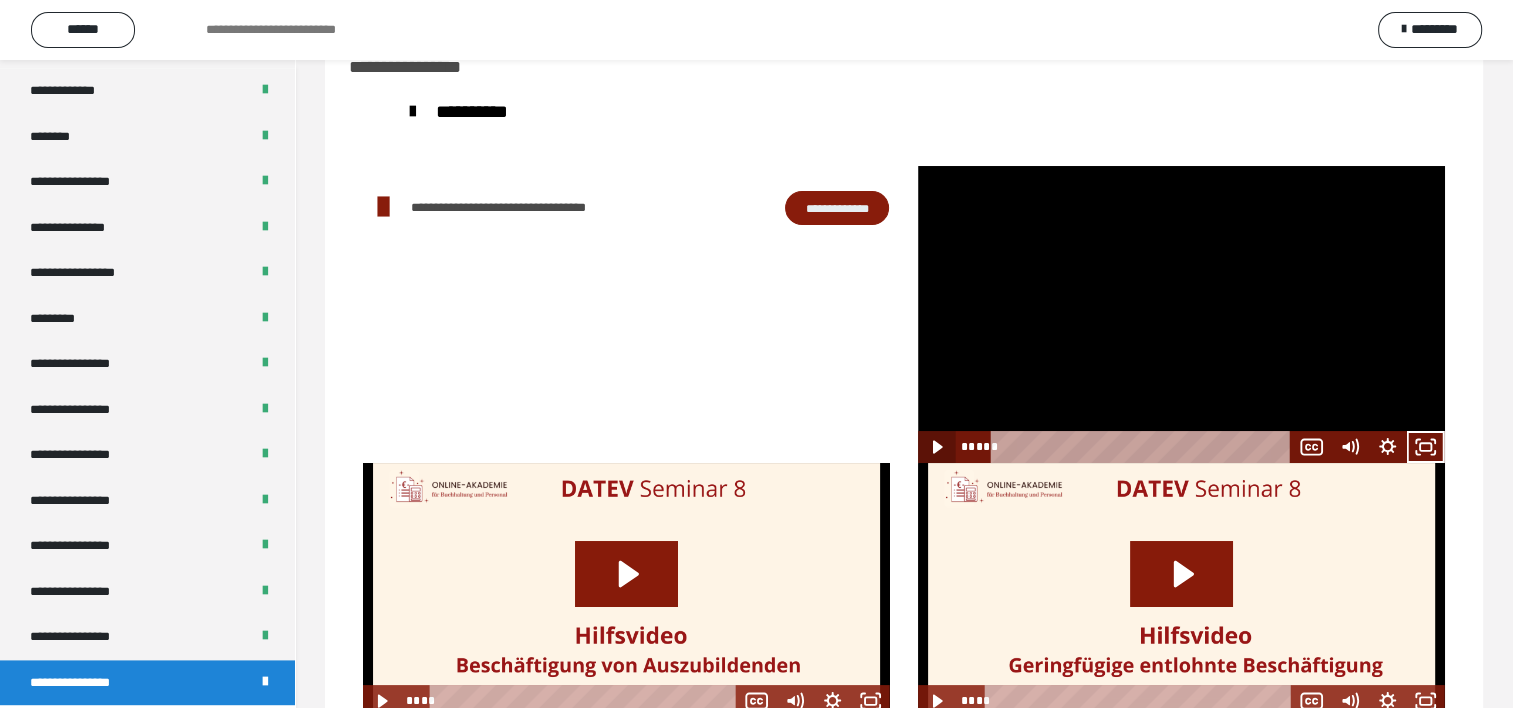 click 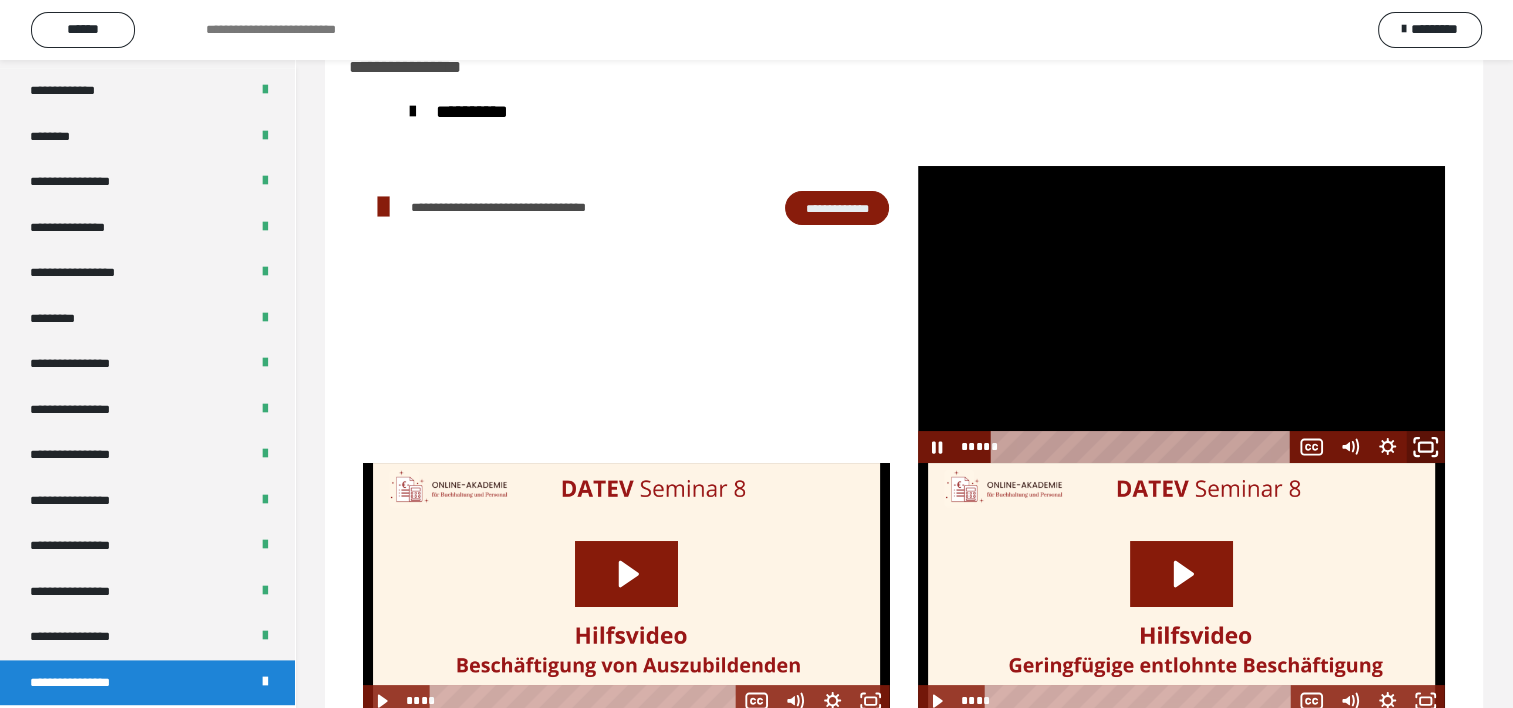 click 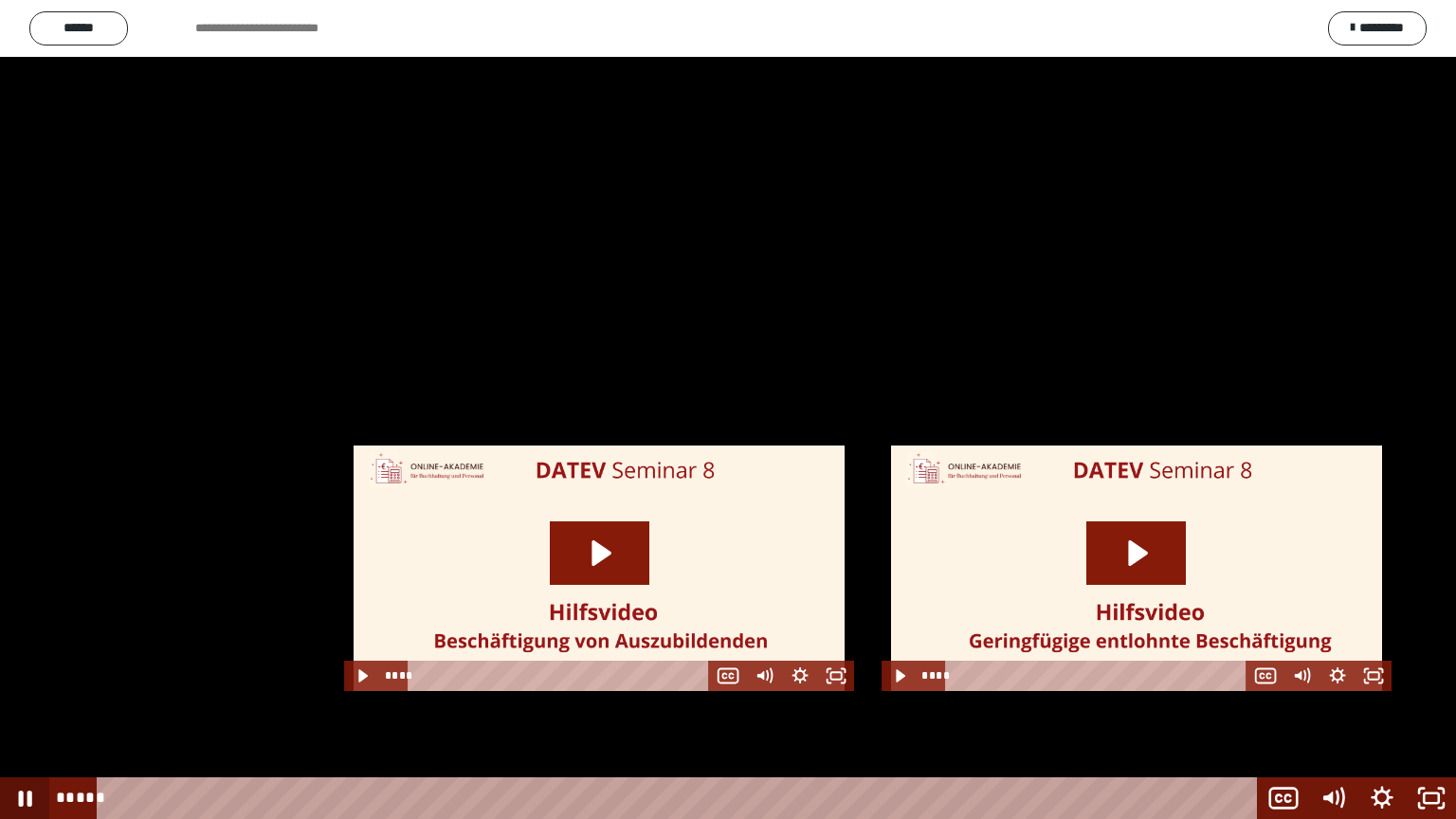 click 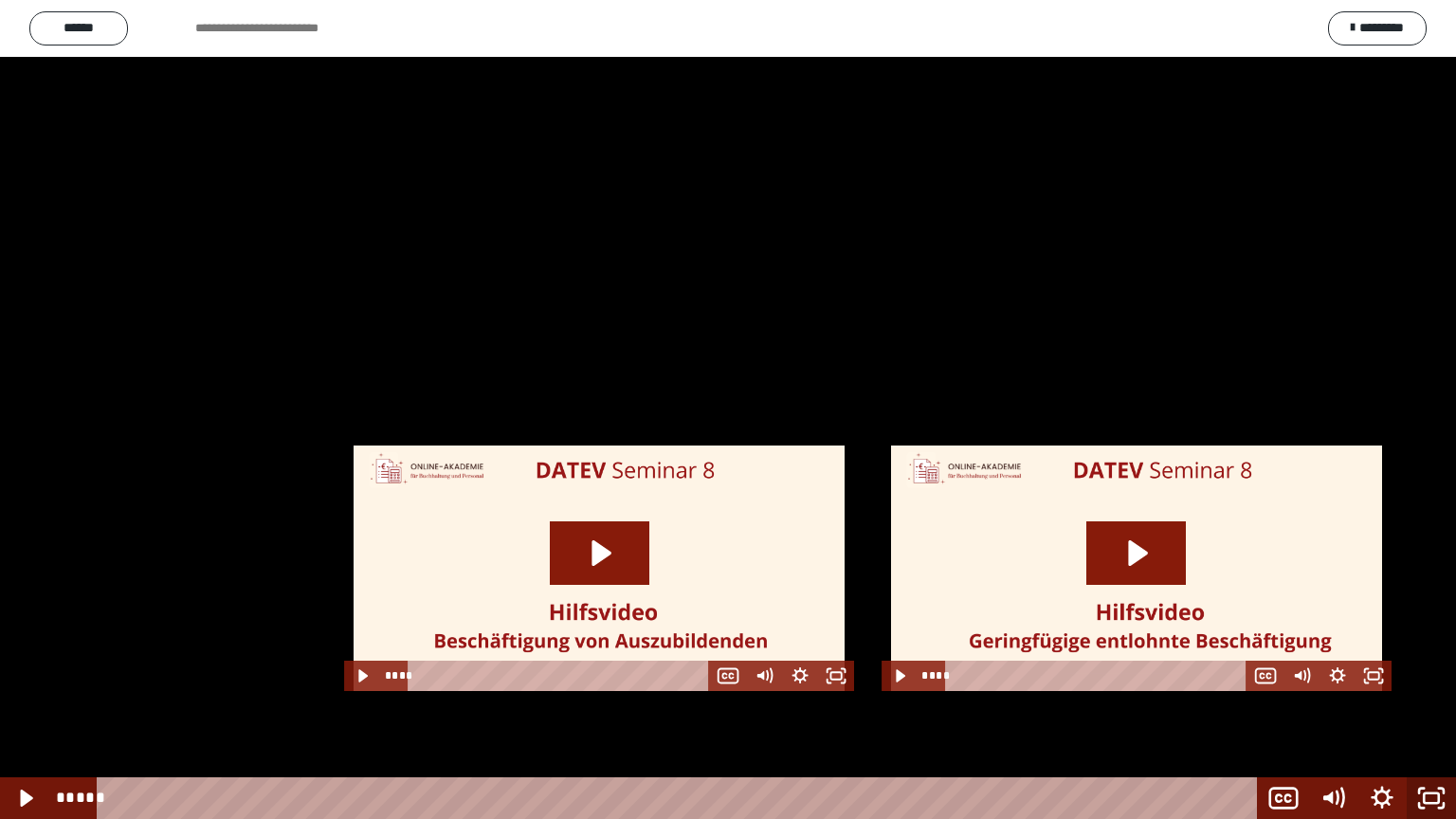 click 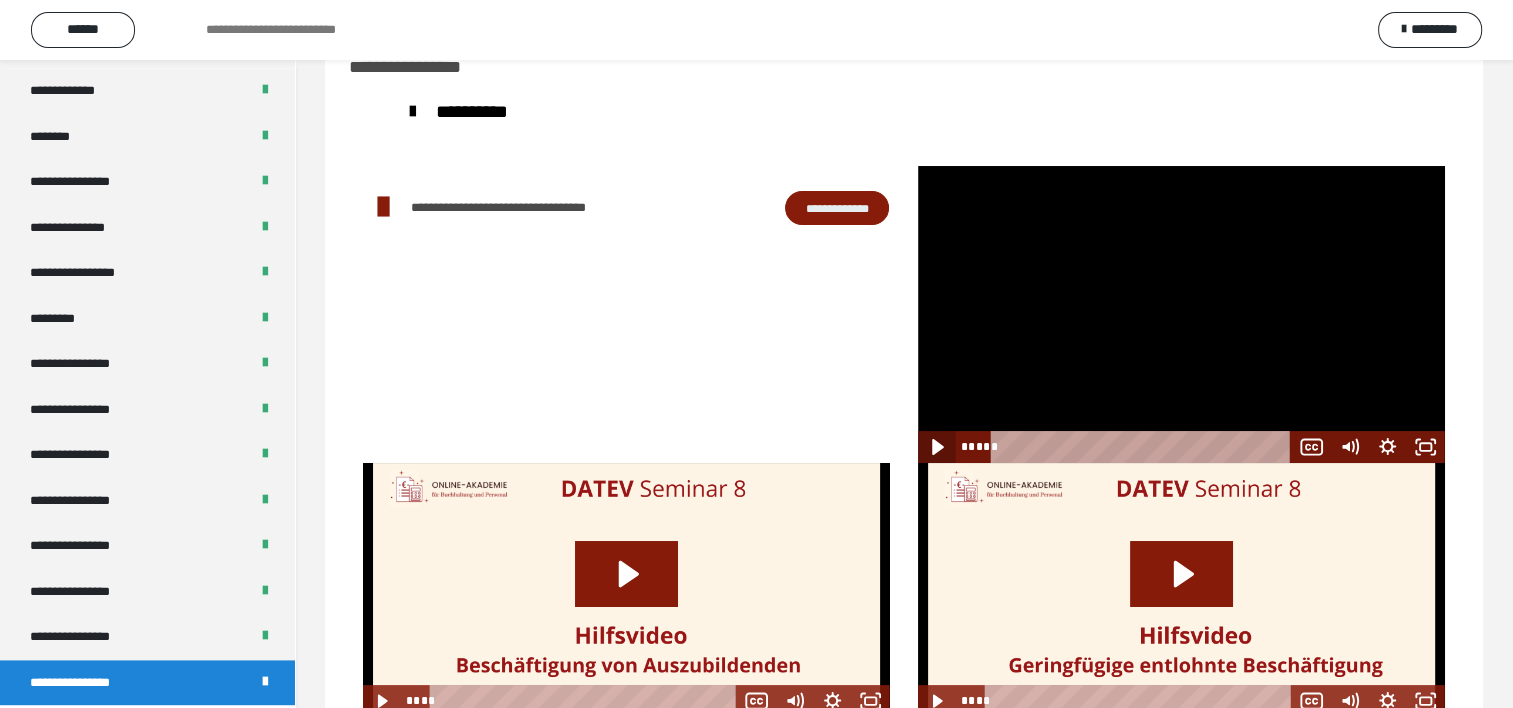click 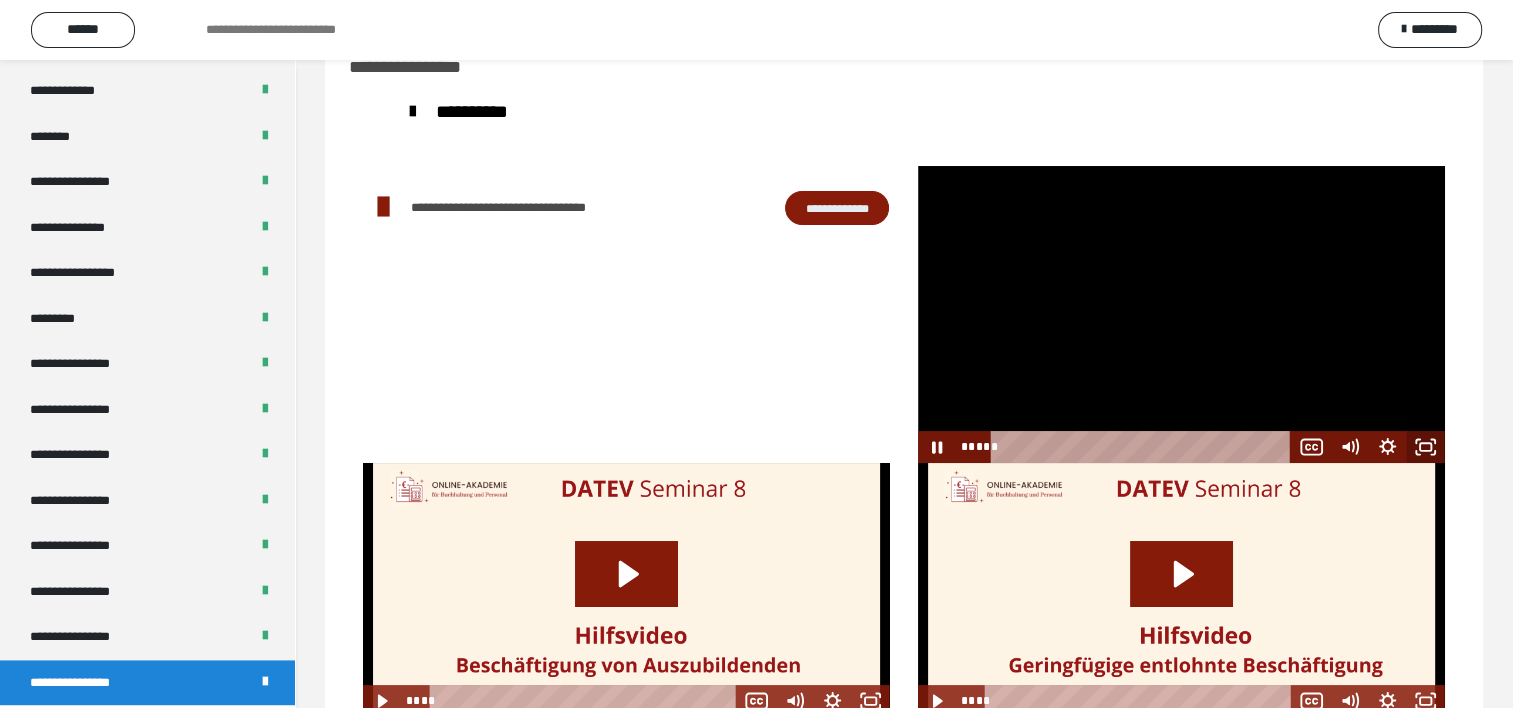 click 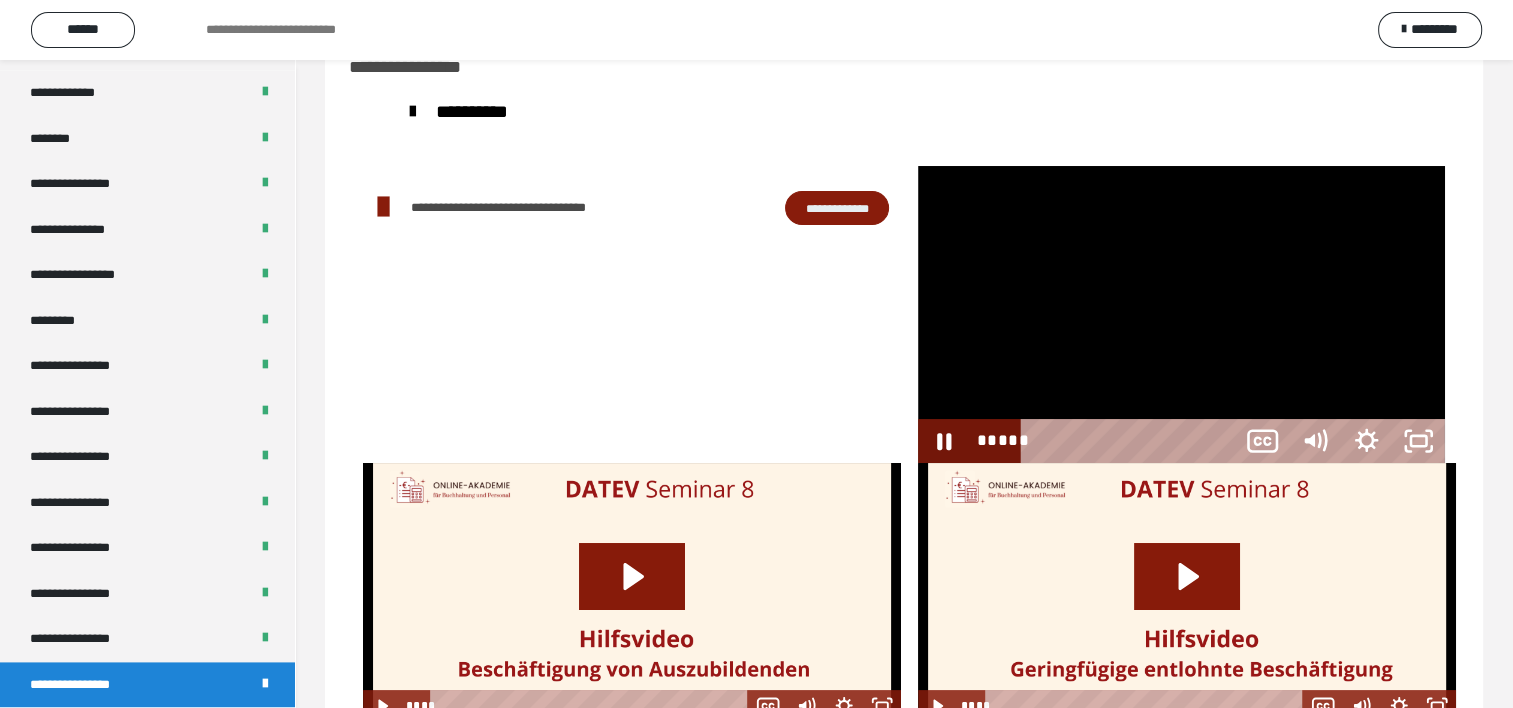 scroll, scrollTop: 2388, scrollLeft: 0, axis: vertical 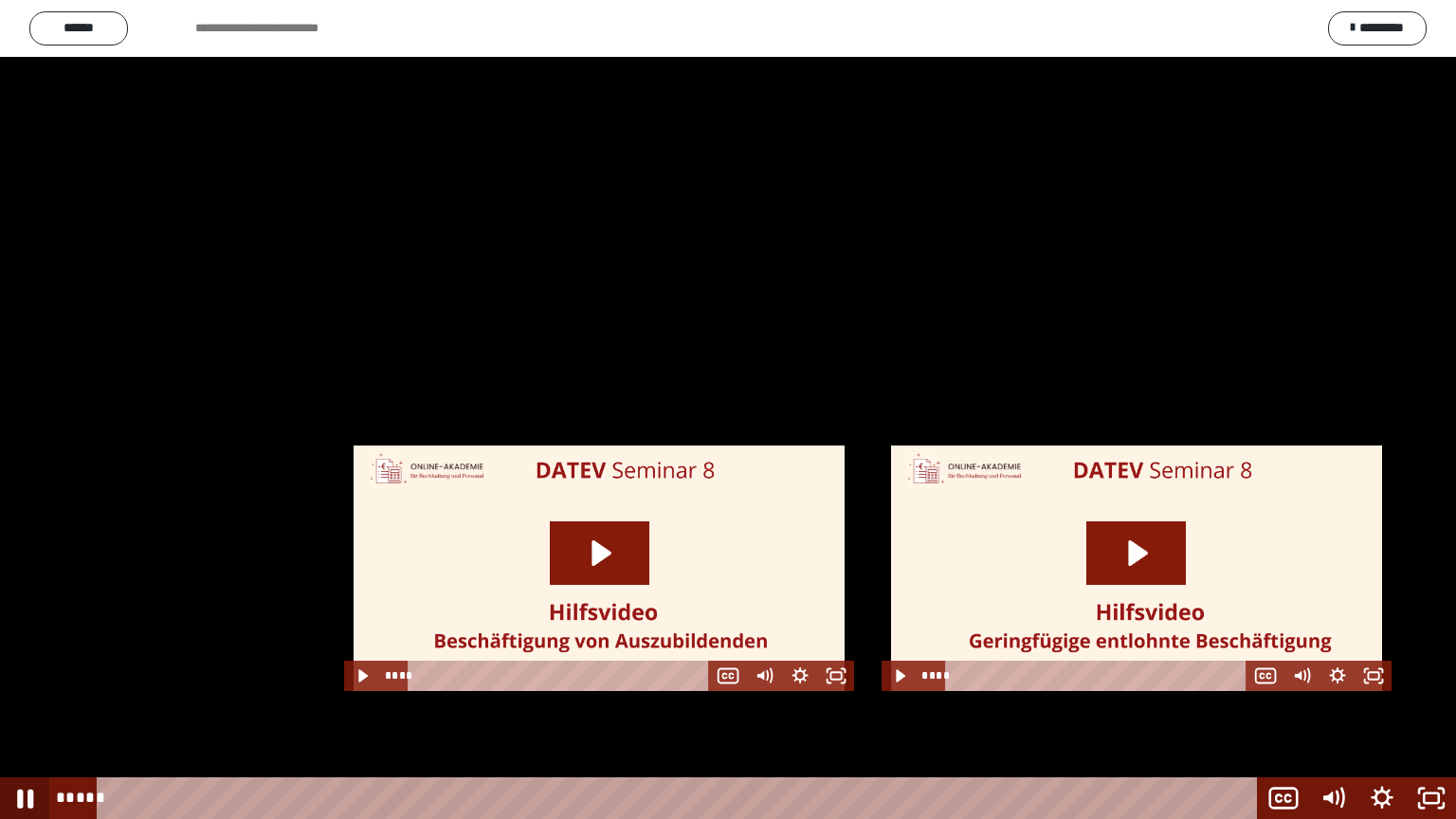 click 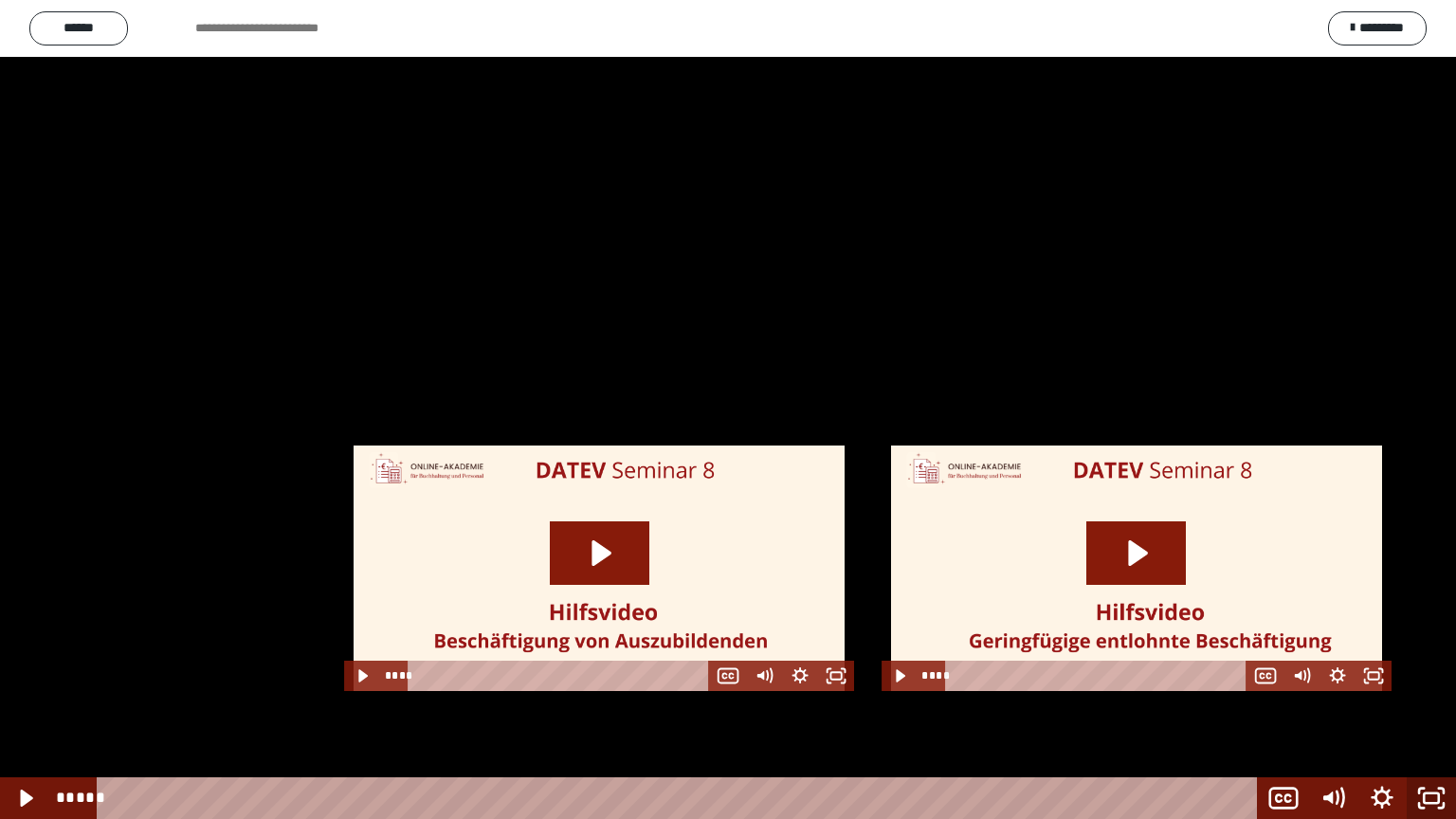 click 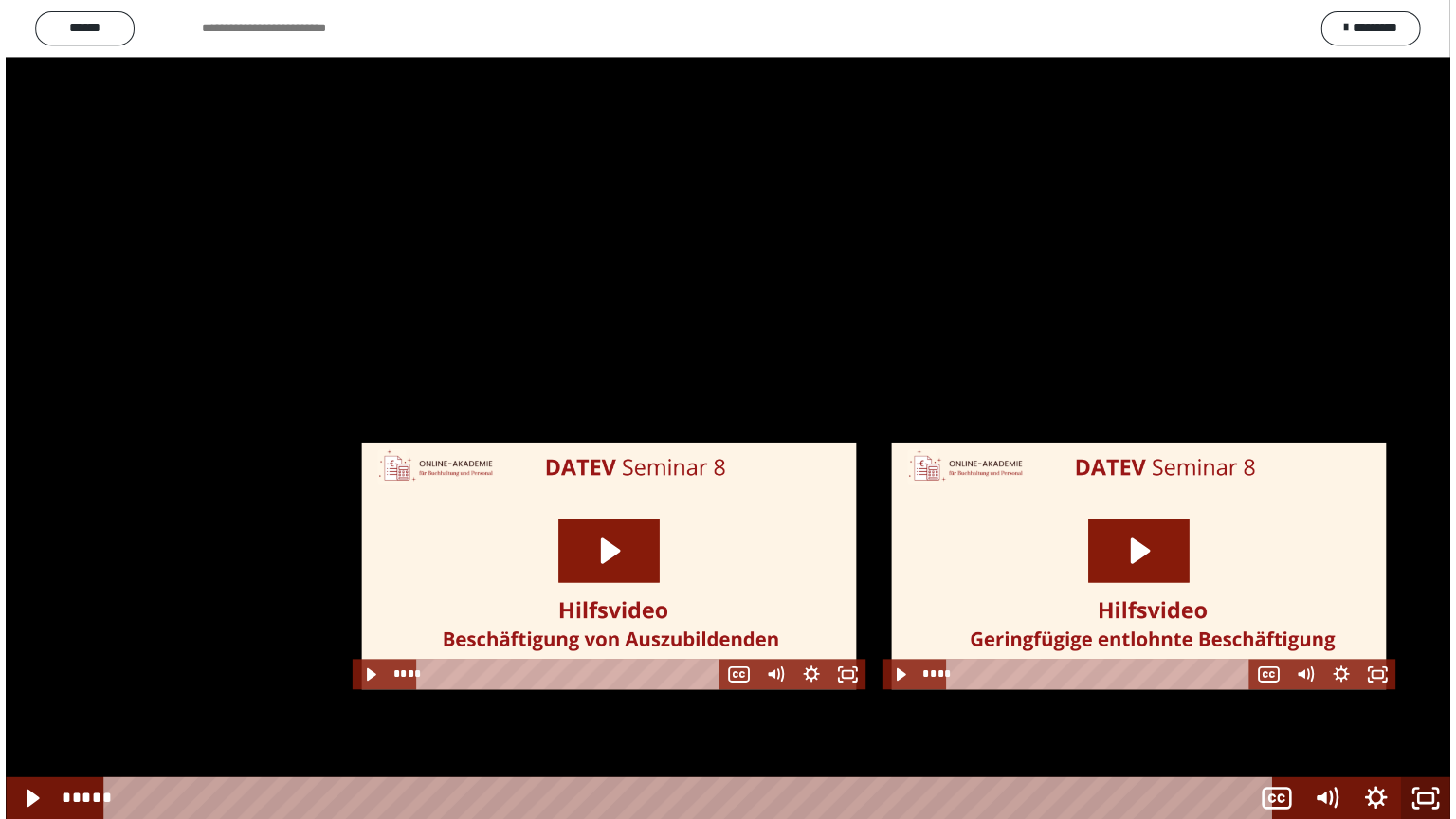 scroll, scrollTop: 2412, scrollLeft: 0, axis: vertical 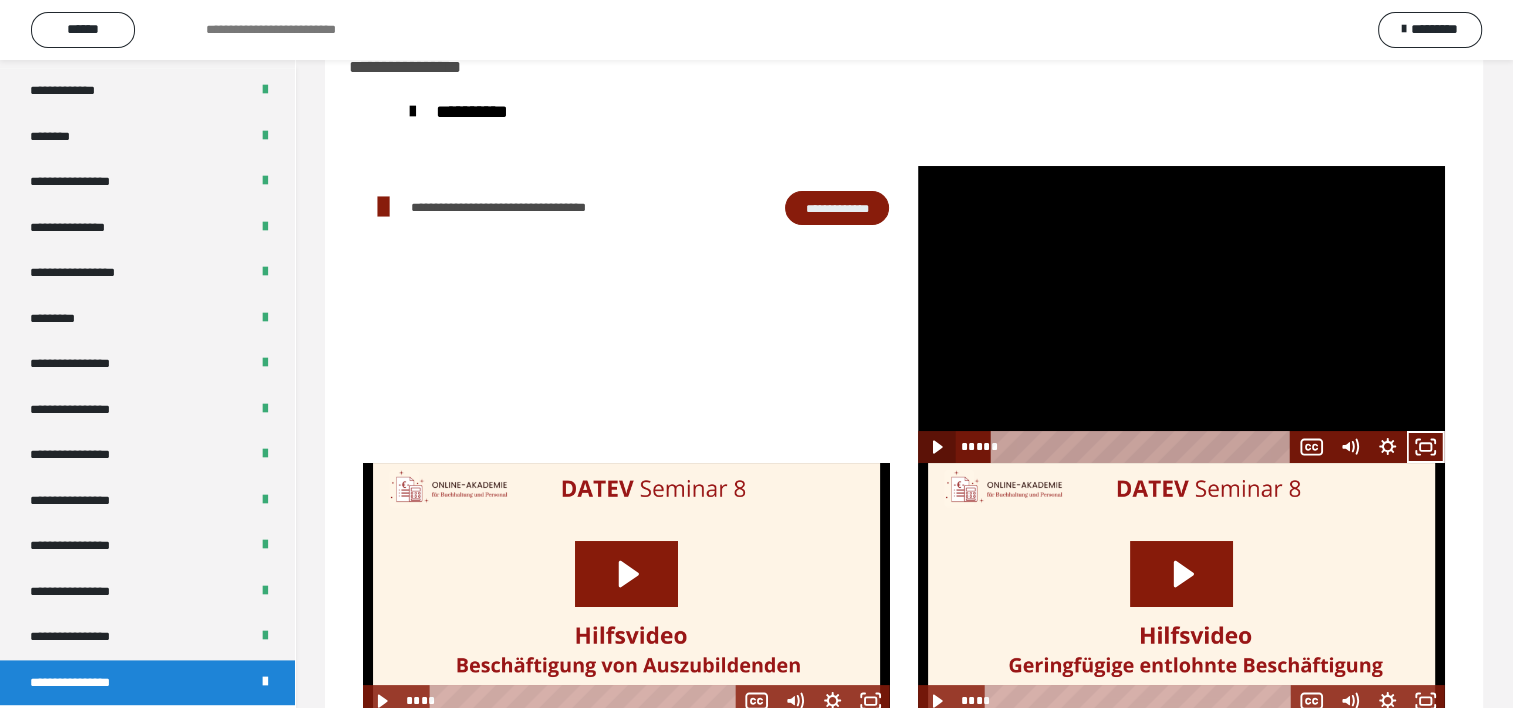 click 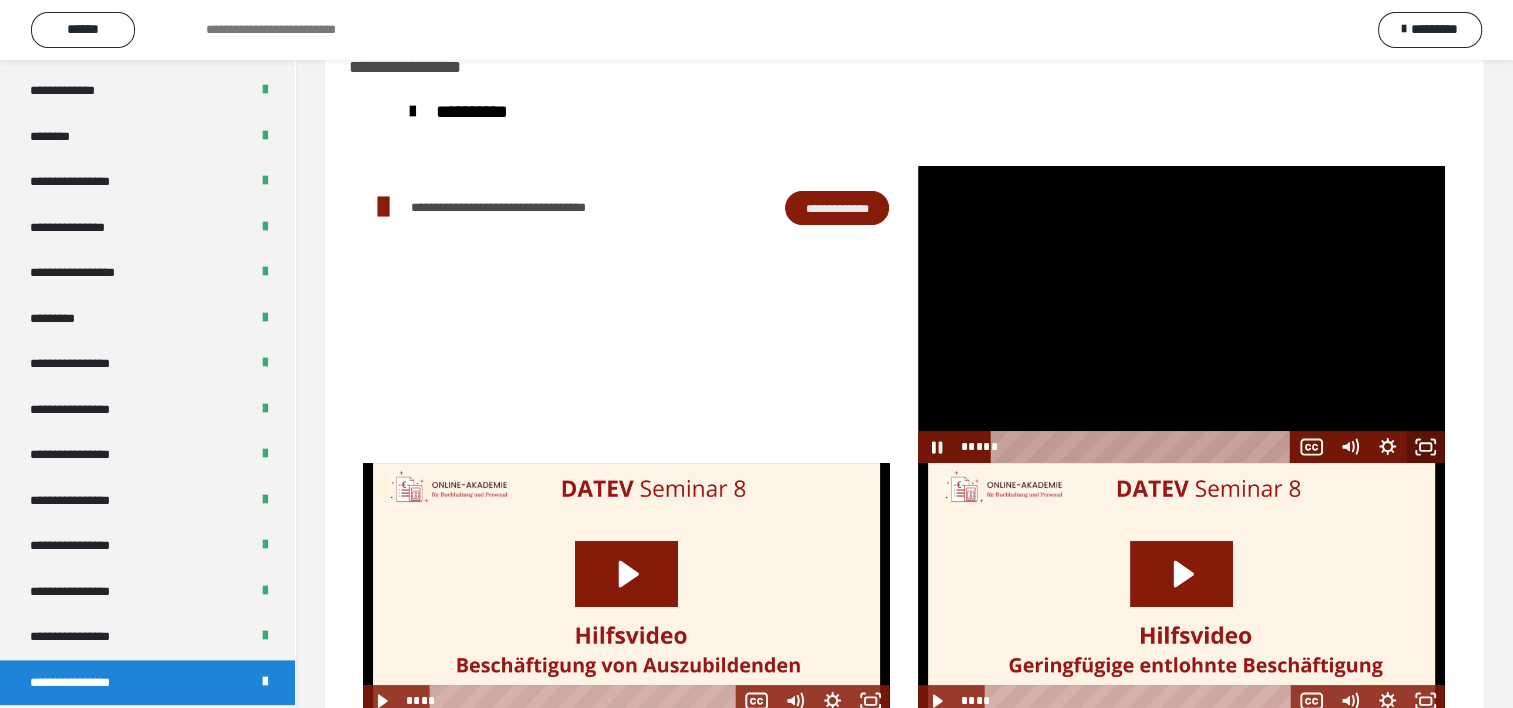 click 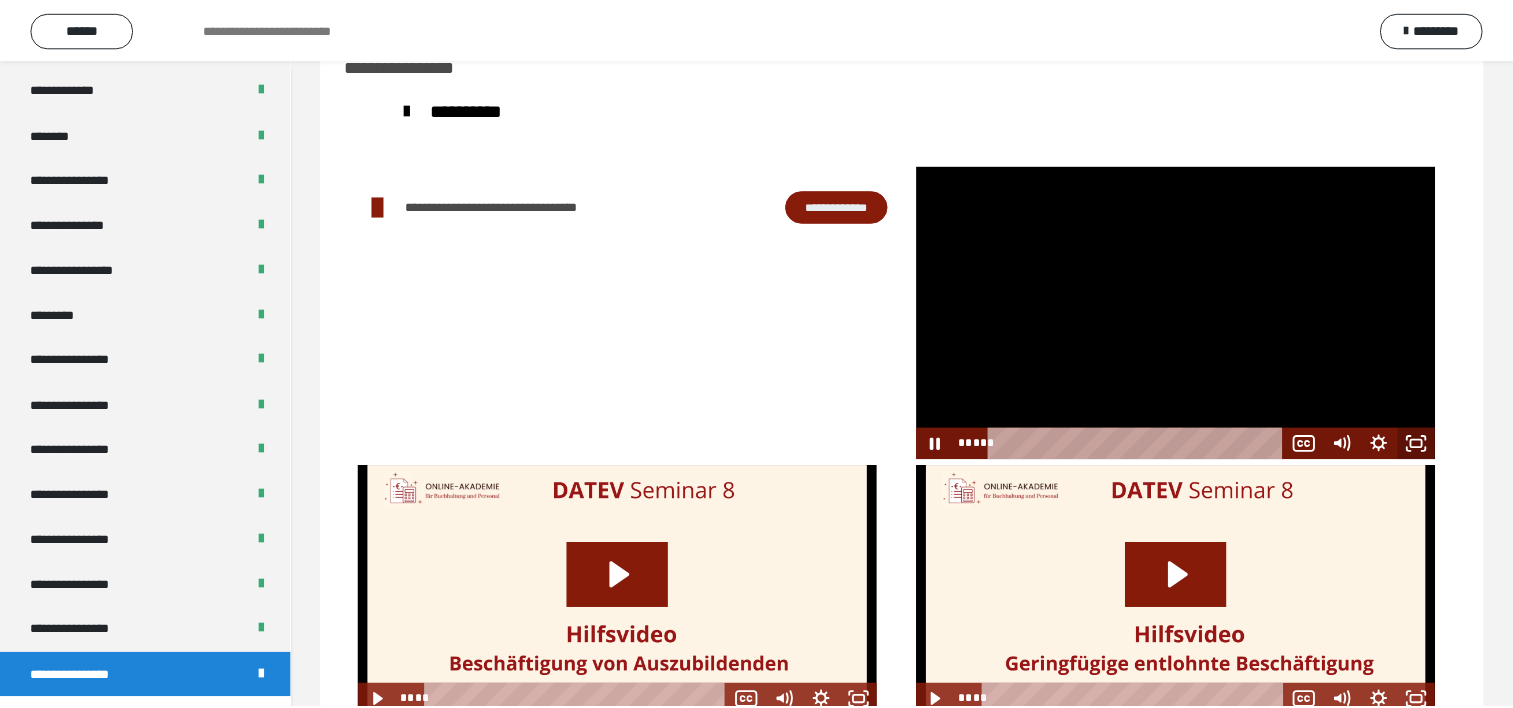 scroll, scrollTop: 2388, scrollLeft: 0, axis: vertical 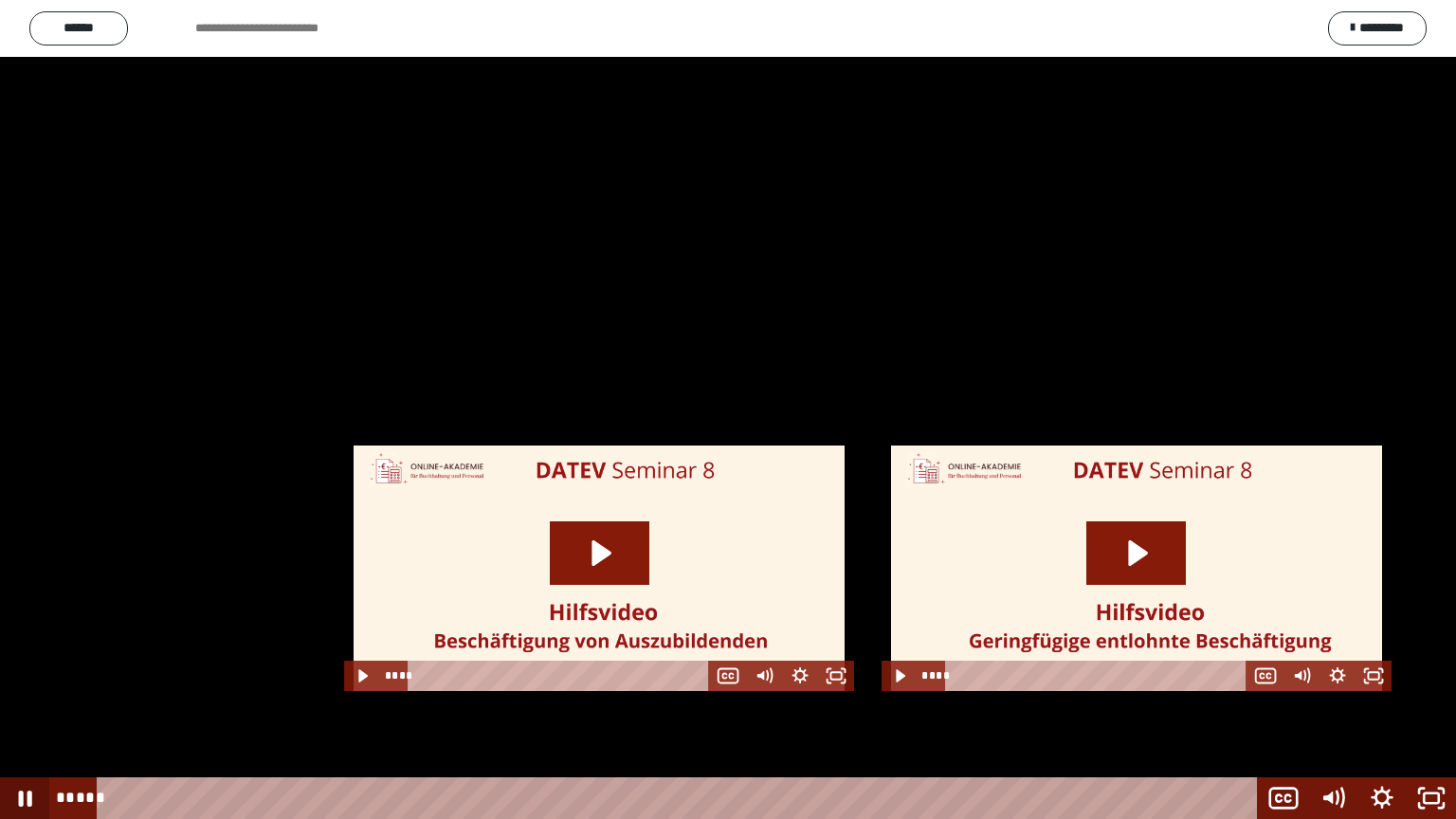 click 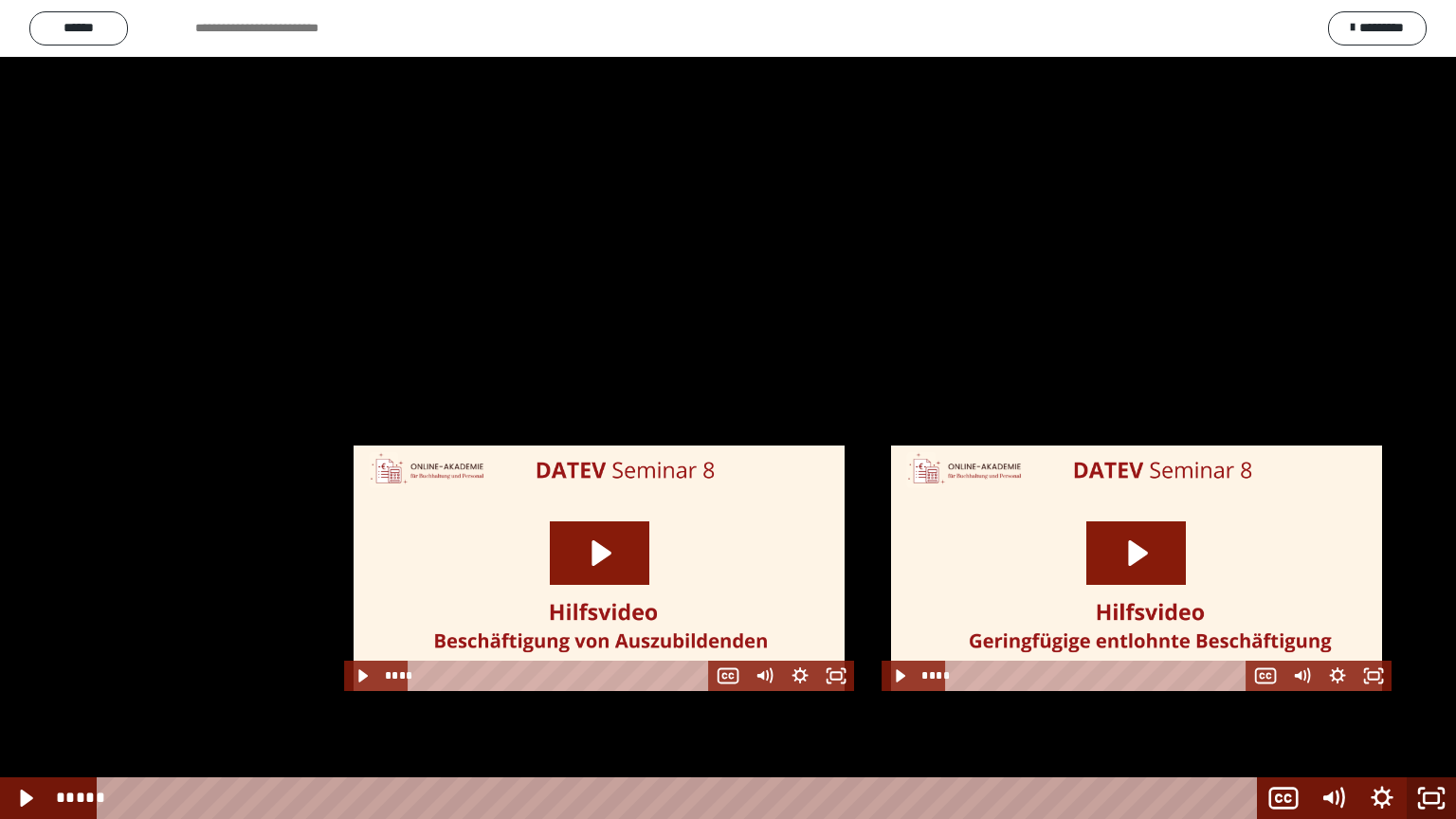 click 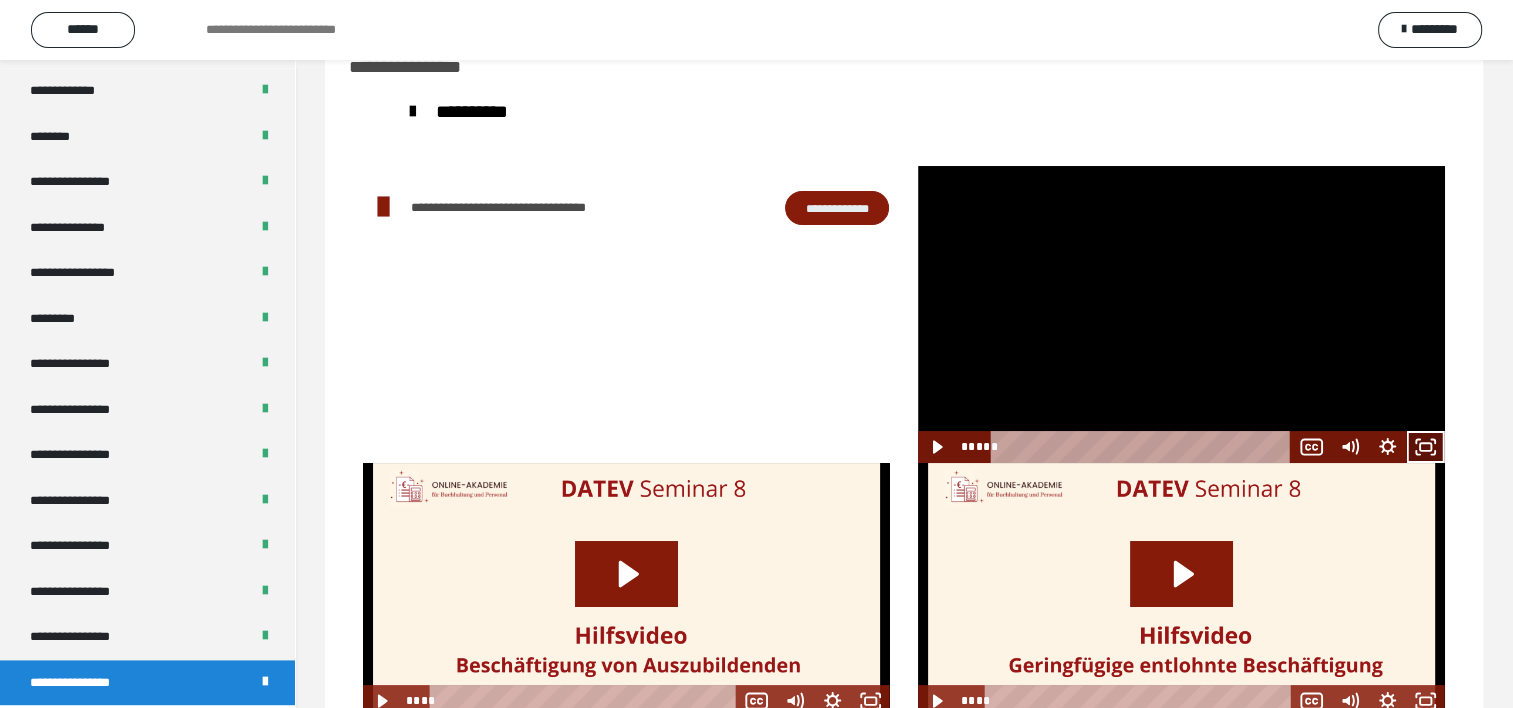 drag, startPoint x: 1427, startPoint y: 448, endPoint x: 1396, endPoint y: 563, distance: 119.104996 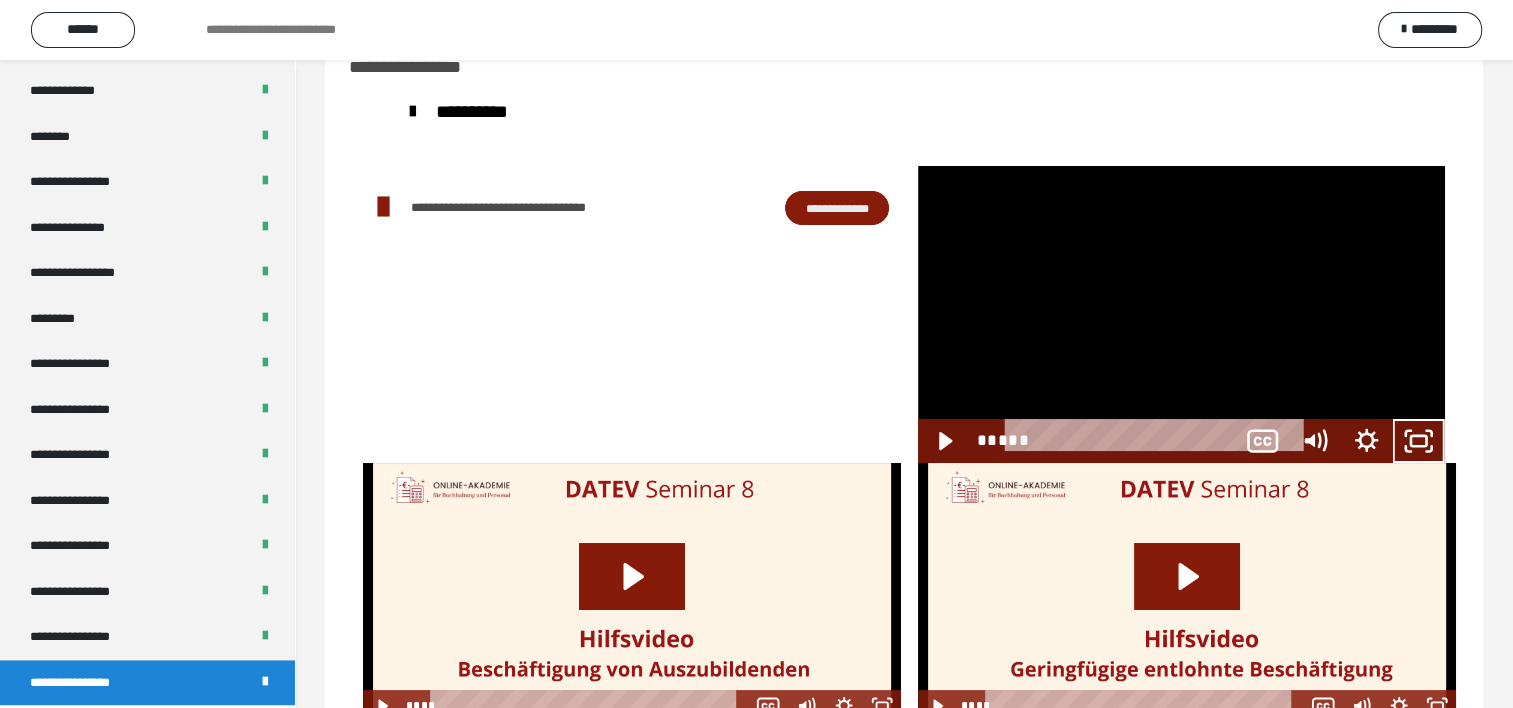 scroll, scrollTop: 2388, scrollLeft: 0, axis: vertical 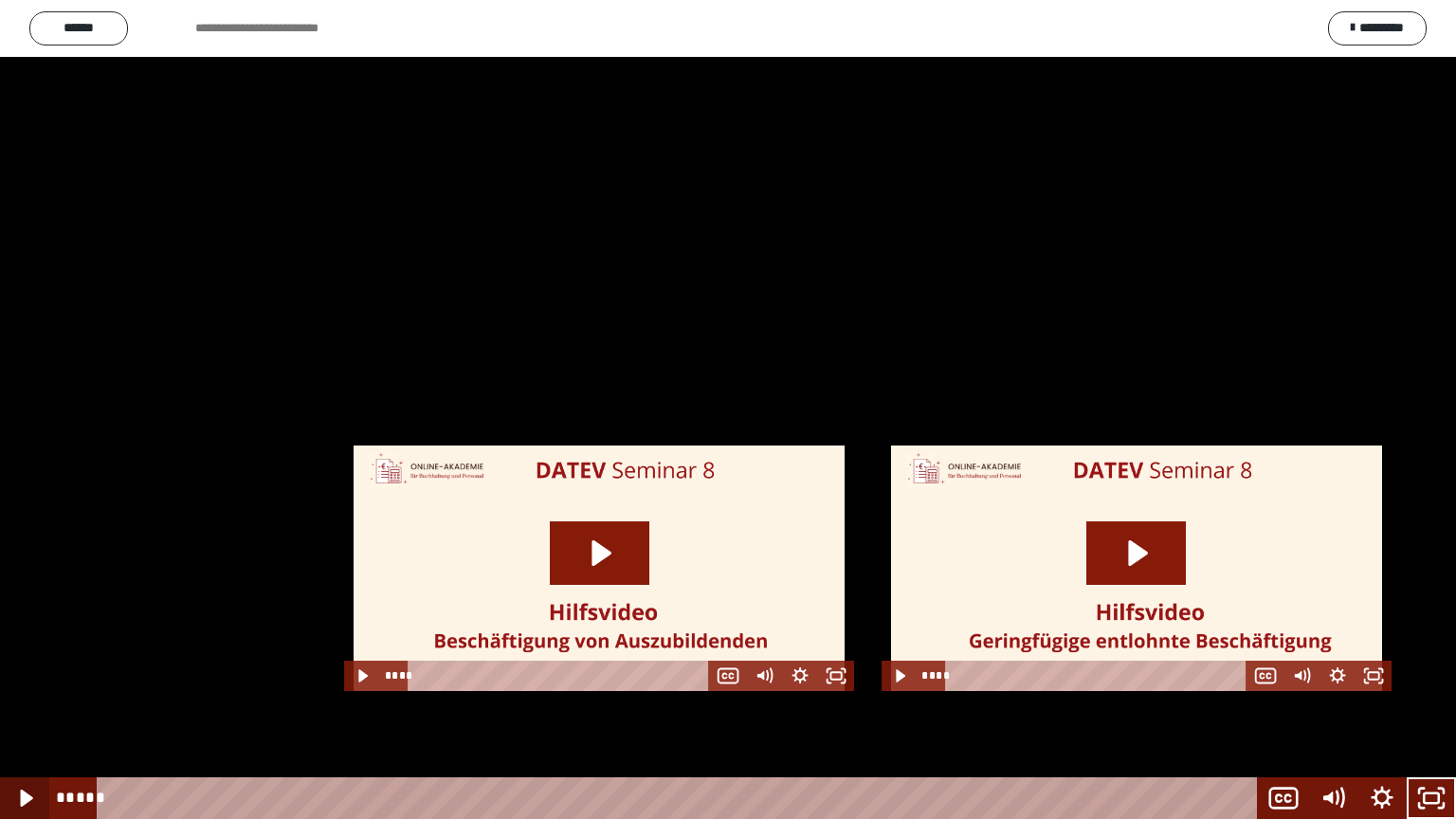 click 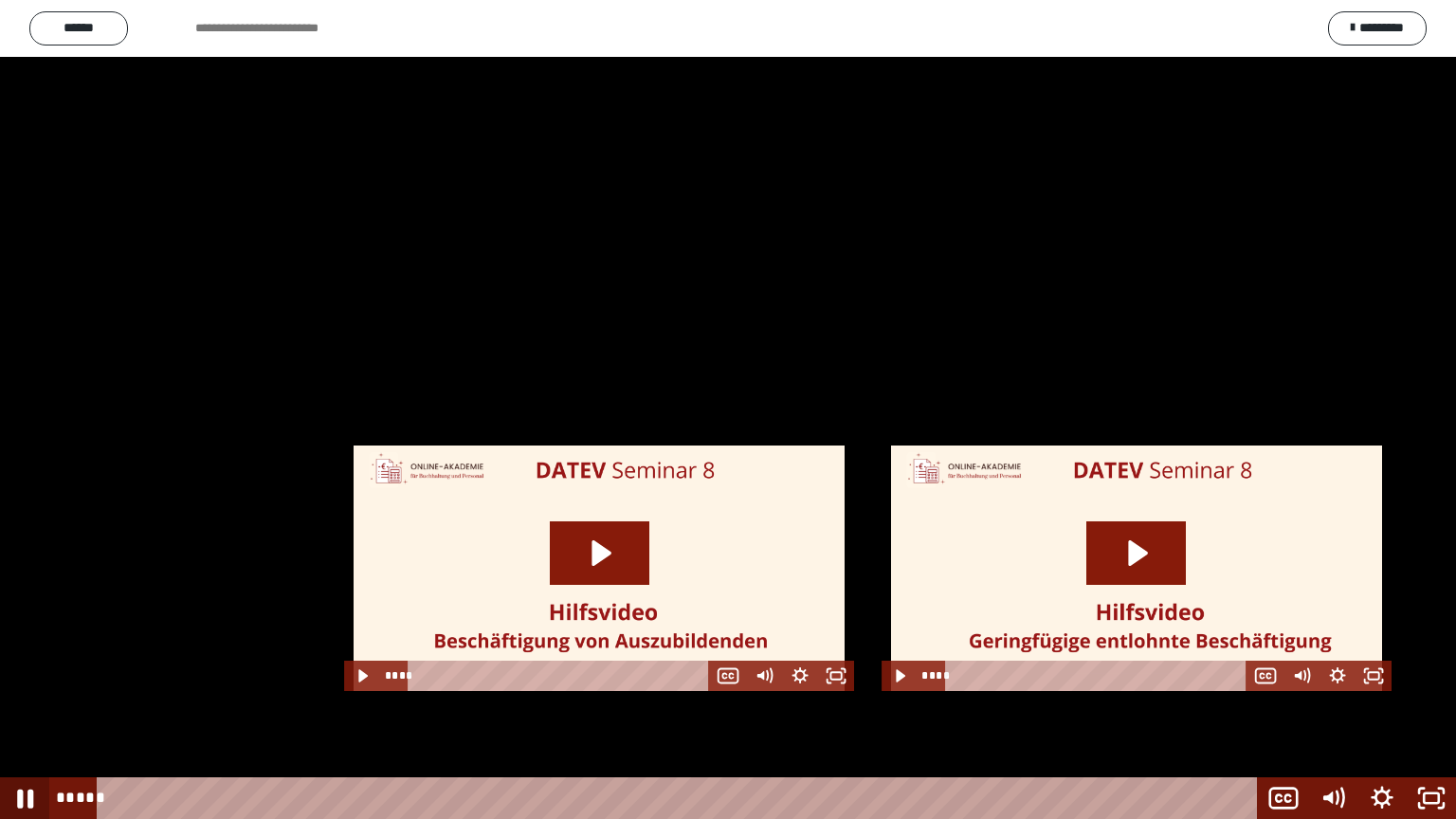 click 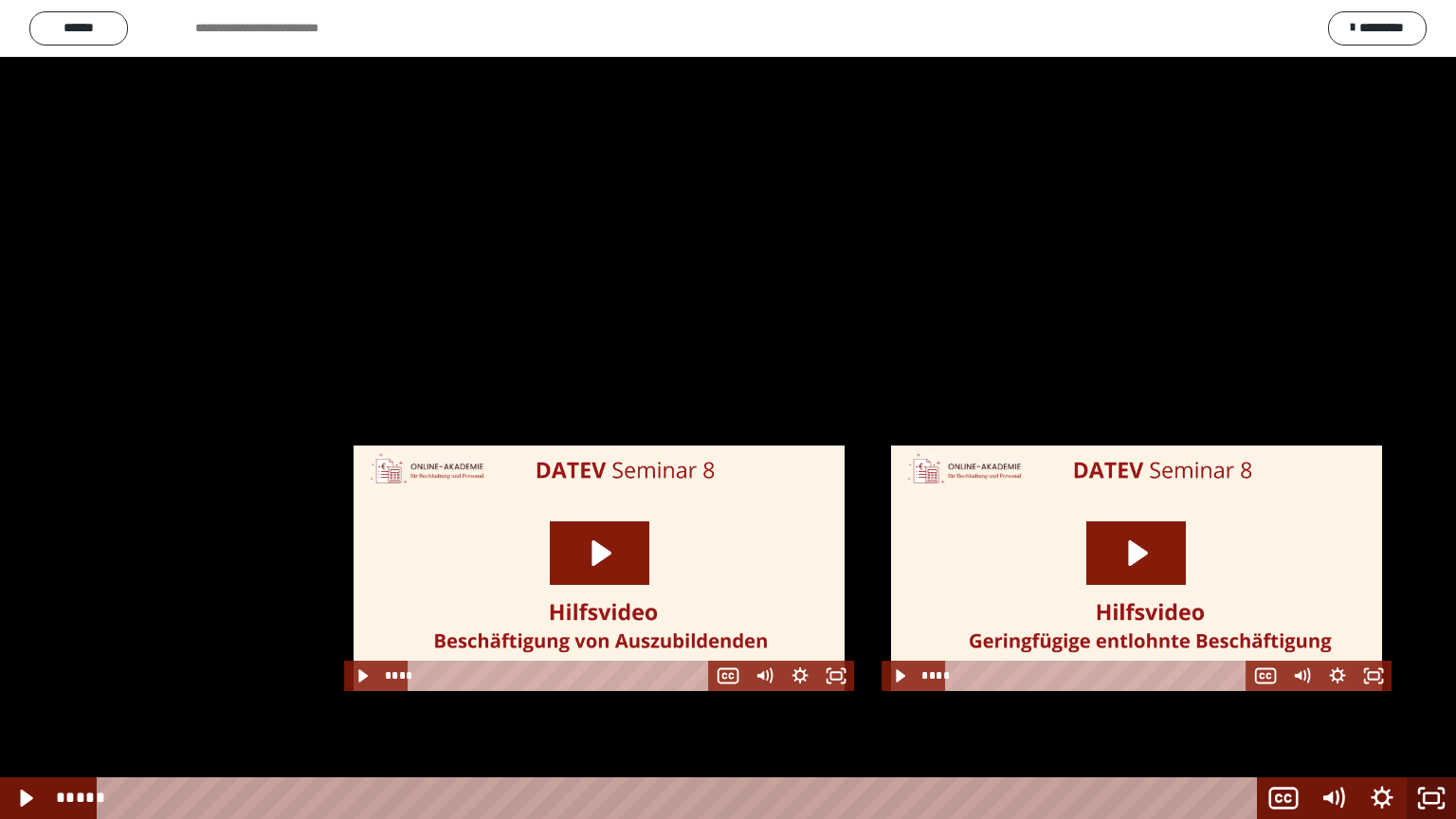 click 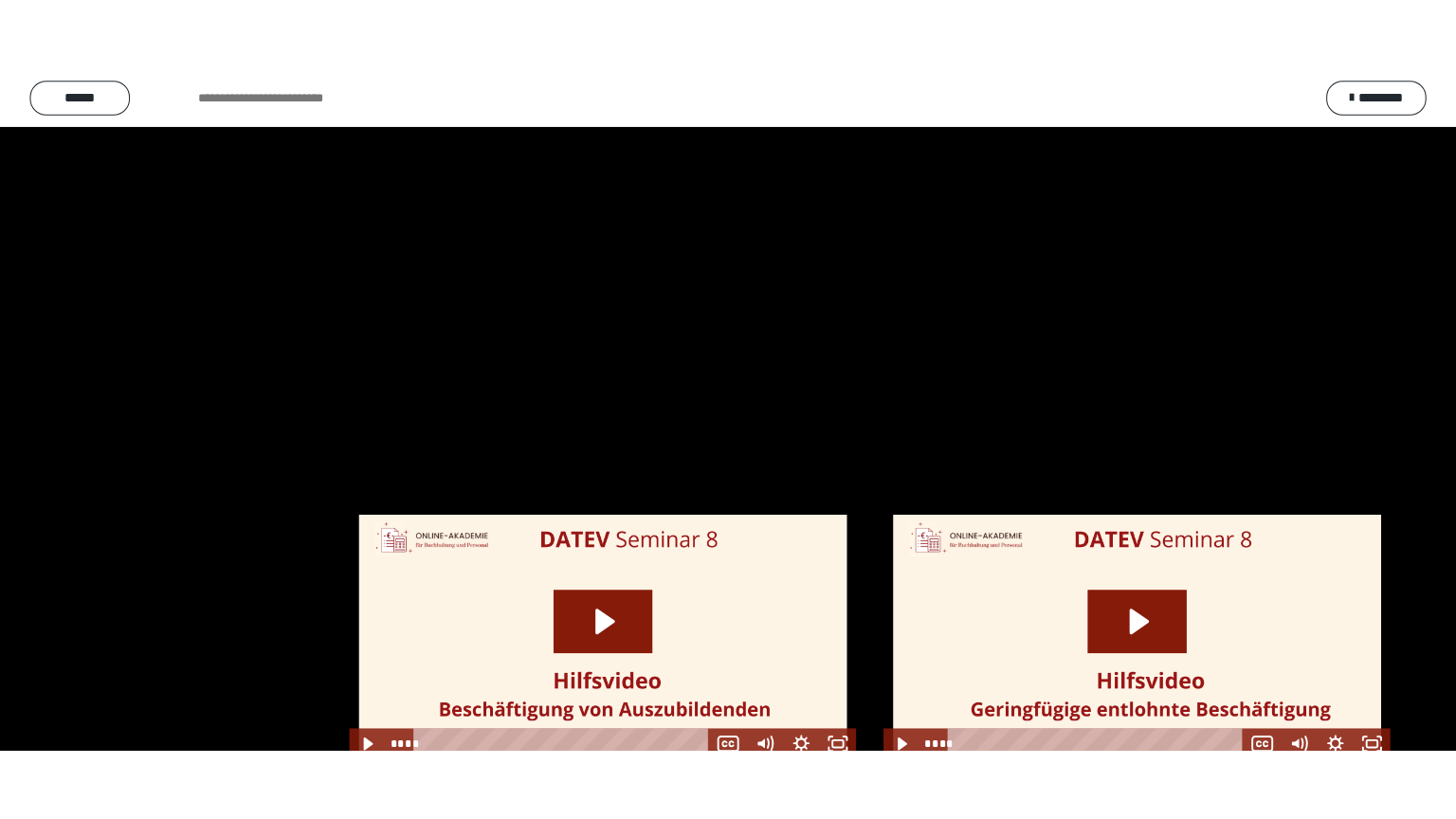 scroll, scrollTop: 2412, scrollLeft: 0, axis: vertical 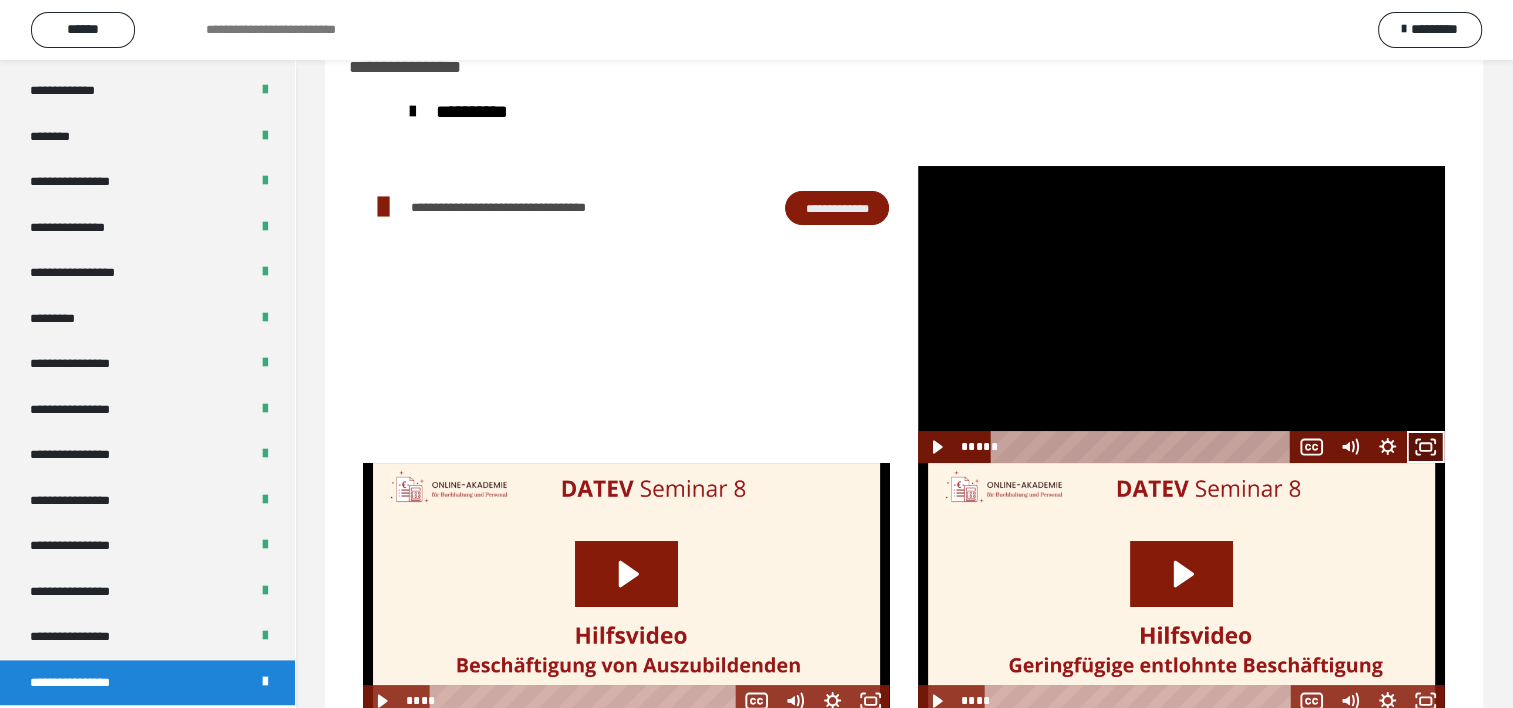 click 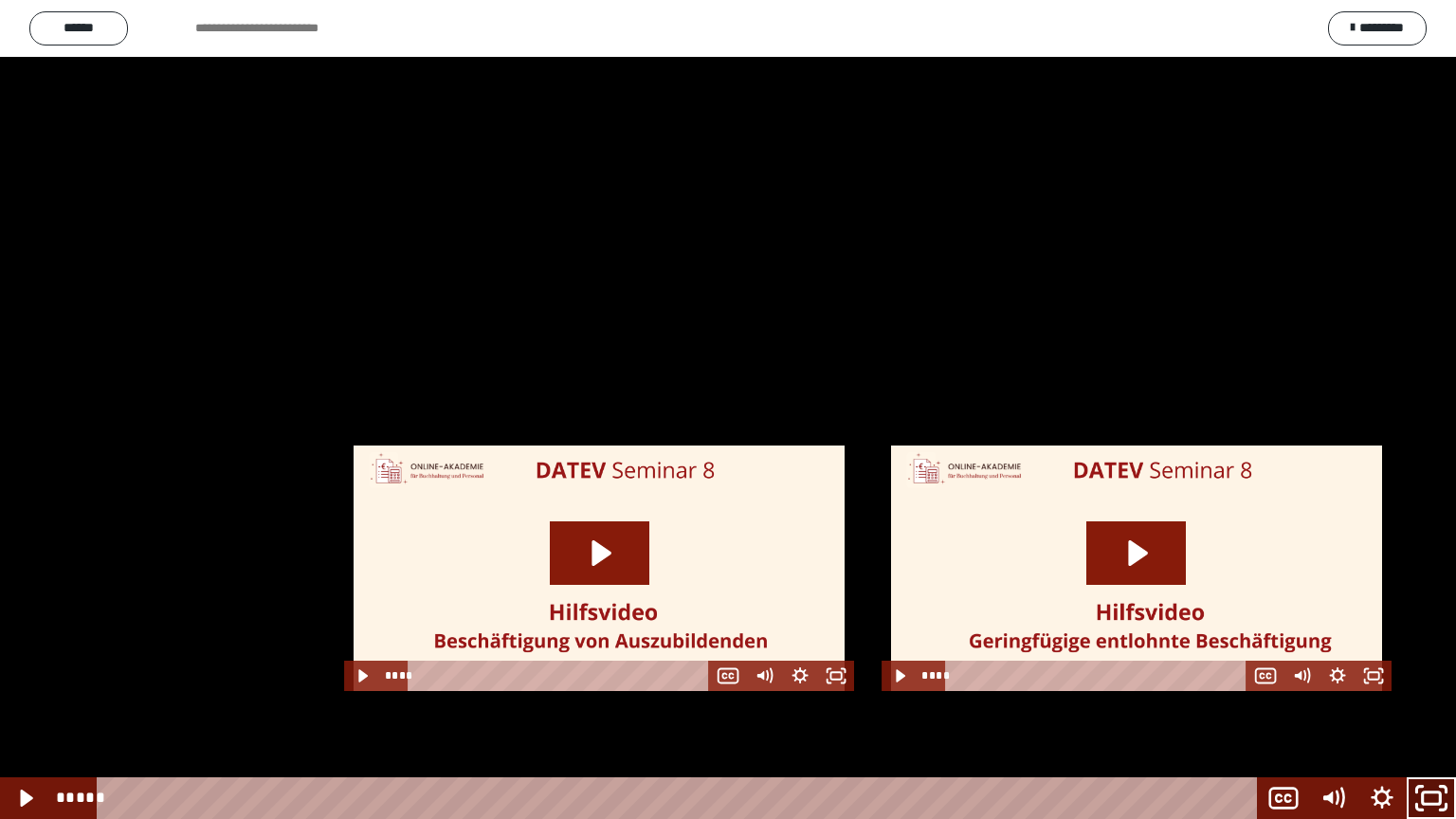 click 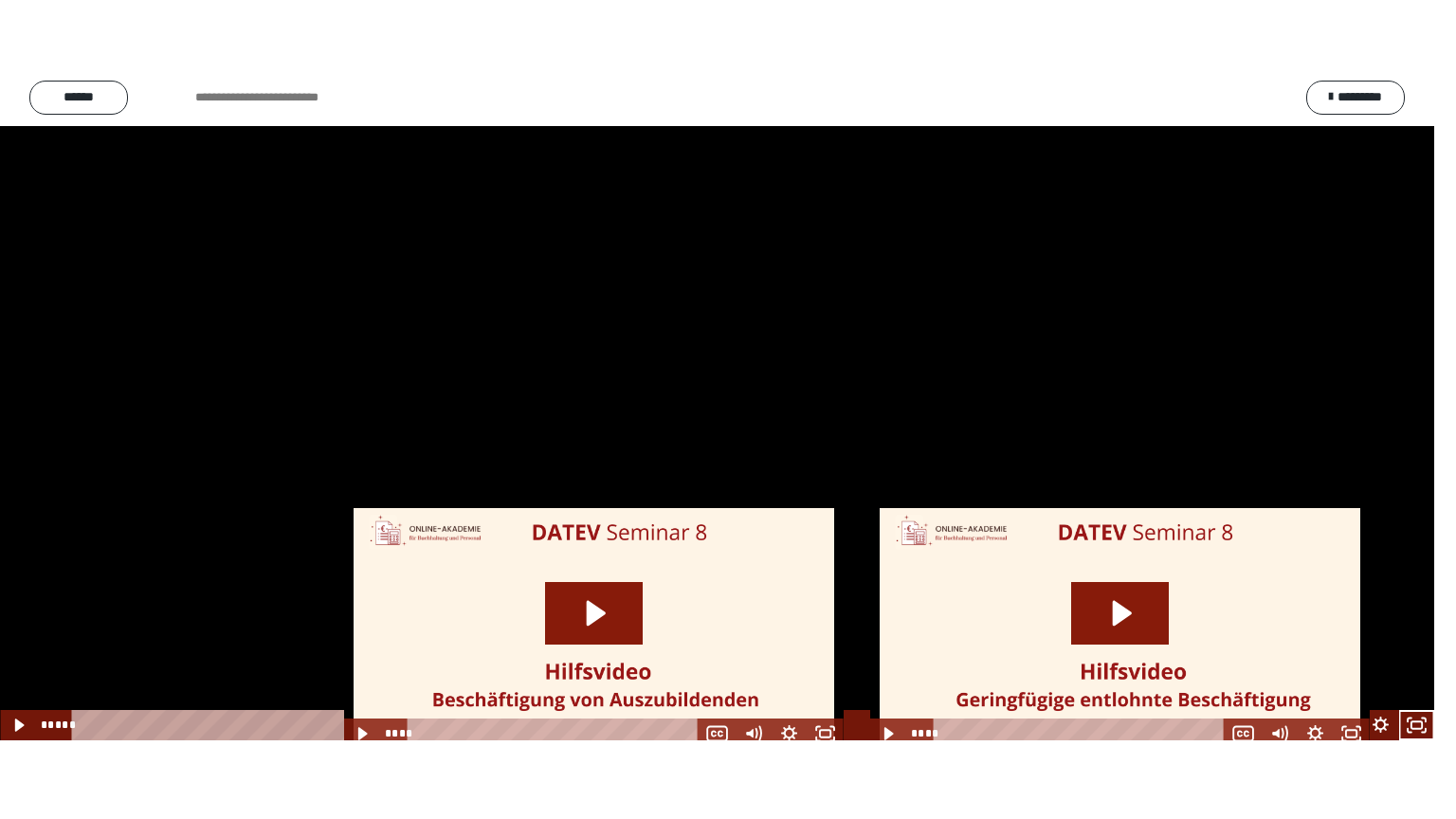 scroll, scrollTop: 2412, scrollLeft: 0, axis: vertical 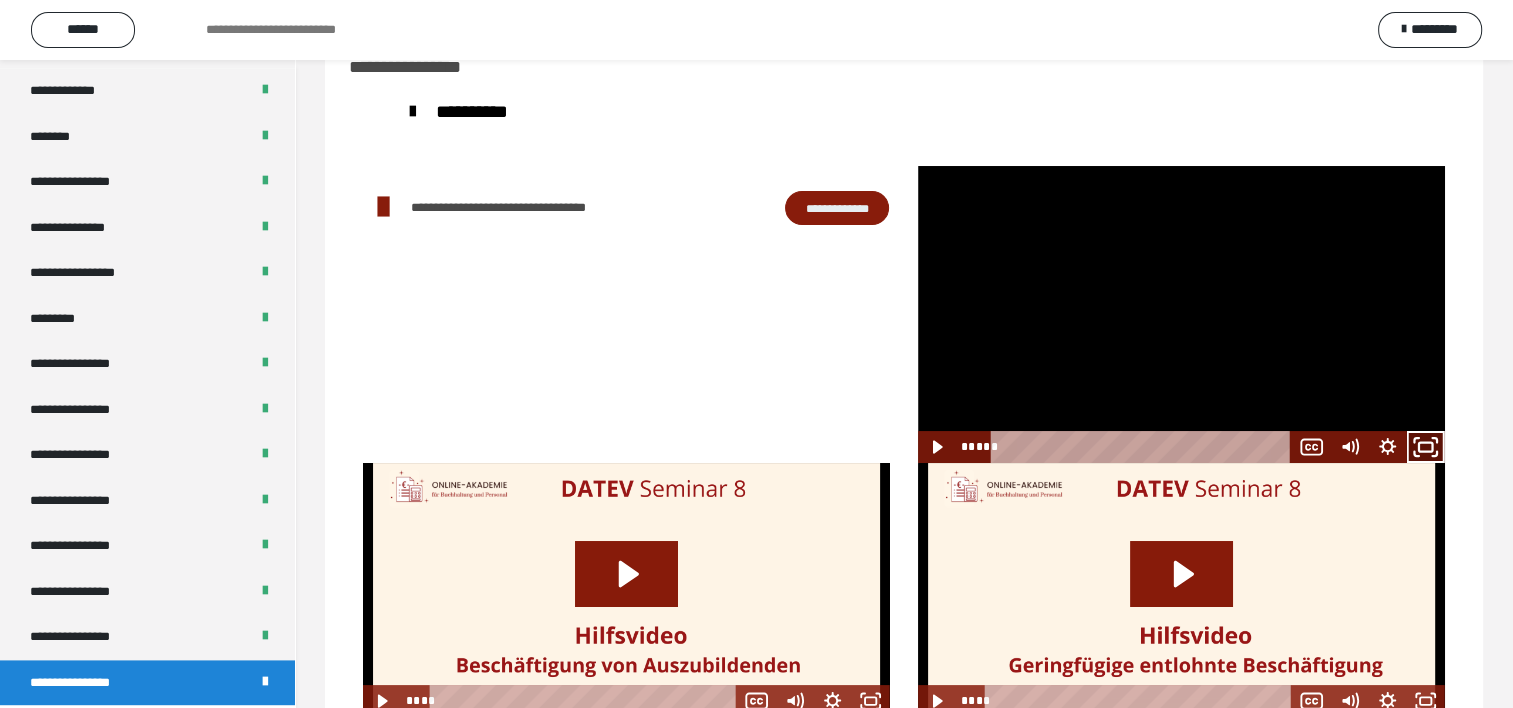 click 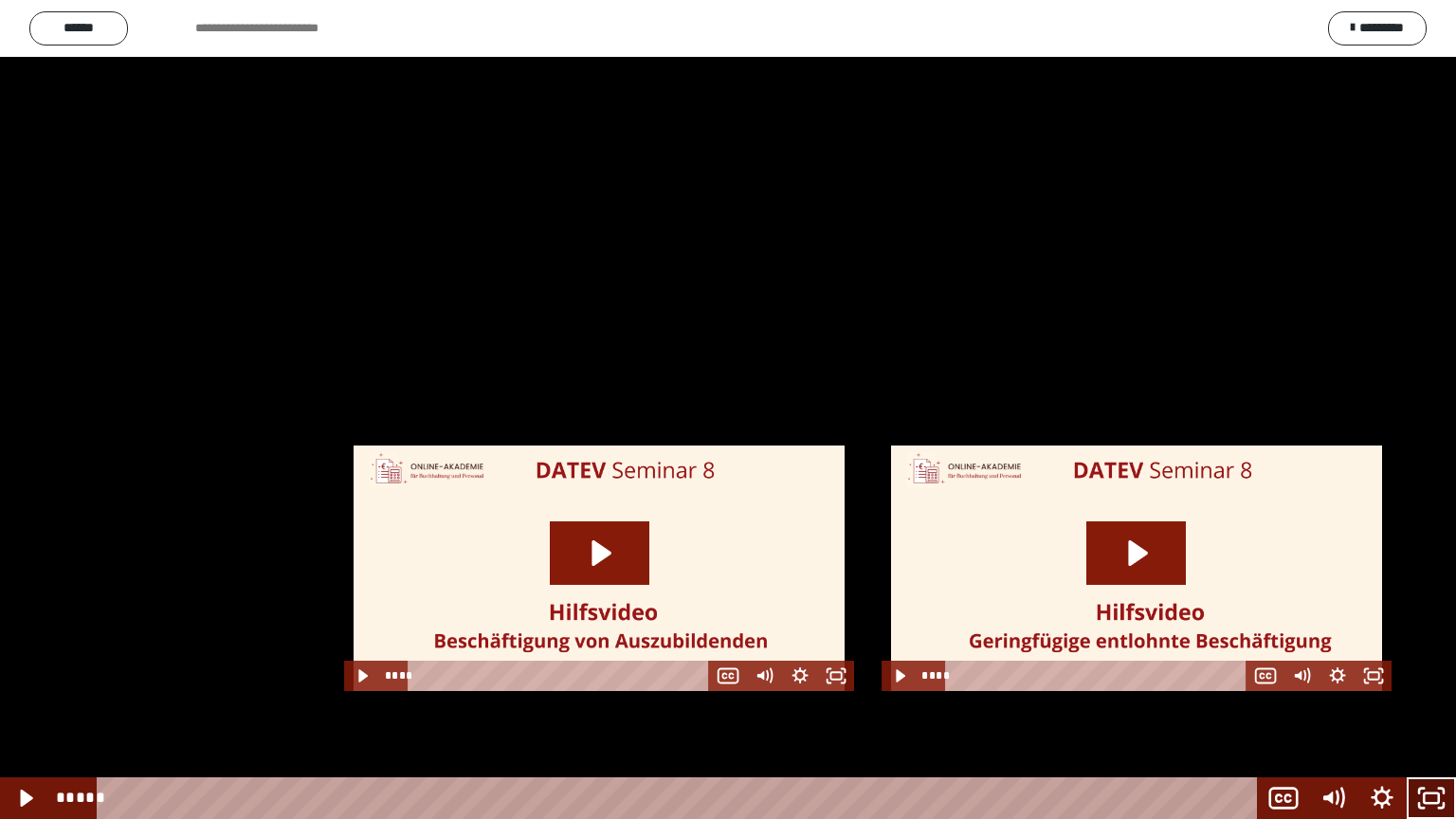 click 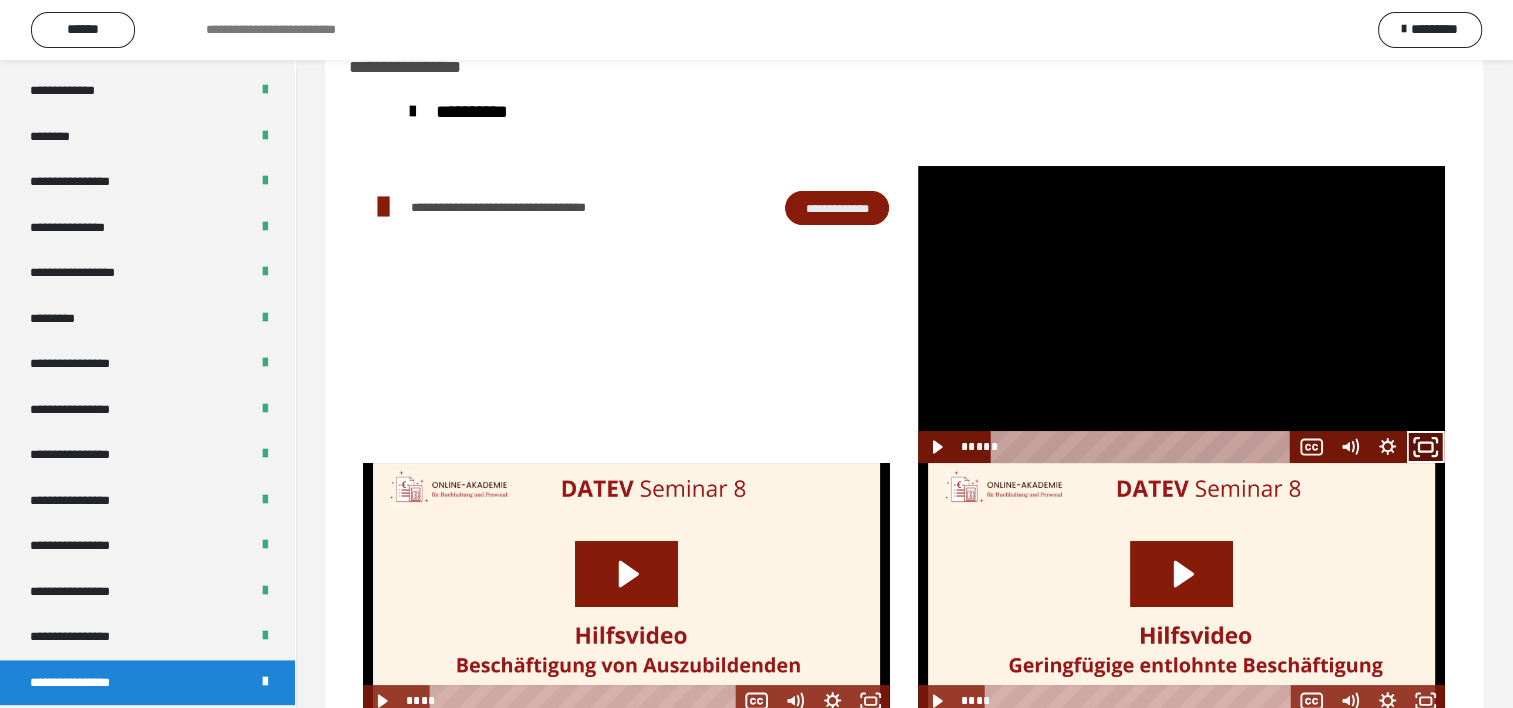 click 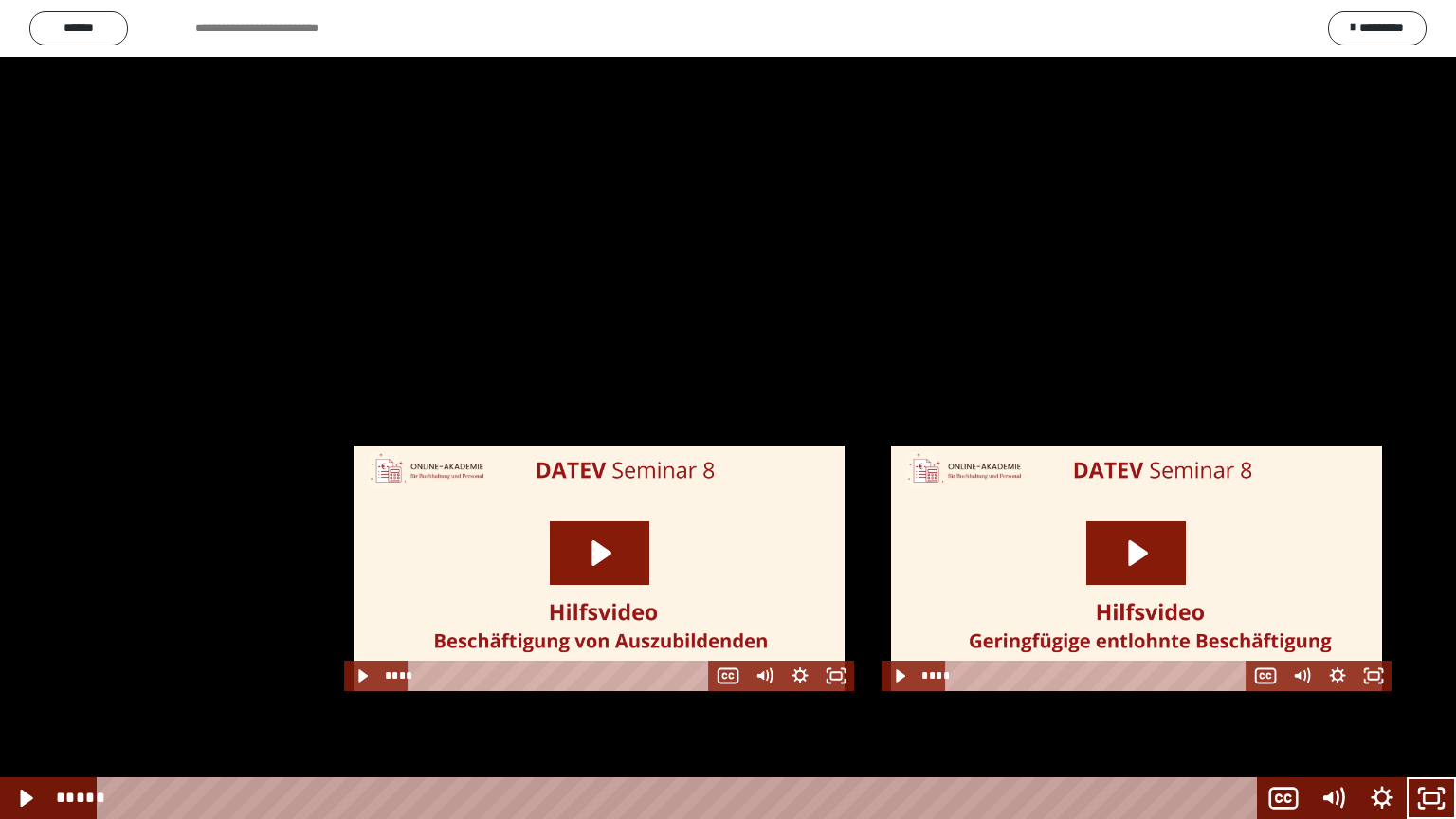 click at bounding box center [728, 410] 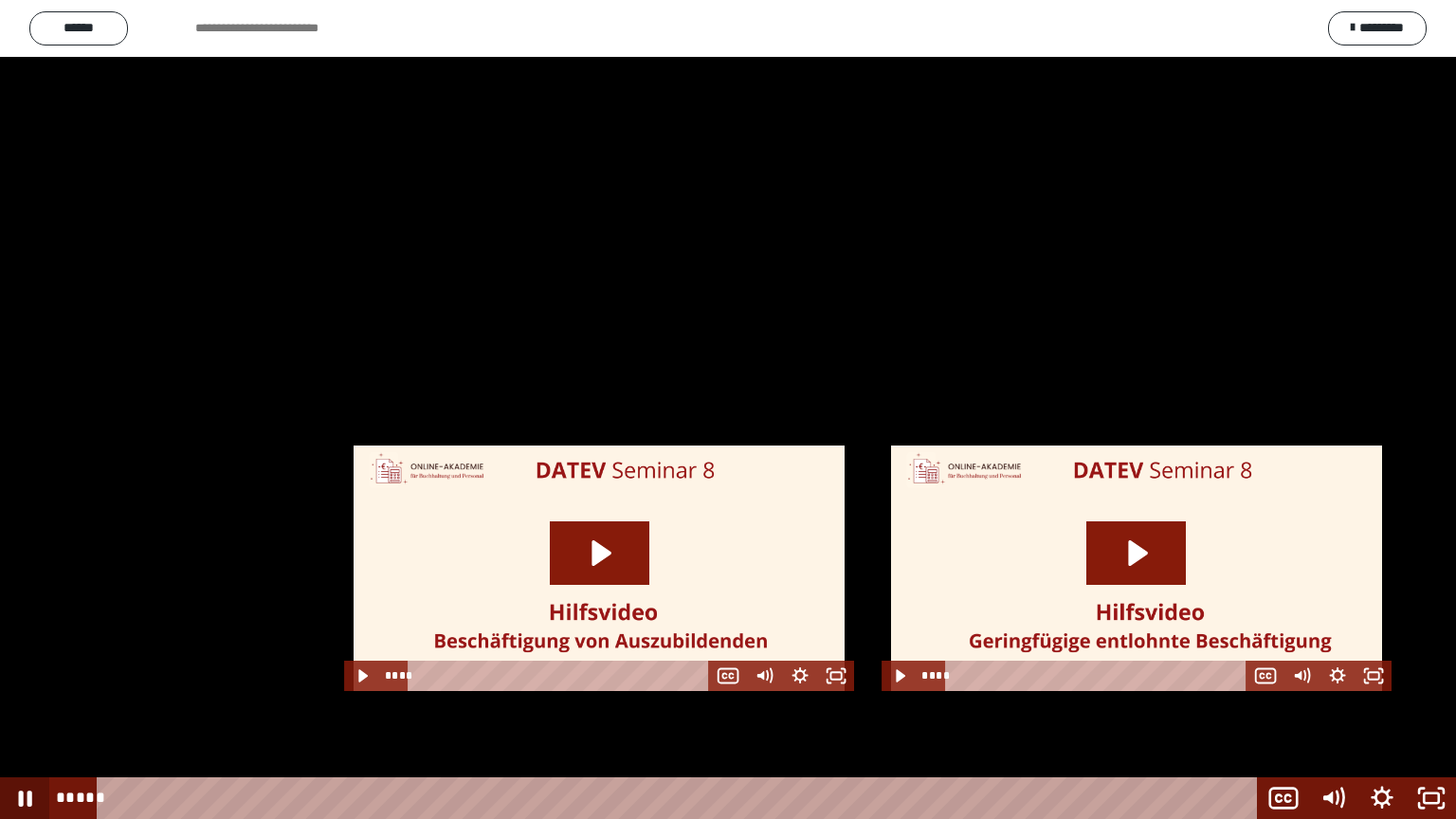 click 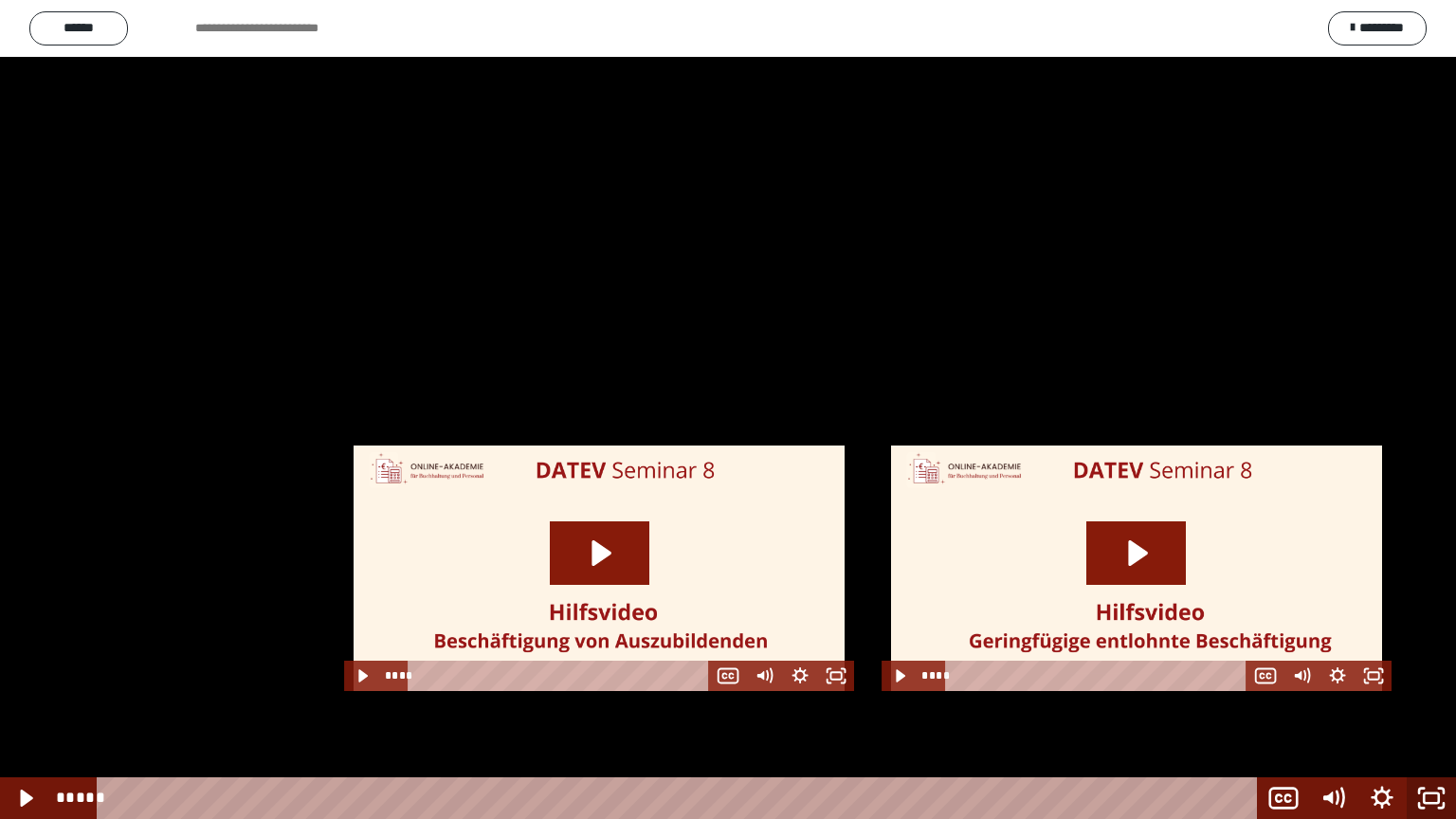 drag, startPoint x: 1437, startPoint y: 800, endPoint x: 1410, endPoint y: 643, distance: 159.30474 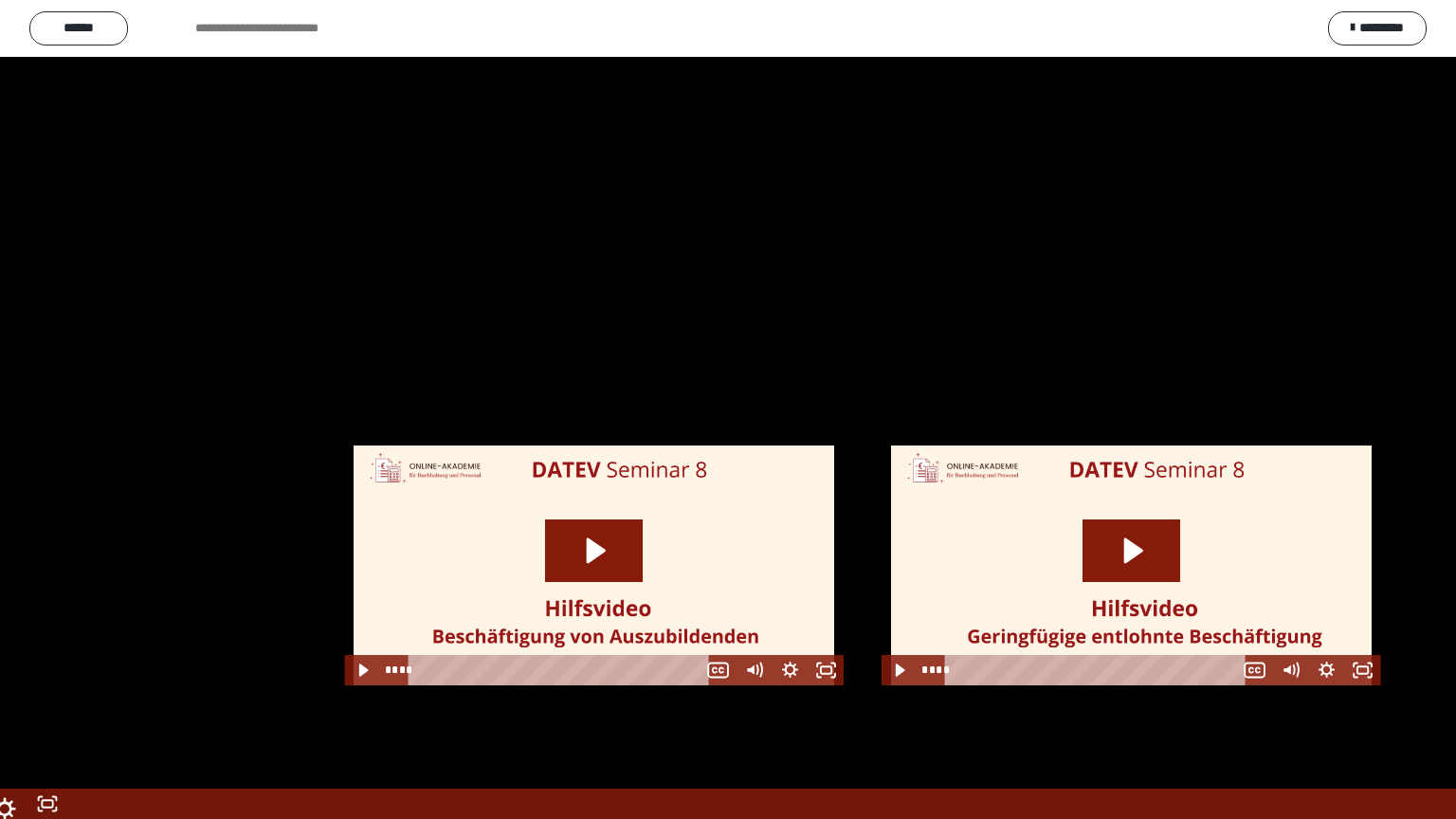 scroll, scrollTop: 2412, scrollLeft: 0, axis: vertical 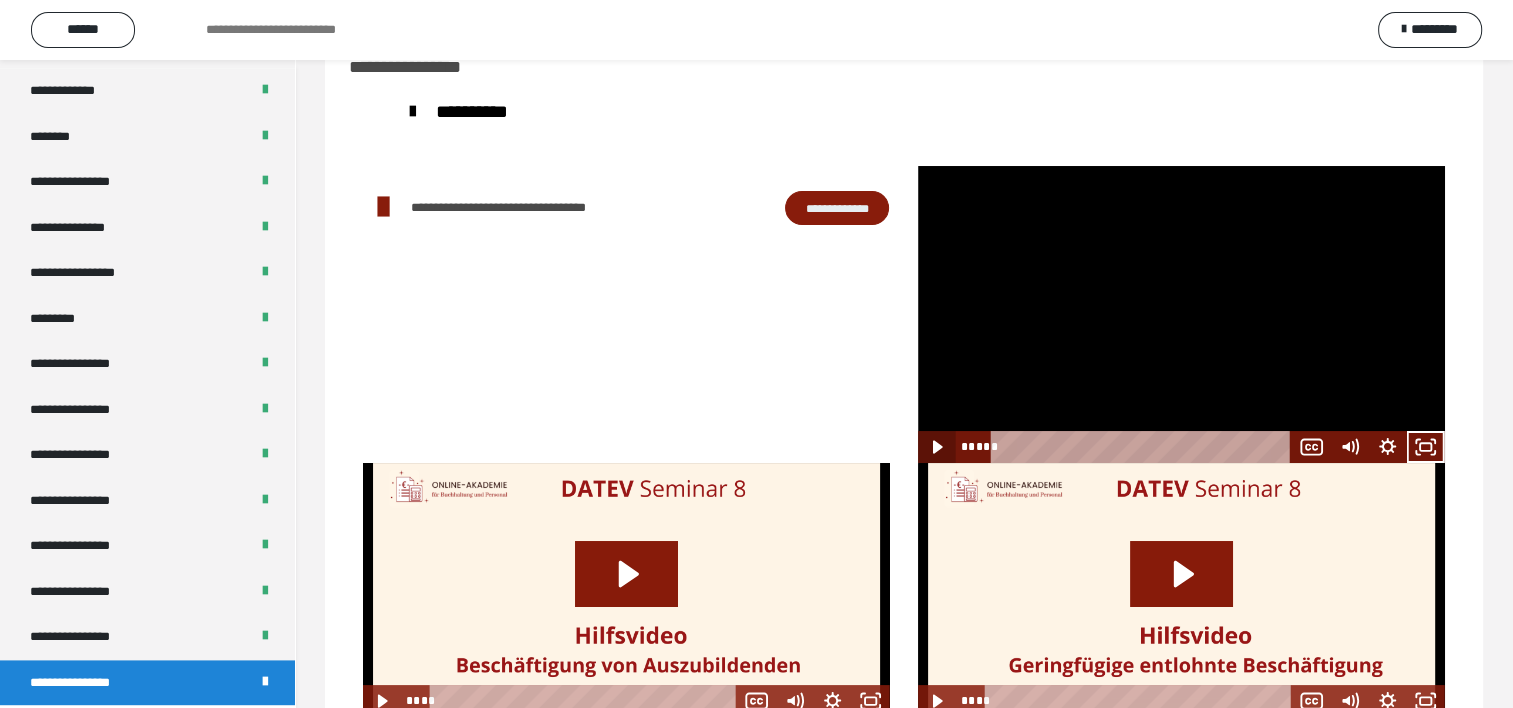 click 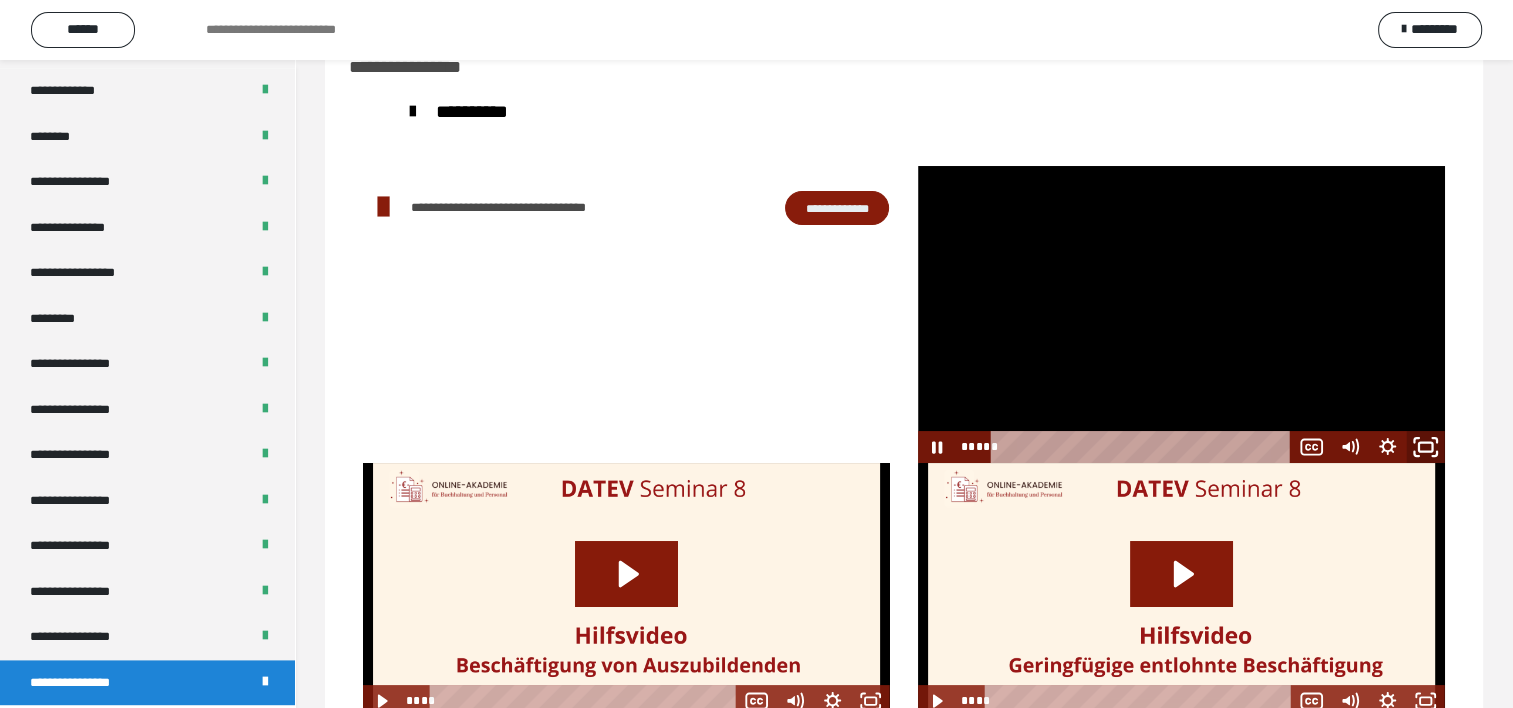 click 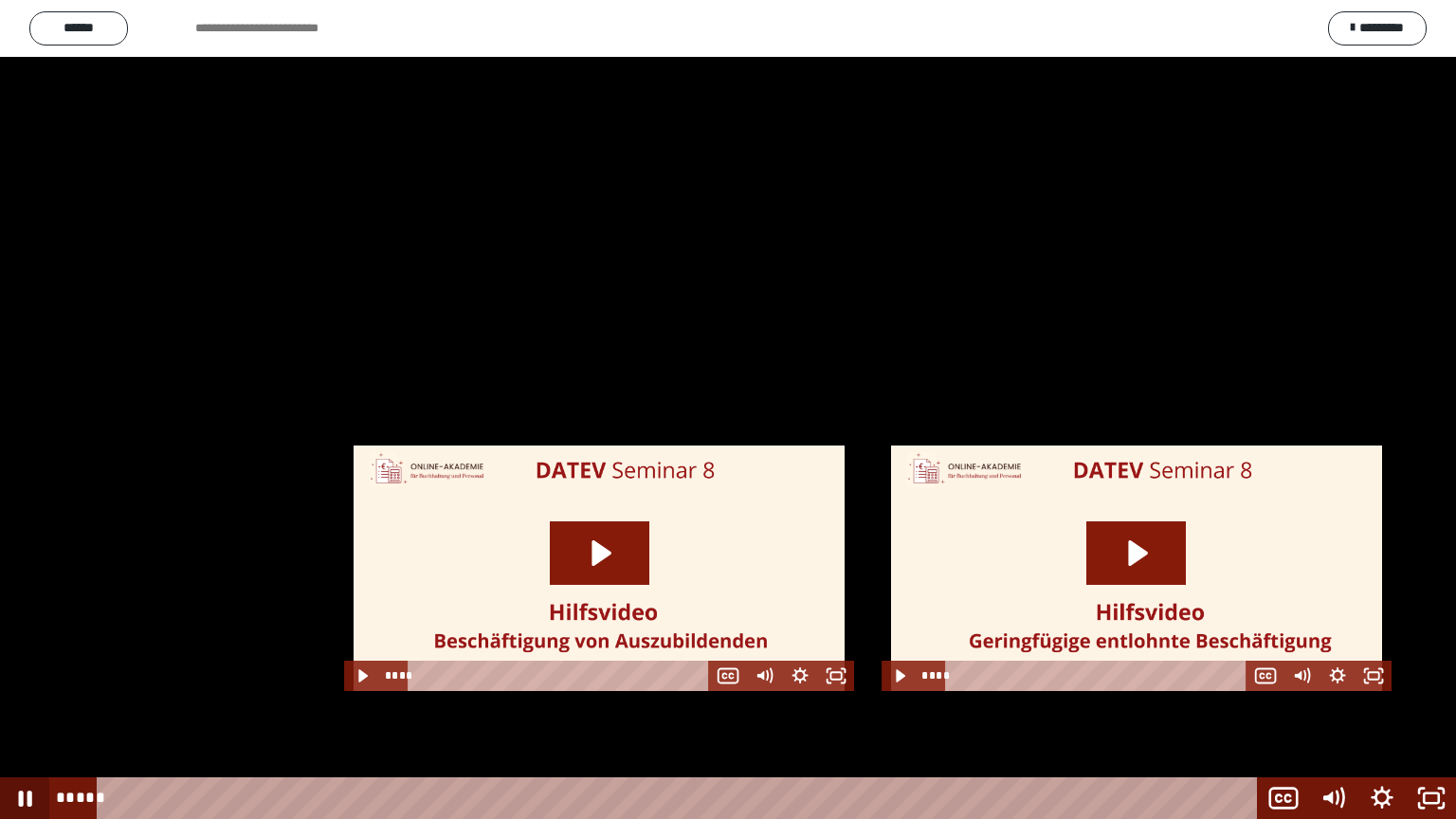 click 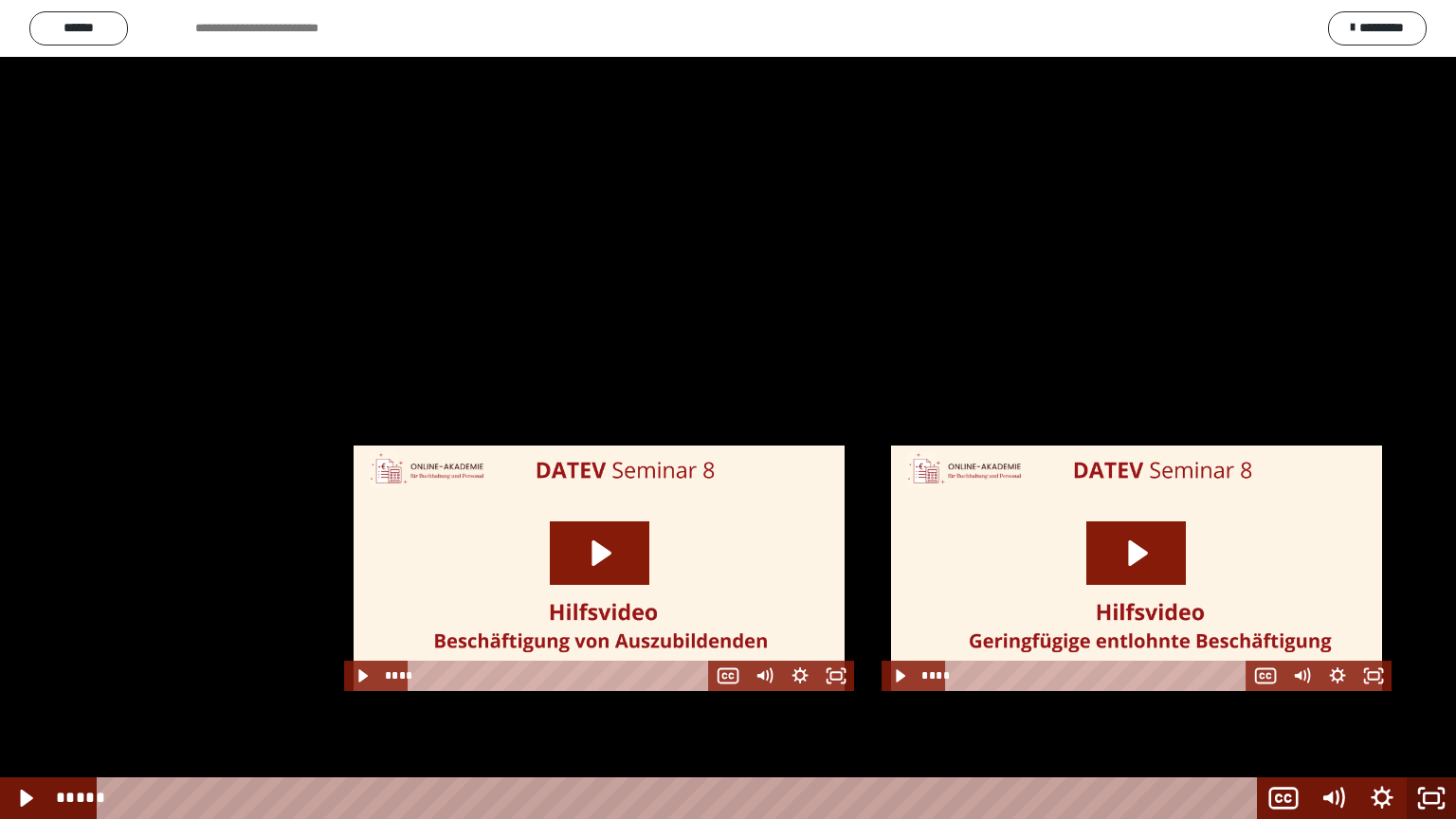 click 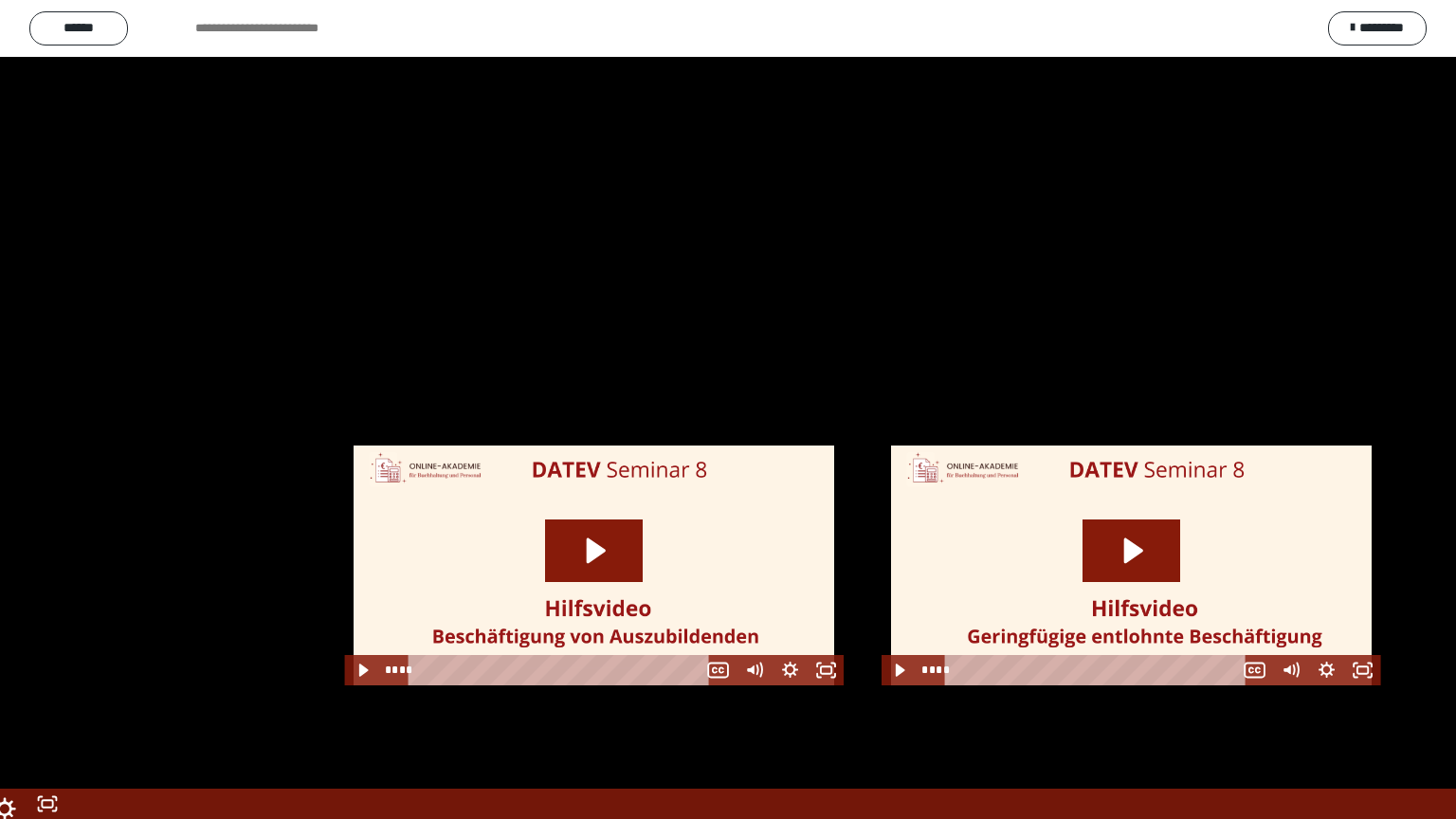 scroll, scrollTop: 2412, scrollLeft: 0, axis: vertical 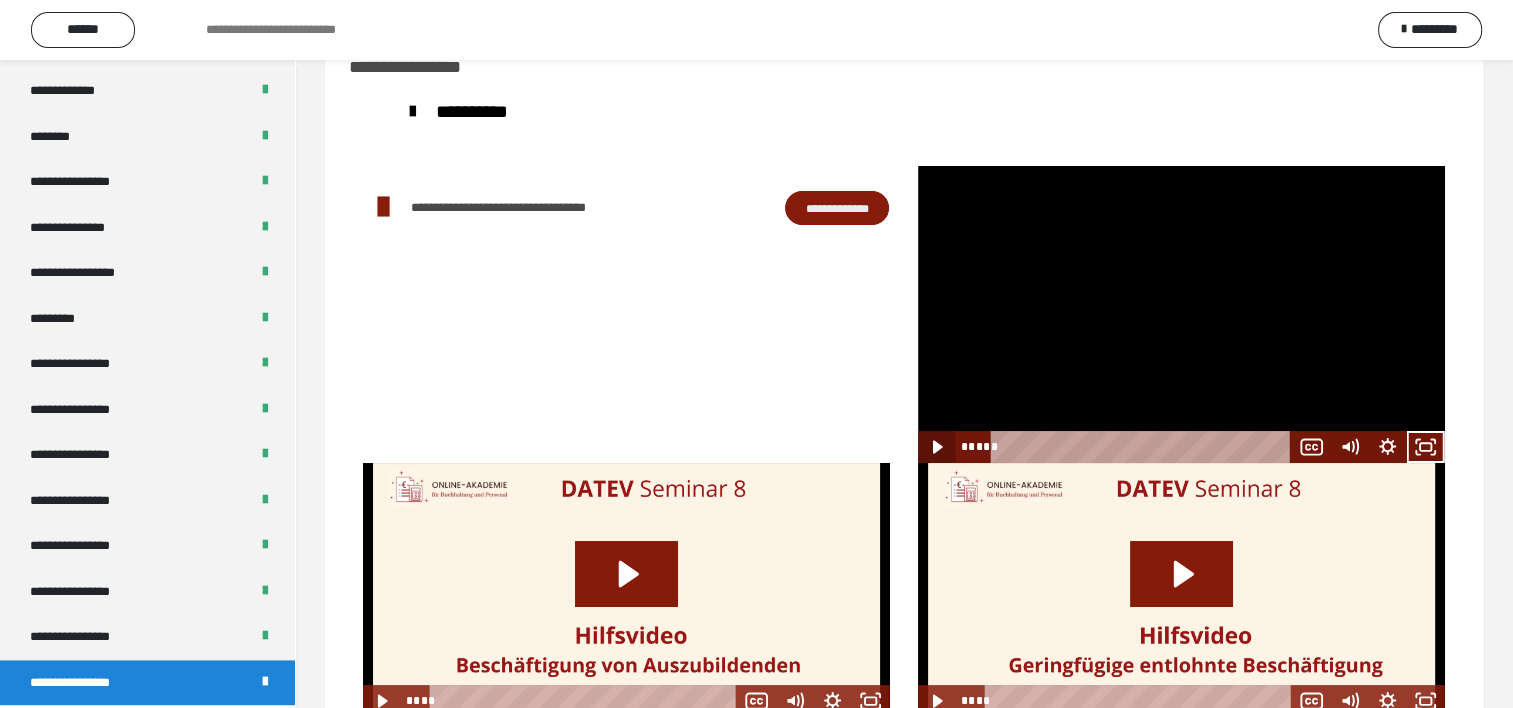 click 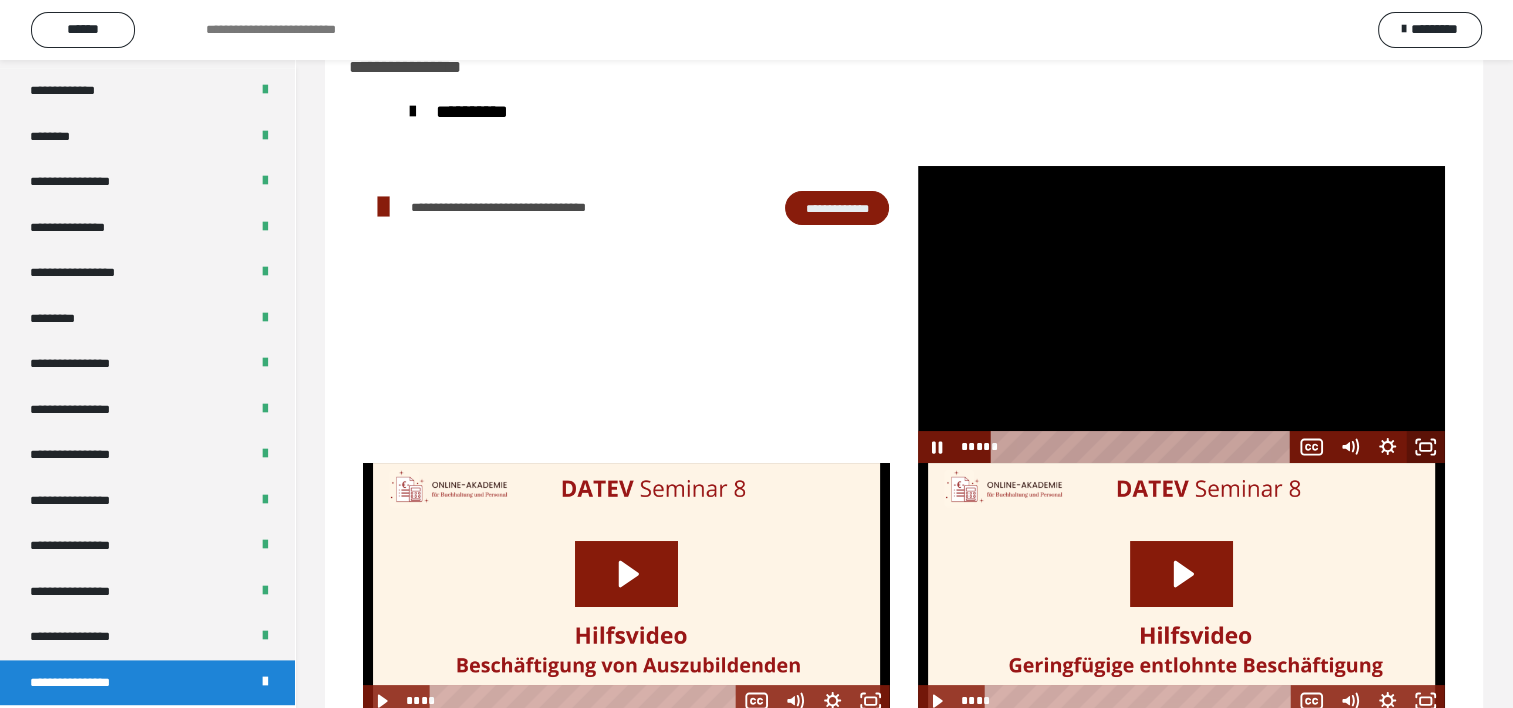 click 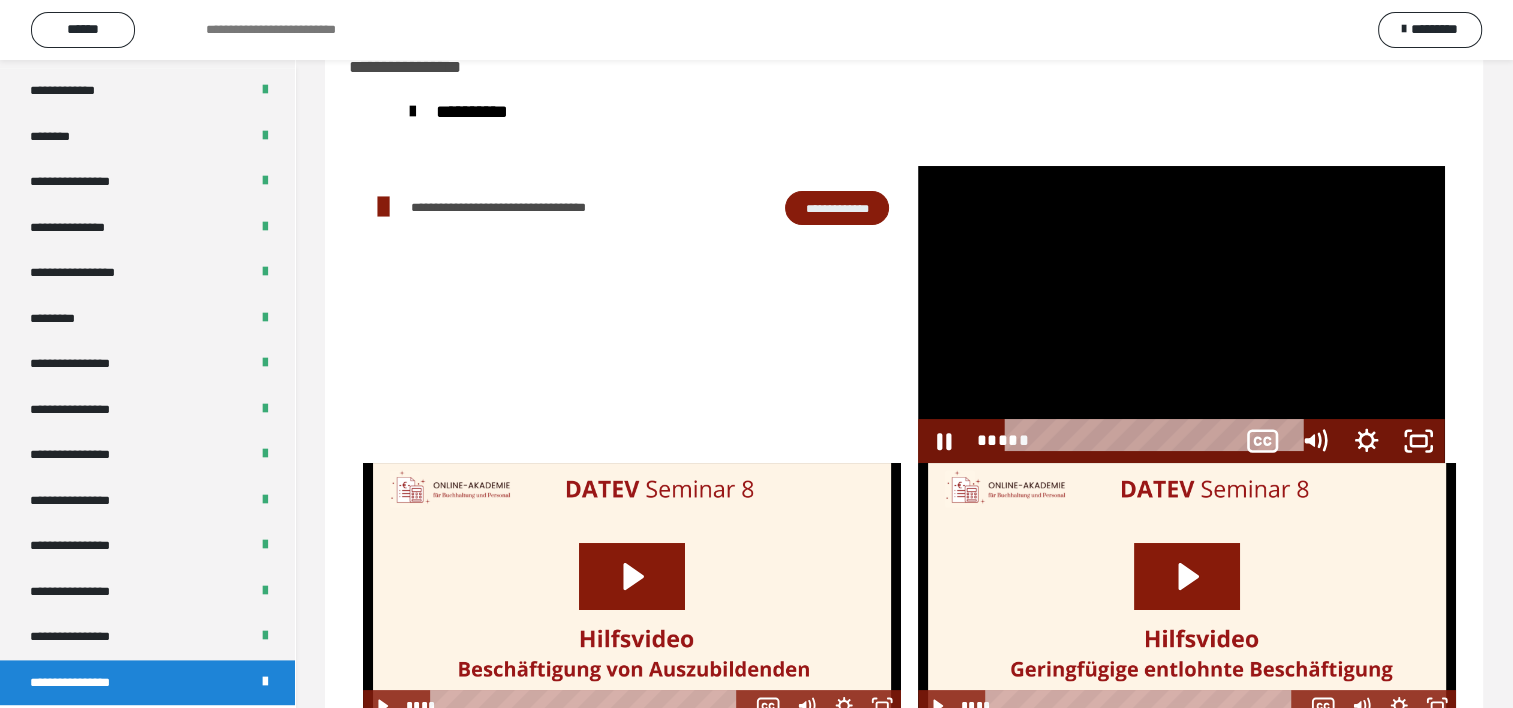 scroll, scrollTop: 2388, scrollLeft: 0, axis: vertical 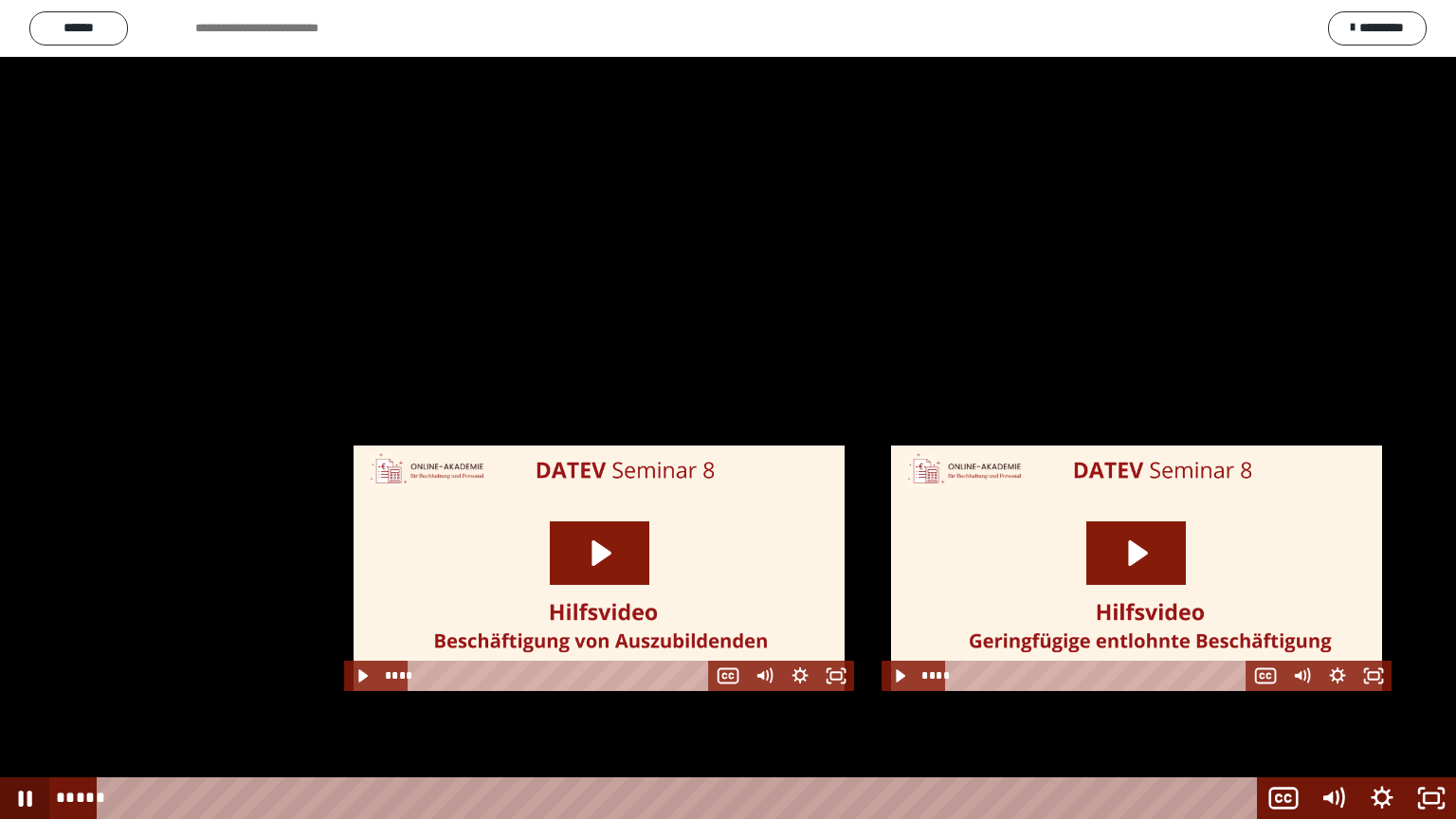 click 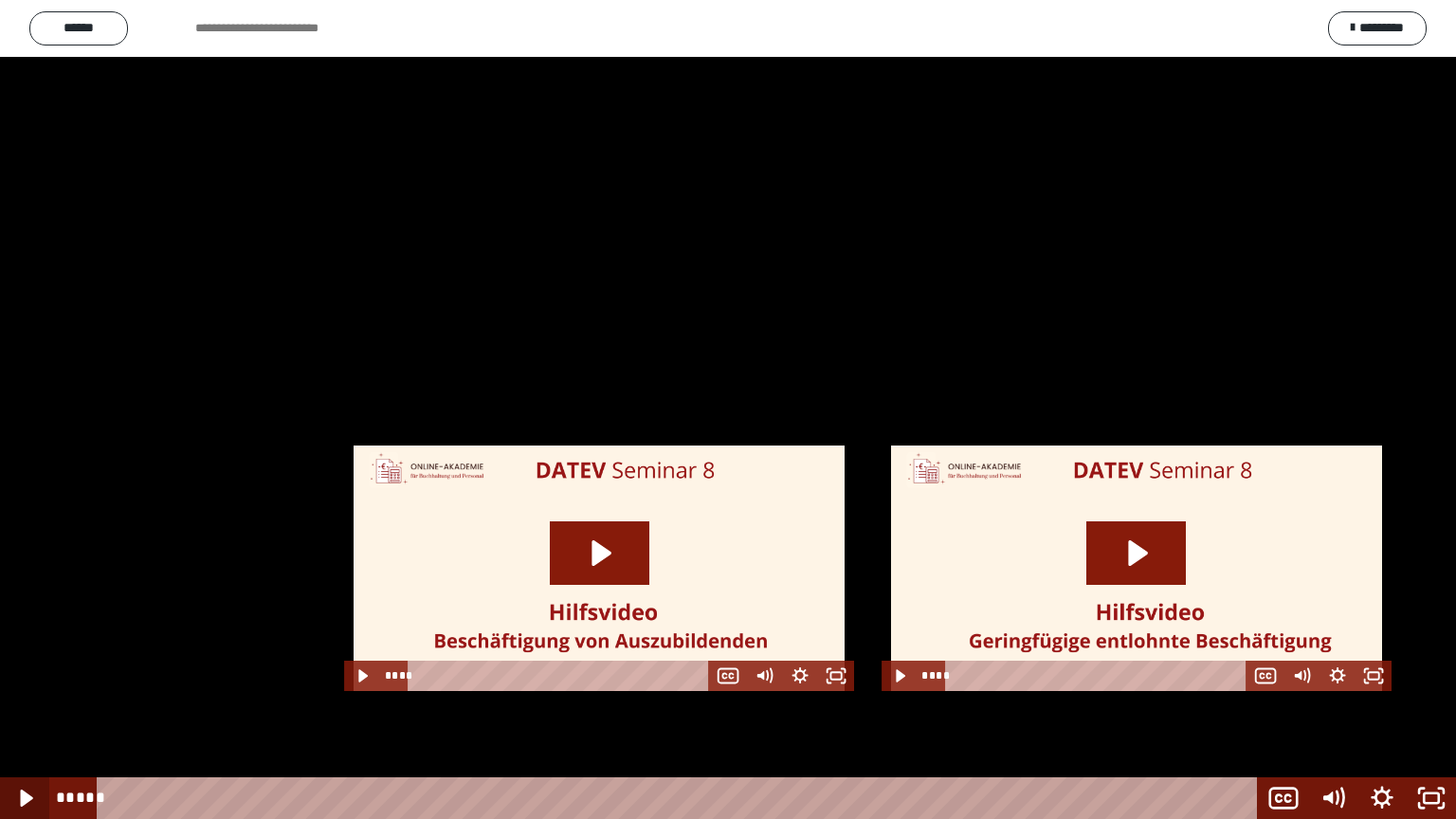 click 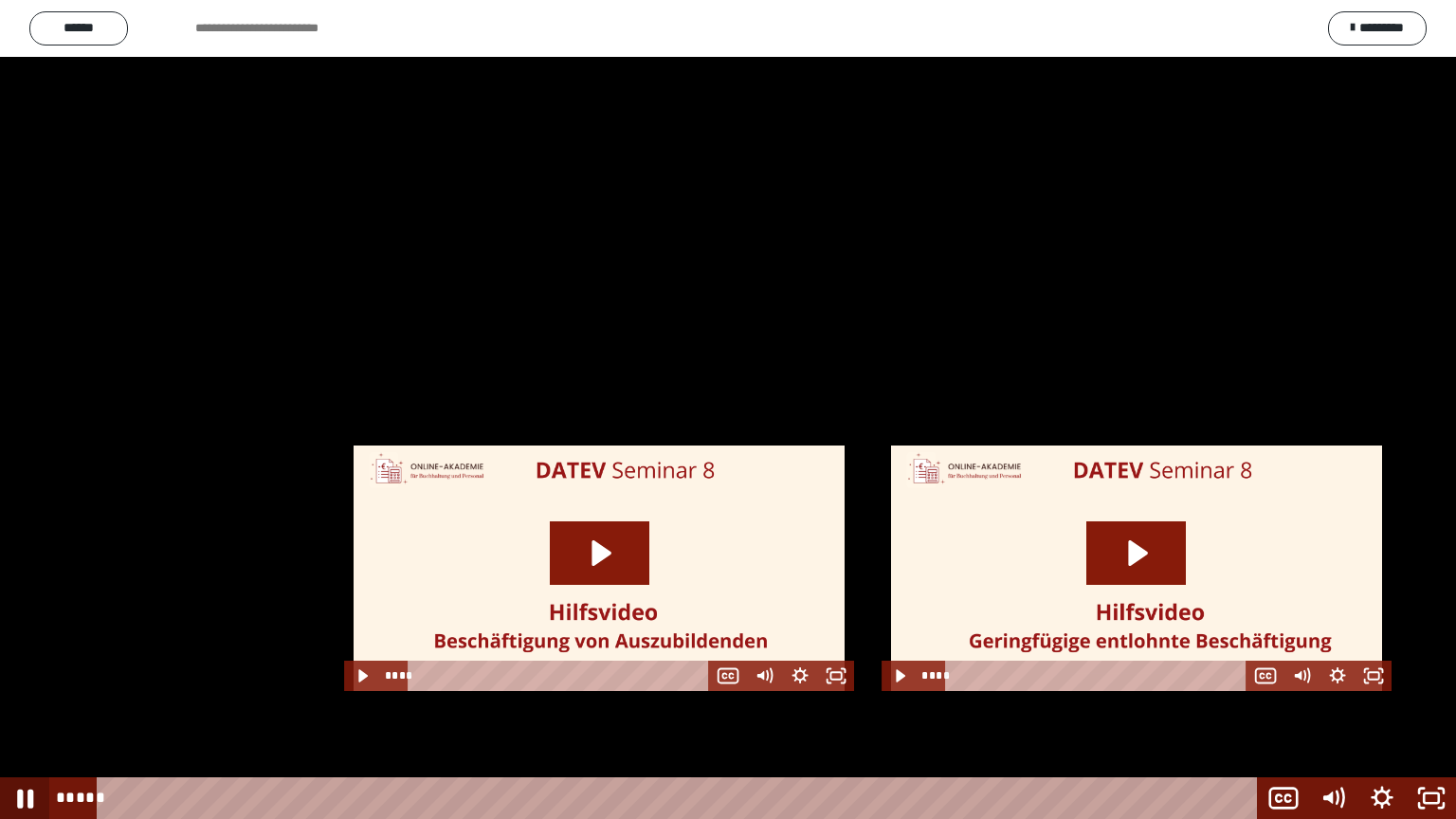 click 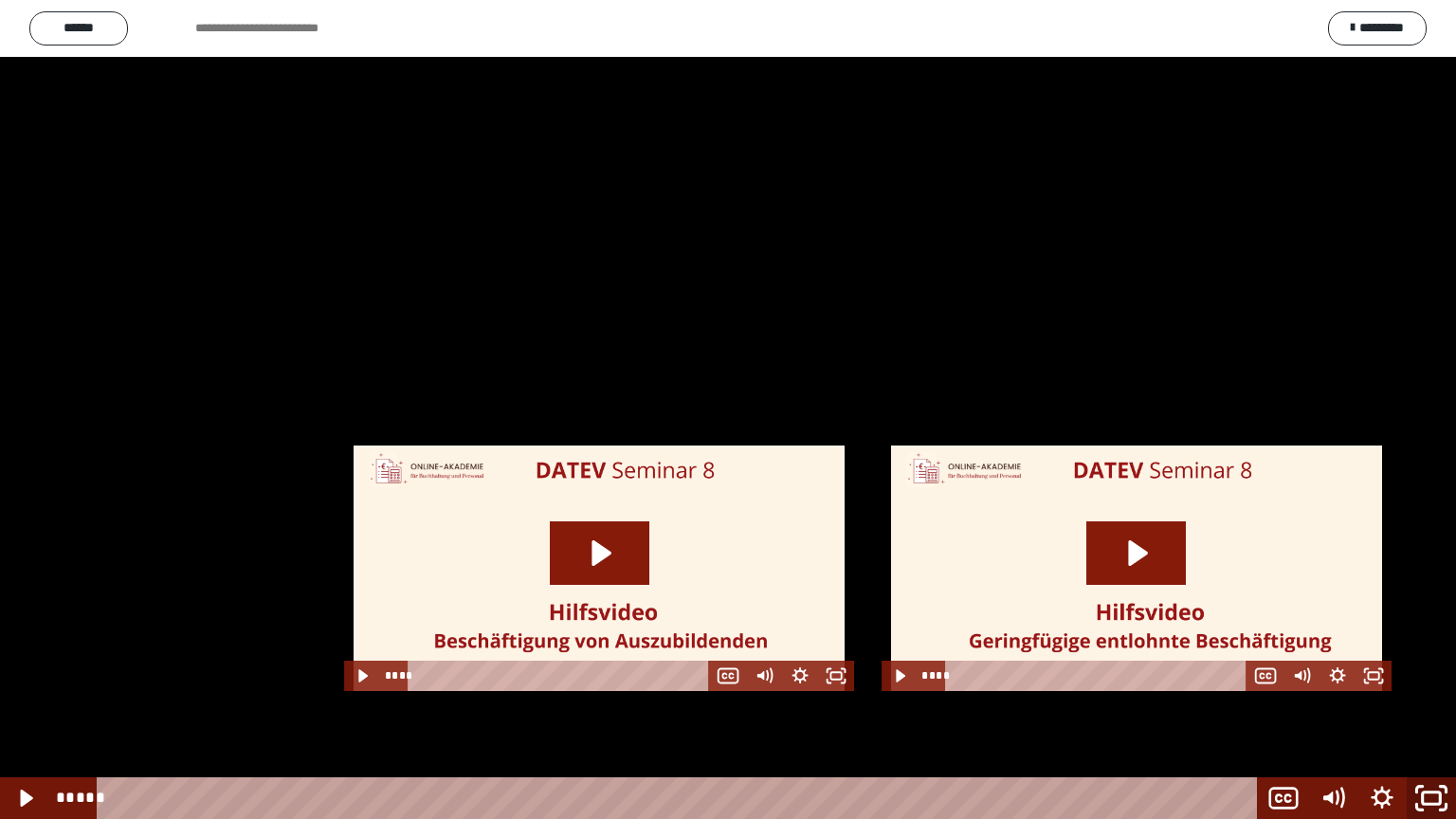 click 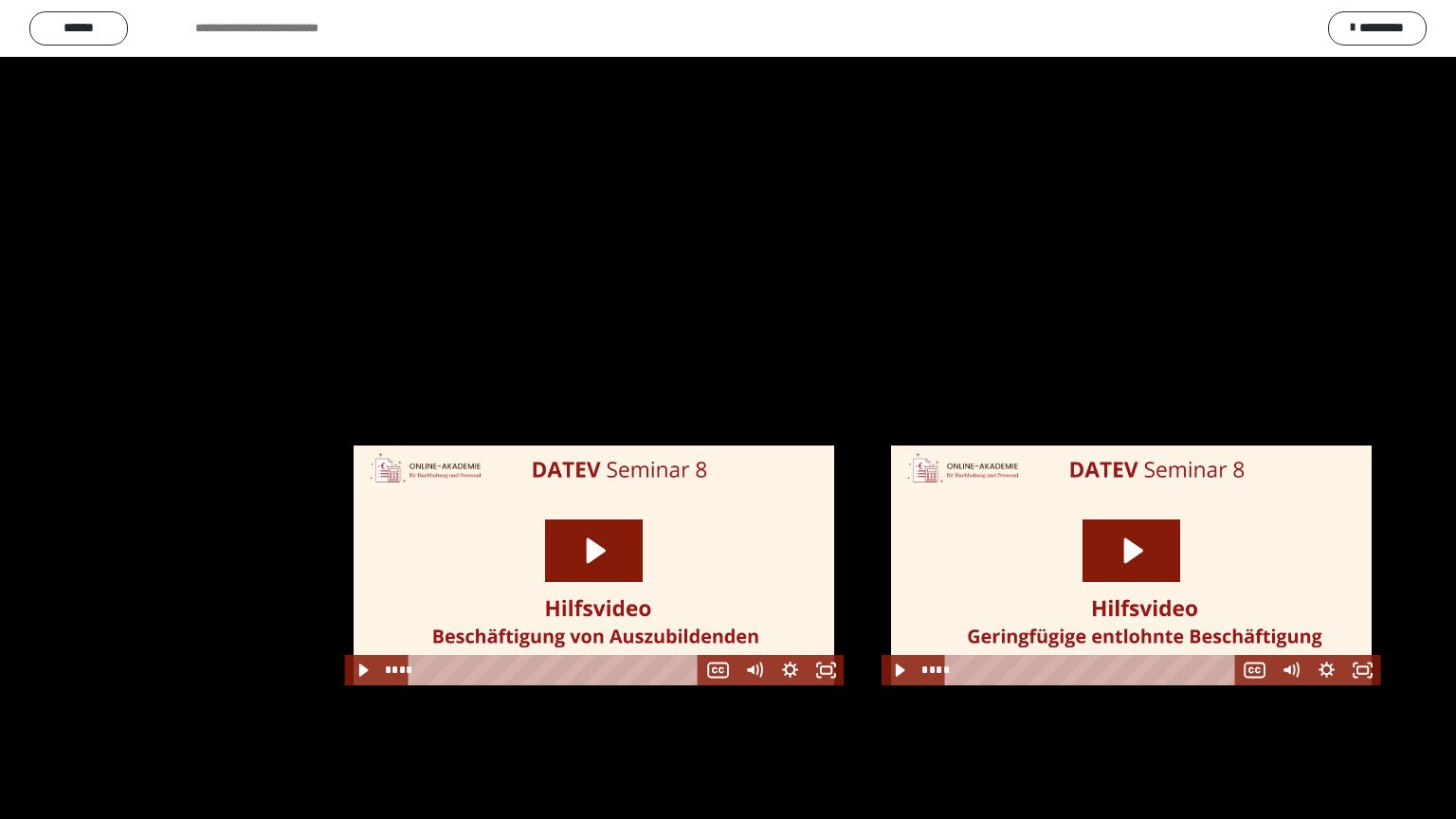 scroll, scrollTop: 2412, scrollLeft: 0, axis: vertical 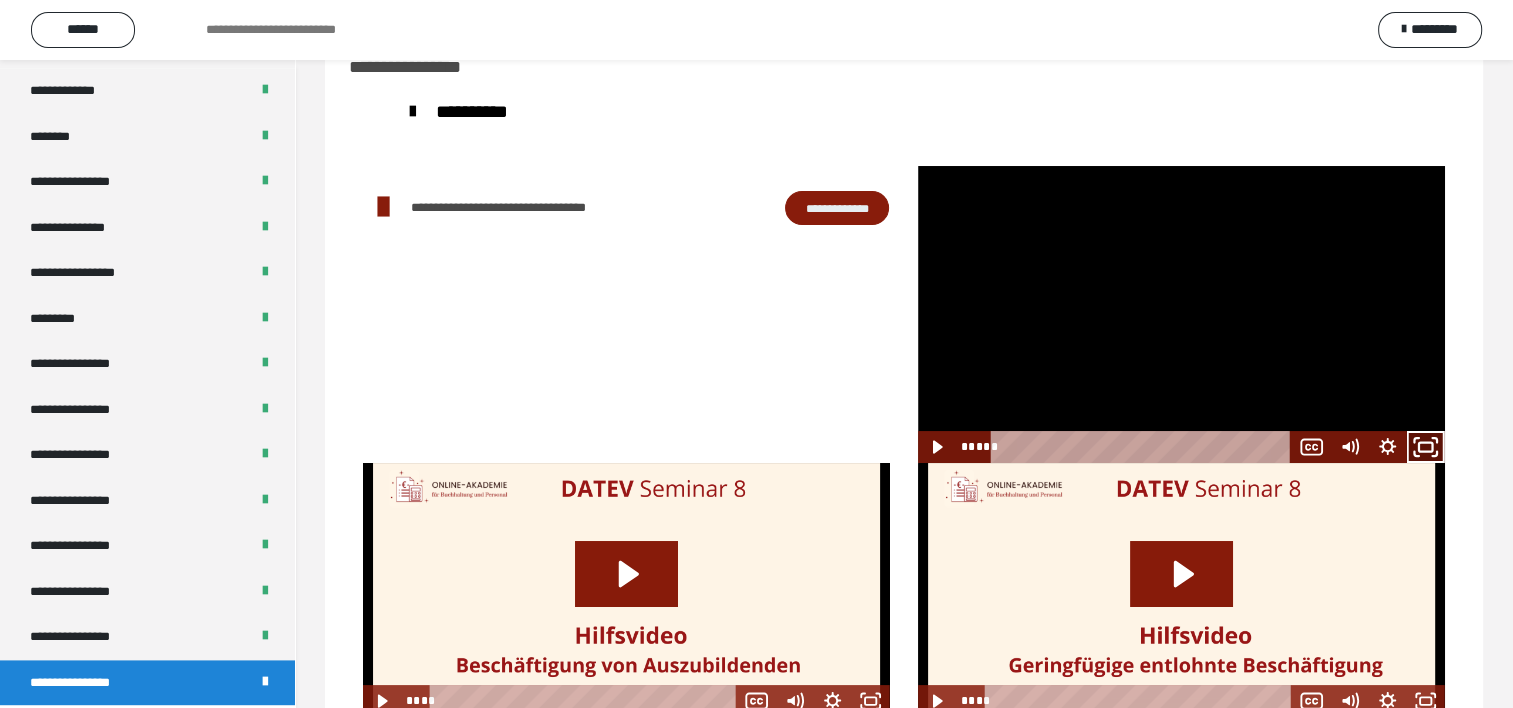 click 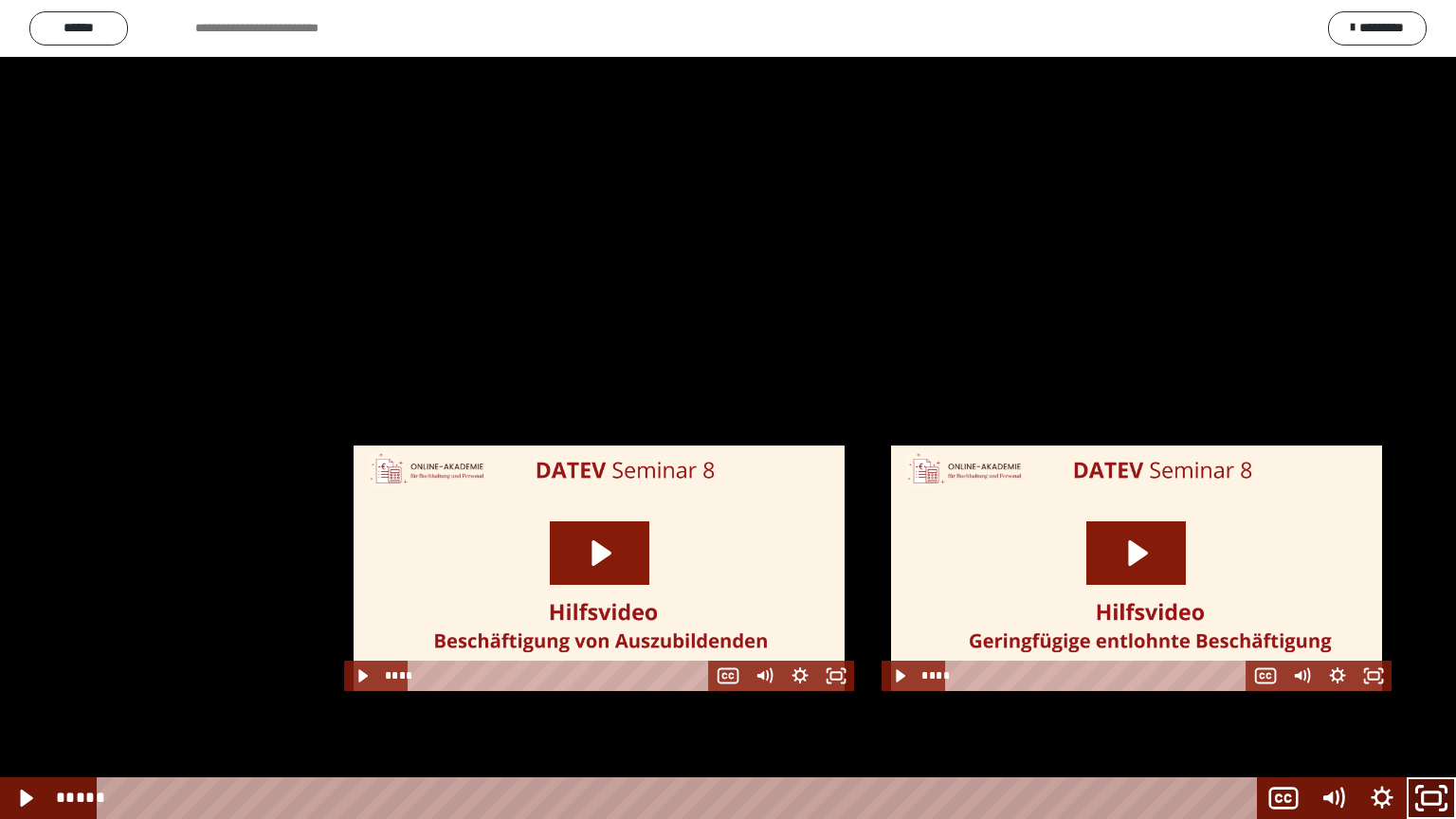click 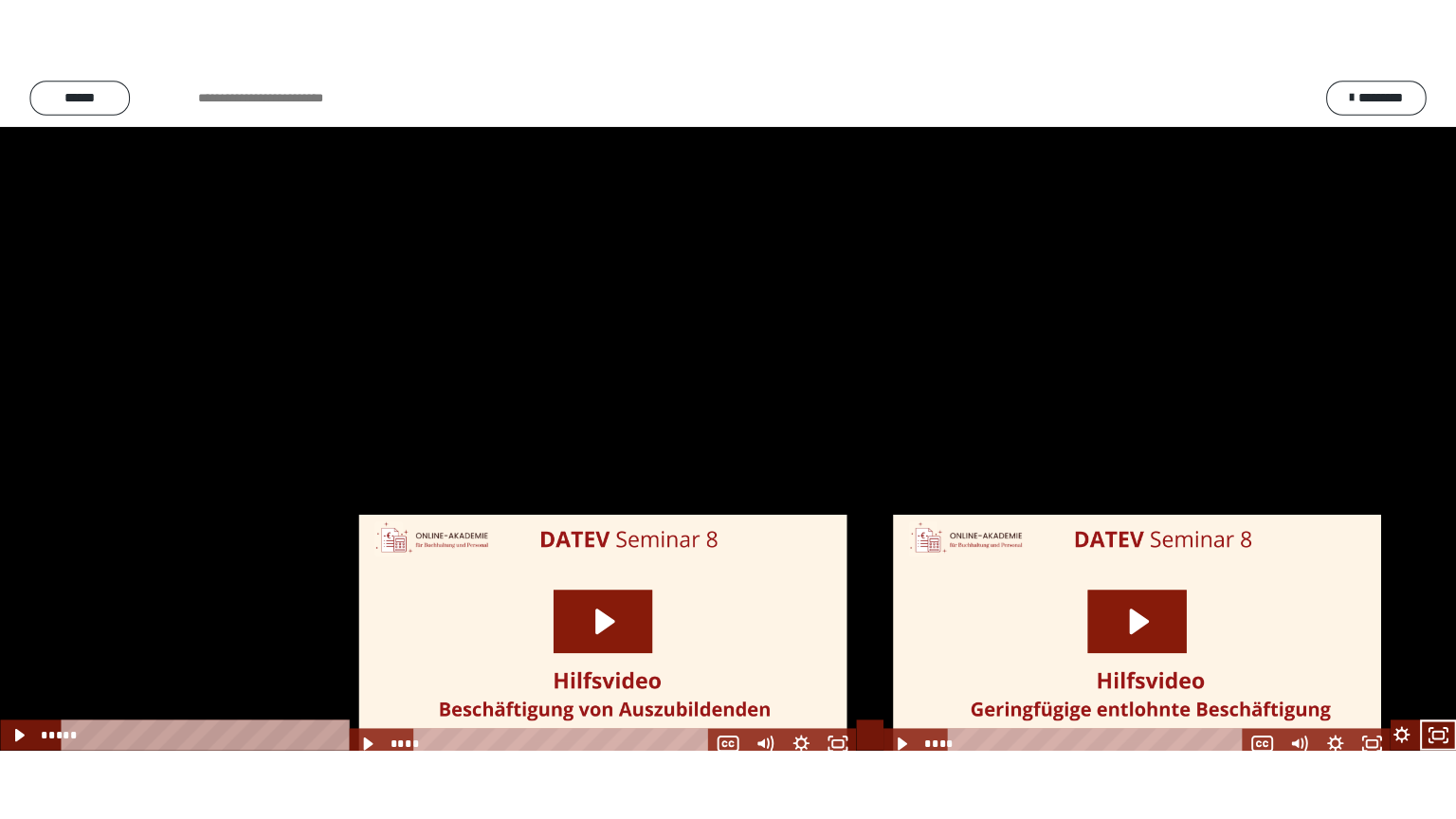 scroll, scrollTop: 2412, scrollLeft: 0, axis: vertical 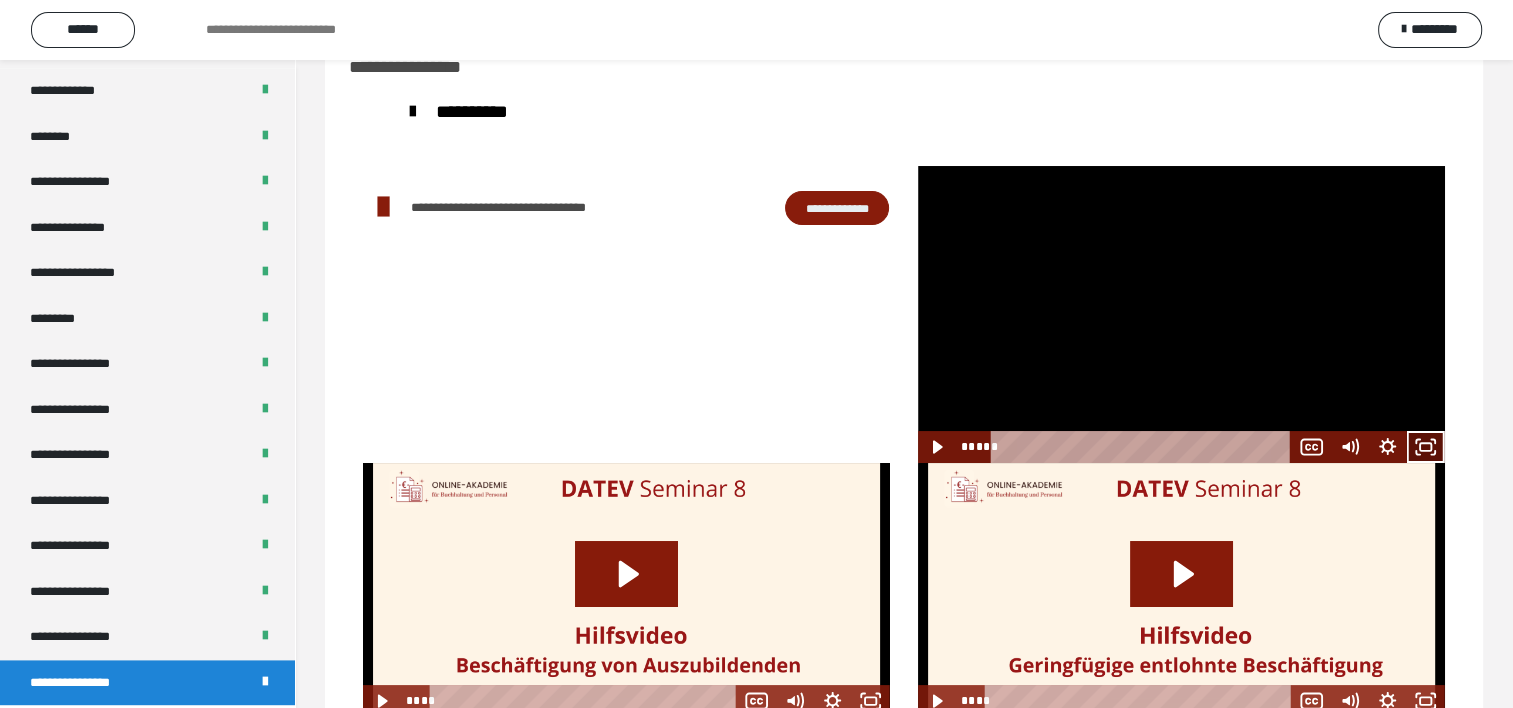 click 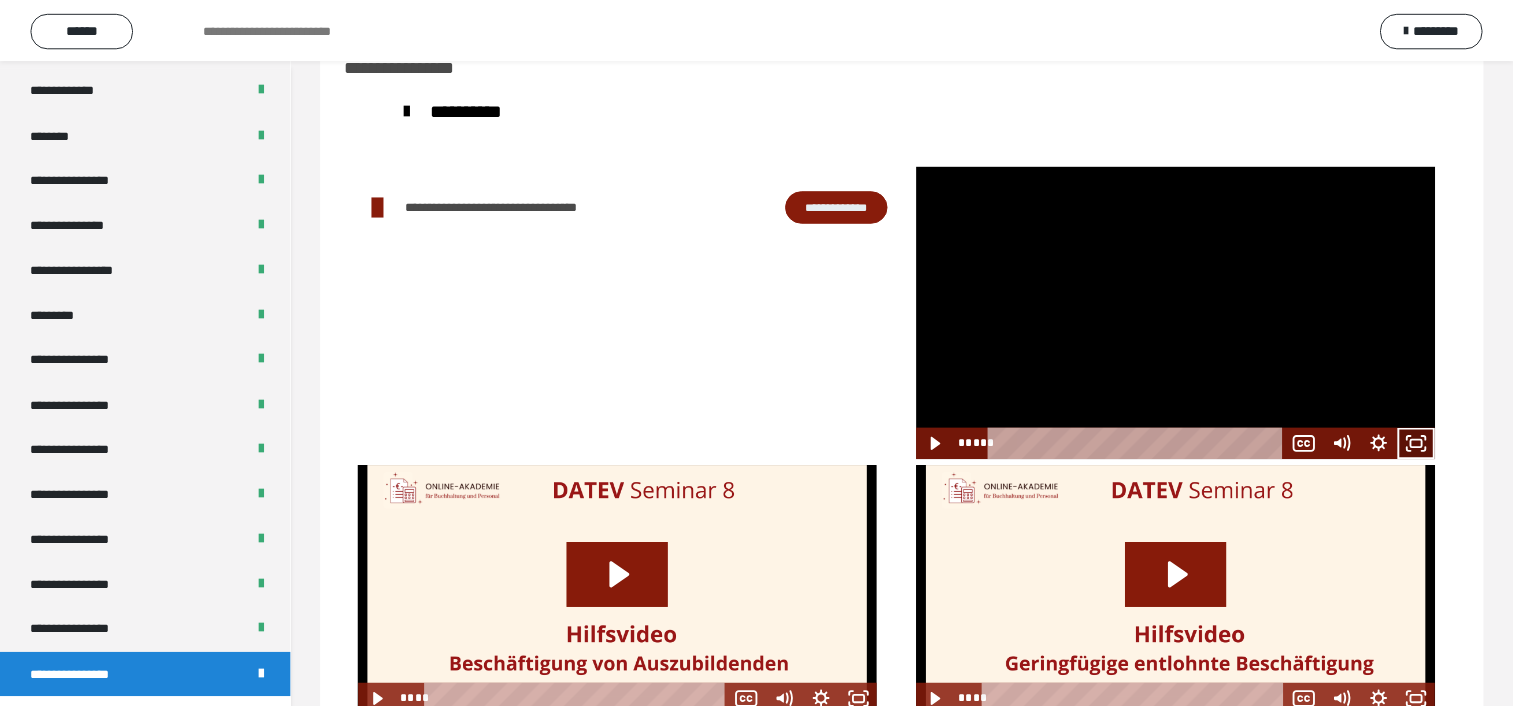 scroll, scrollTop: 2388, scrollLeft: 0, axis: vertical 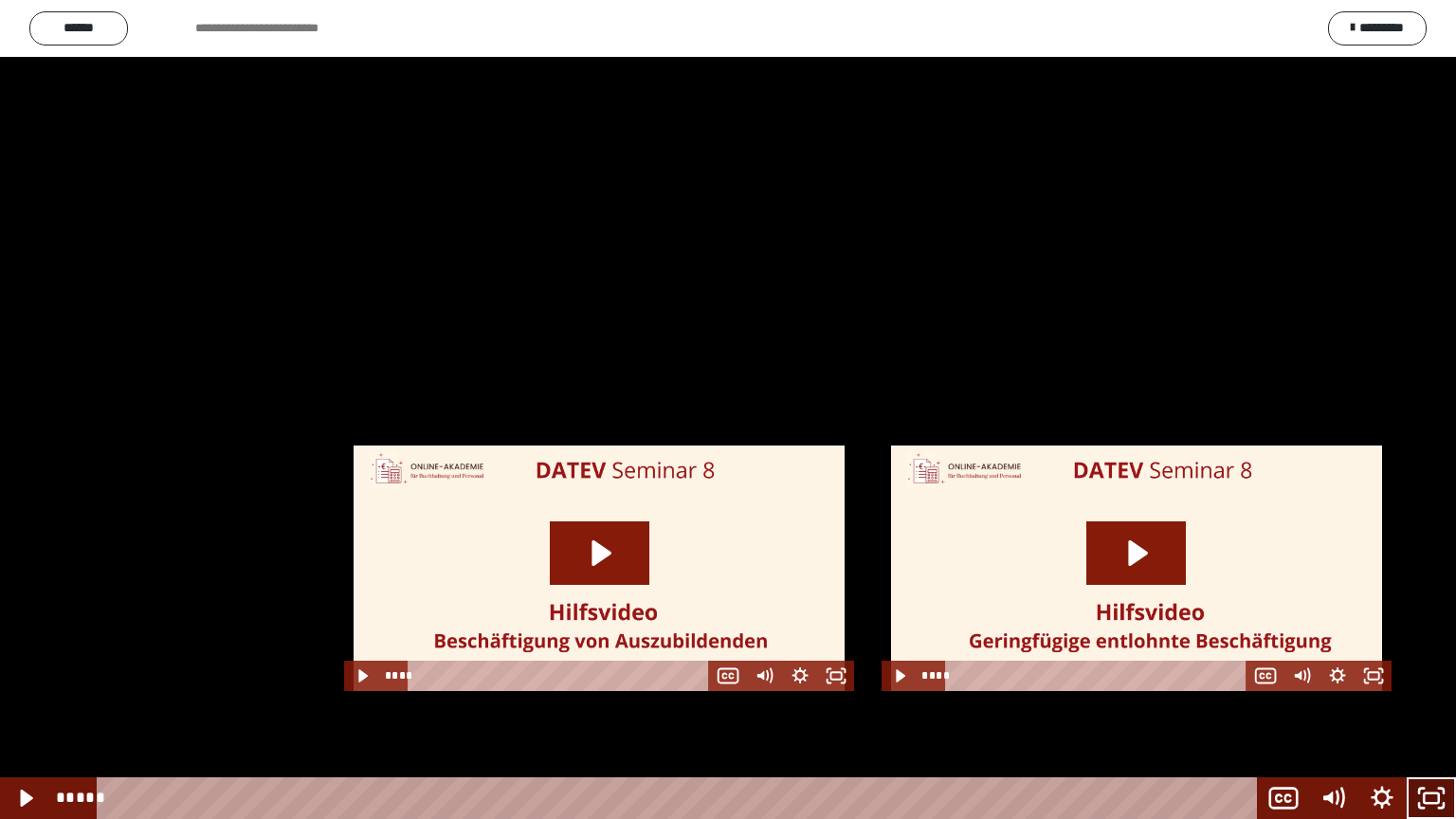 click 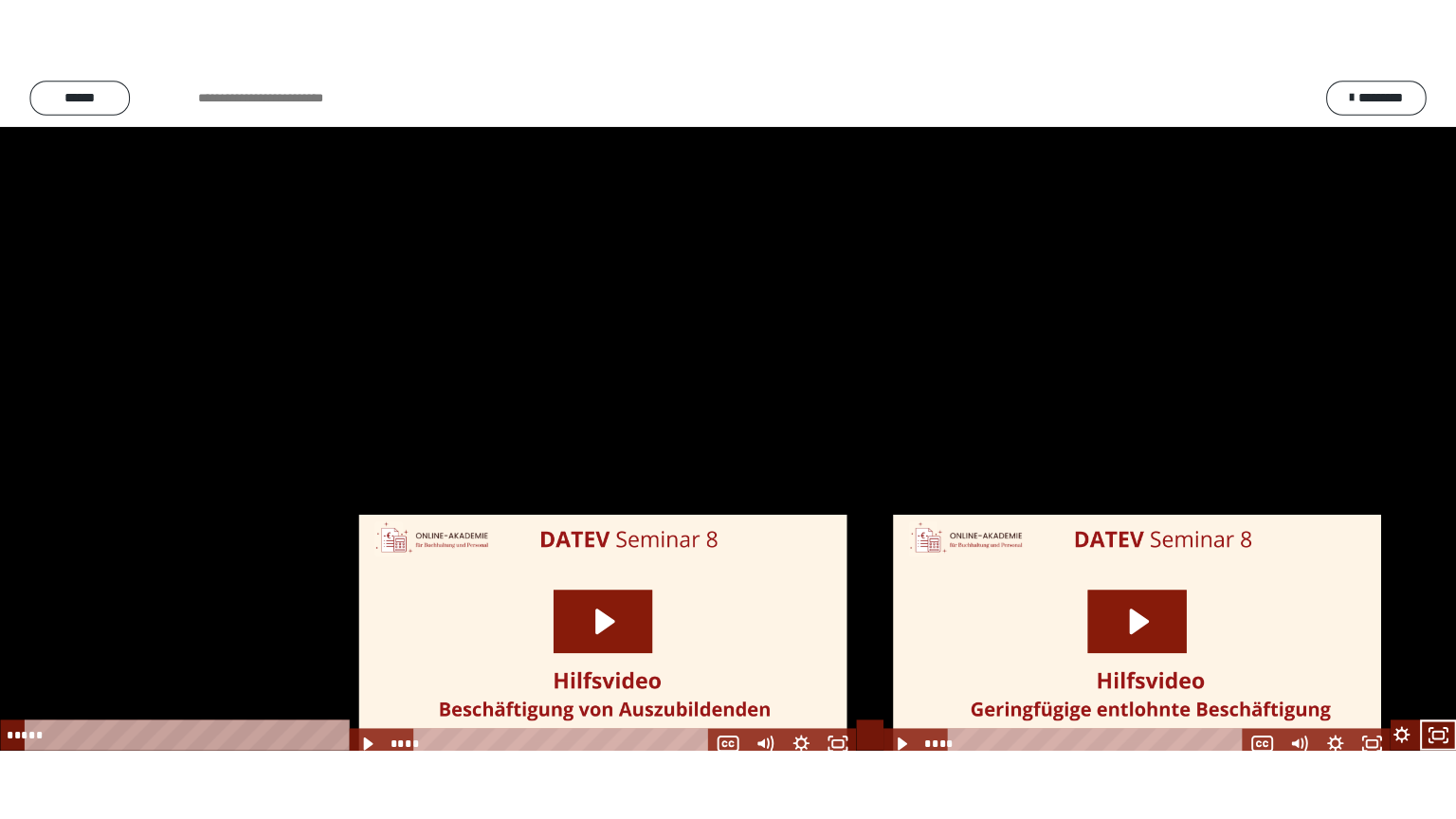 scroll, scrollTop: 2412, scrollLeft: 0, axis: vertical 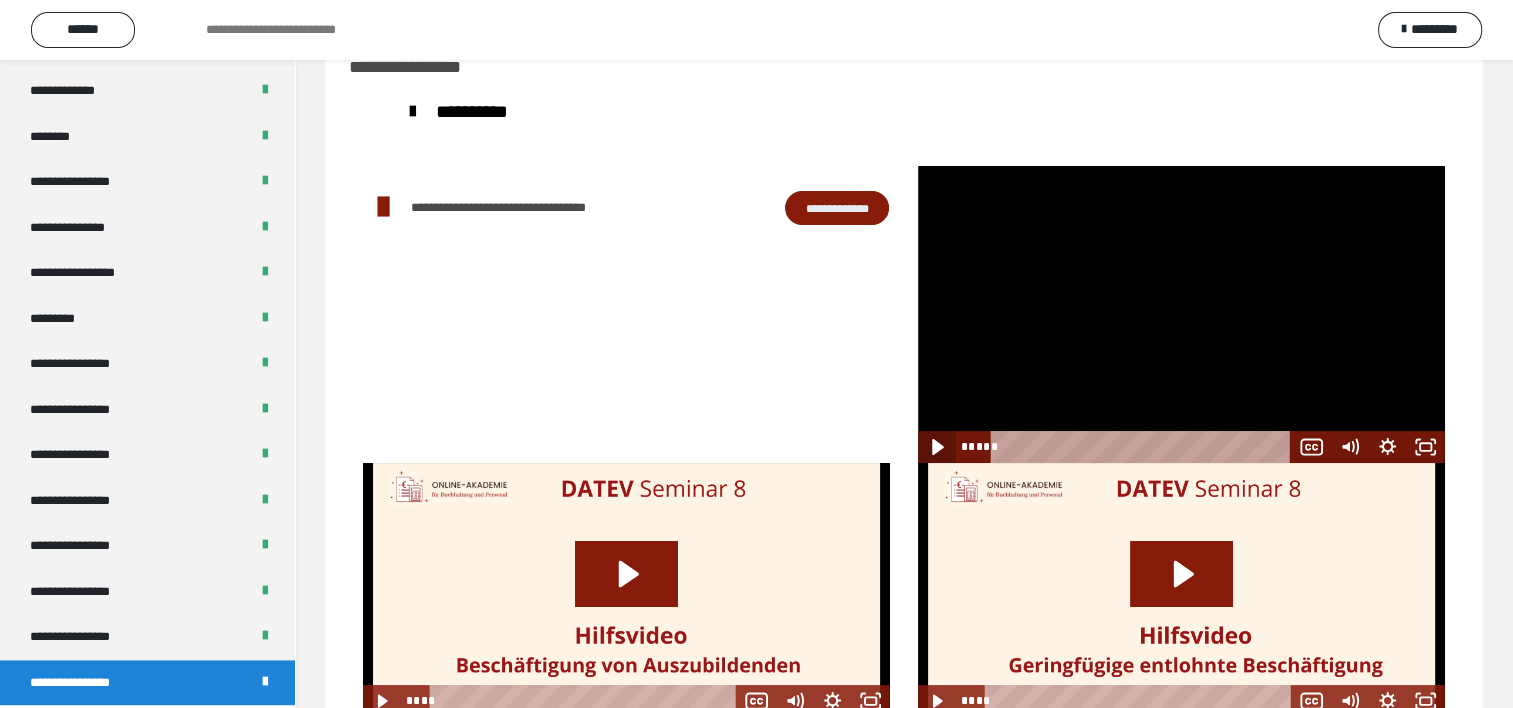drag, startPoint x: 936, startPoint y: 444, endPoint x: 1260, endPoint y: 424, distance: 324.6167 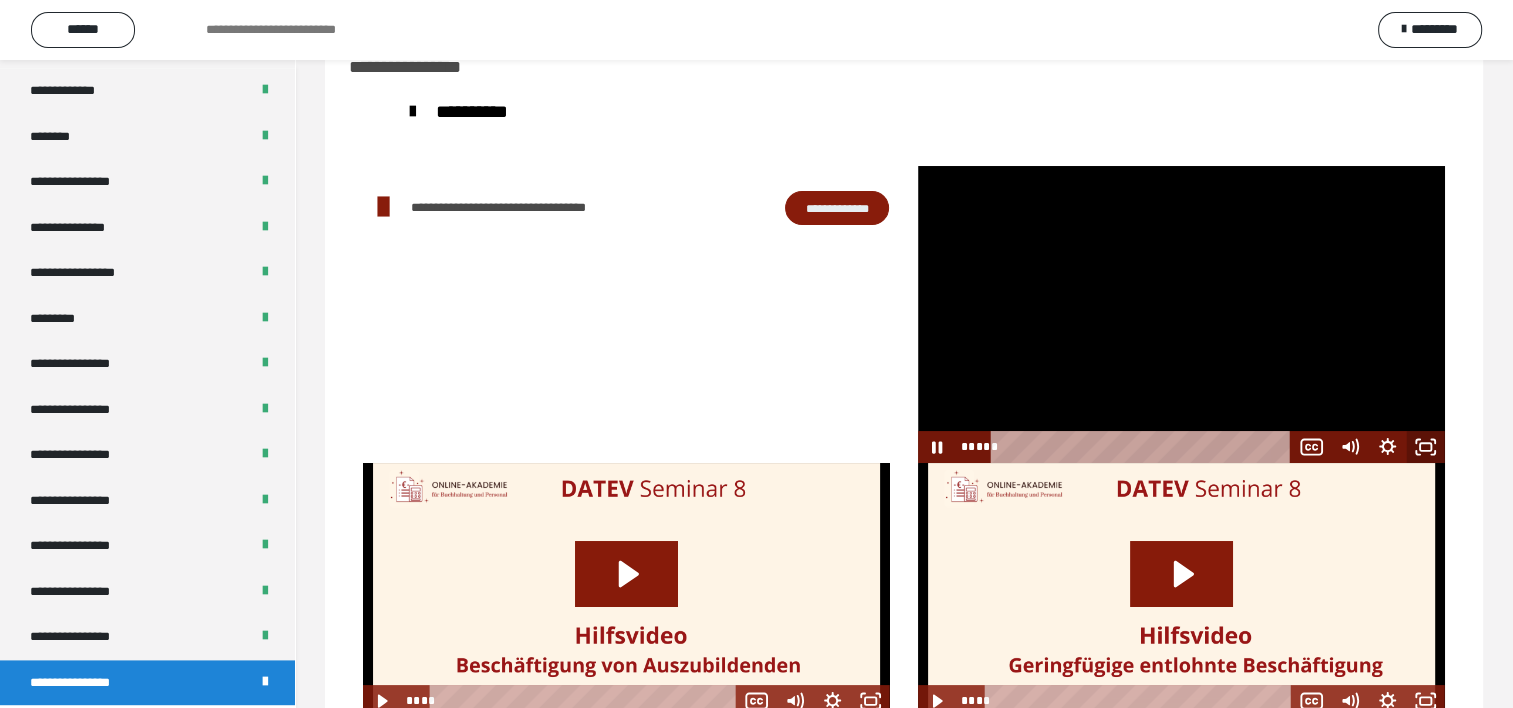 click 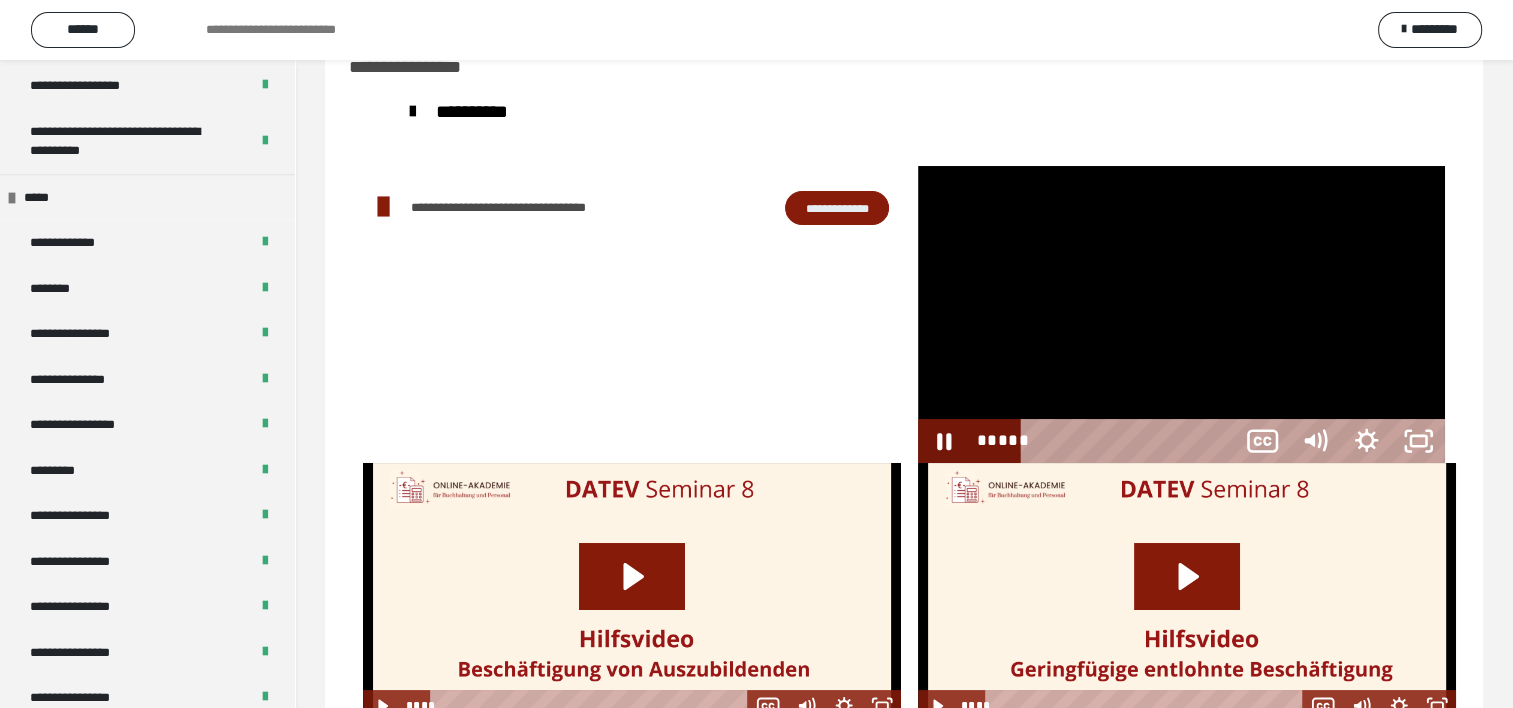 scroll, scrollTop: 2388, scrollLeft: 0, axis: vertical 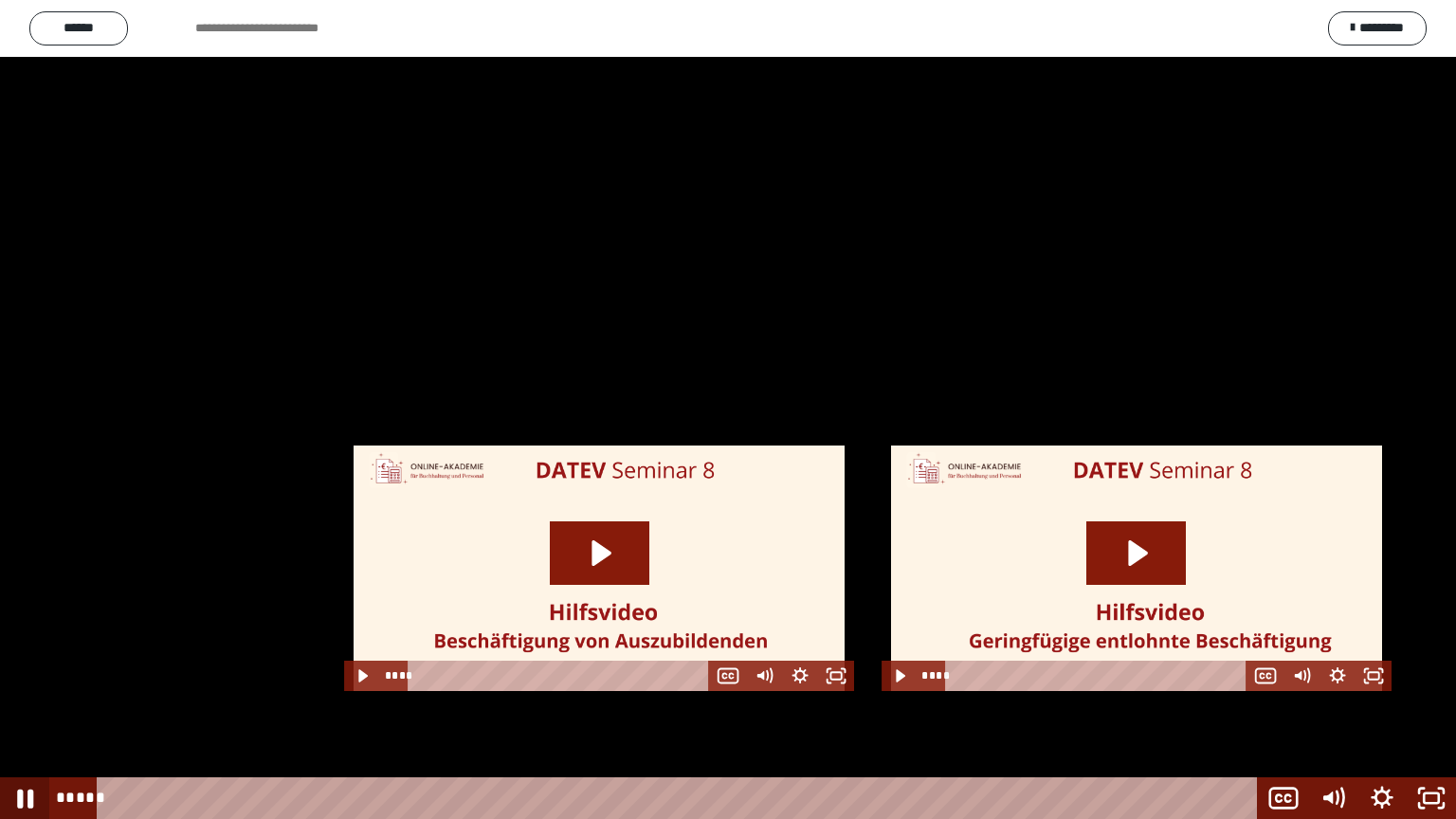 click 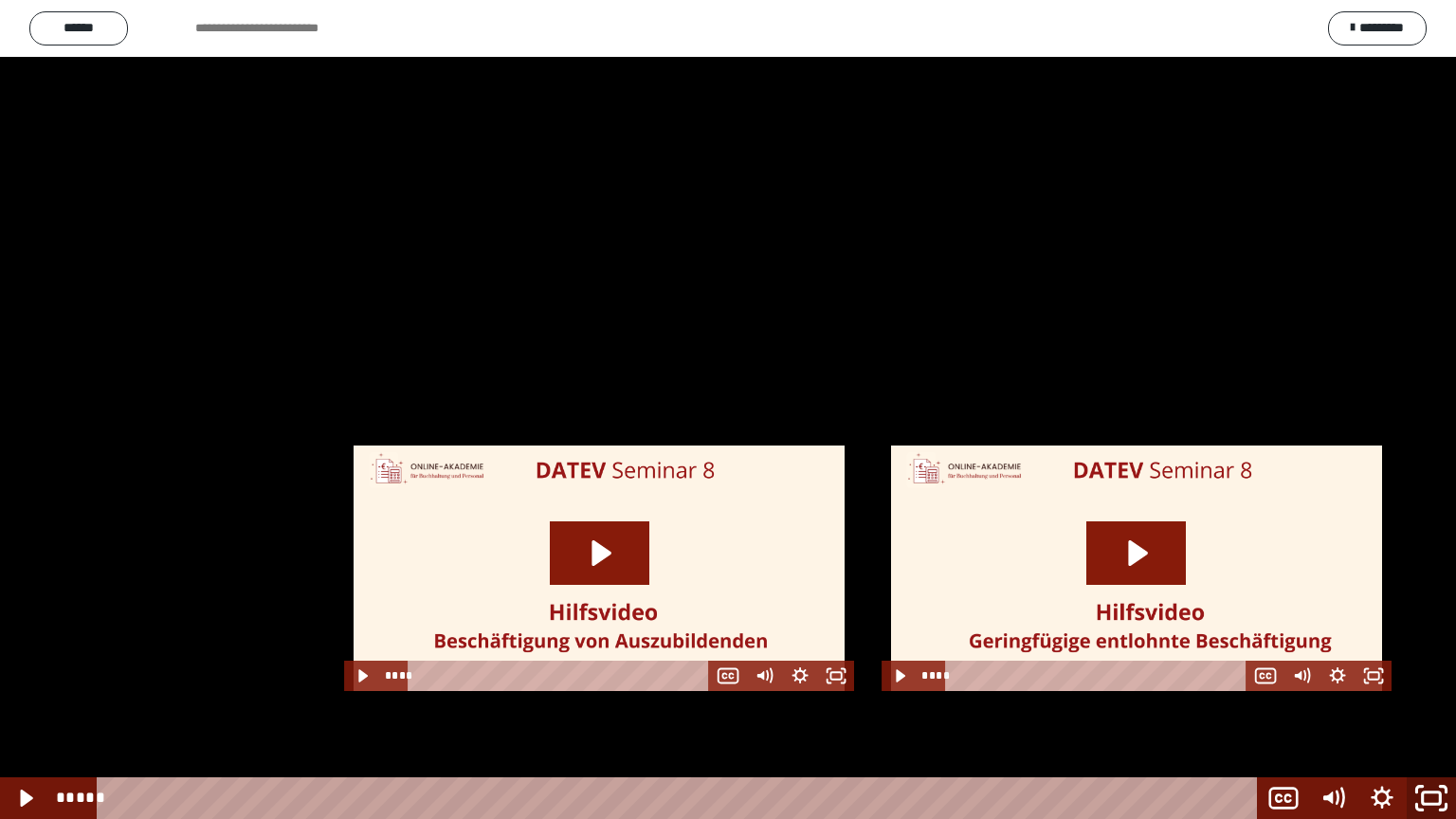 click 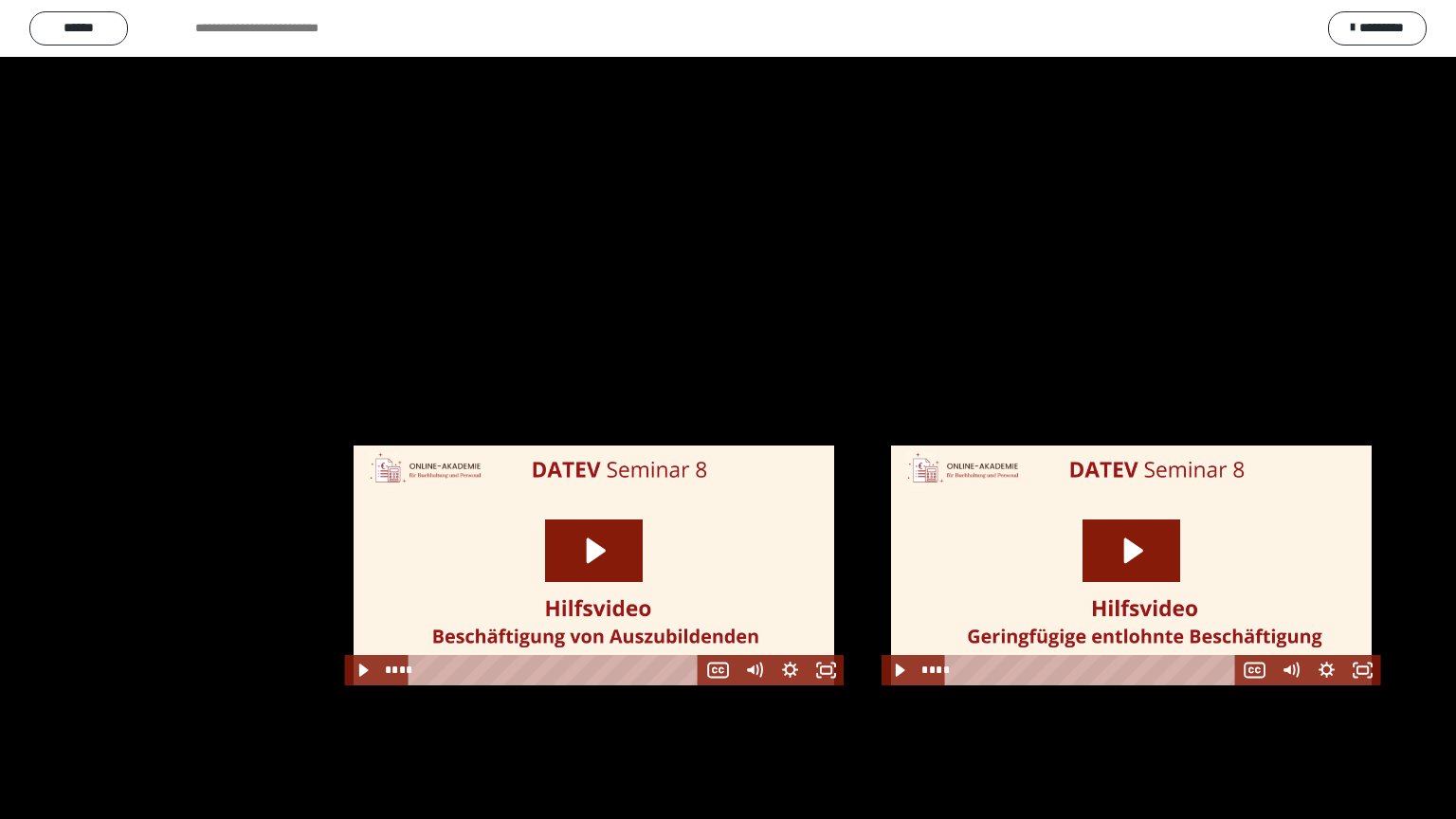 scroll, scrollTop: 2412, scrollLeft: 0, axis: vertical 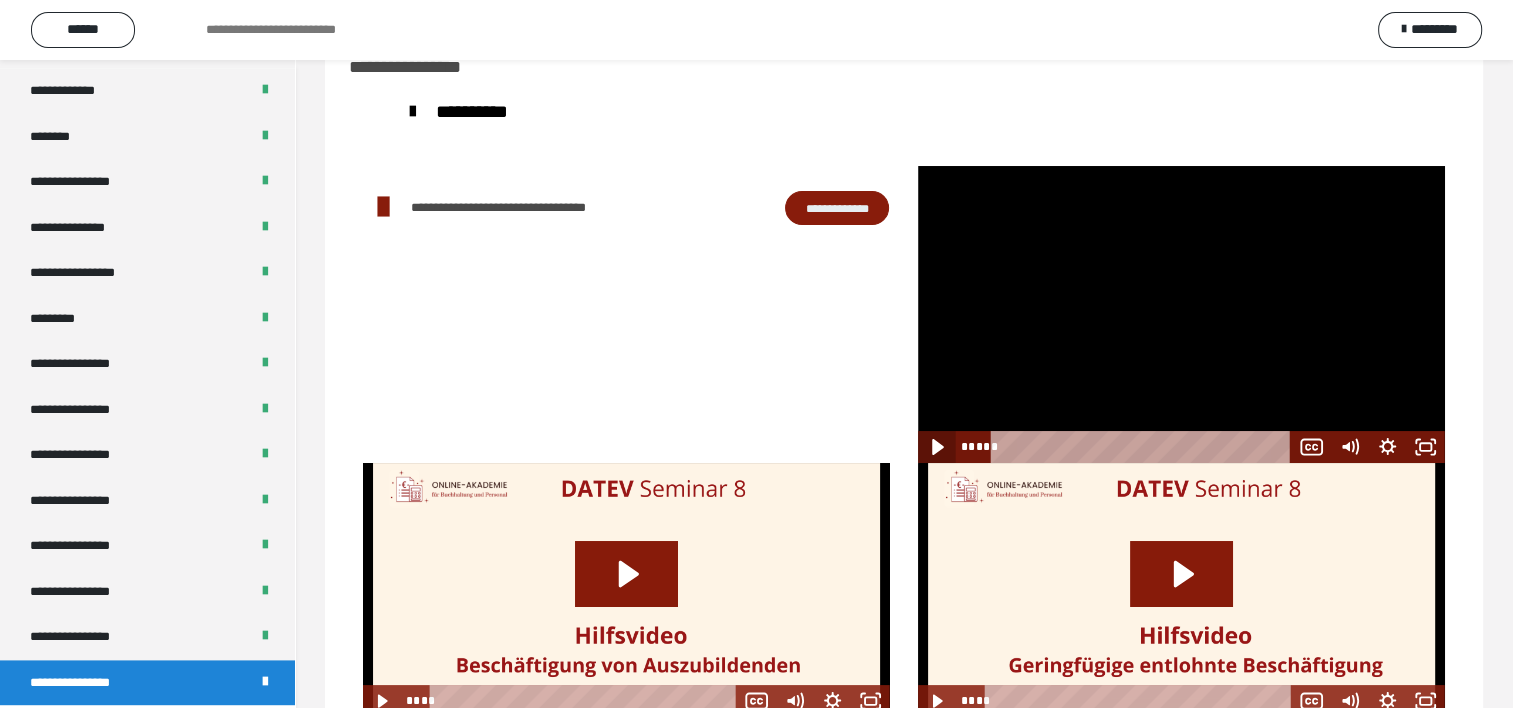 click 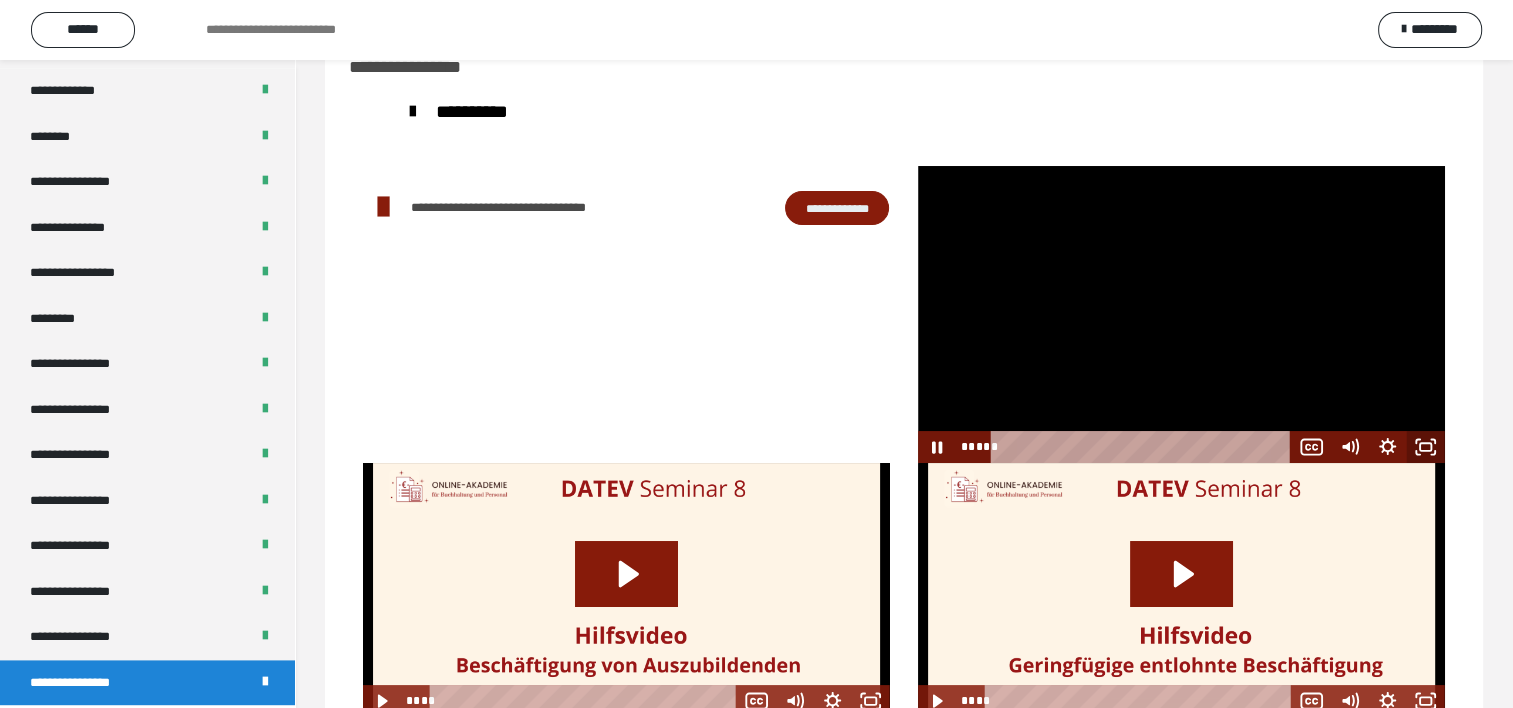 click 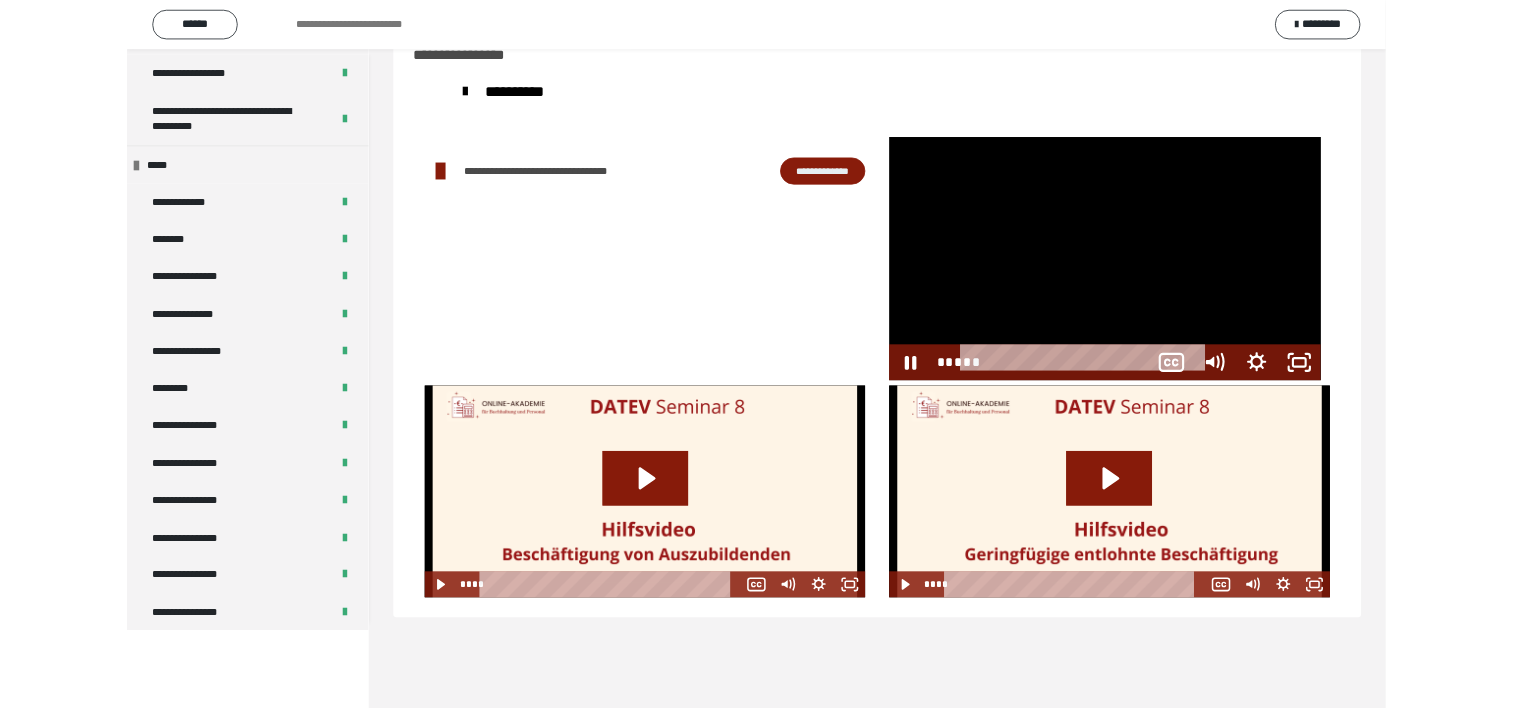 scroll, scrollTop: 2388, scrollLeft: 0, axis: vertical 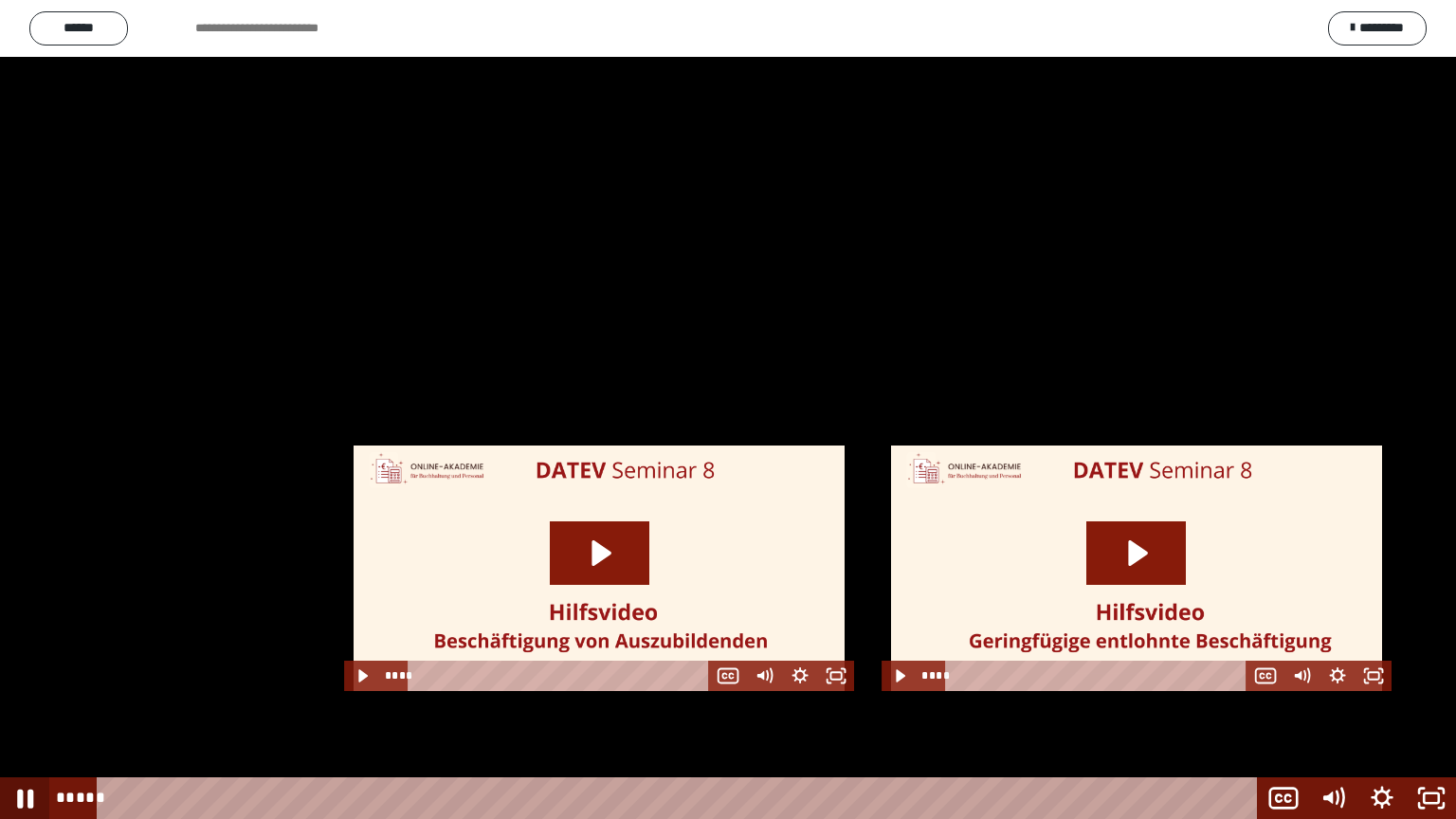 click 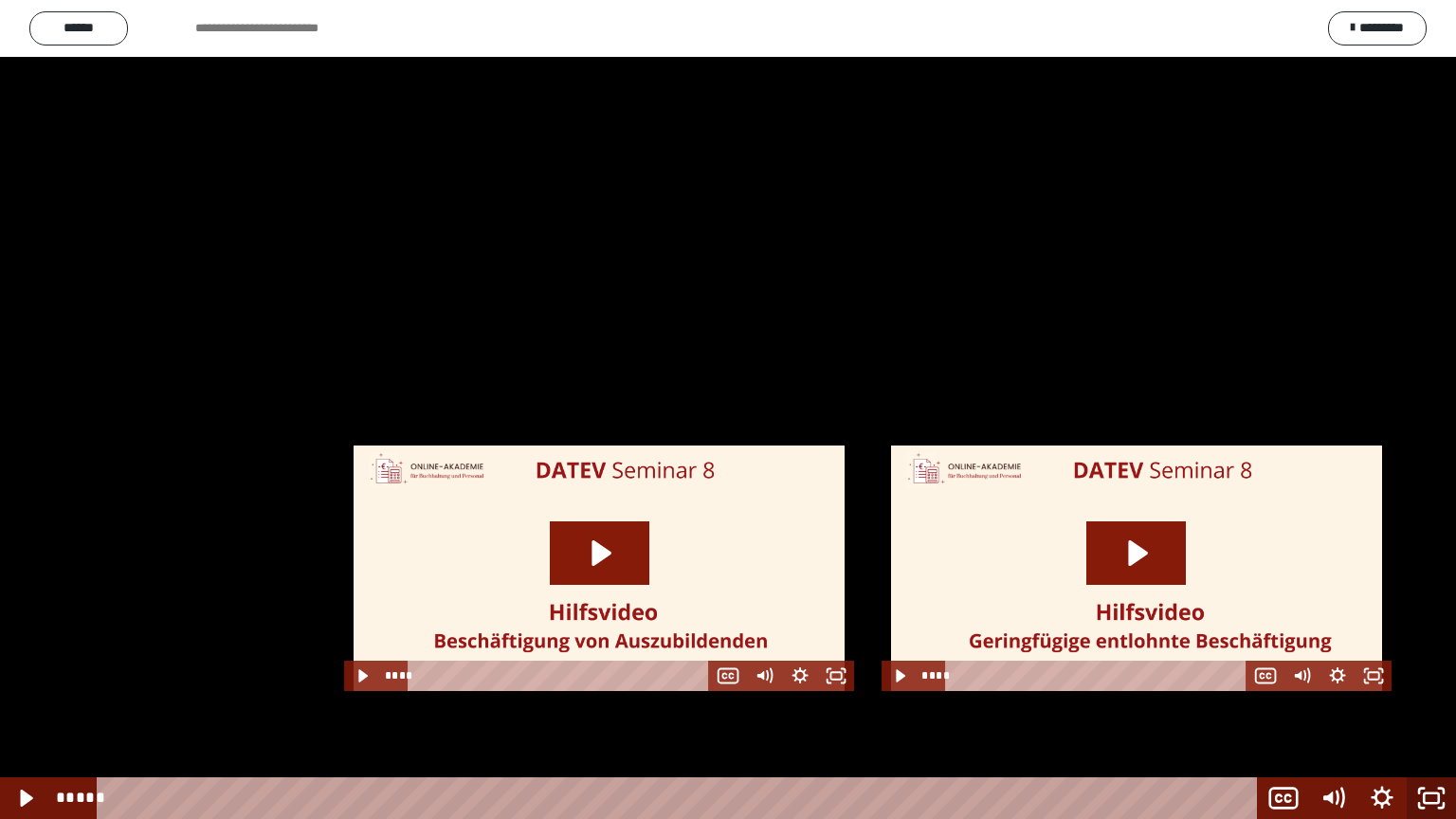 click 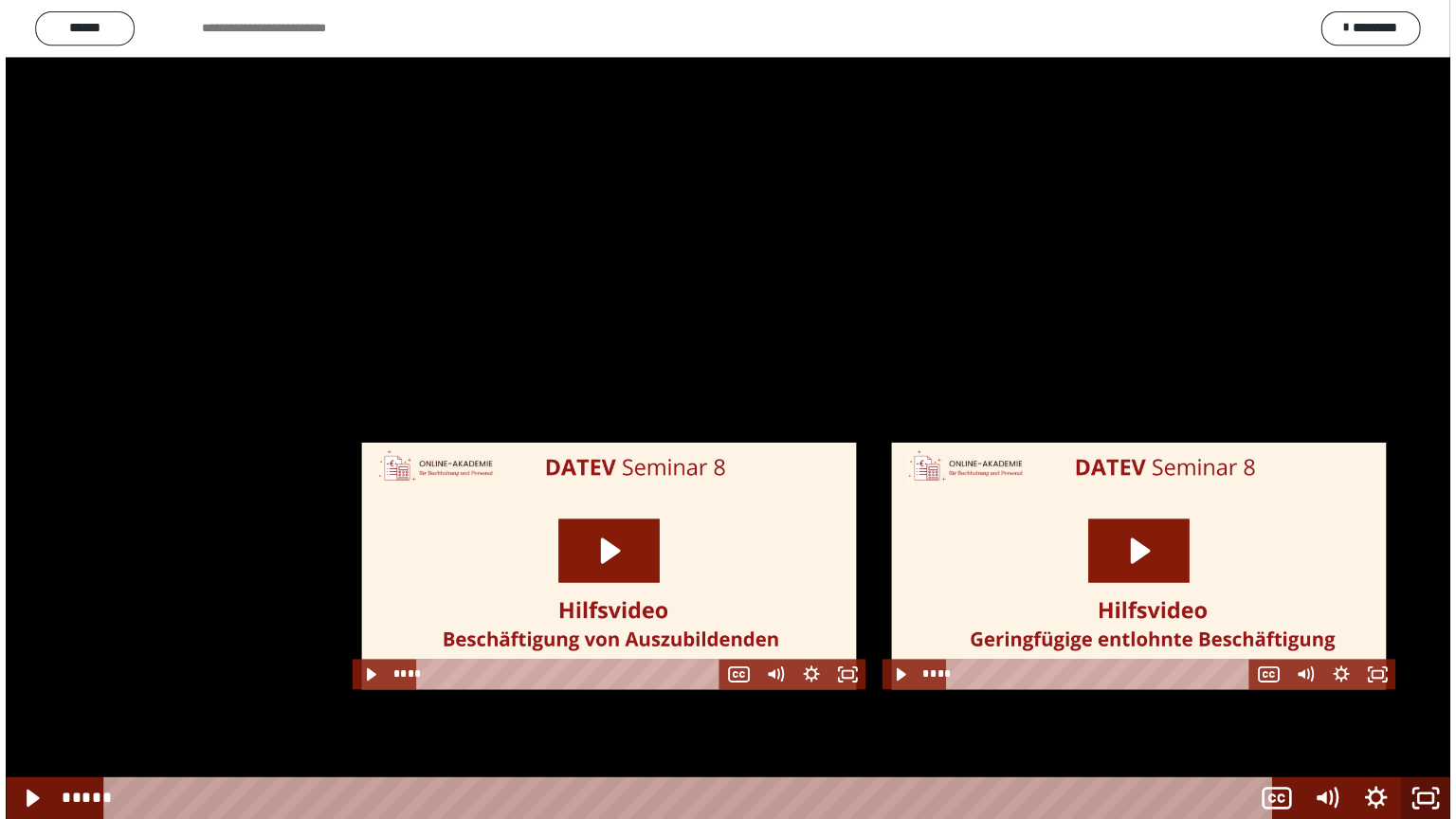 scroll, scrollTop: 2412, scrollLeft: 0, axis: vertical 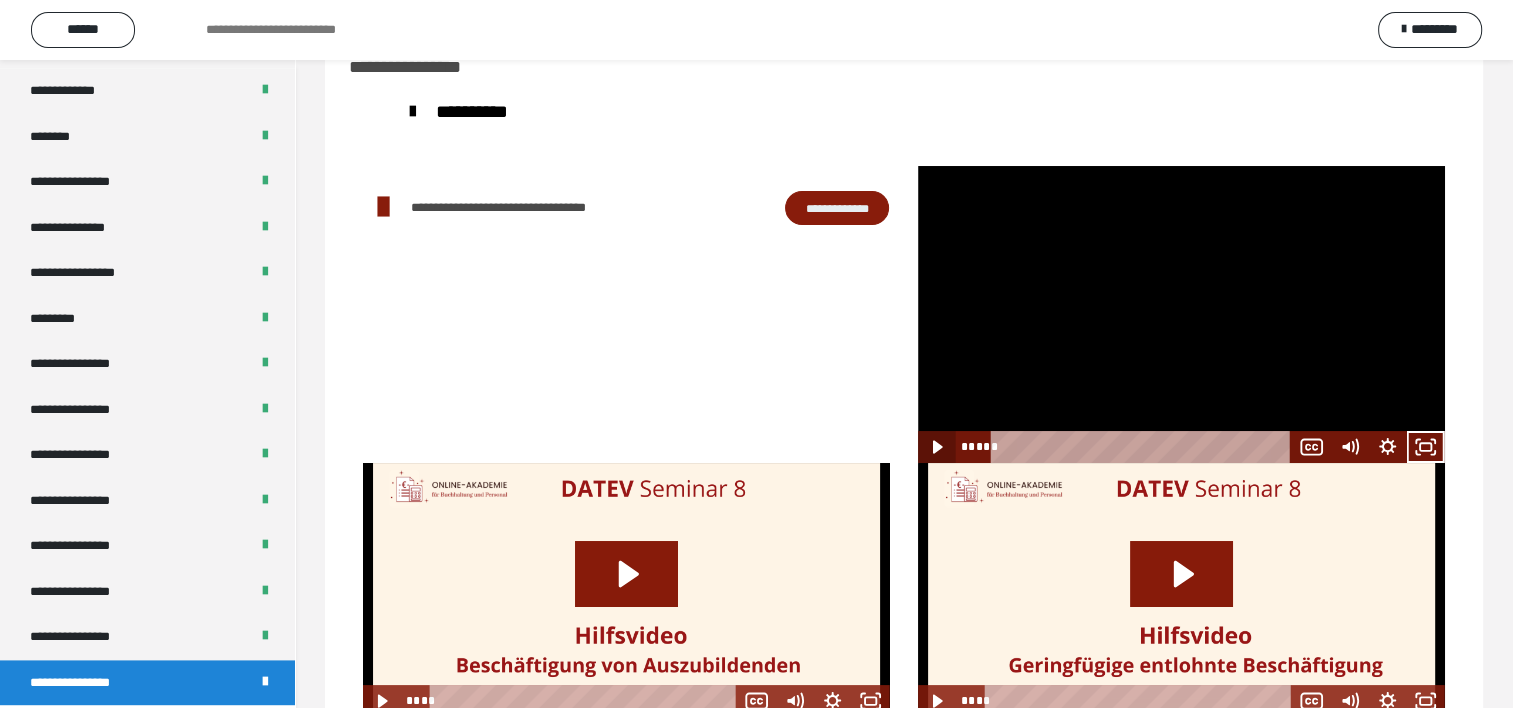 click 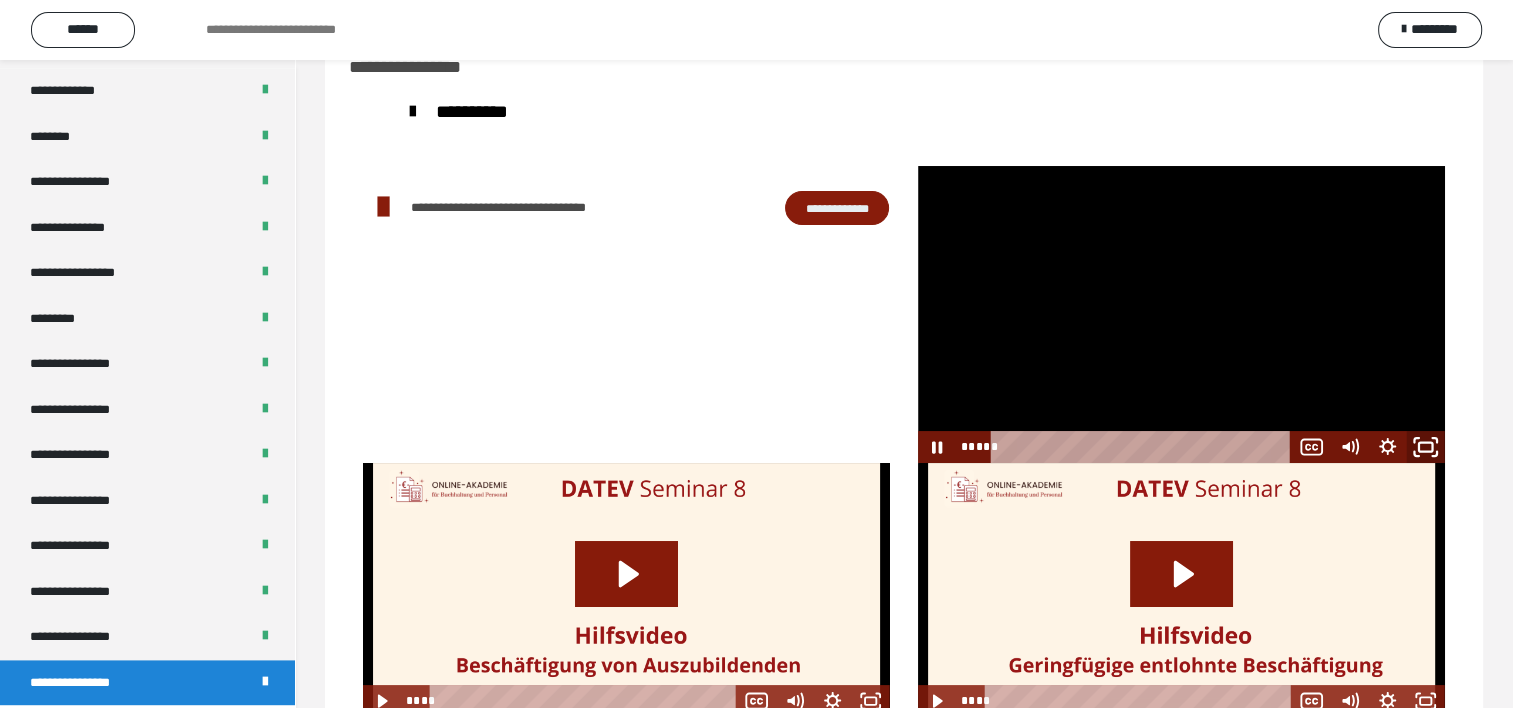 click 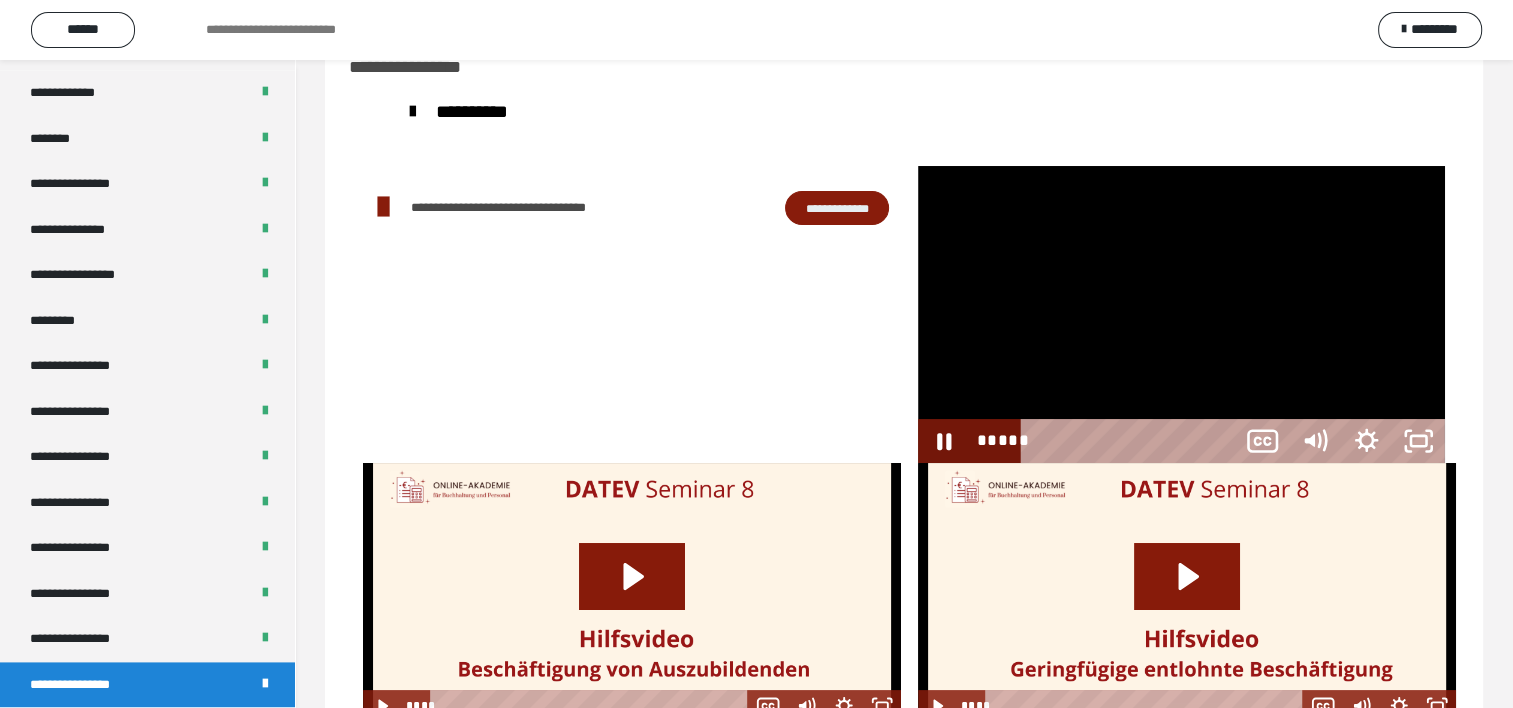 scroll, scrollTop: 2388, scrollLeft: 0, axis: vertical 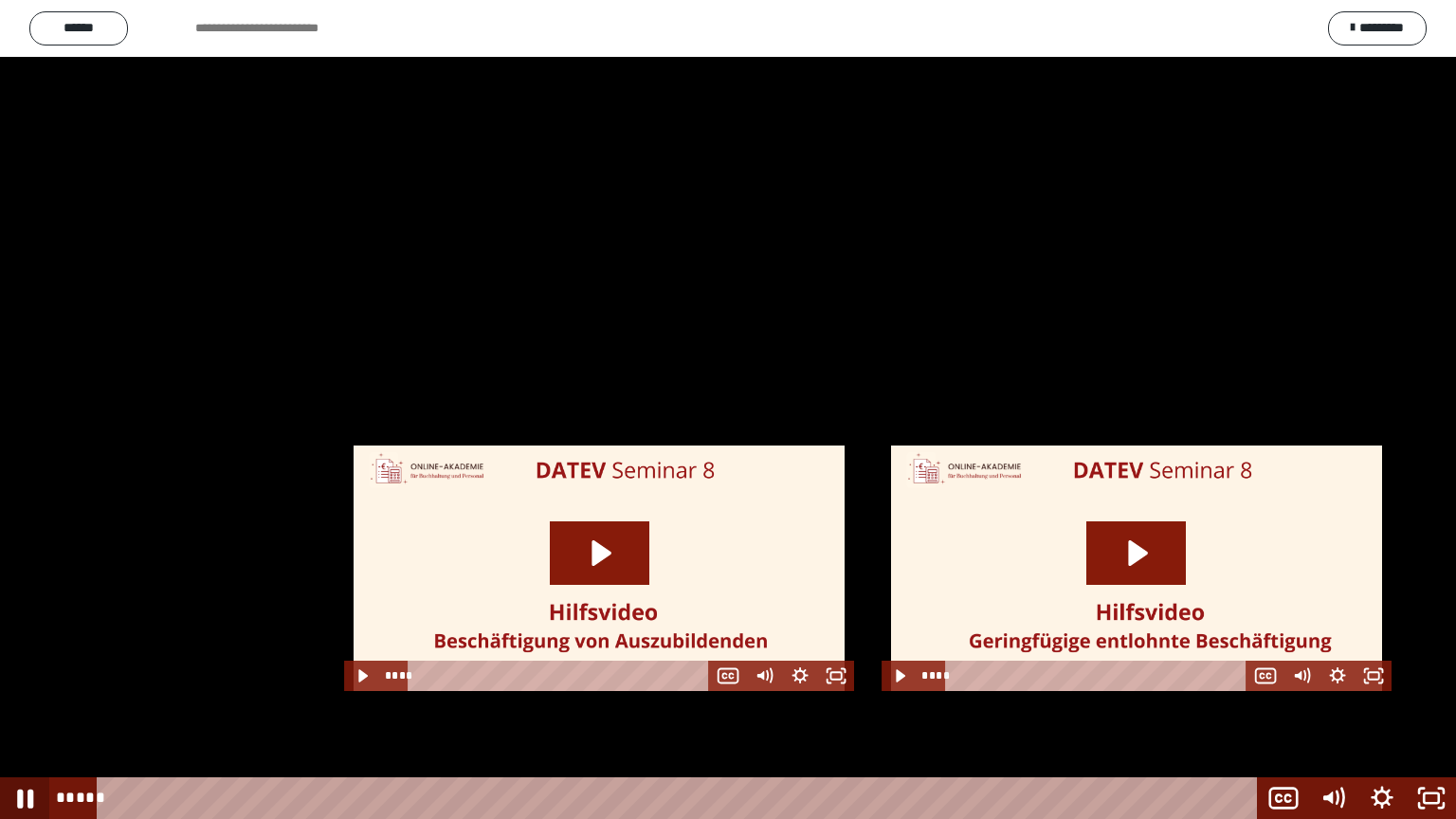 click 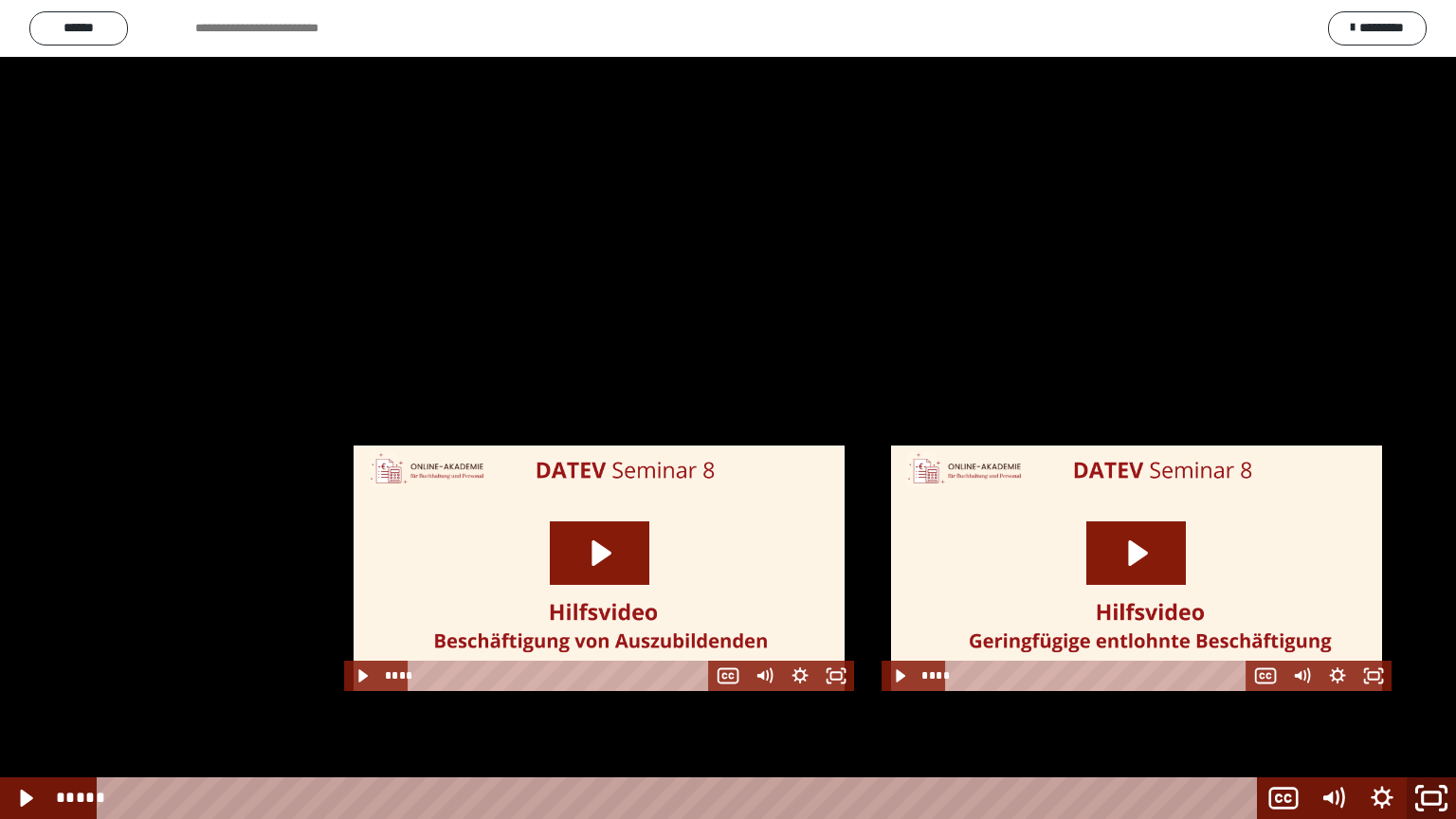 click 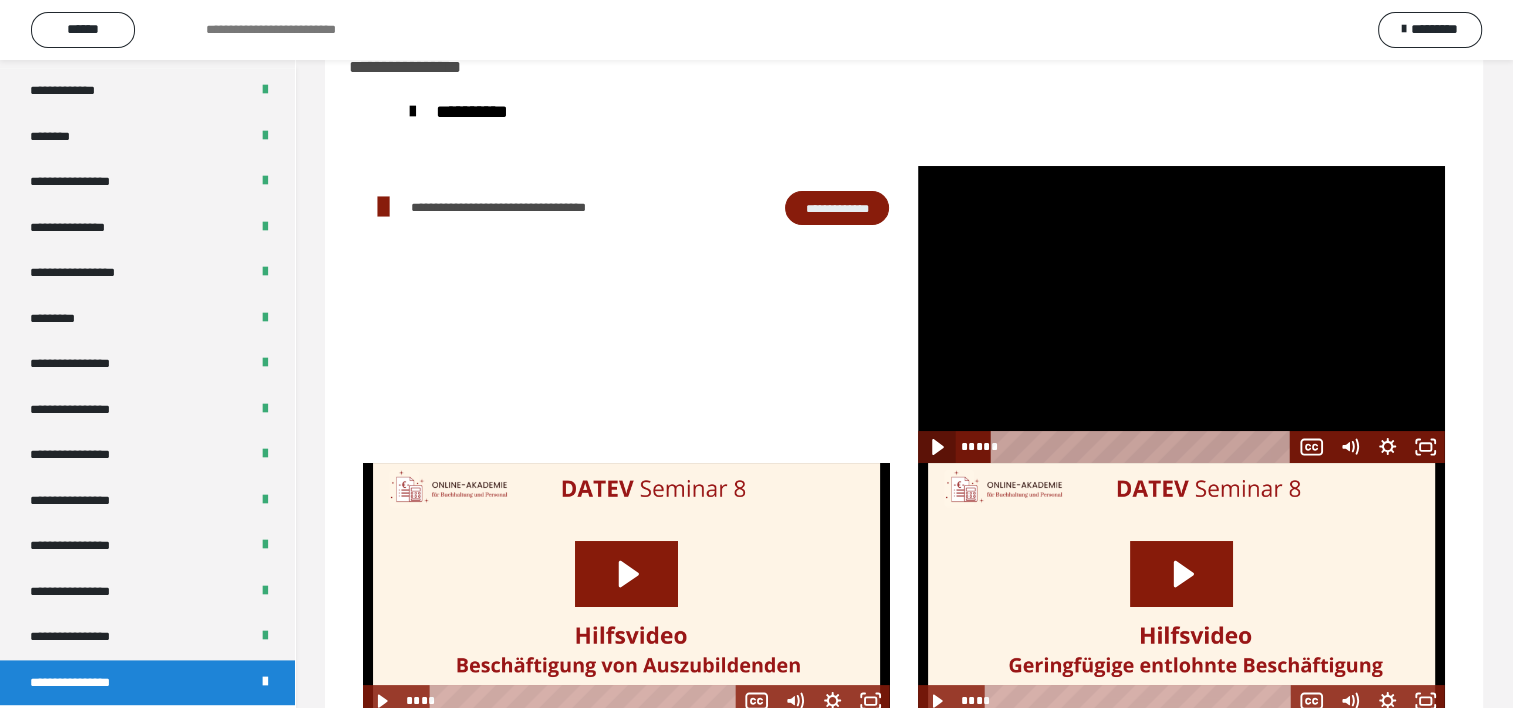 drag, startPoint x: 932, startPoint y: 443, endPoint x: 1242, endPoint y: 468, distance: 311.00644 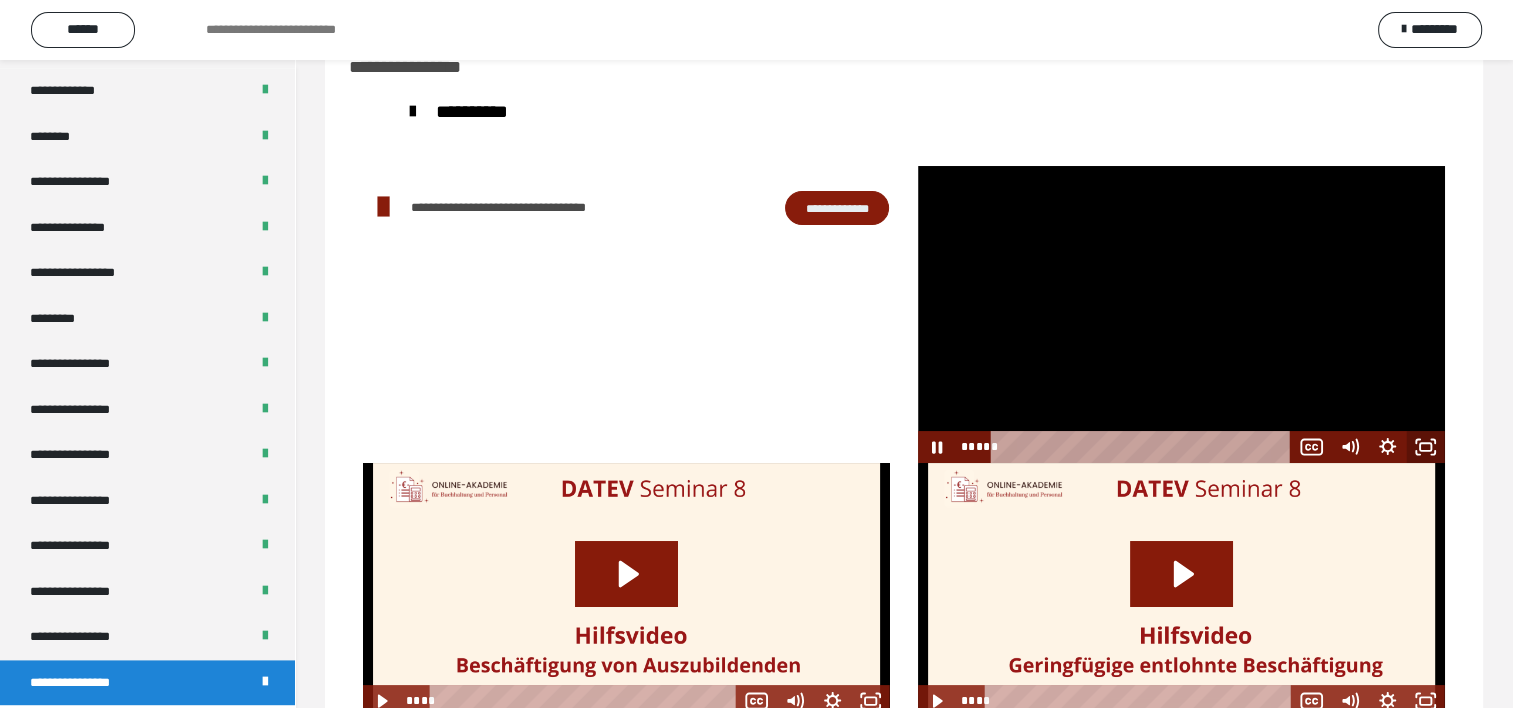 click 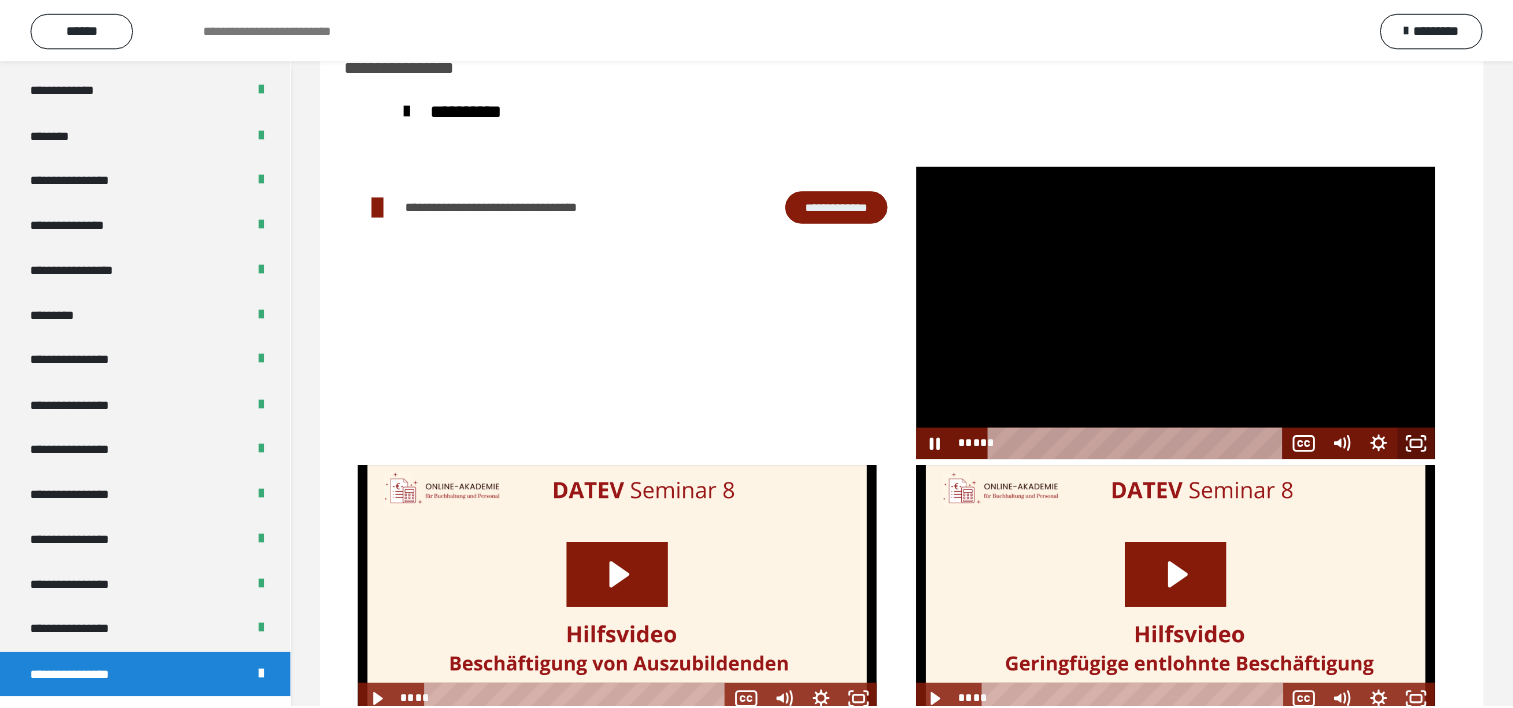scroll, scrollTop: 2388, scrollLeft: 0, axis: vertical 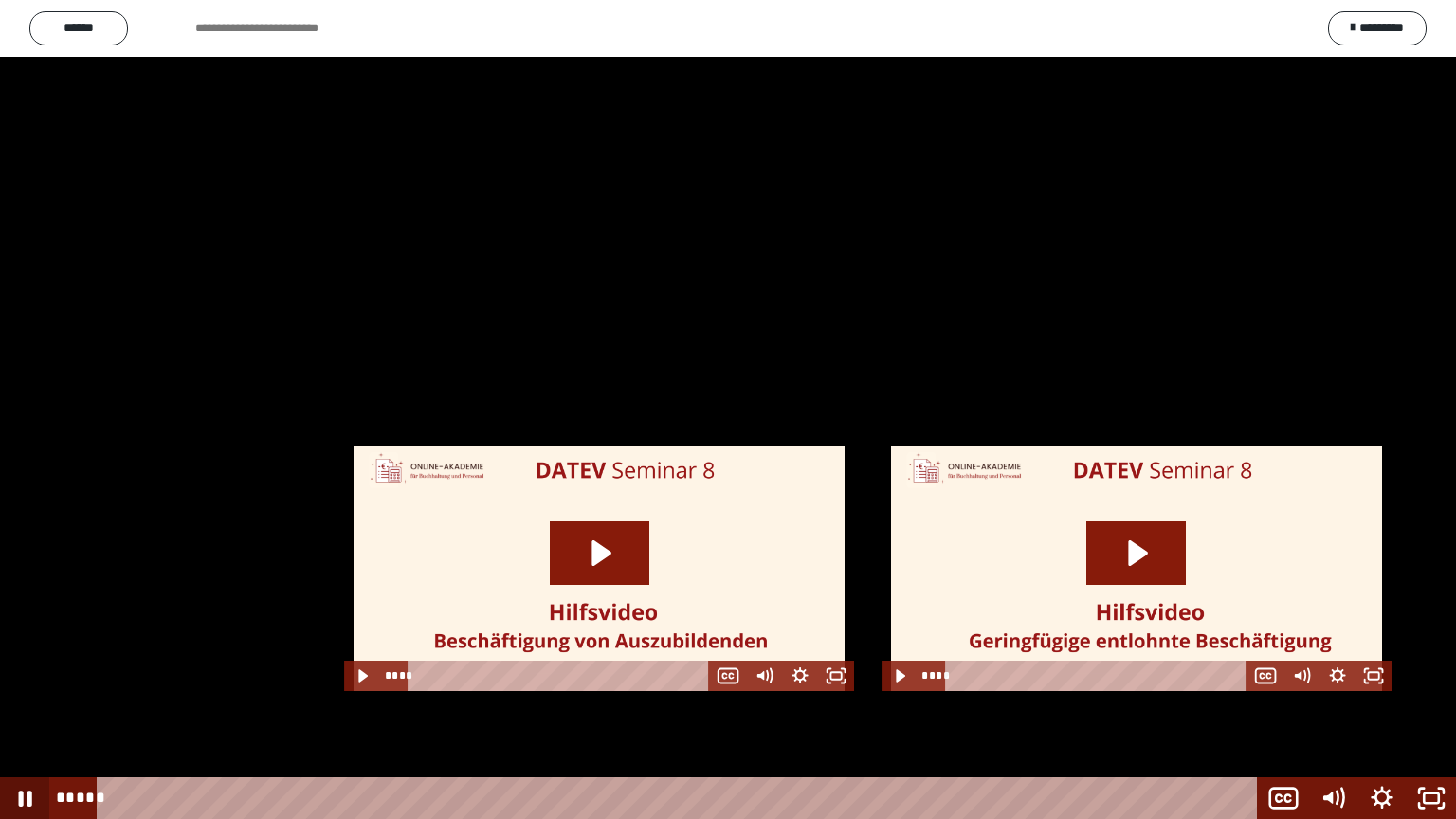 click 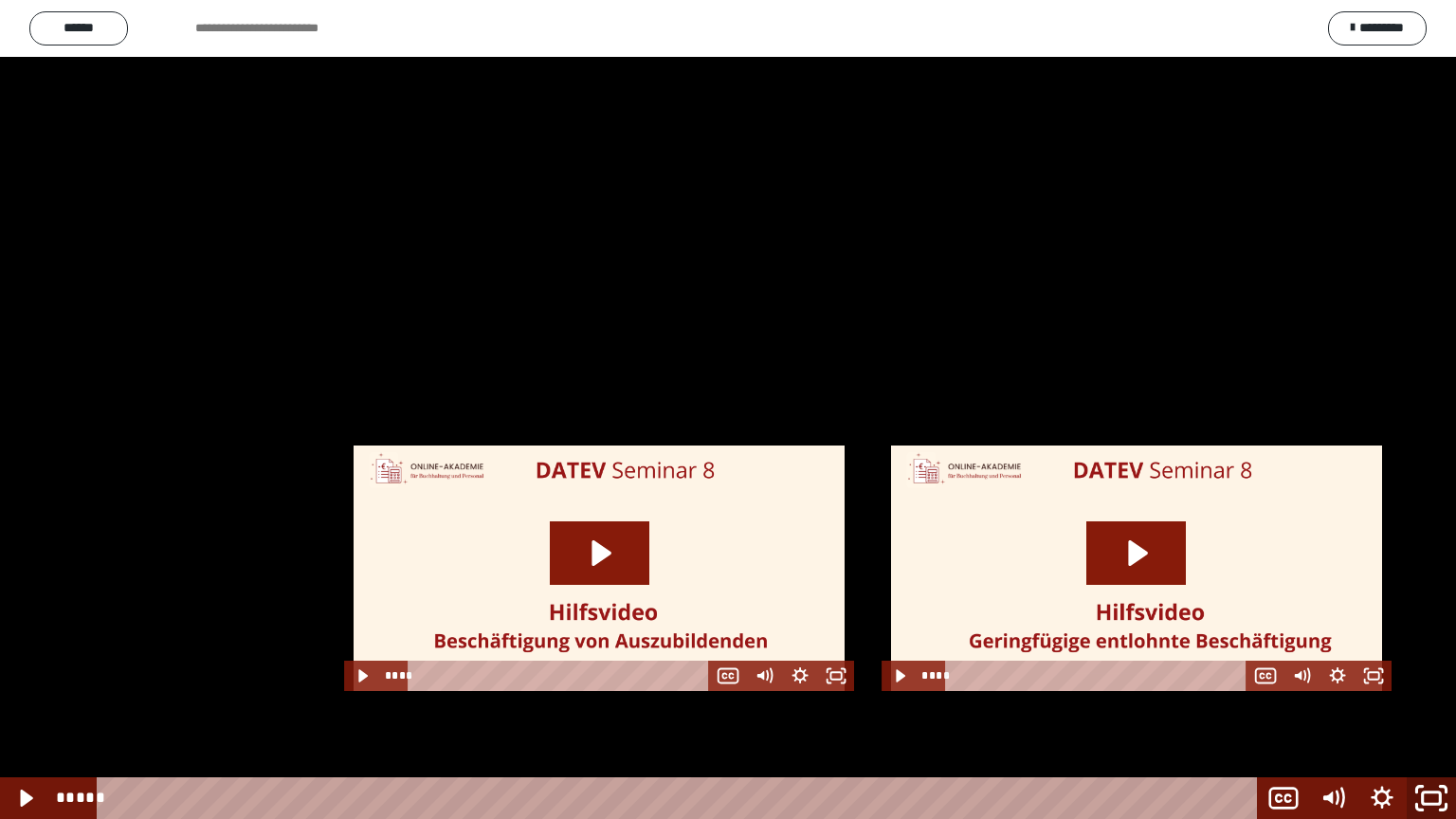 click 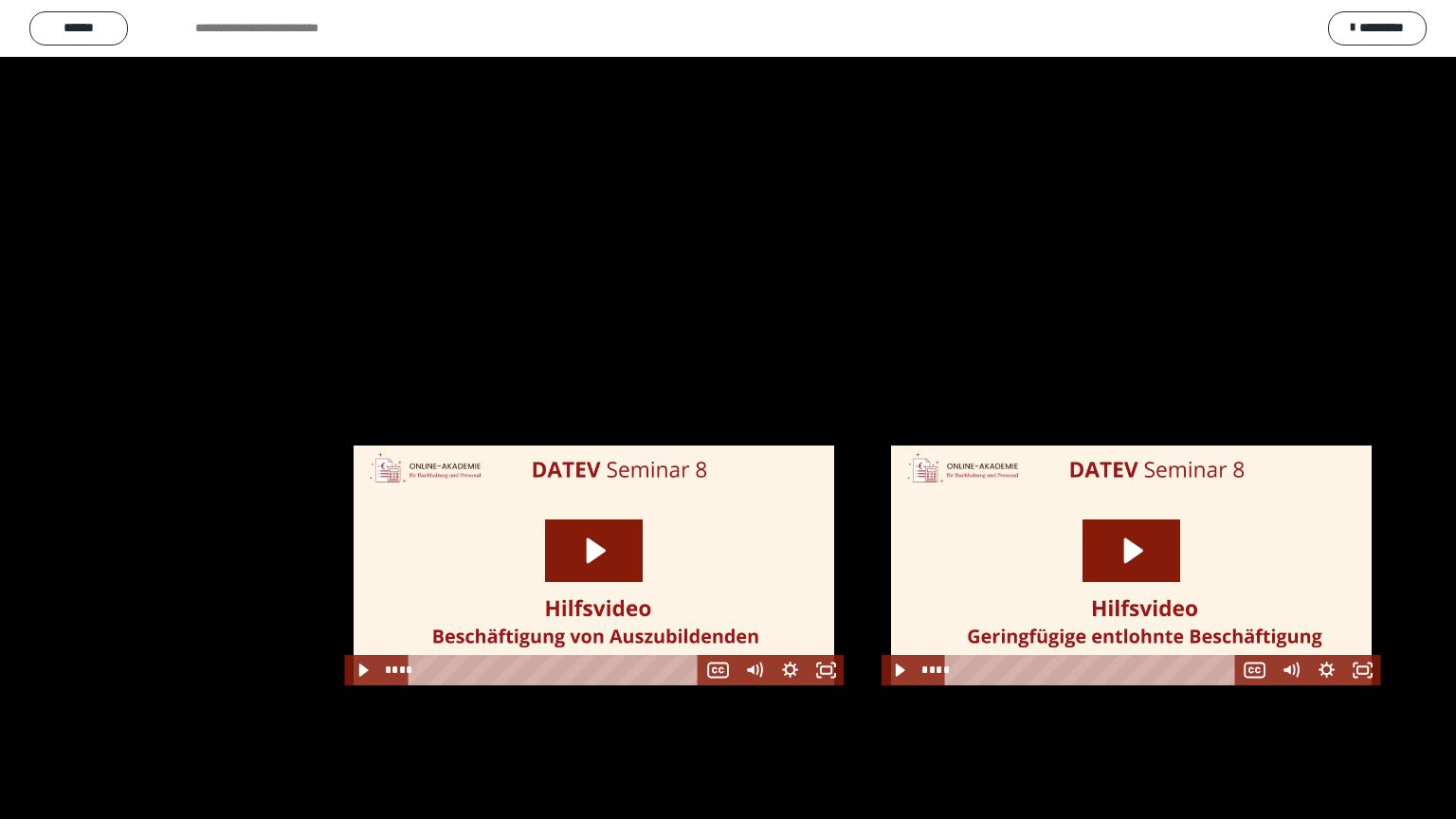 scroll, scrollTop: 2412, scrollLeft: 0, axis: vertical 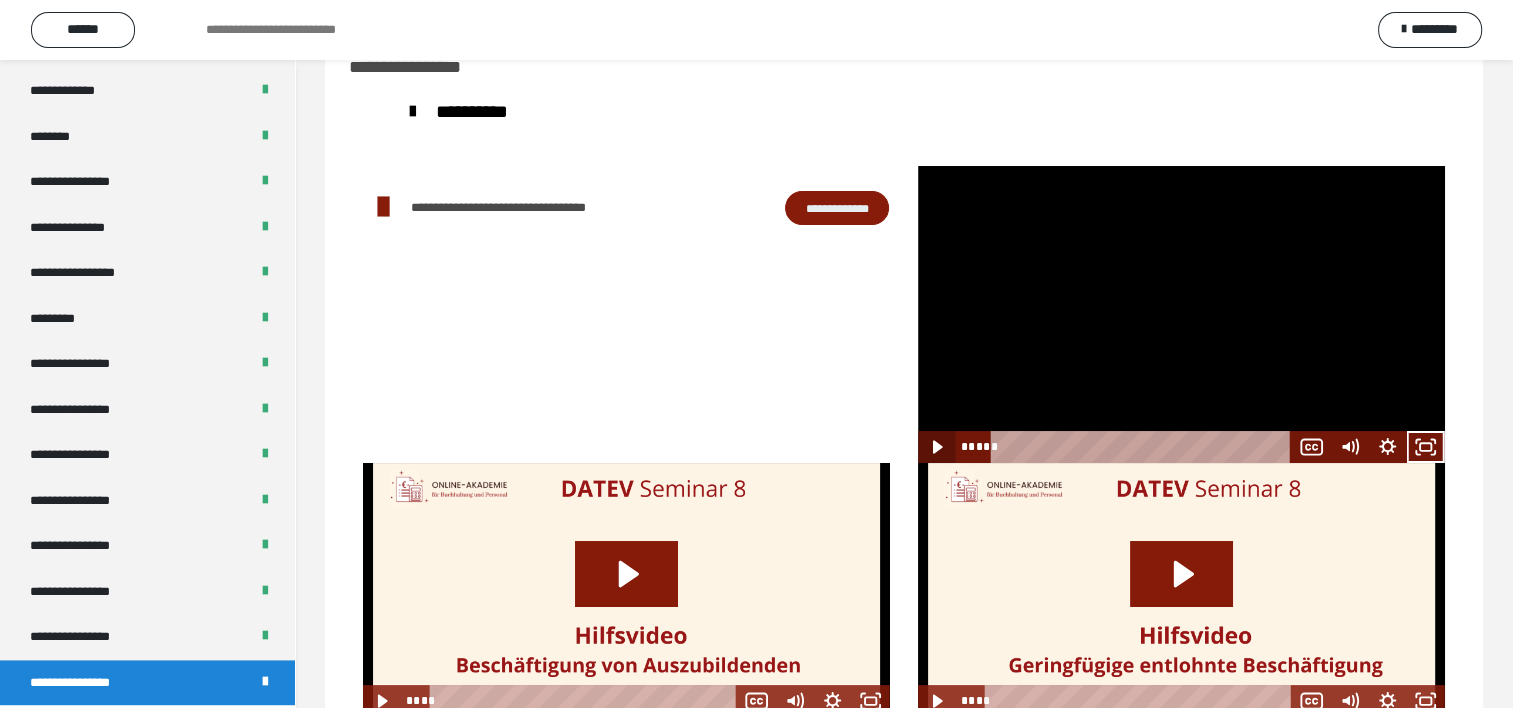 click 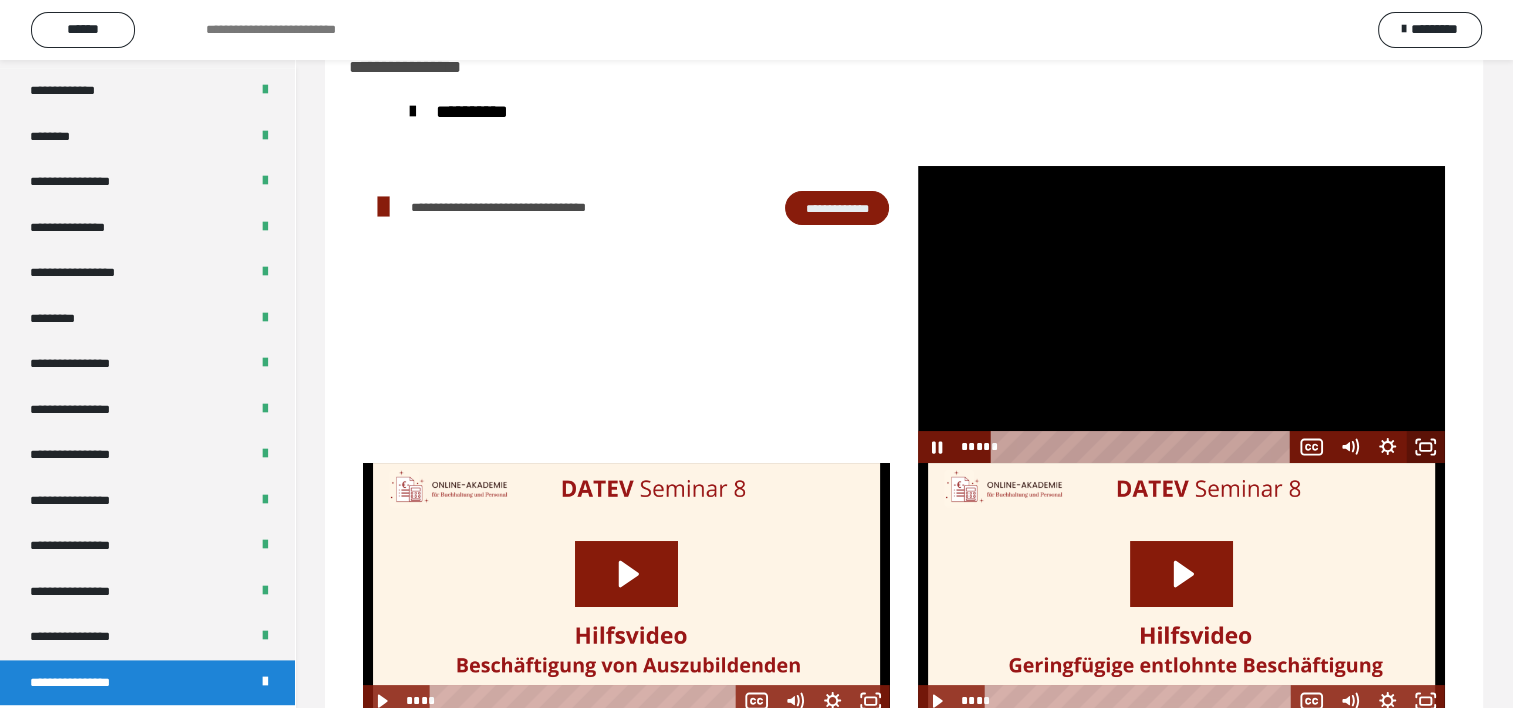 click 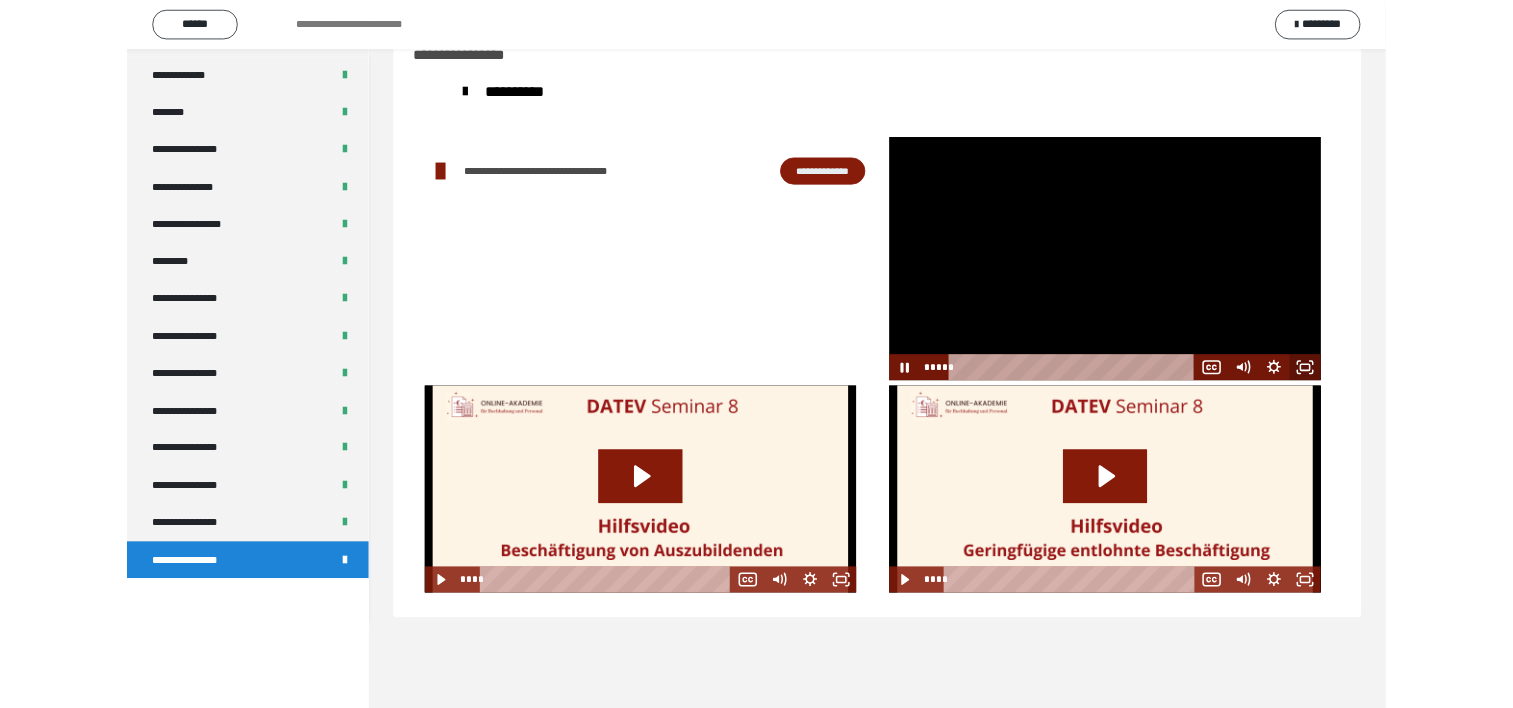 scroll, scrollTop: 2388, scrollLeft: 0, axis: vertical 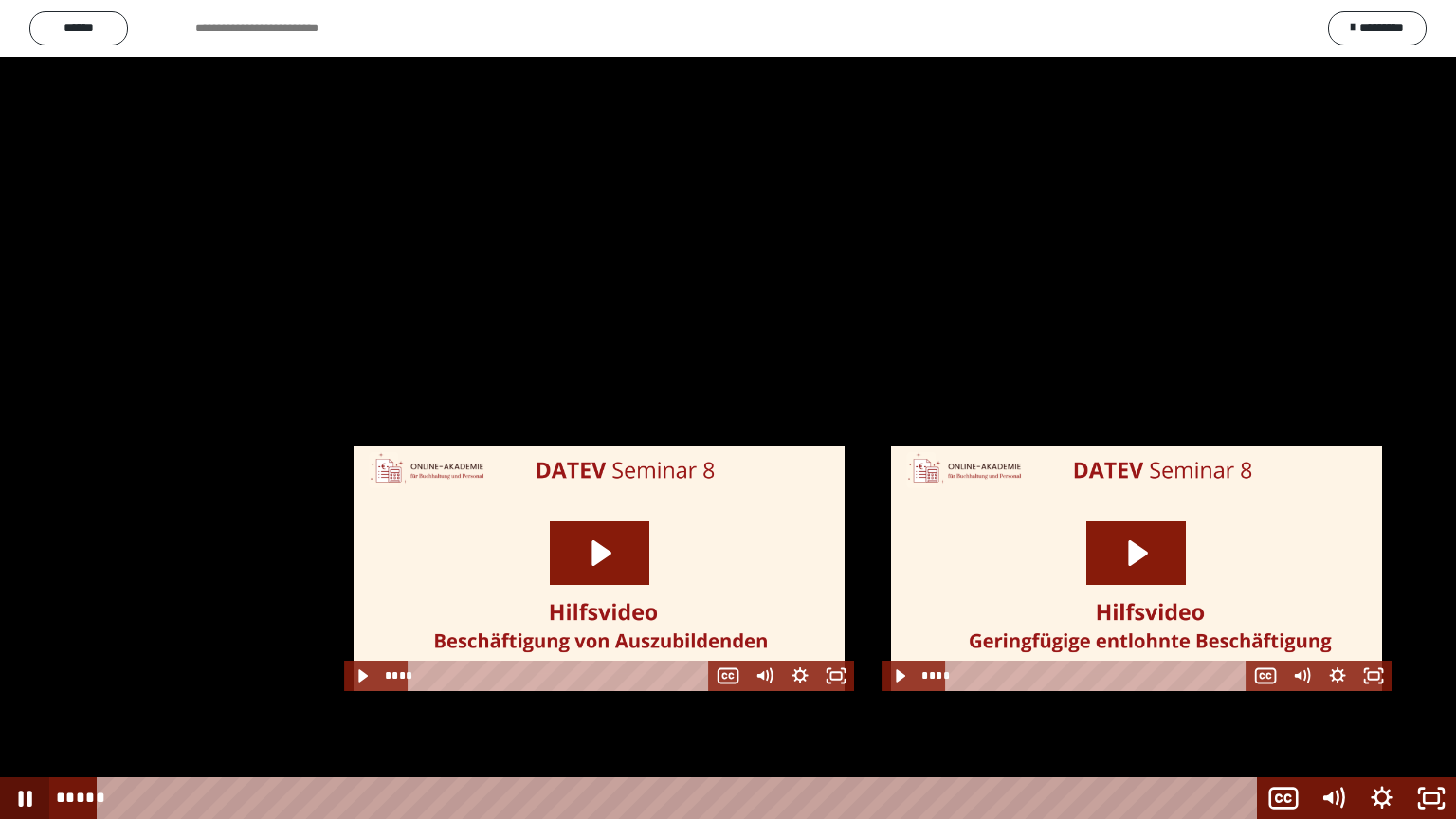 click 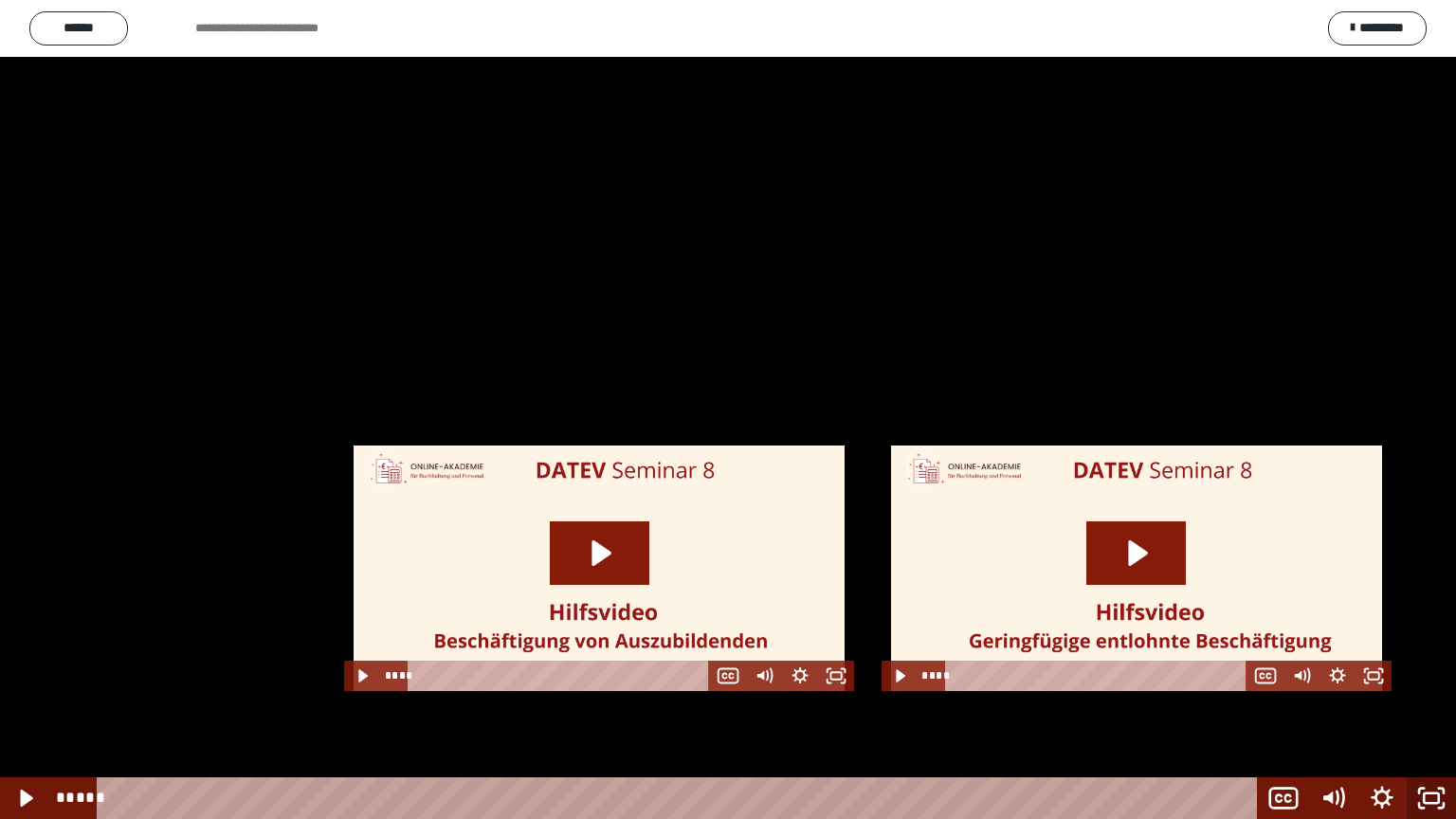 click 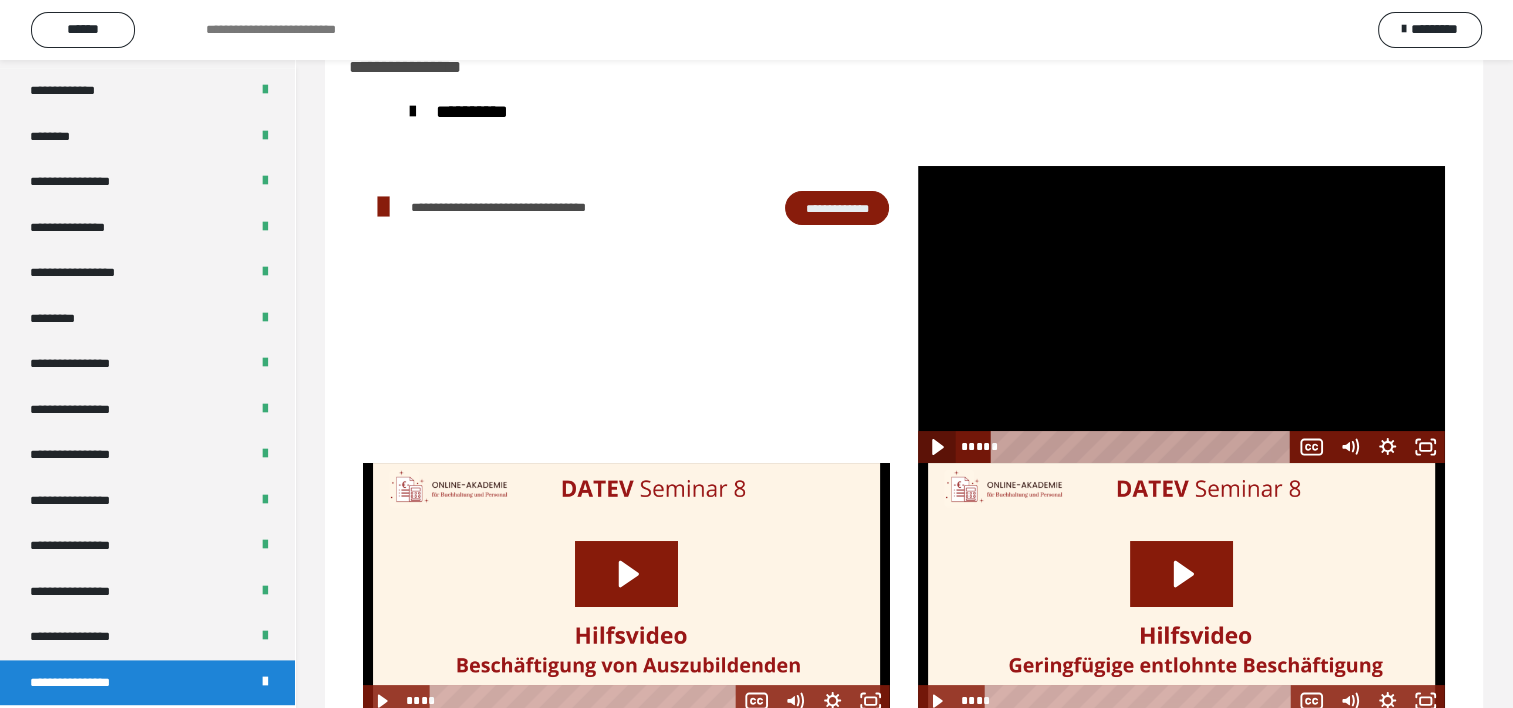 drag, startPoint x: 943, startPoint y: 444, endPoint x: 958, endPoint y: 449, distance: 15.811388 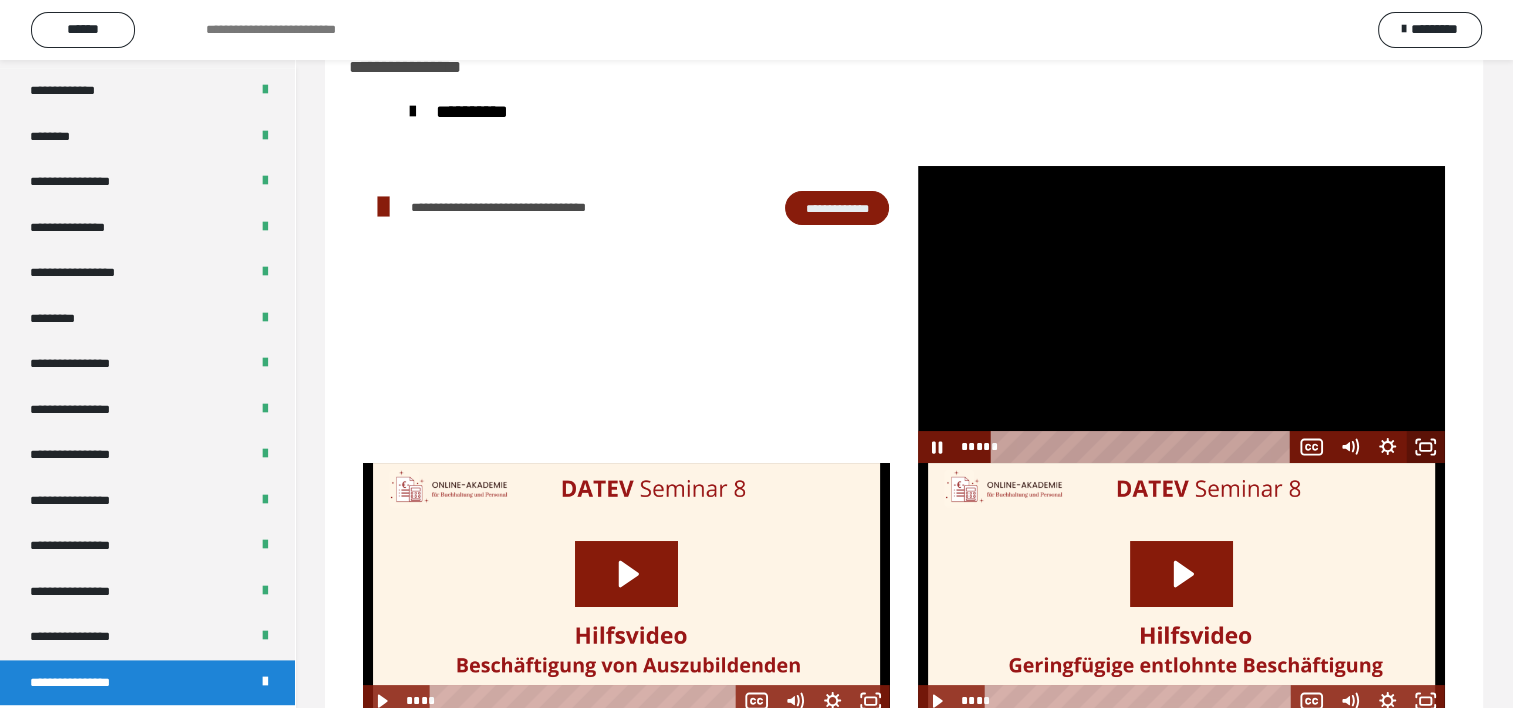 click 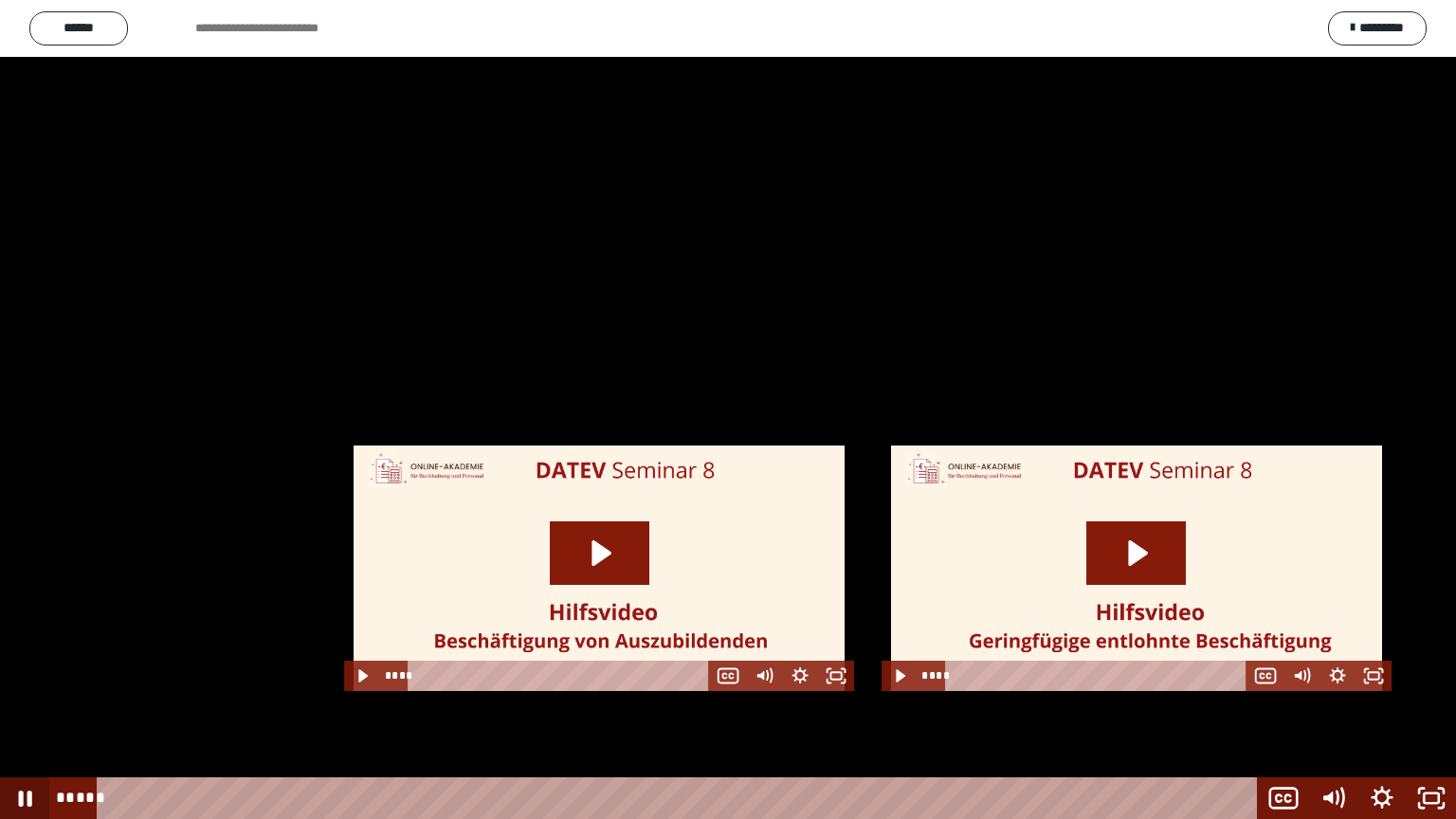 click 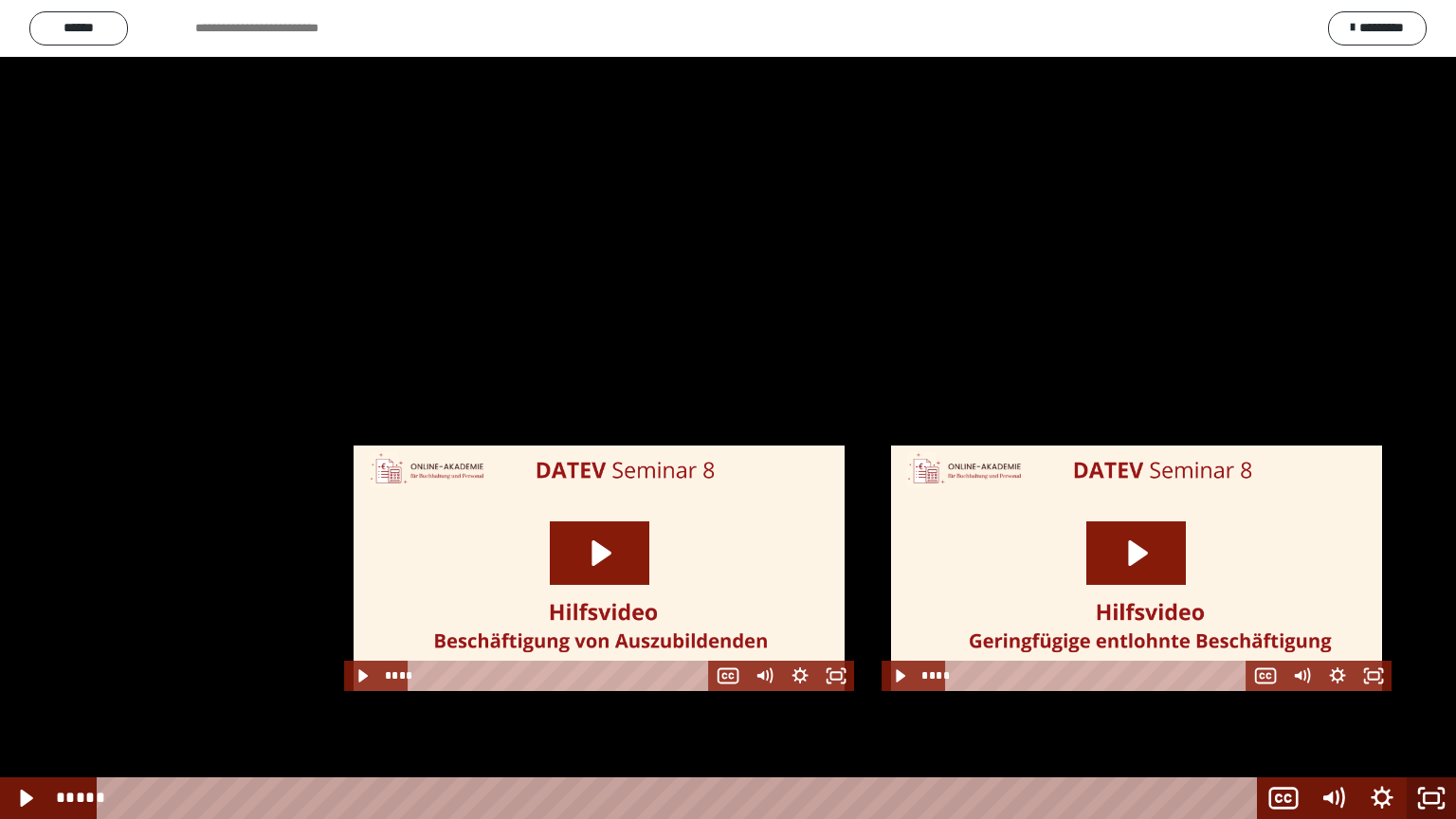 click 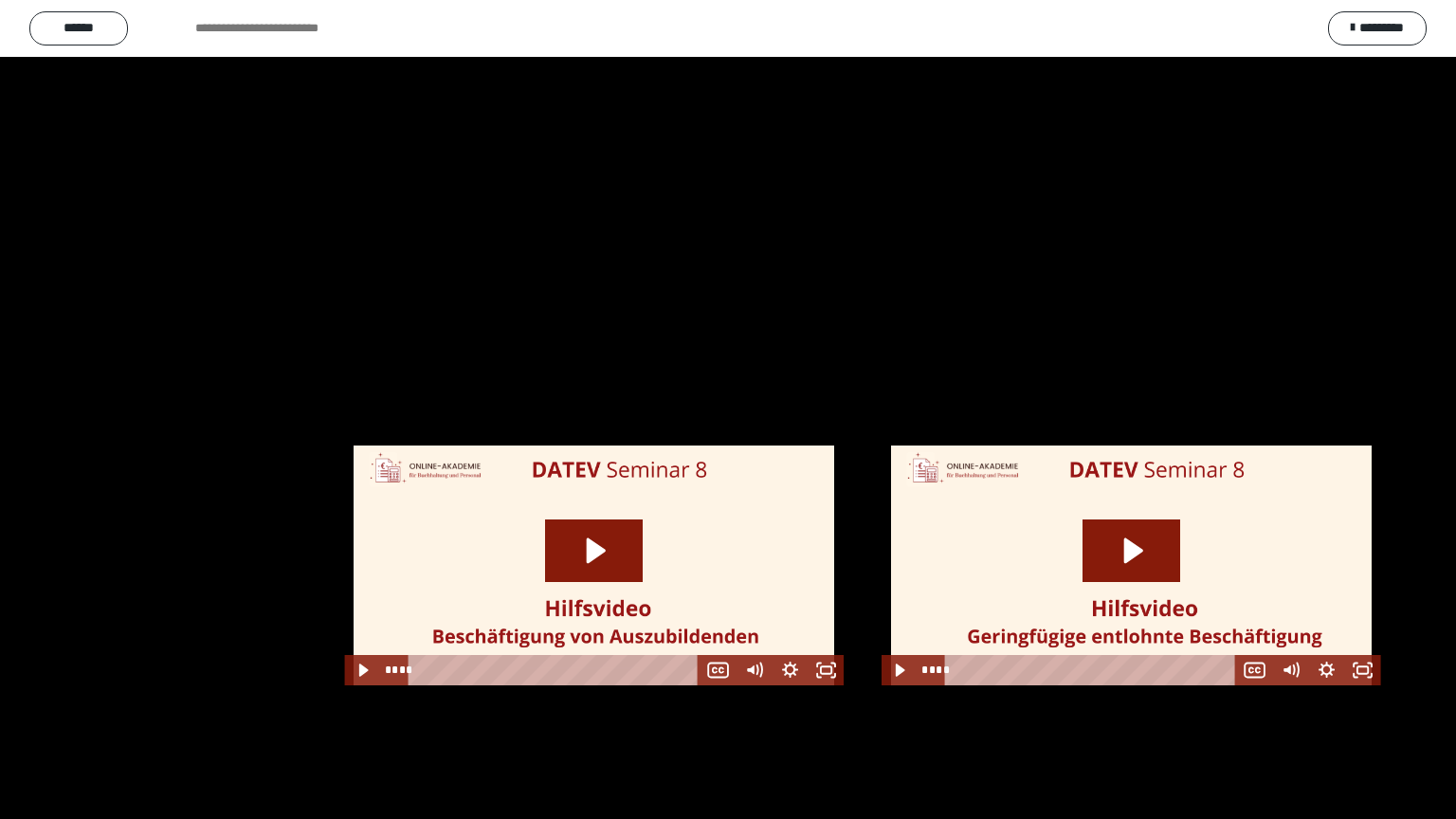 scroll, scrollTop: 2412, scrollLeft: 0, axis: vertical 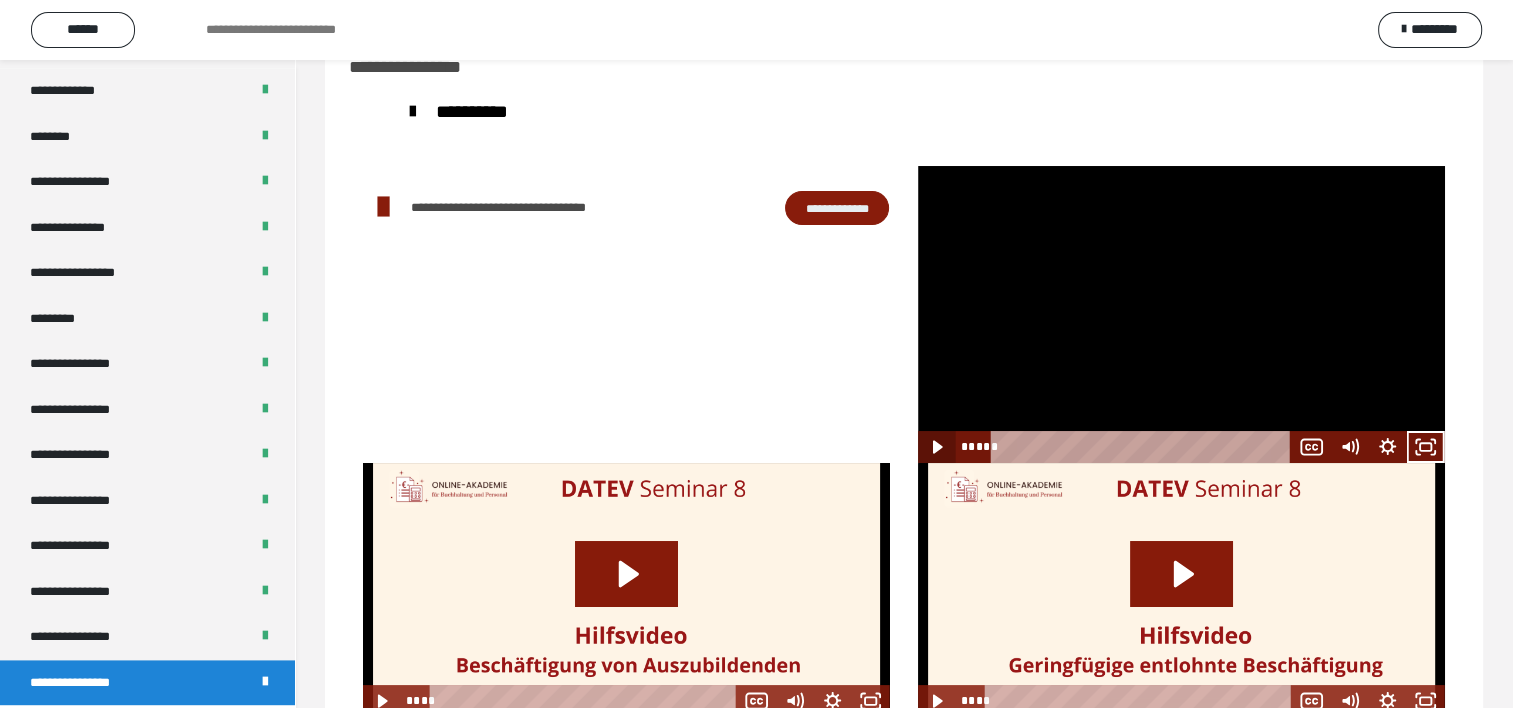 click 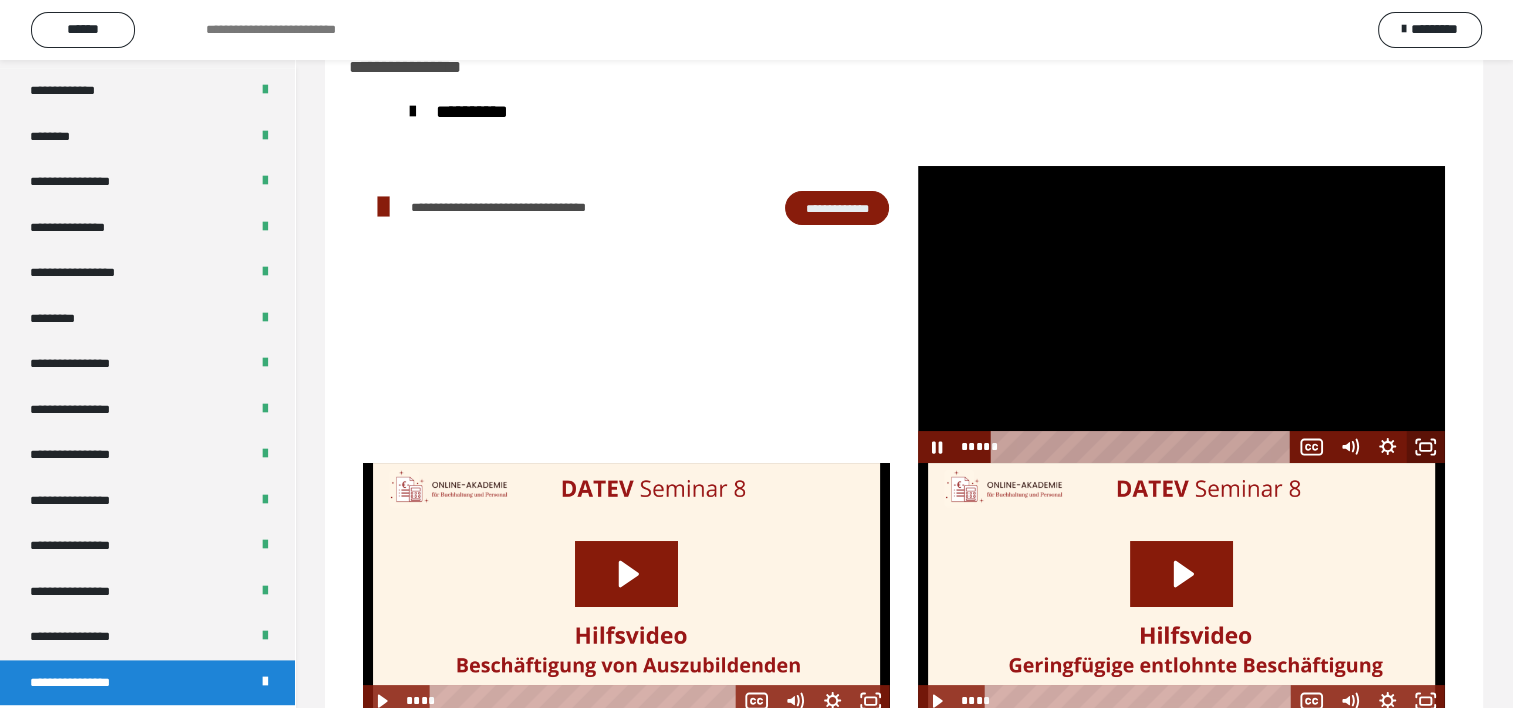 click 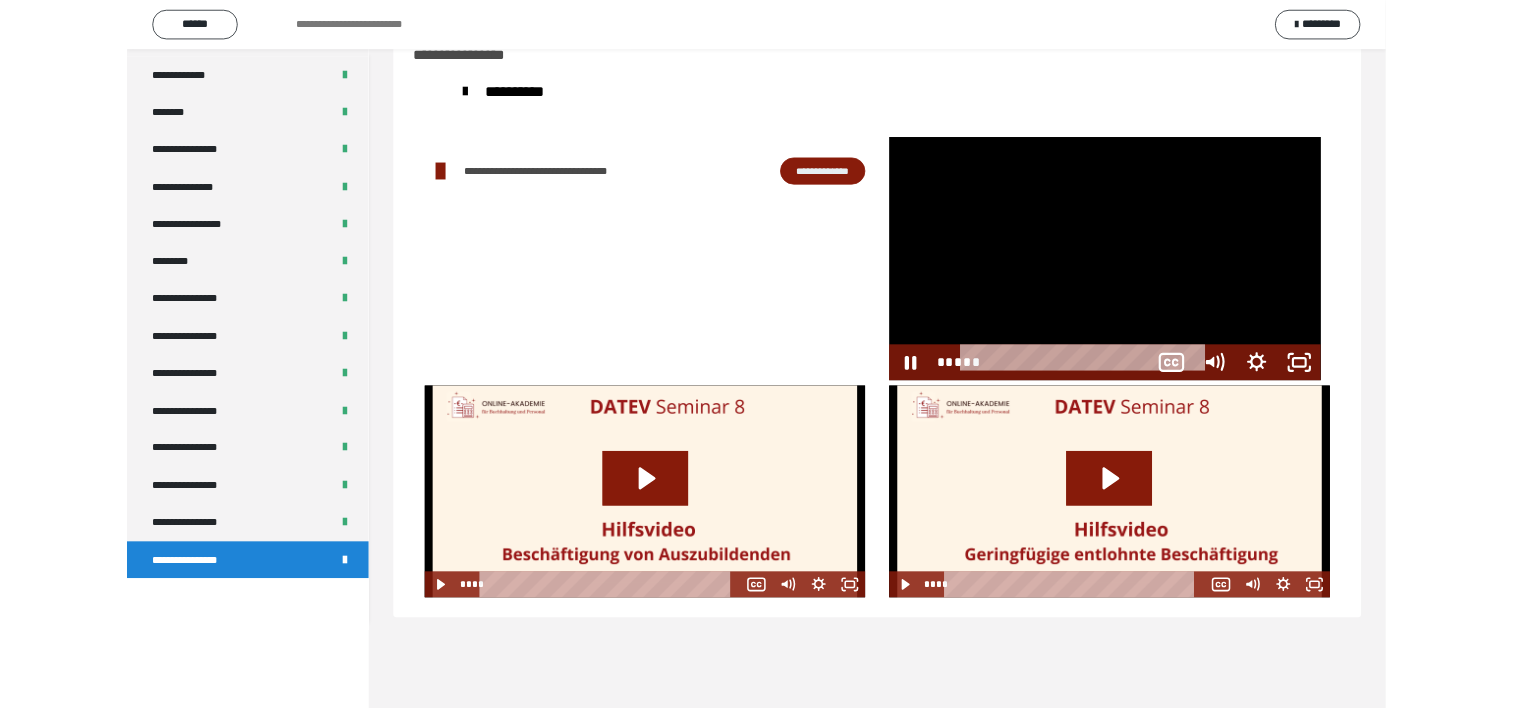 scroll, scrollTop: 2388, scrollLeft: 0, axis: vertical 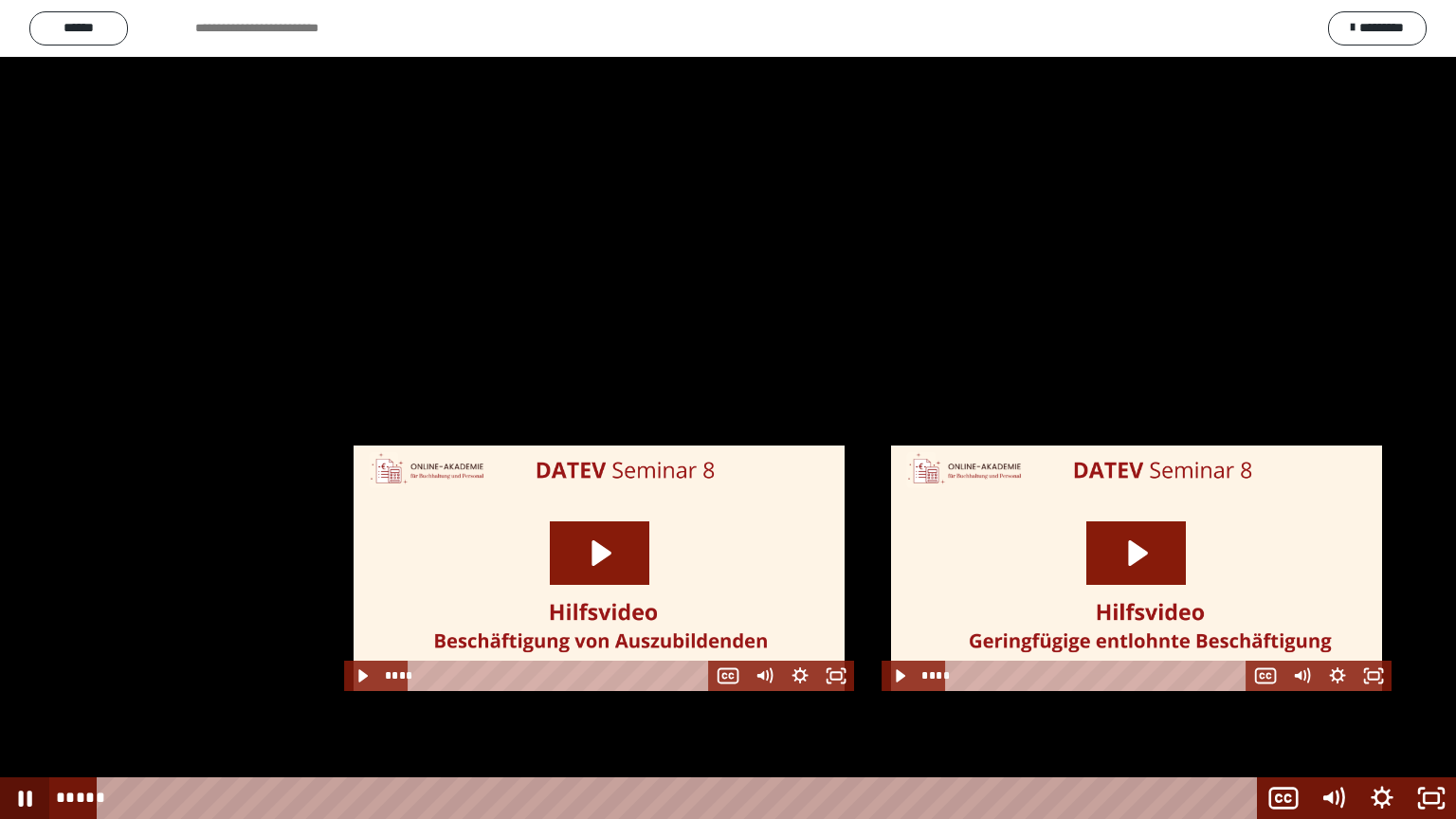 click 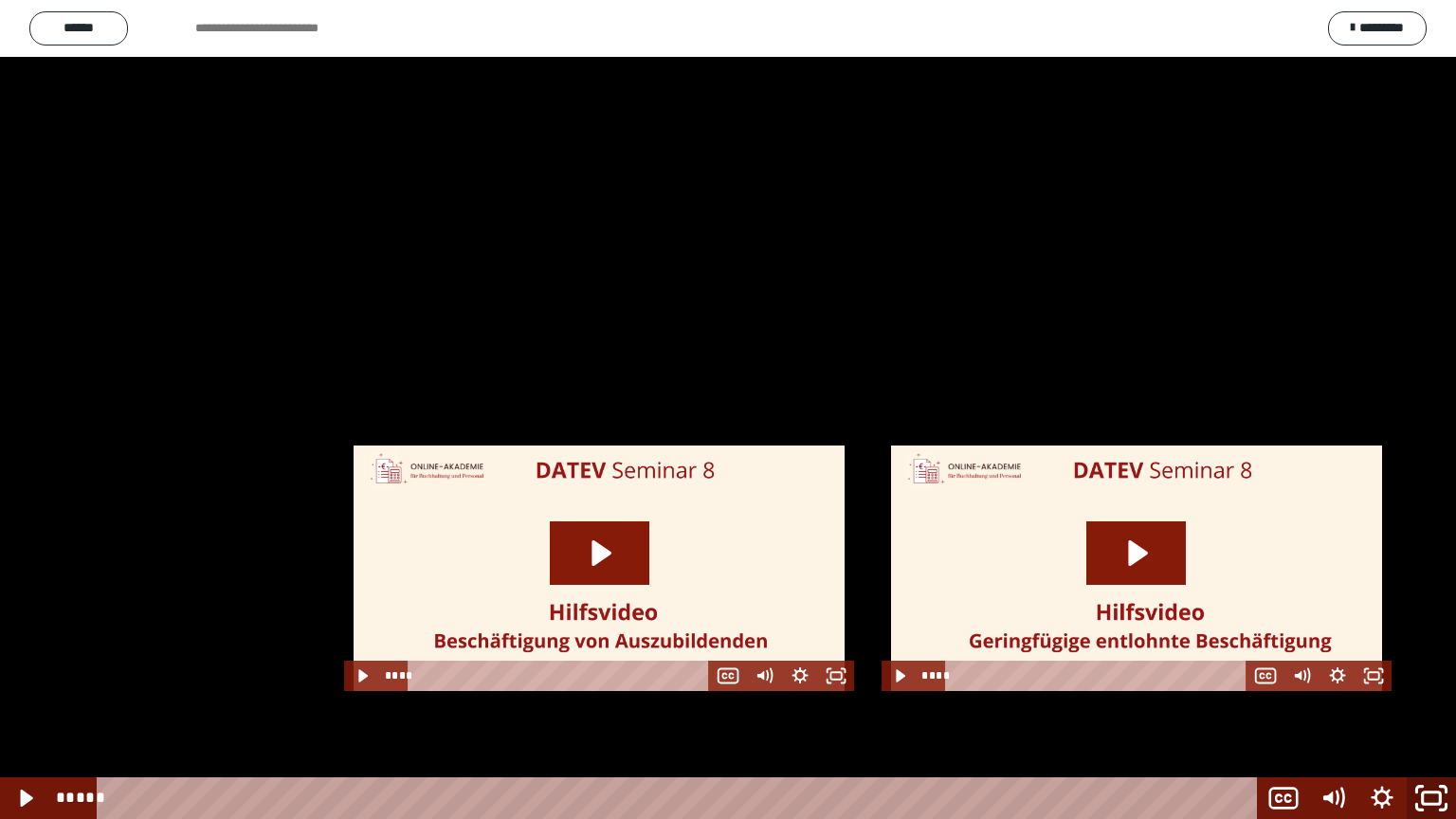 click 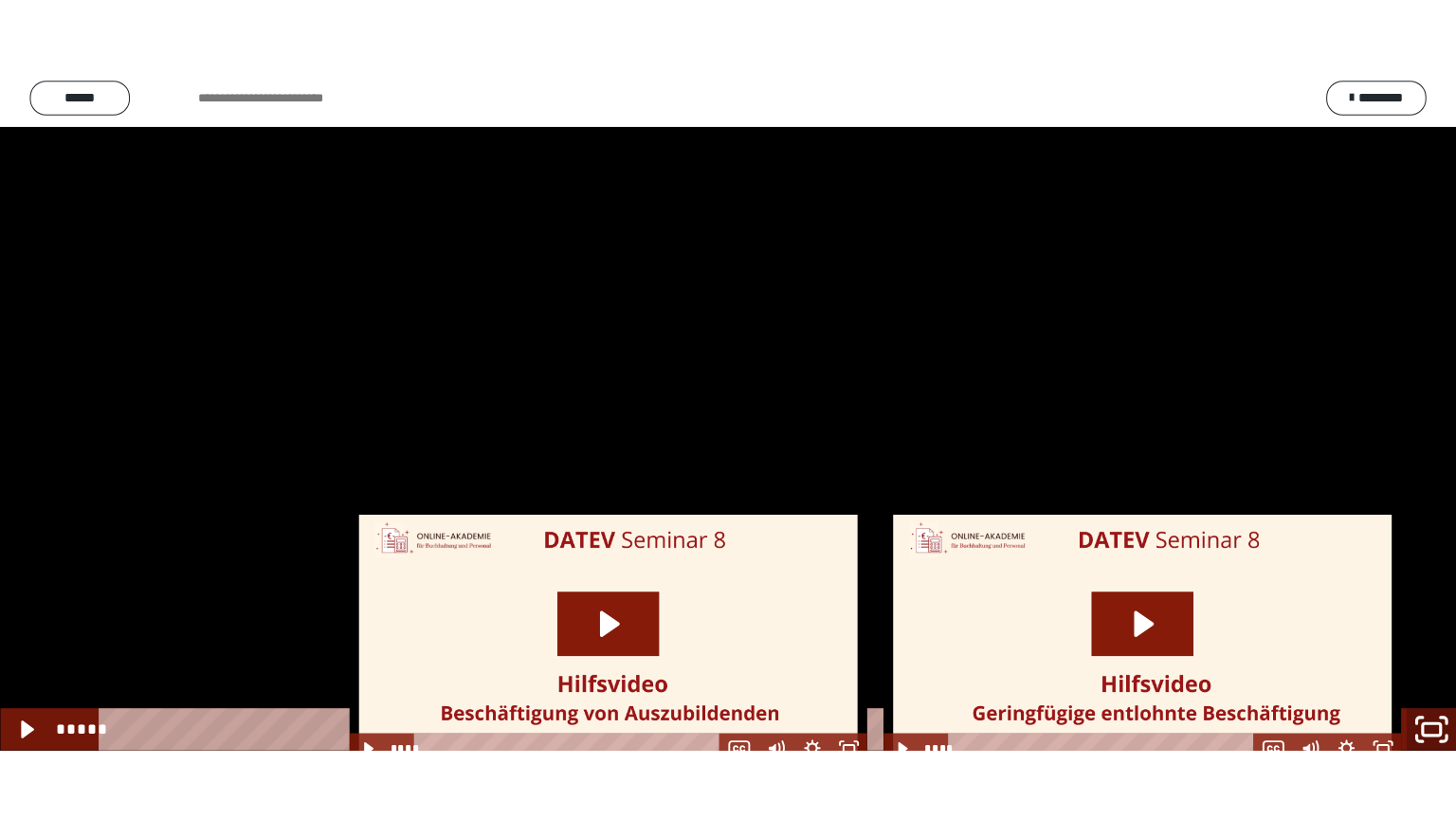 scroll, scrollTop: 2412, scrollLeft: 0, axis: vertical 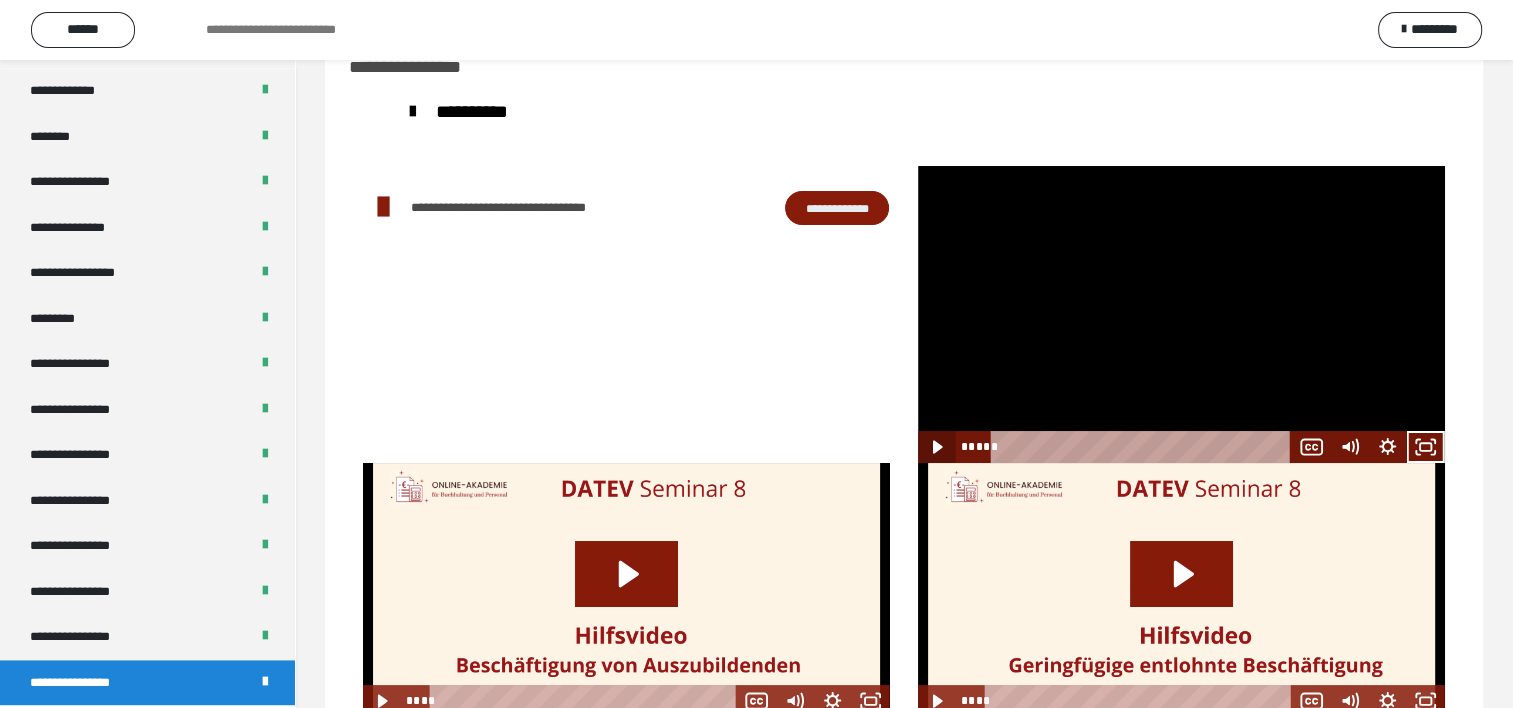 click 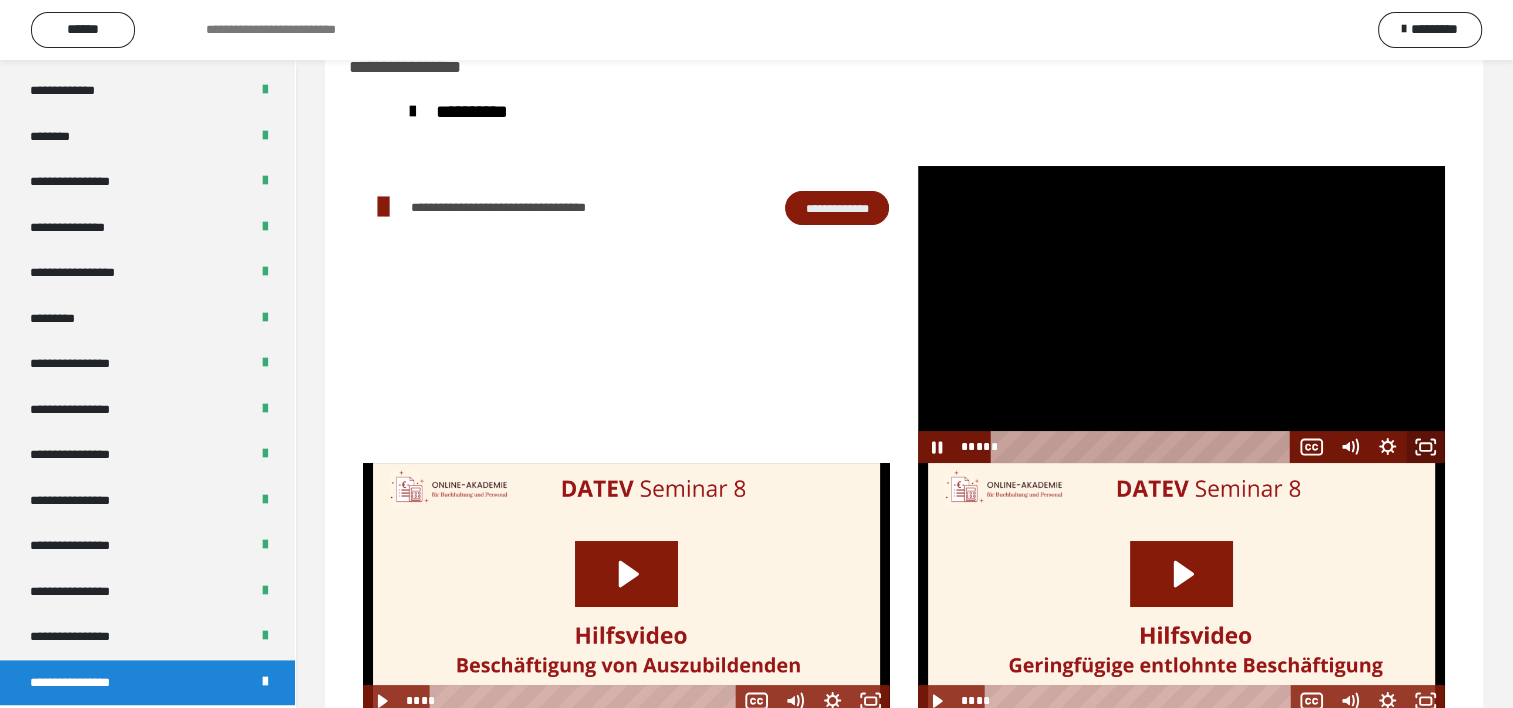 click 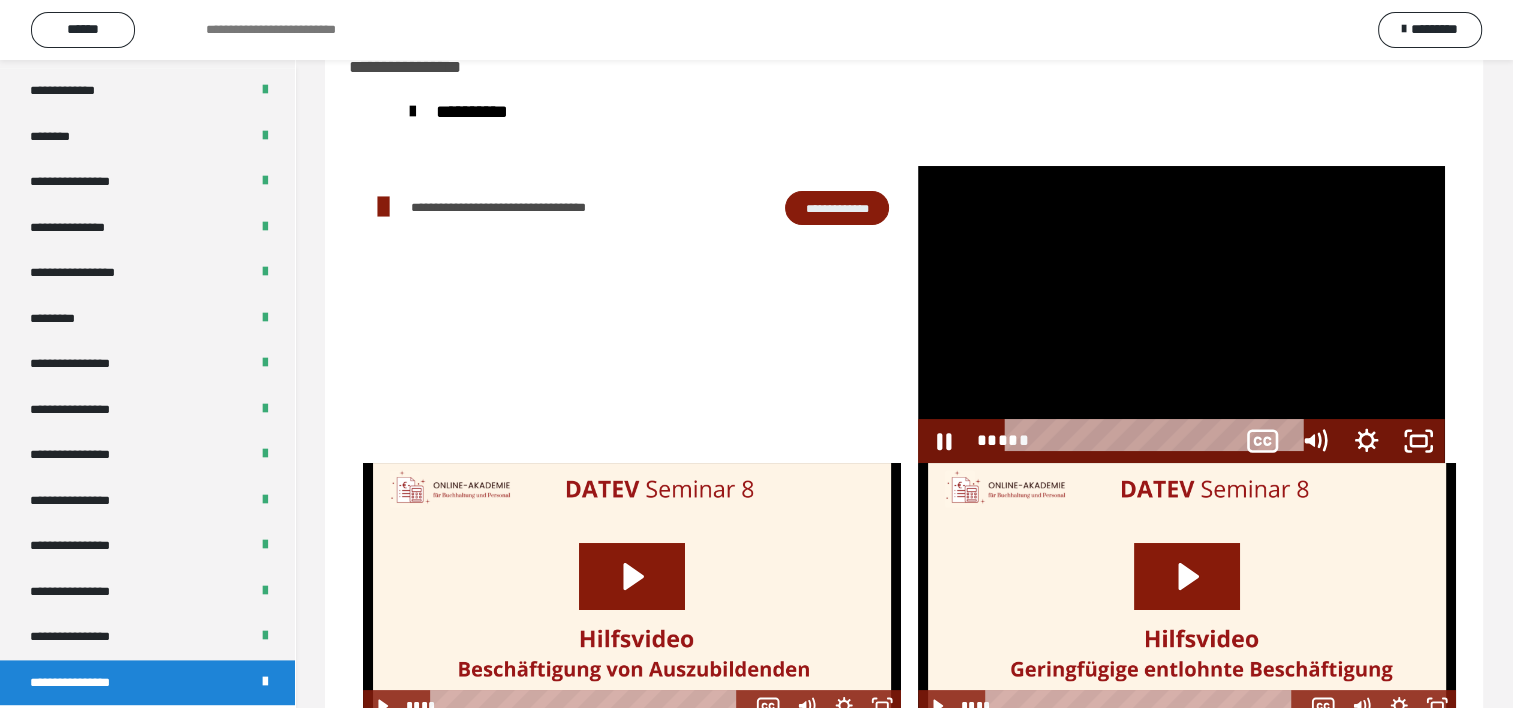 scroll, scrollTop: 2388, scrollLeft: 0, axis: vertical 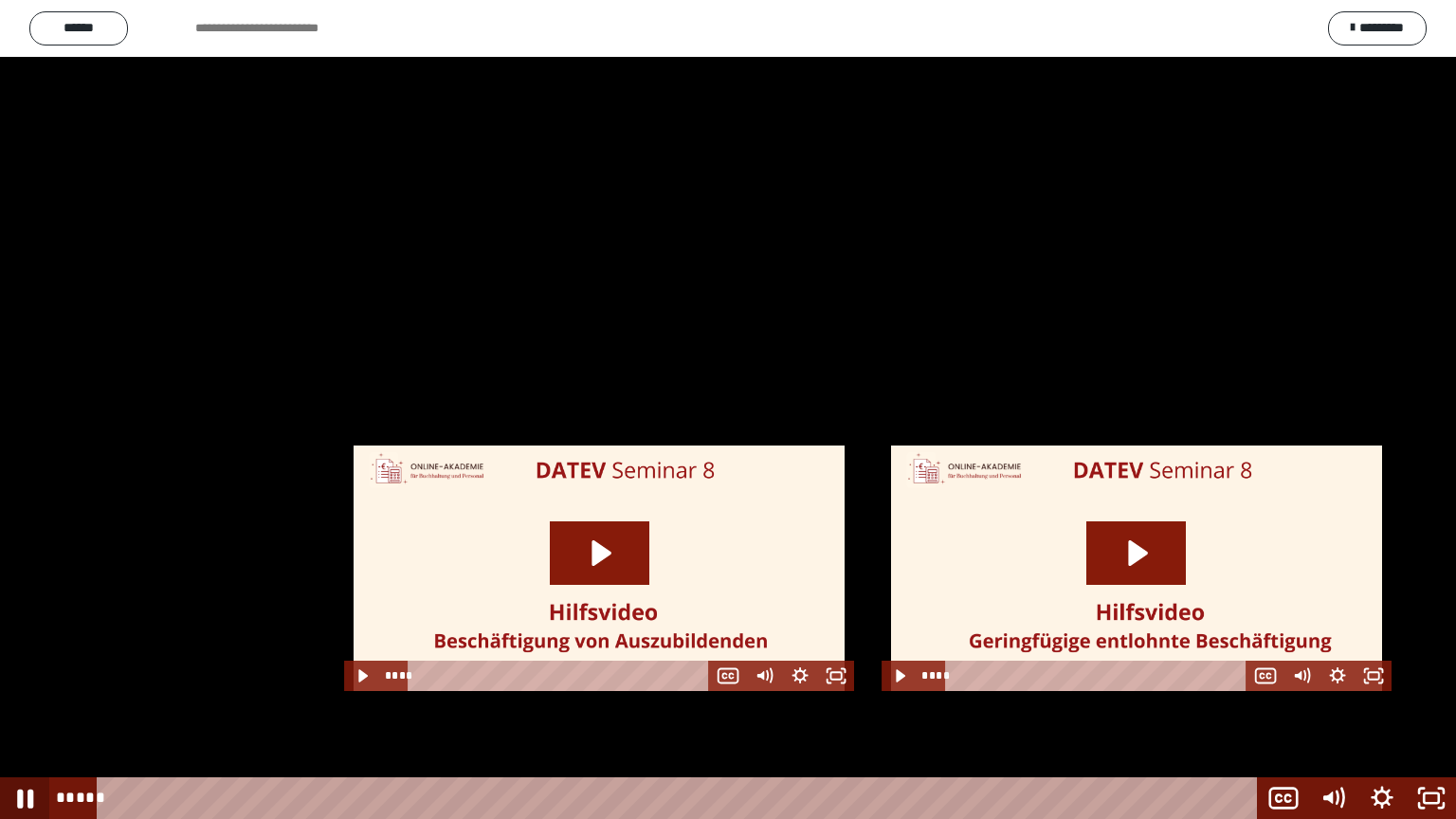 click 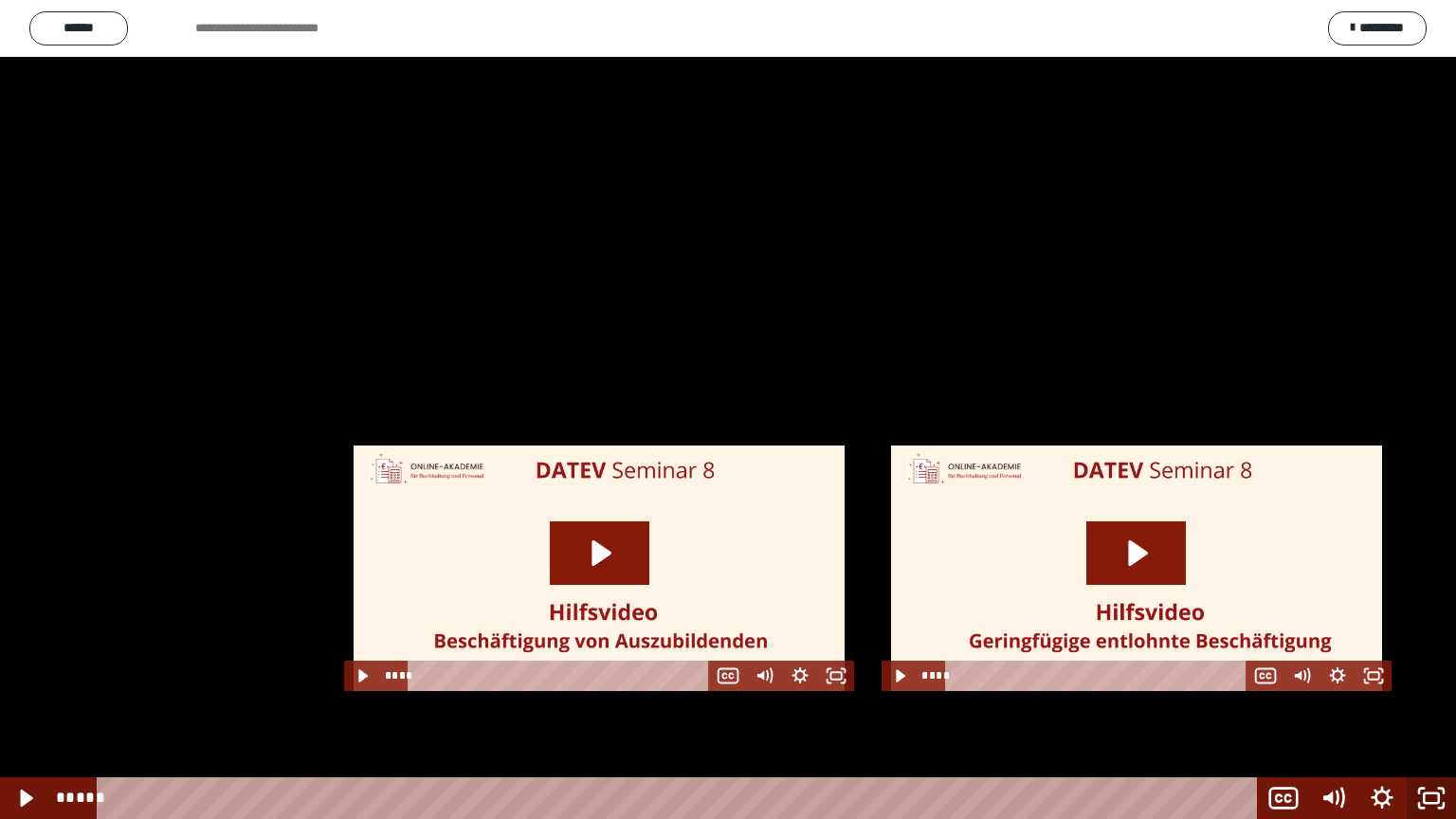 drag, startPoint x: 1428, startPoint y: 797, endPoint x: 1411, endPoint y: 661, distance: 137 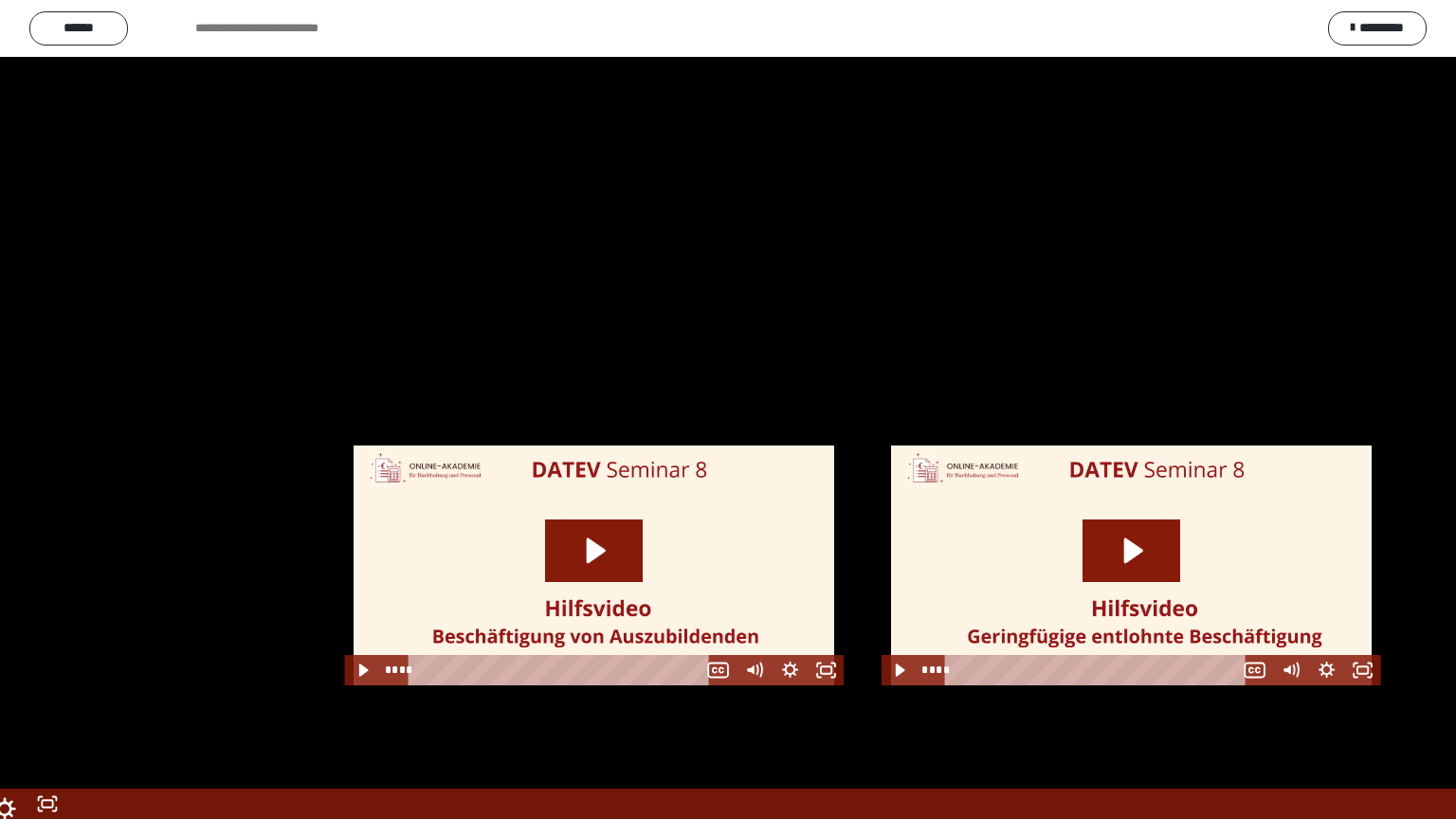 scroll, scrollTop: 2412, scrollLeft: 0, axis: vertical 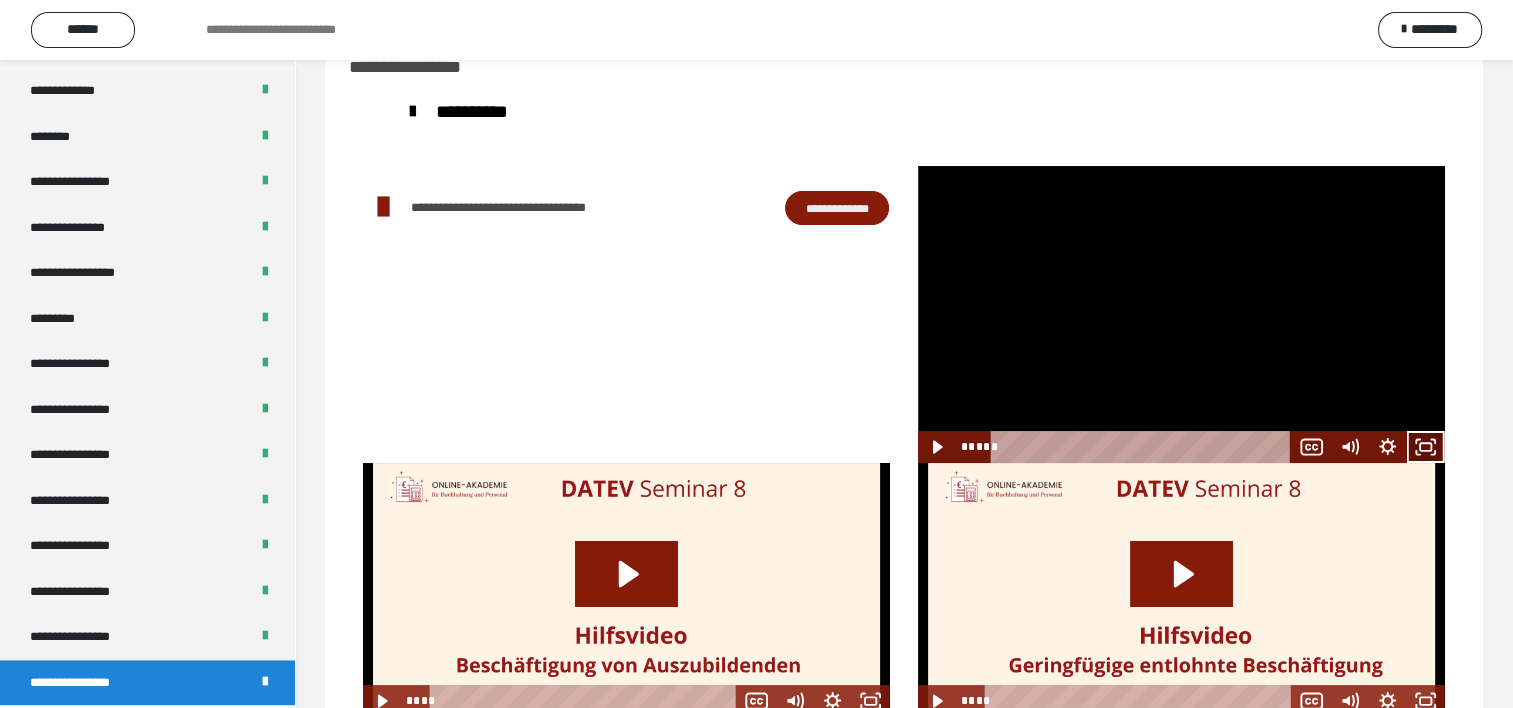 click 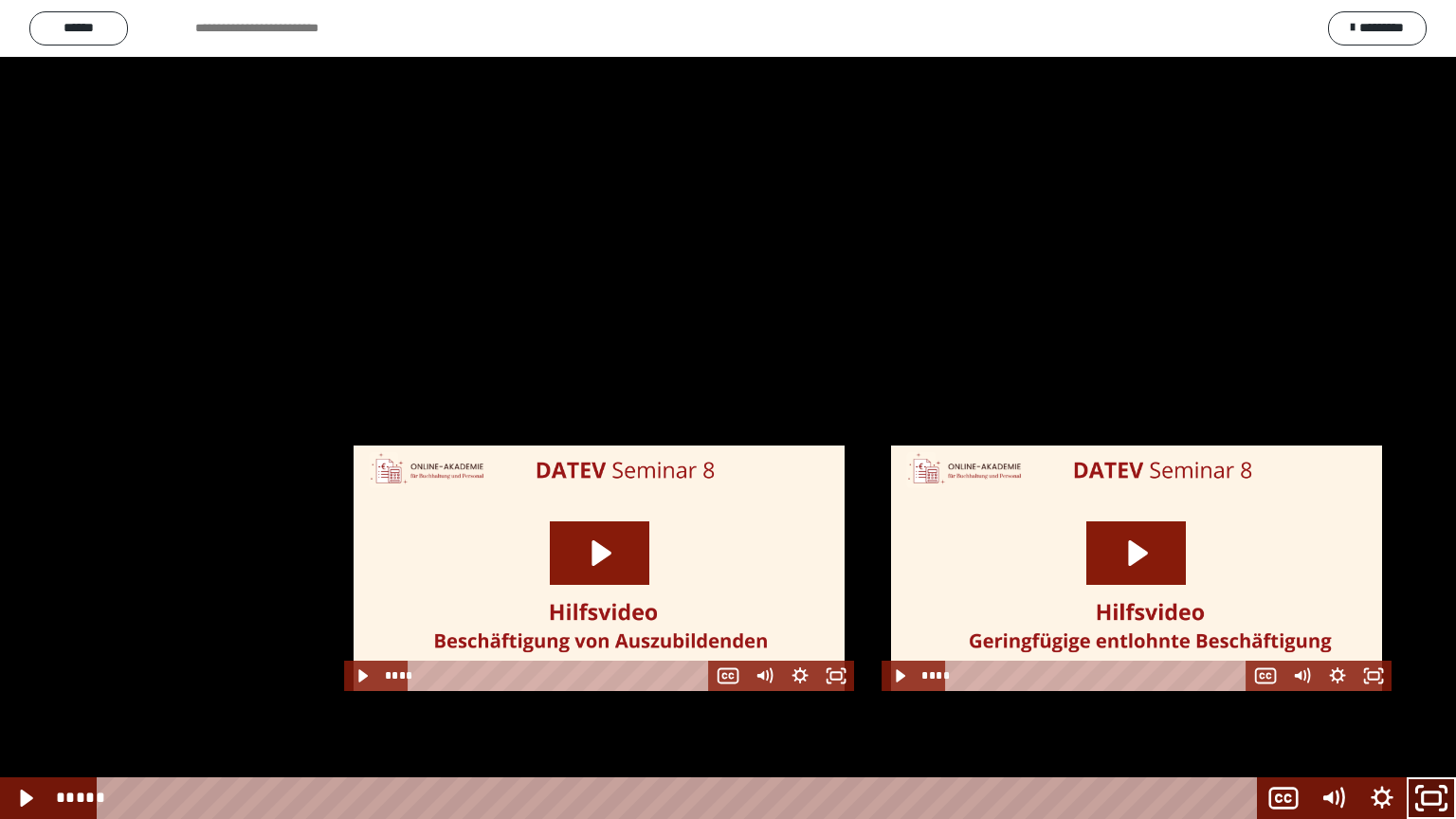 drag, startPoint x: 1422, startPoint y: 788, endPoint x: 1418, endPoint y: 670, distance: 118.0678 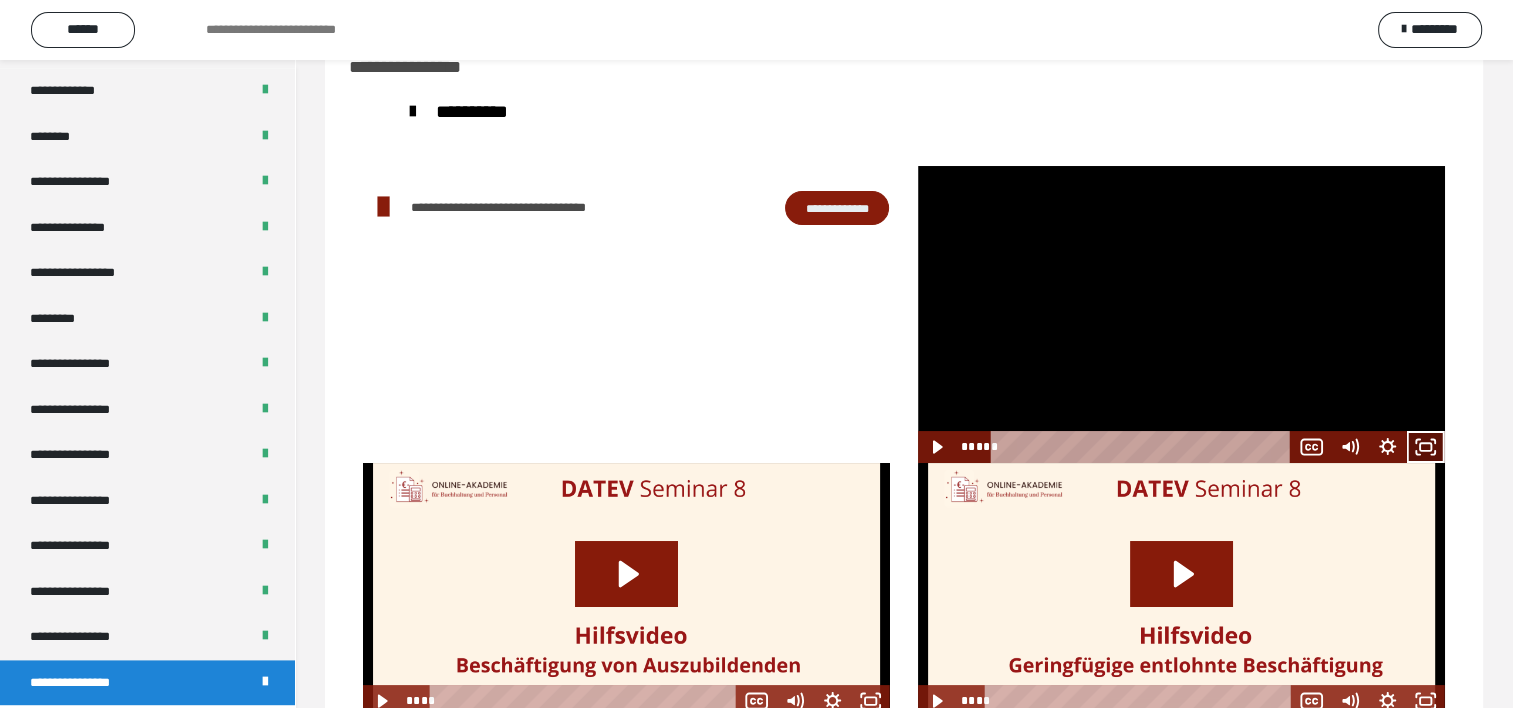 click 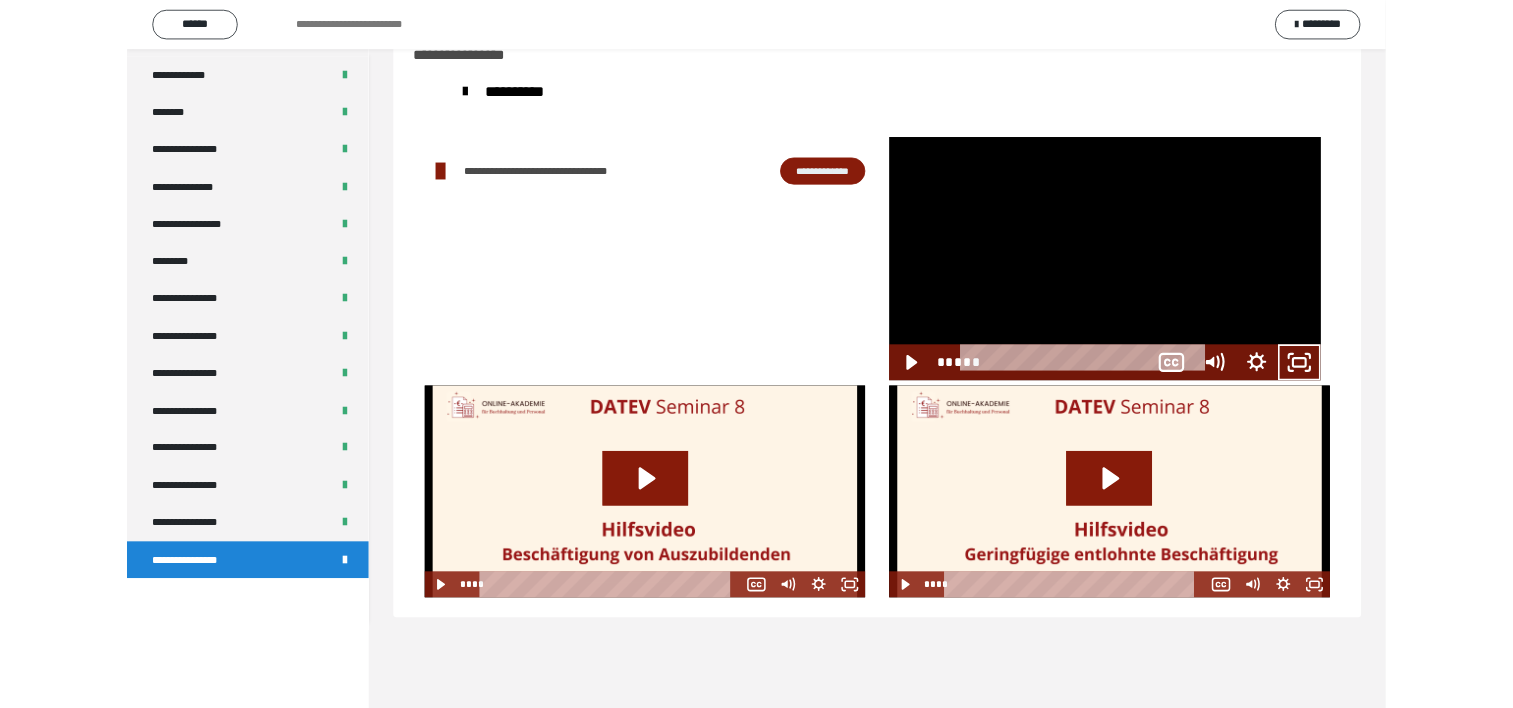 scroll, scrollTop: 2388, scrollLeft: 0, axis: vertical 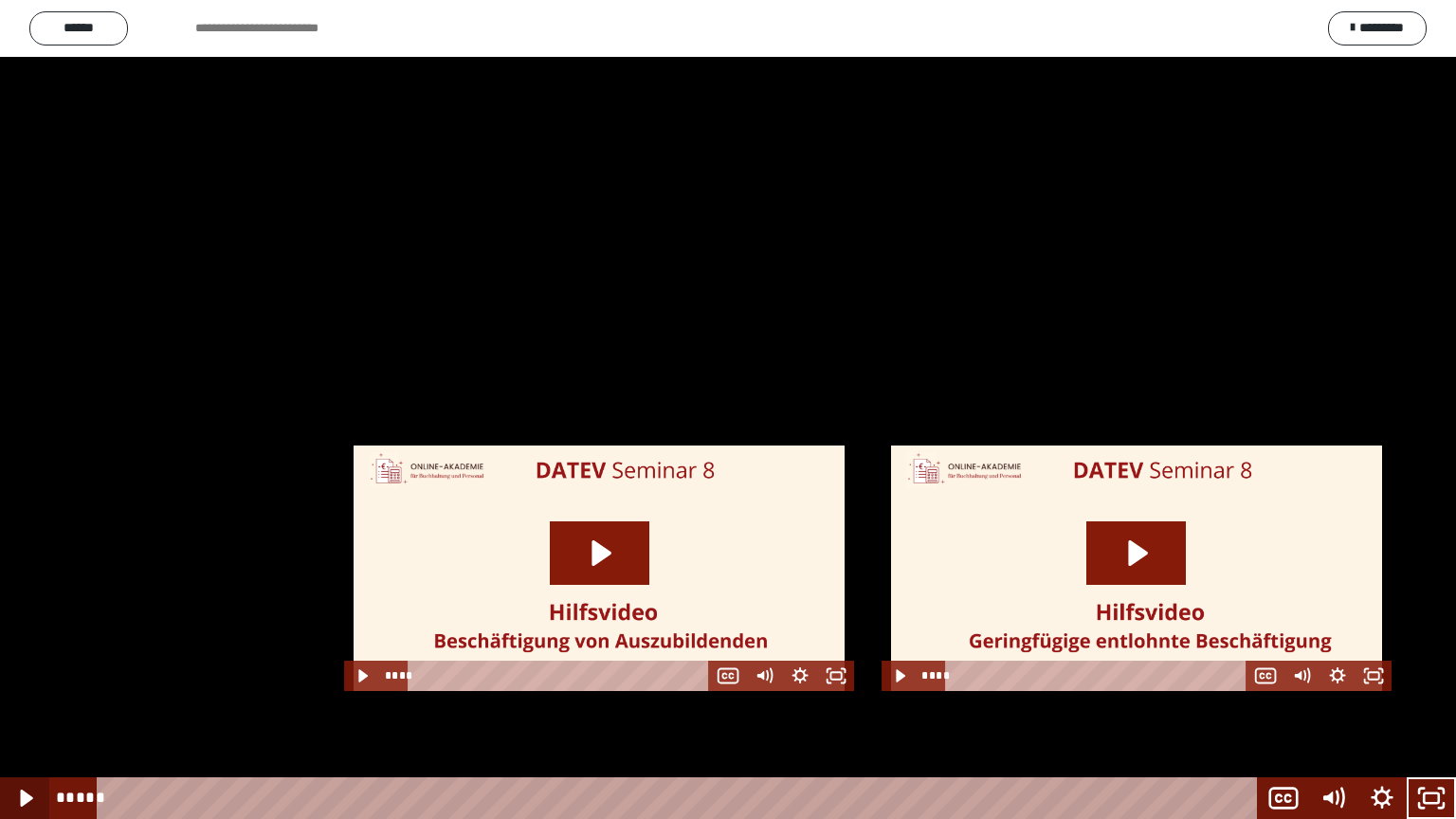 click 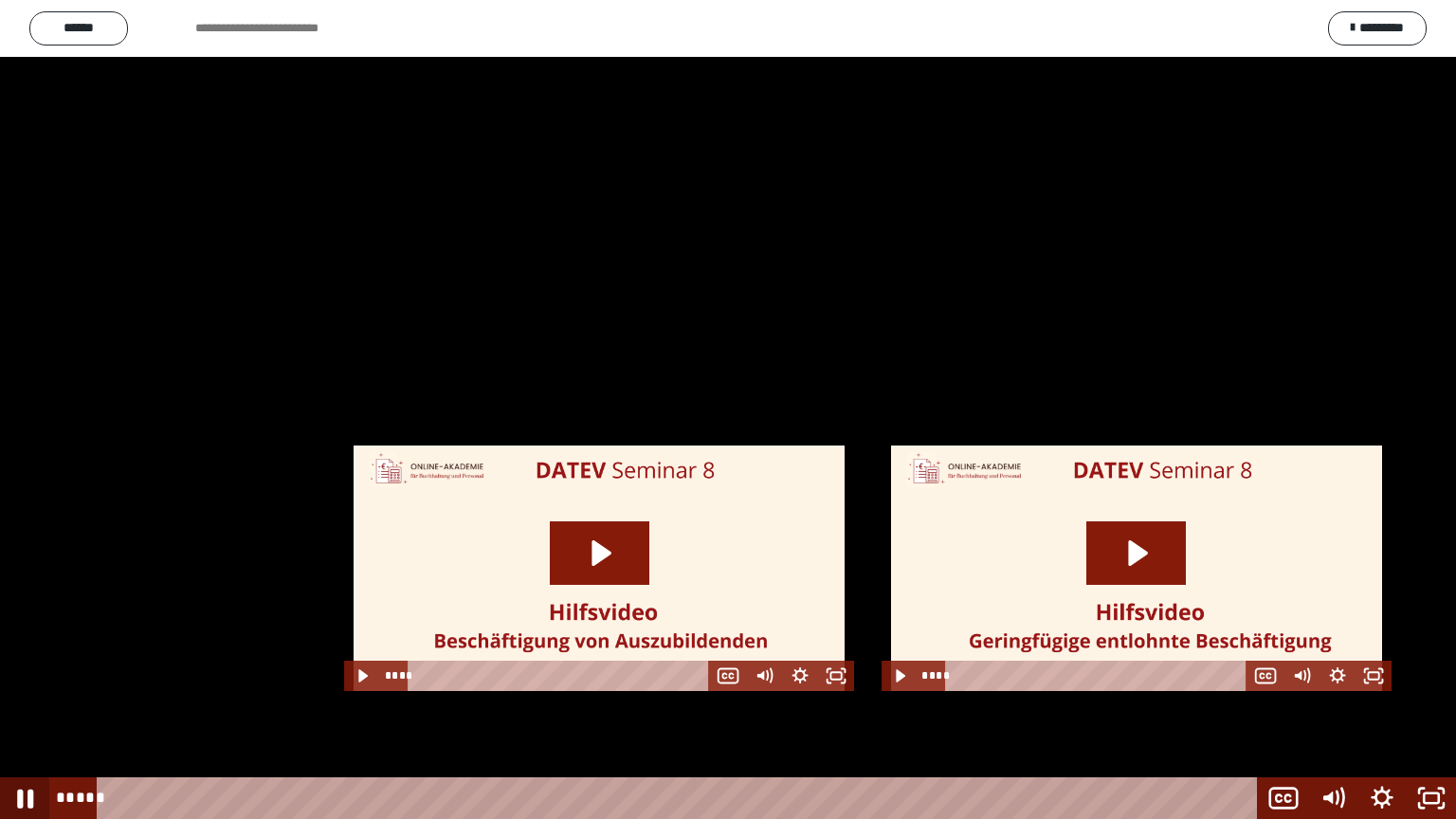click 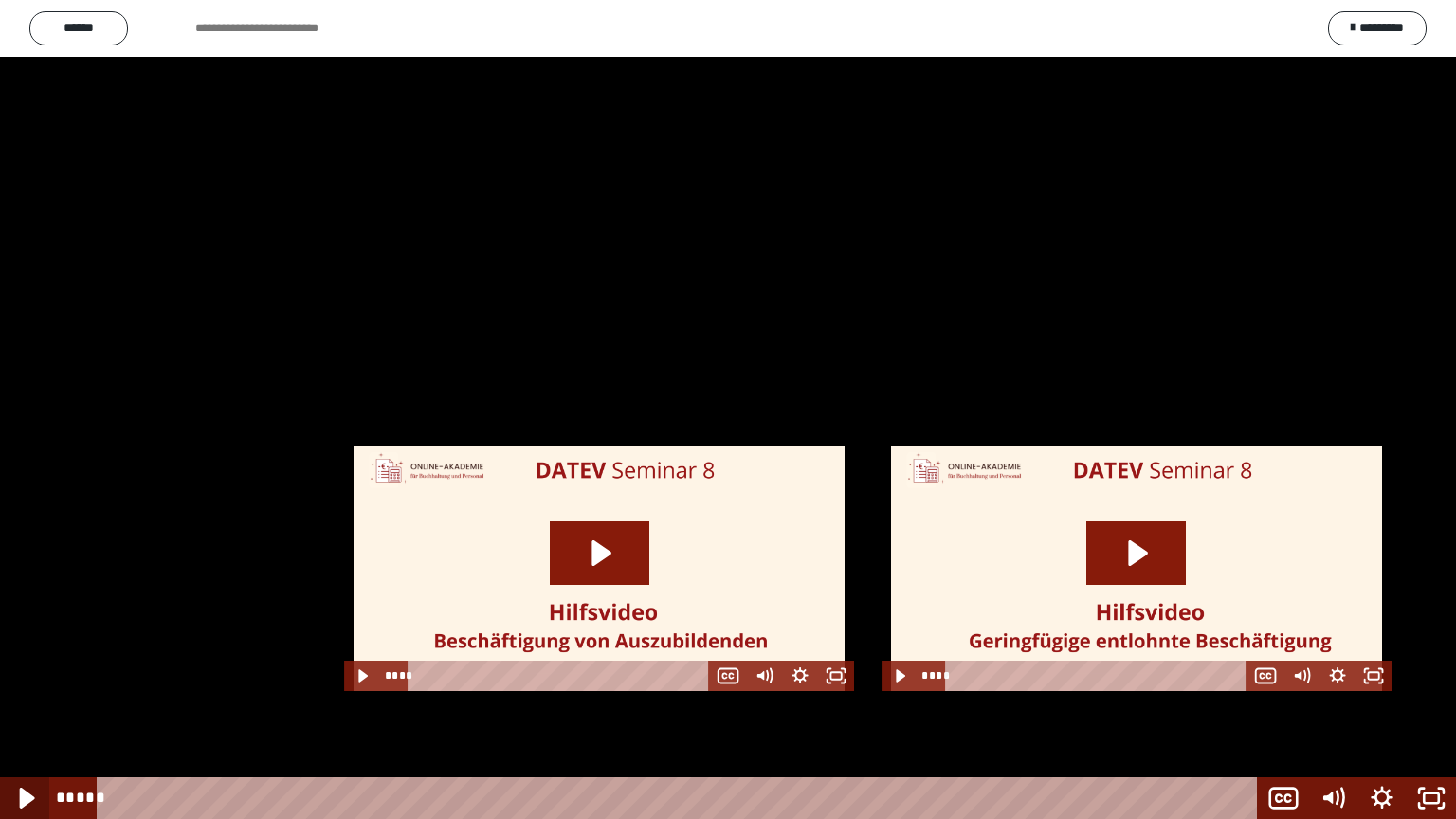 click 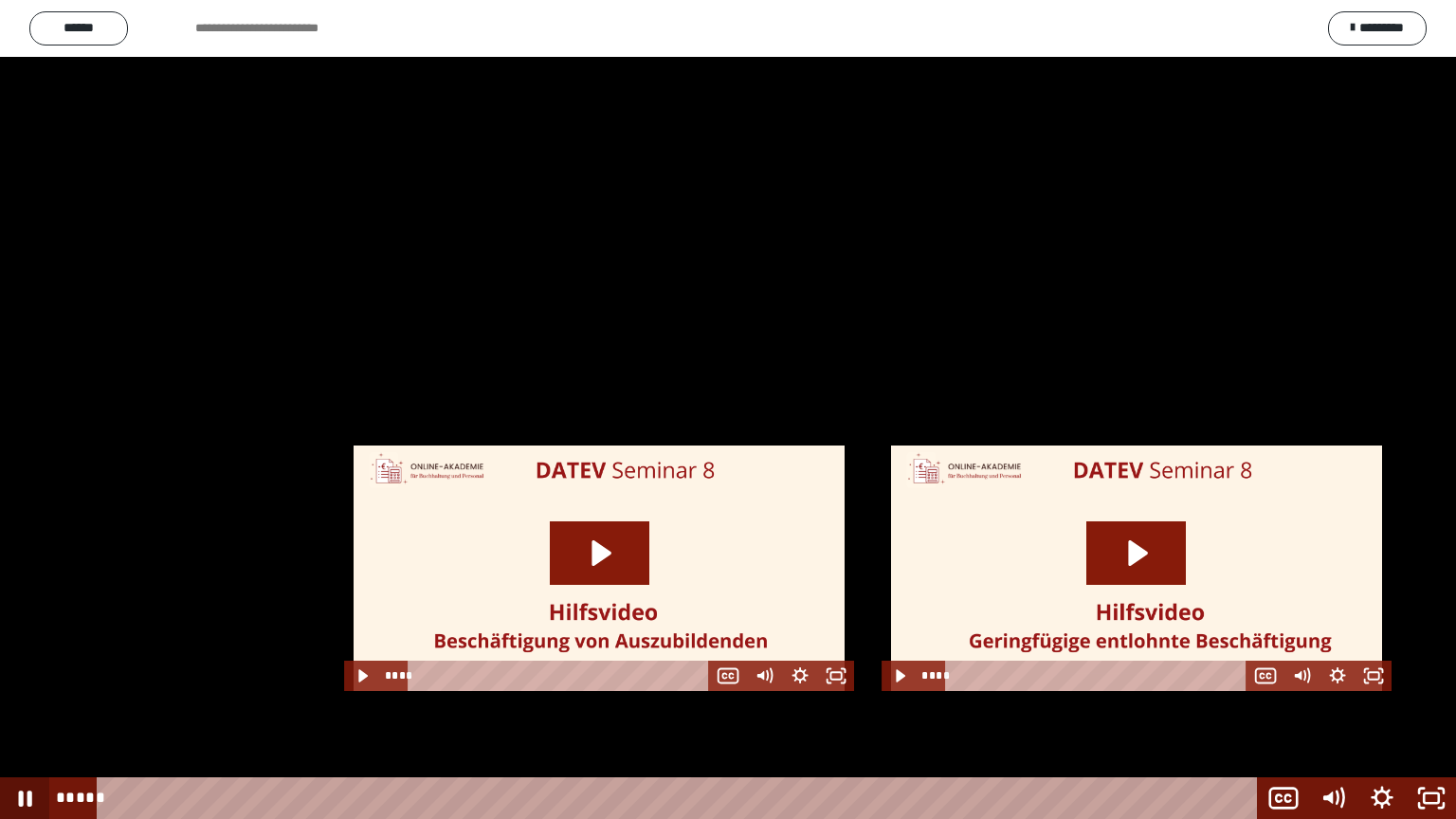click 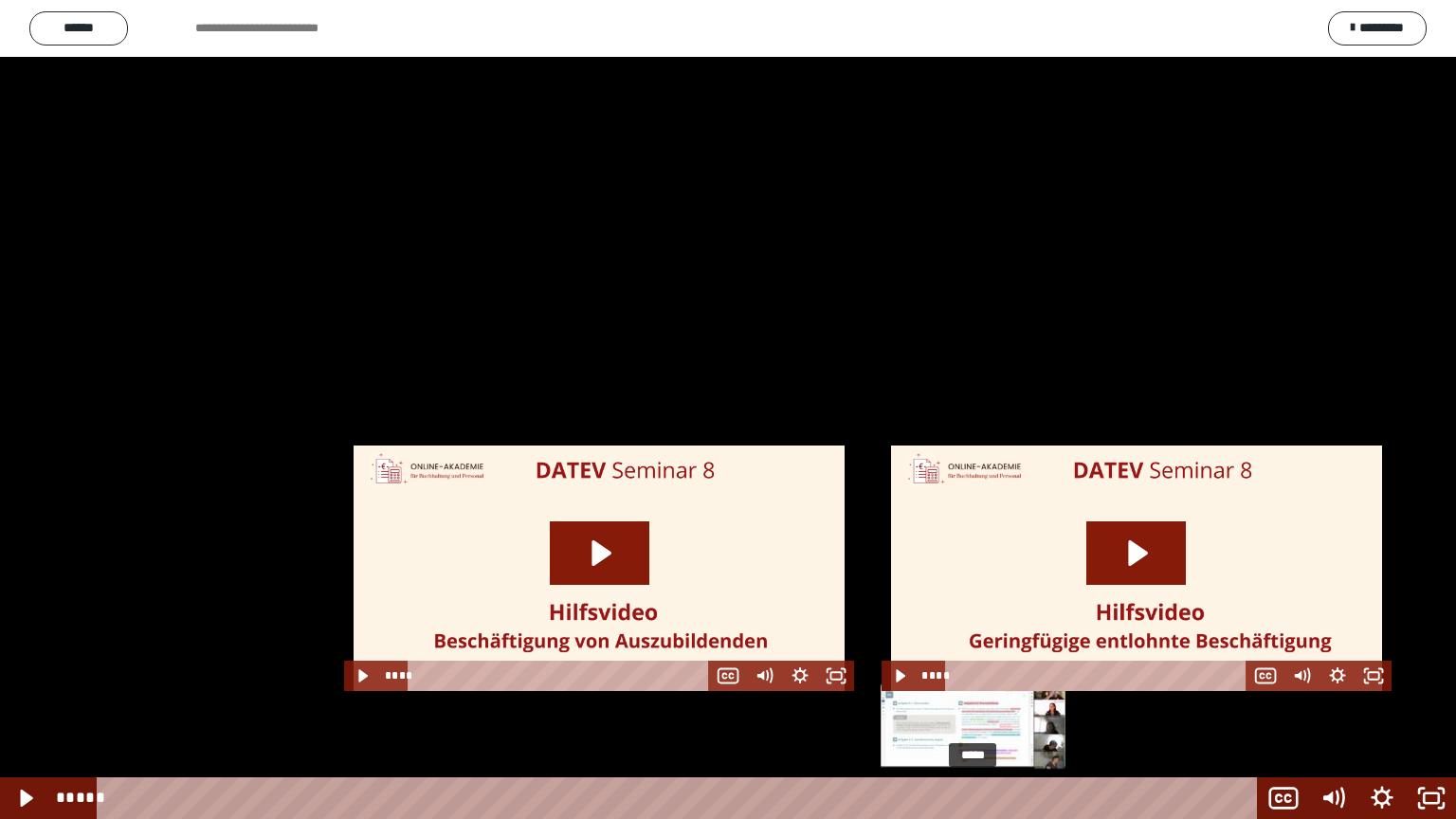 click at bounding box center (981, 798) 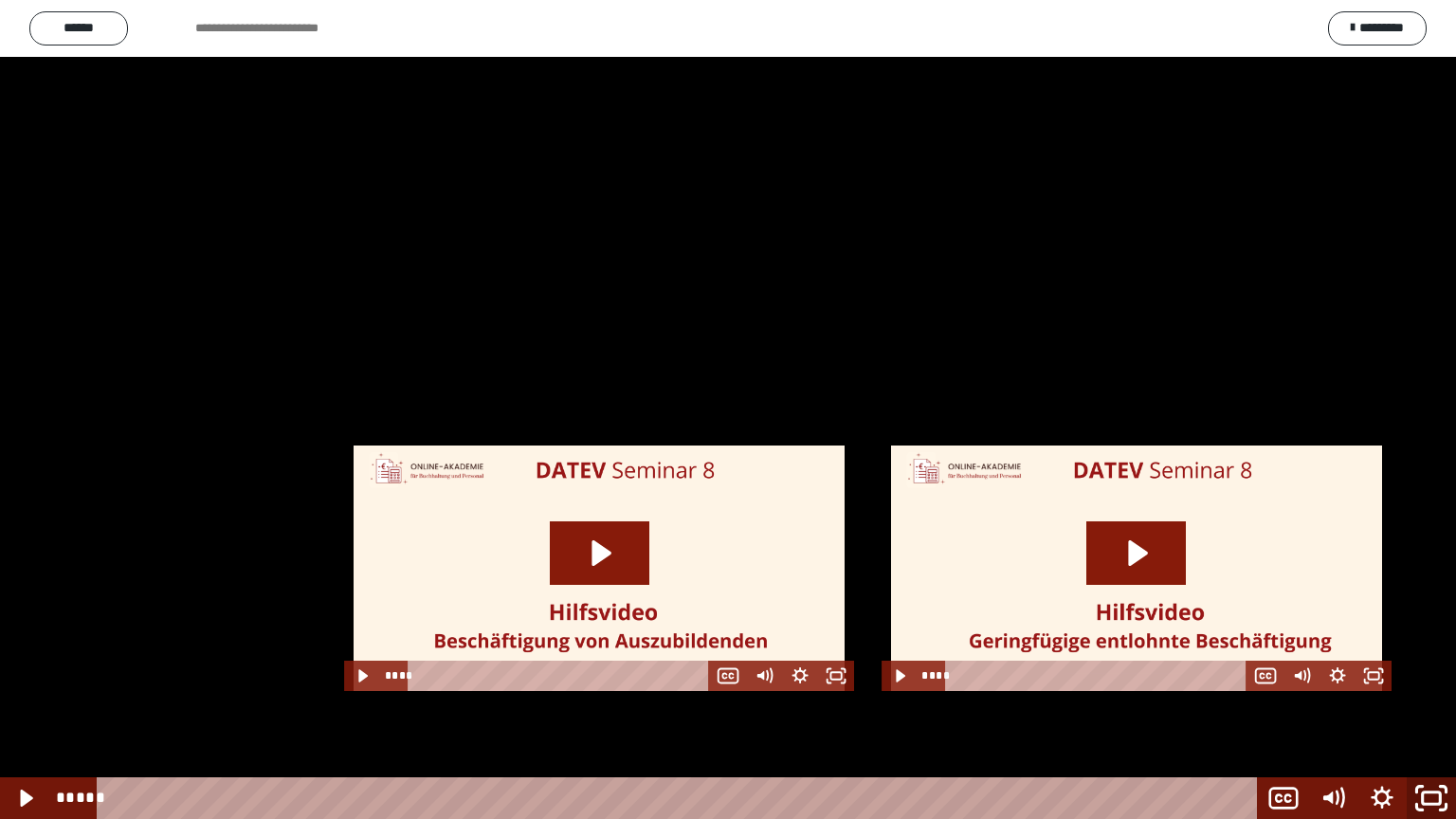 click 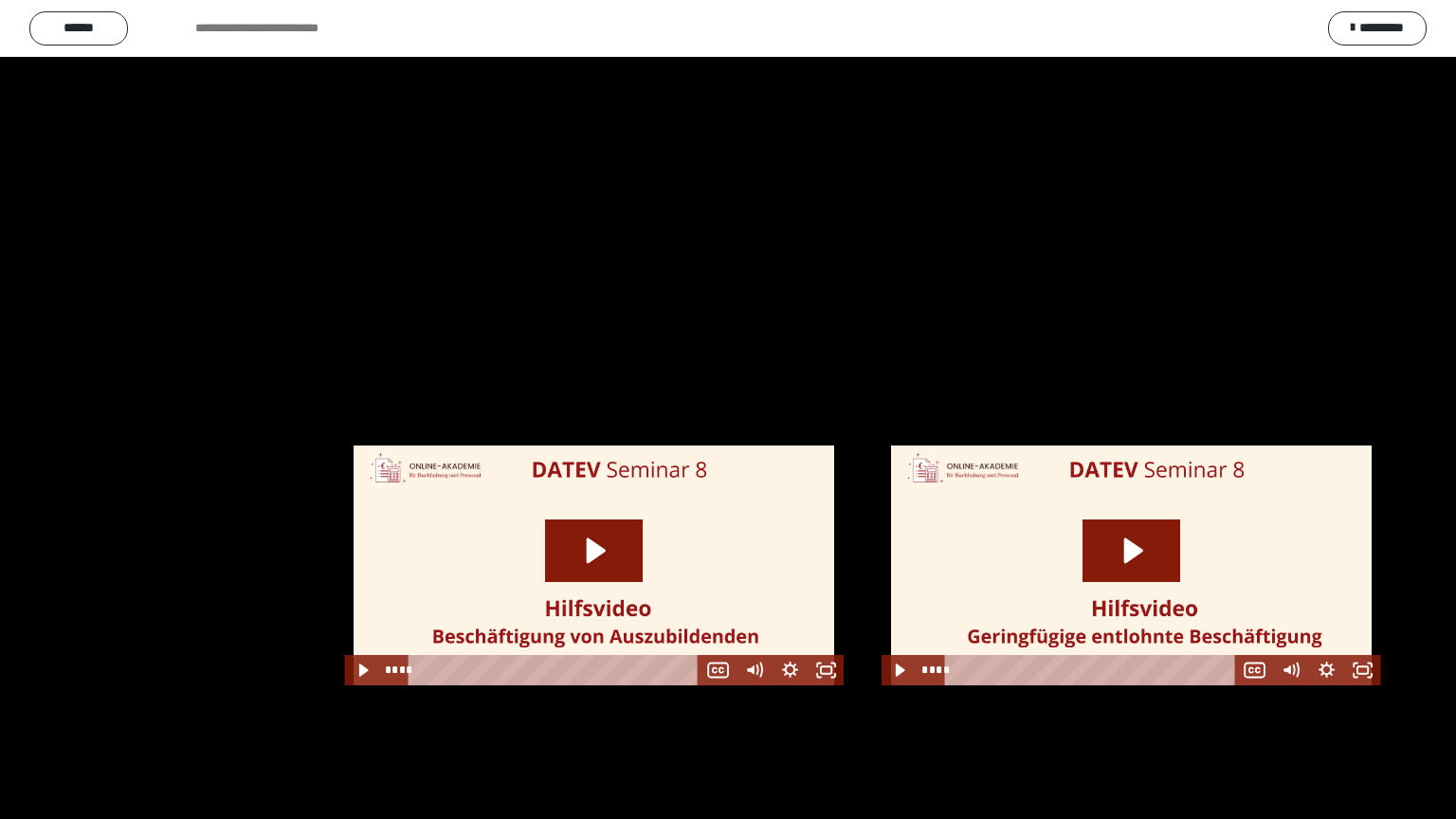 scroll, scrollTop: 2412, scrollLeft: 0, axis: vertical 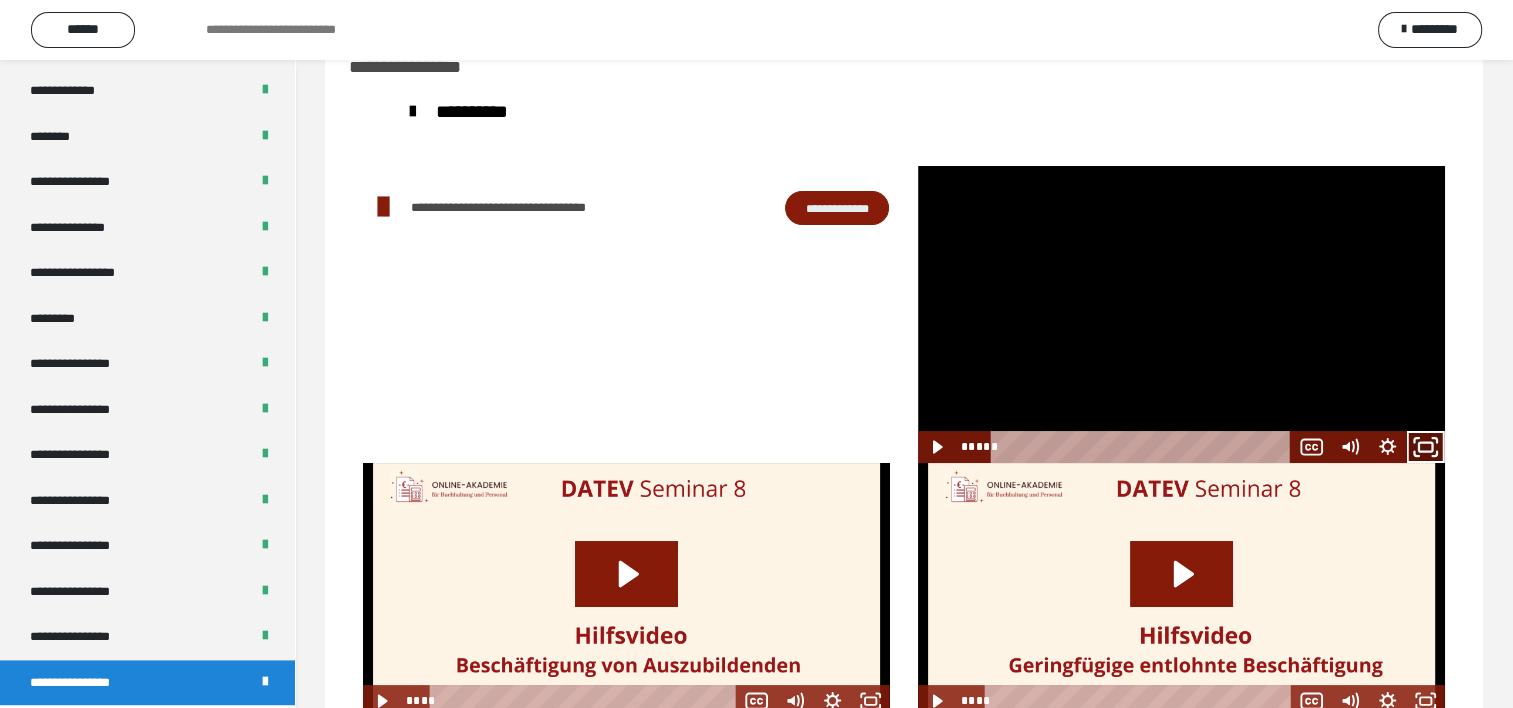 drag, startPoint x: 1430, startPoint y: 442, endPoint x: 1432, endPoint y: 545, distance: 103.01942 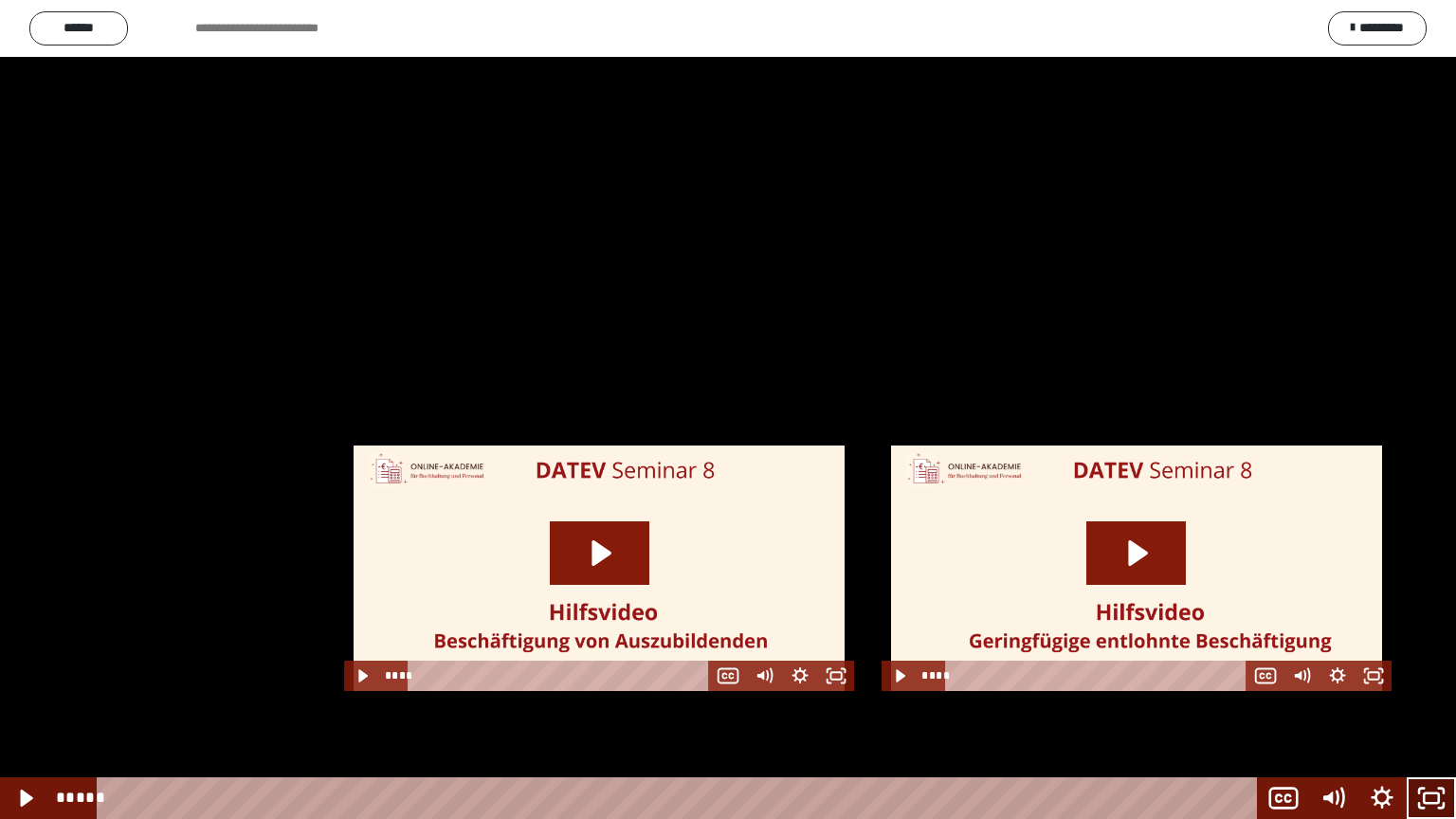 click 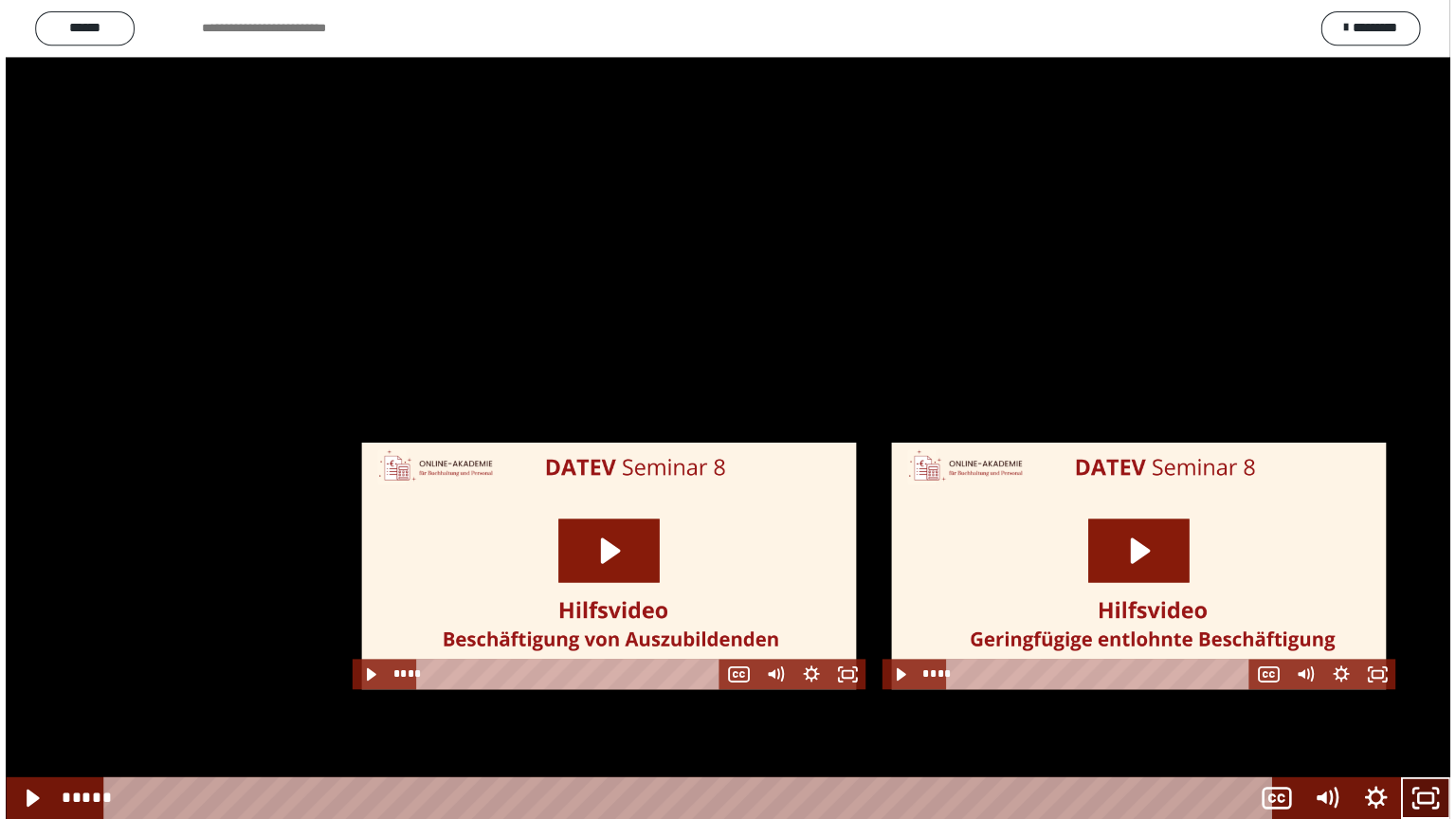 scroll, scrollTop: 2412, scrollLeft: 0, axis: vertical 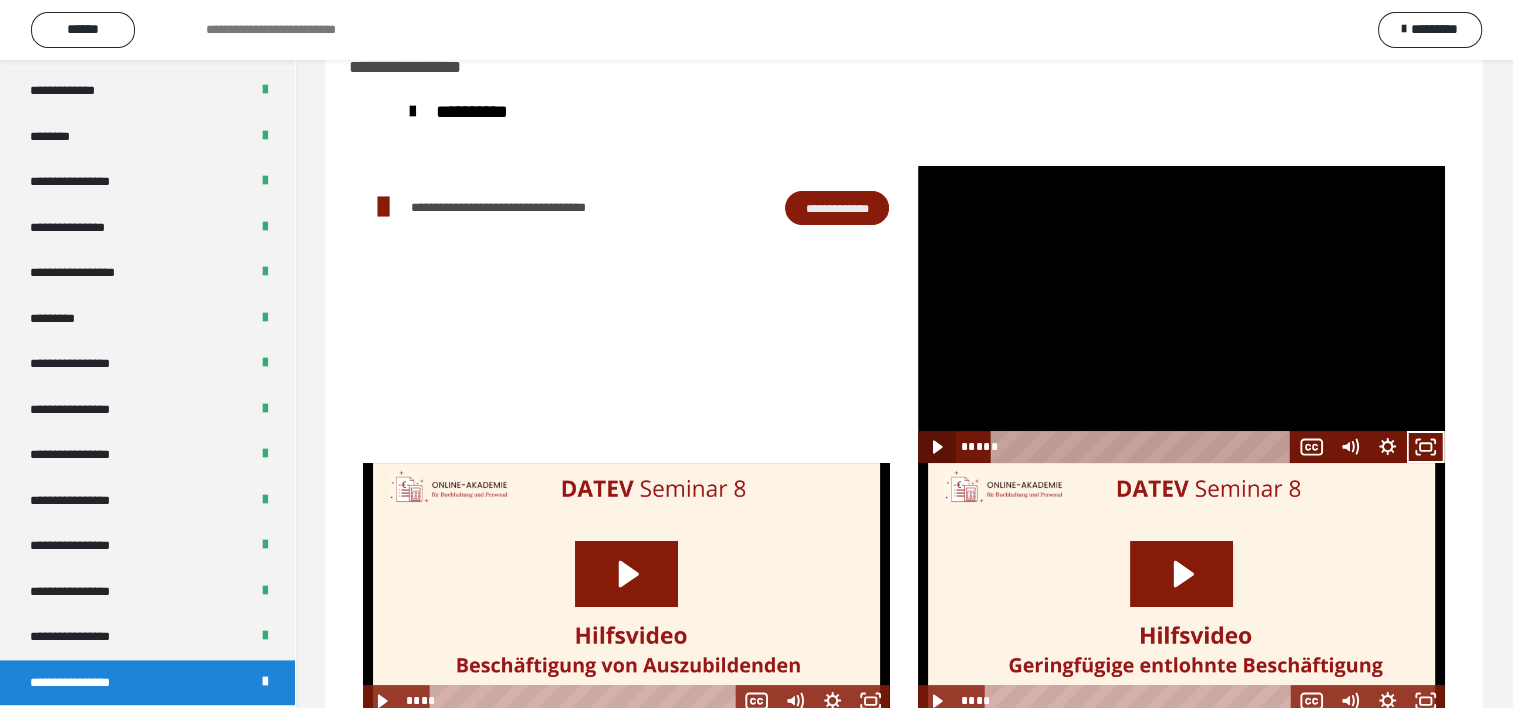 click 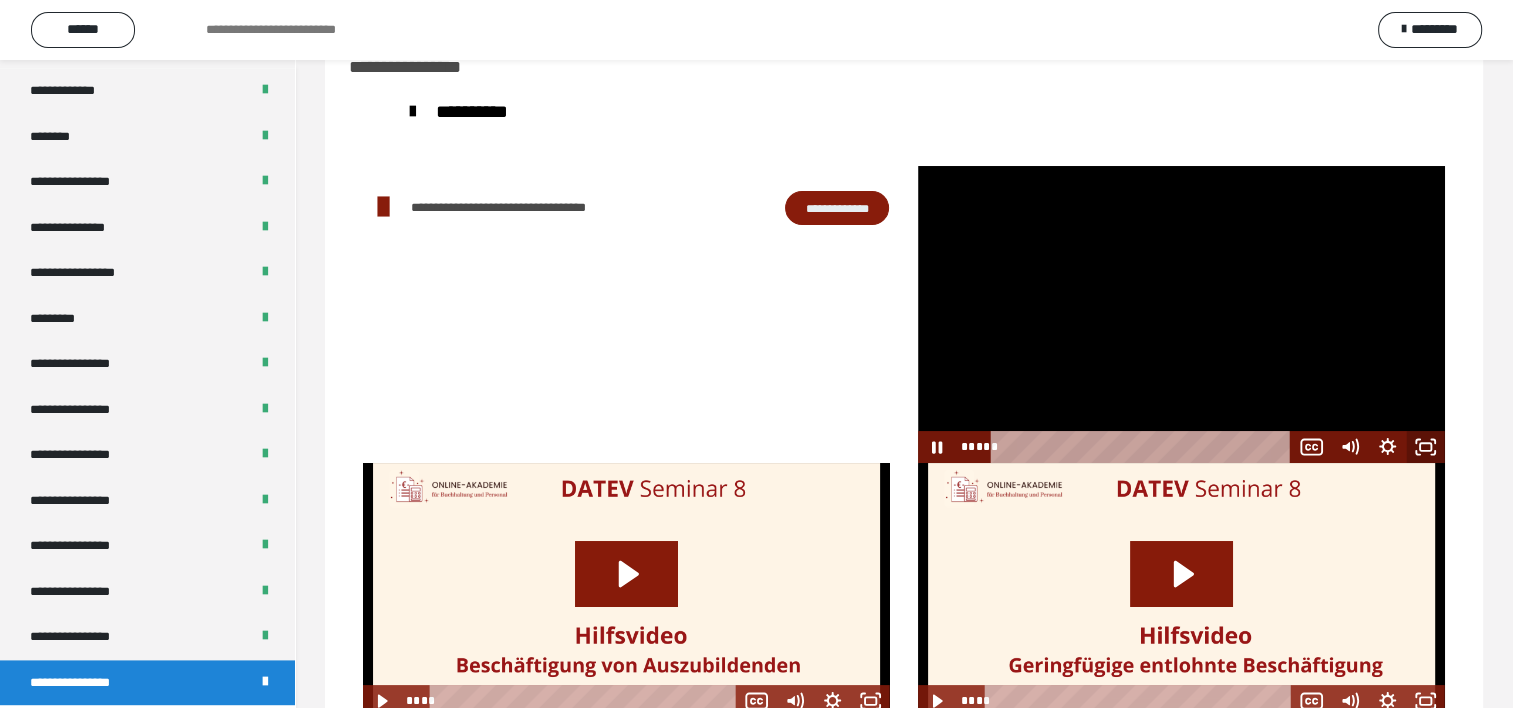 click 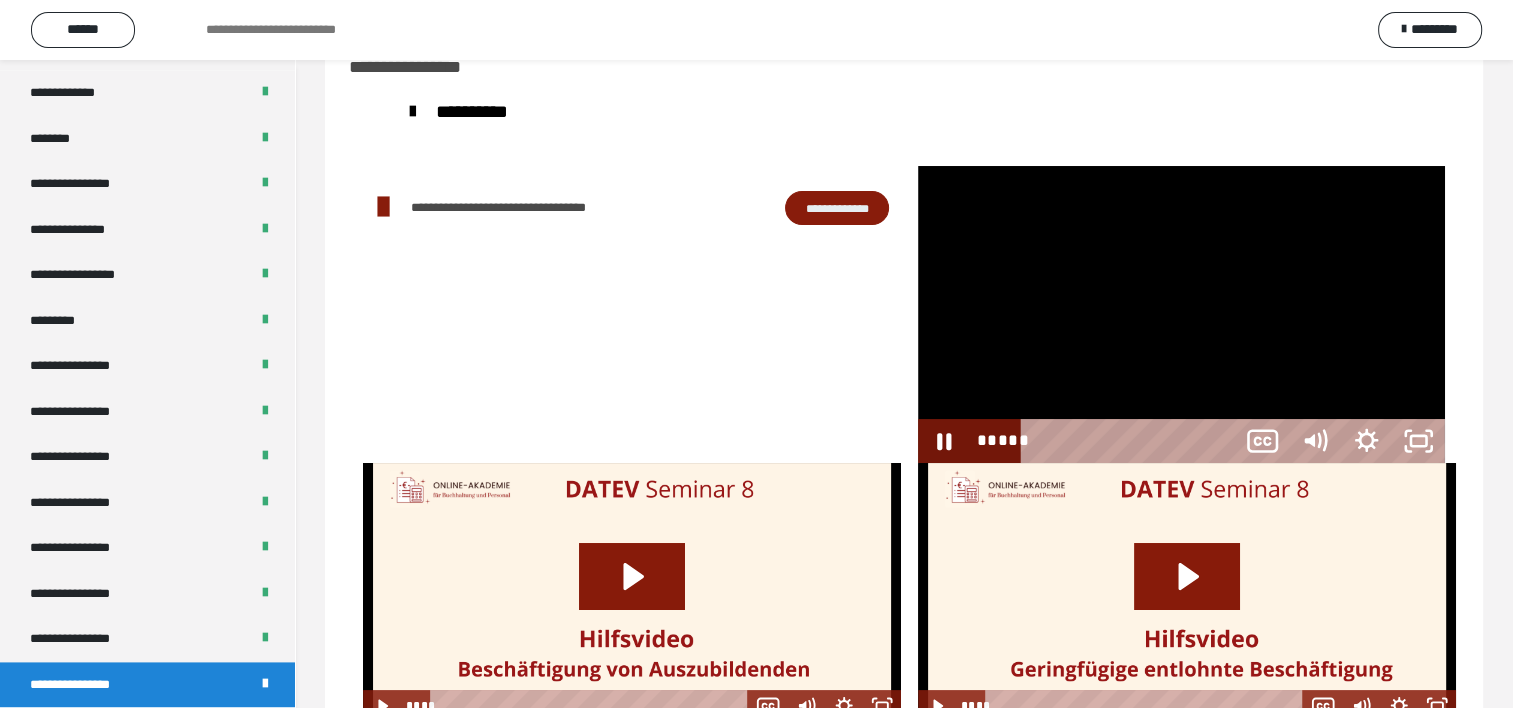 scroll, scrollTop: 2388, scrollLeft: 0, axis: vertical 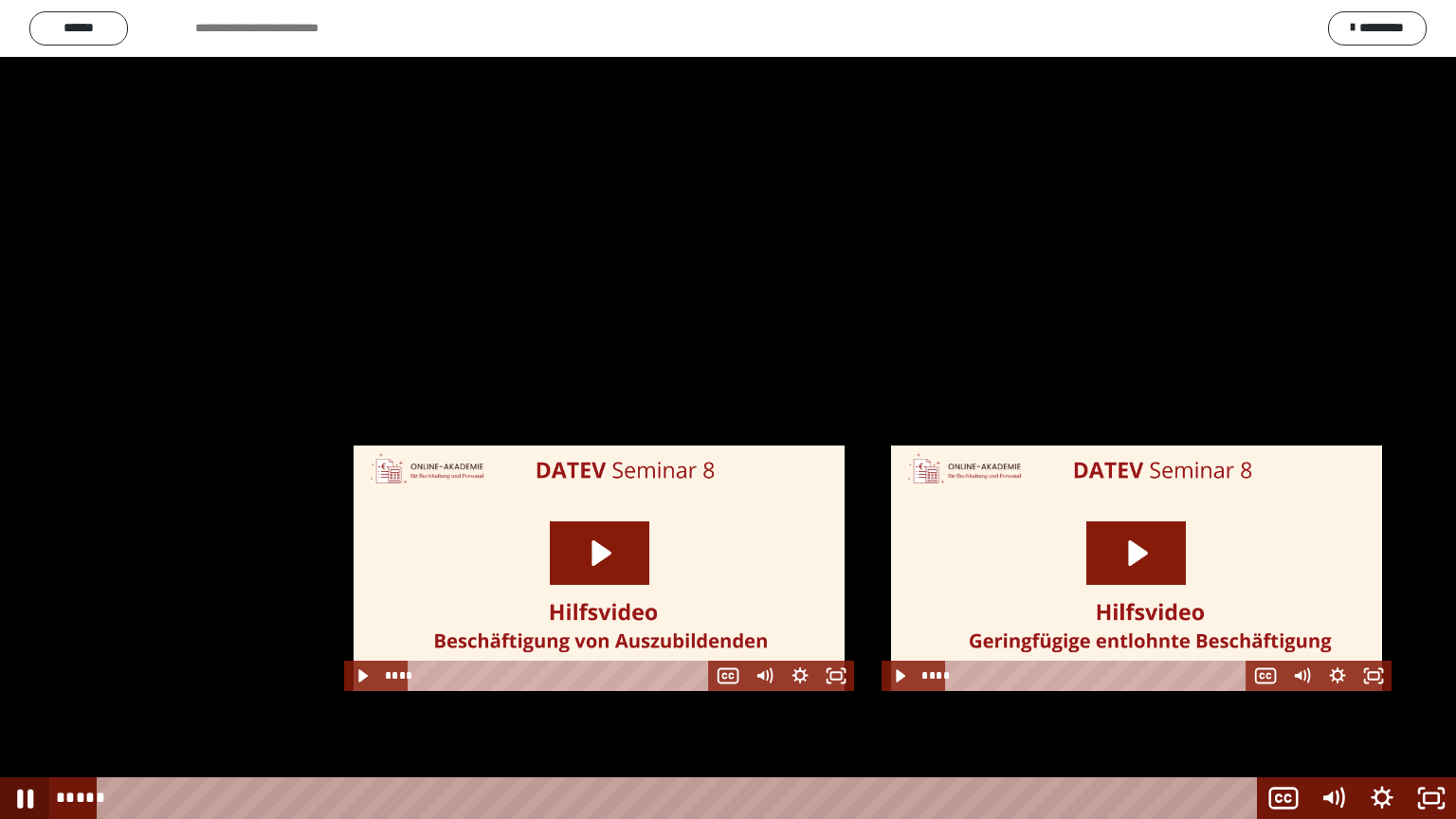 click 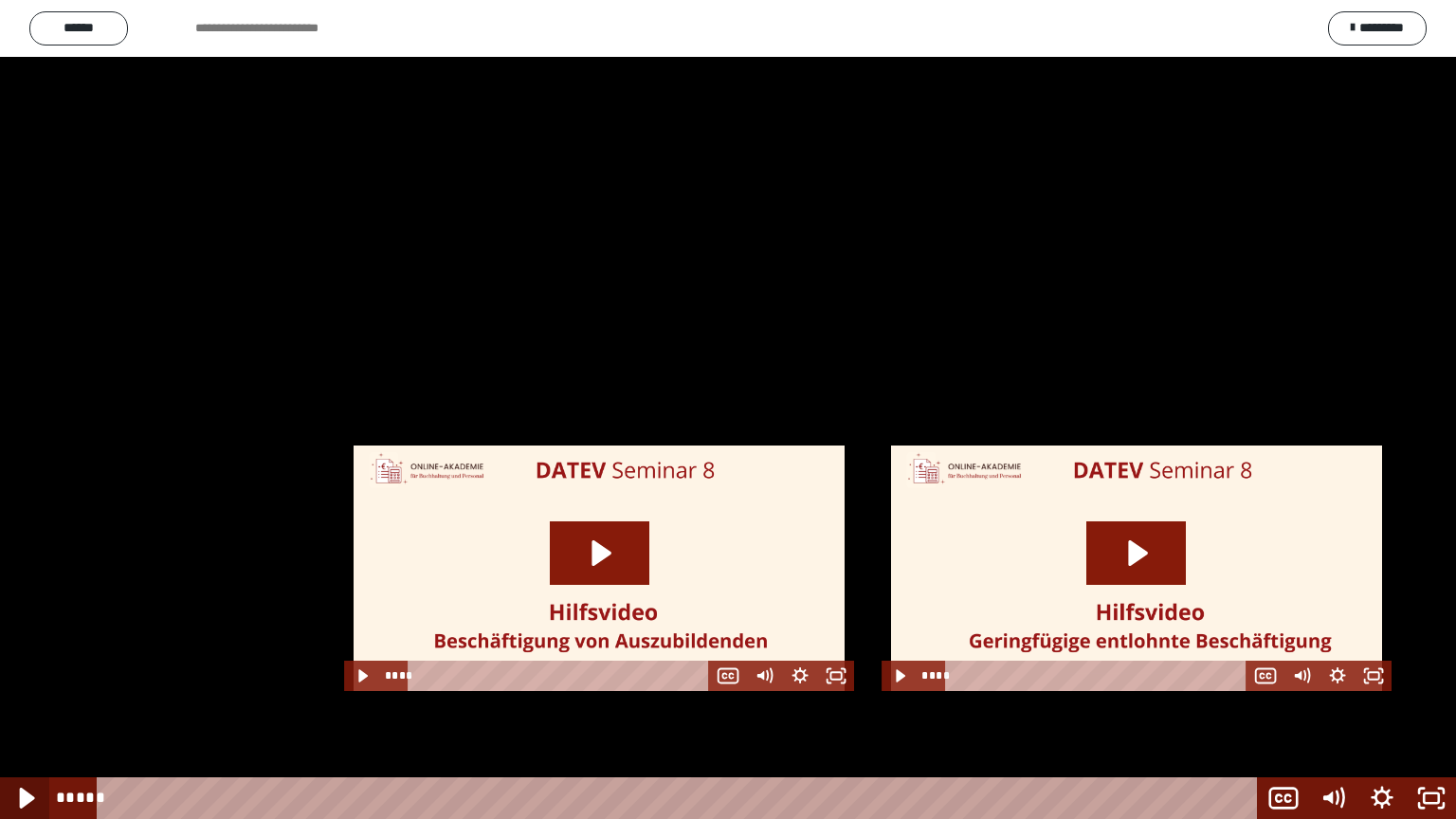 click 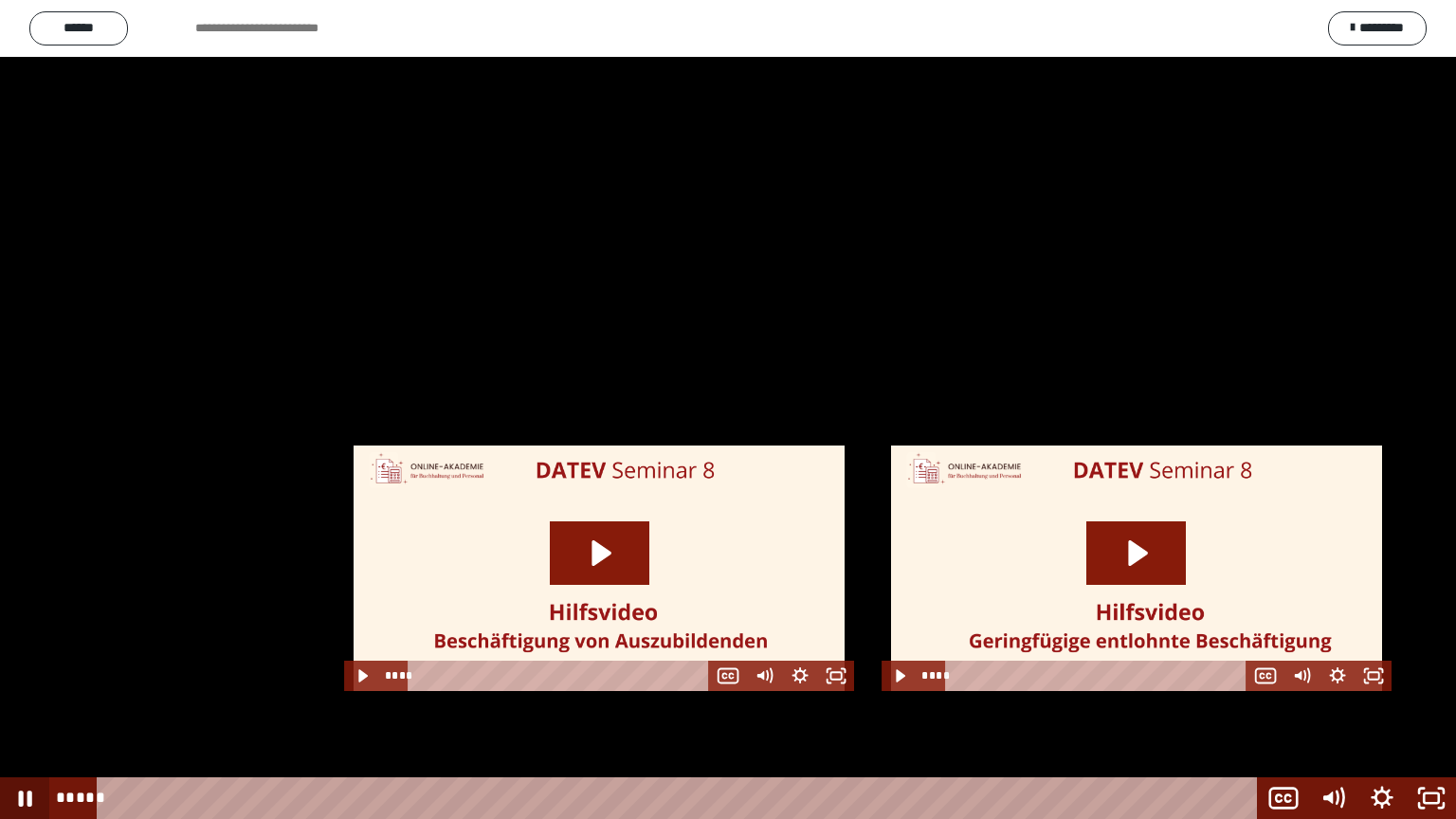 click 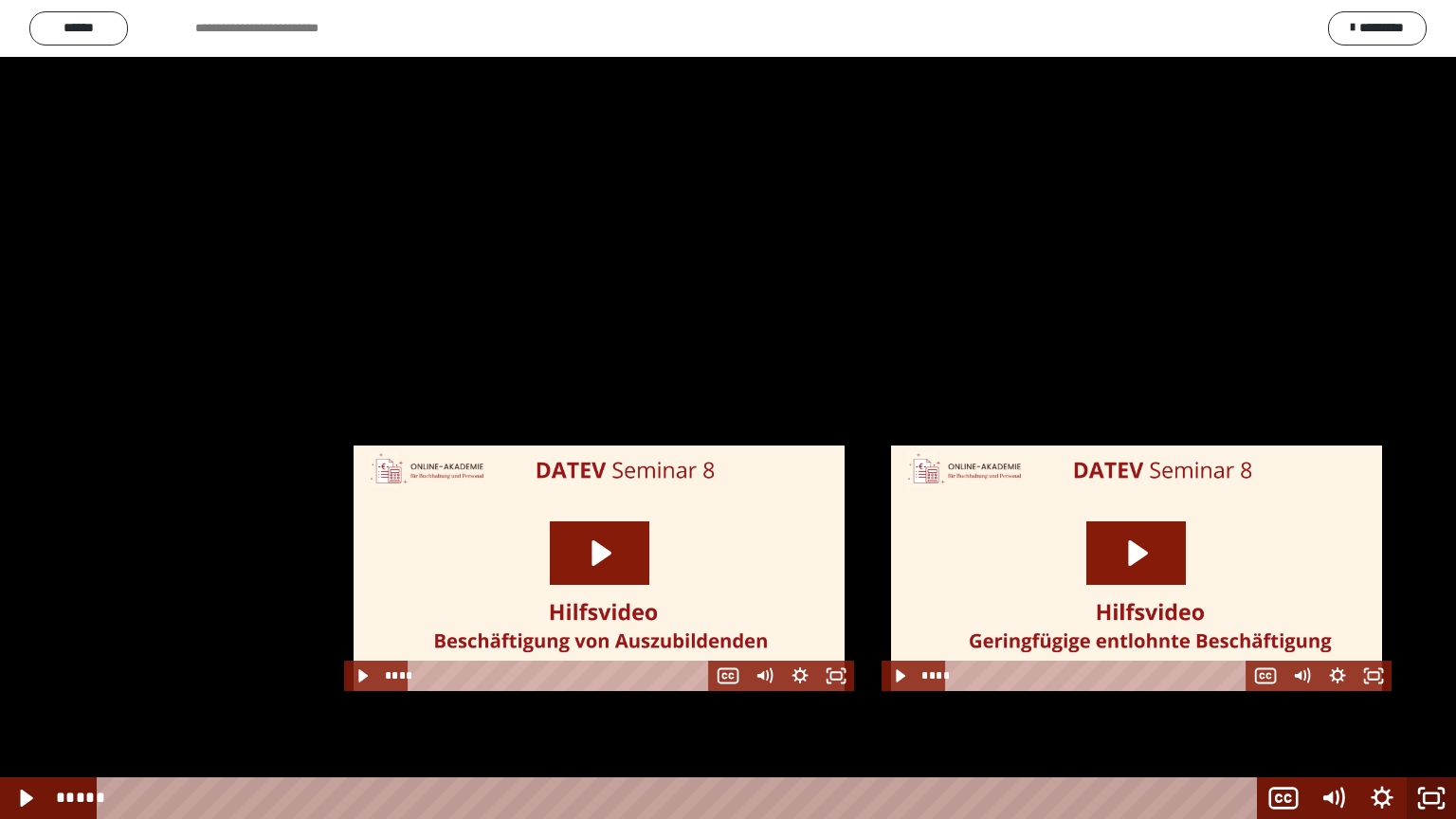 click 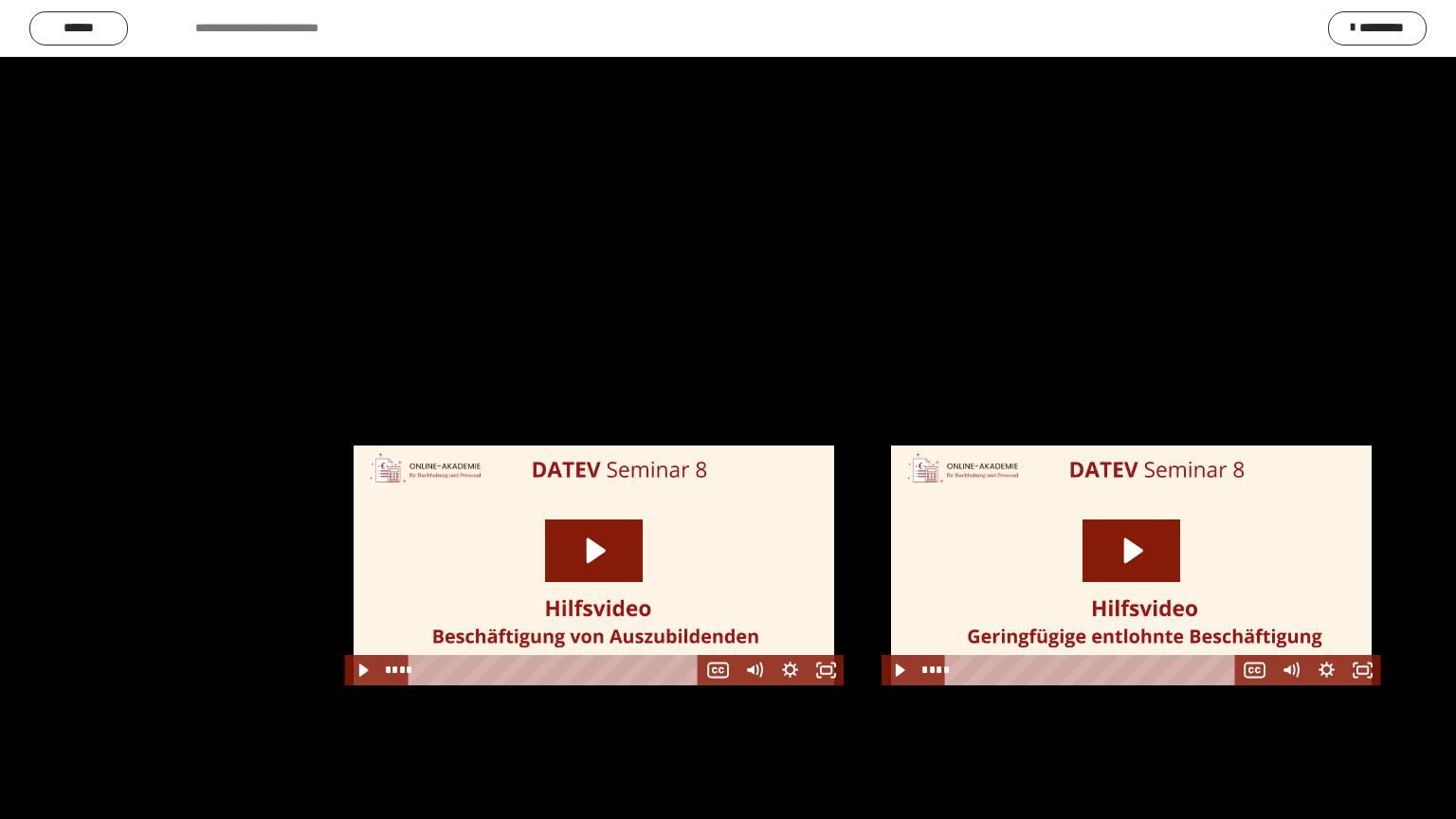 scroll, scrollTop: 2412, scrollLeft: 0, axis: vertical 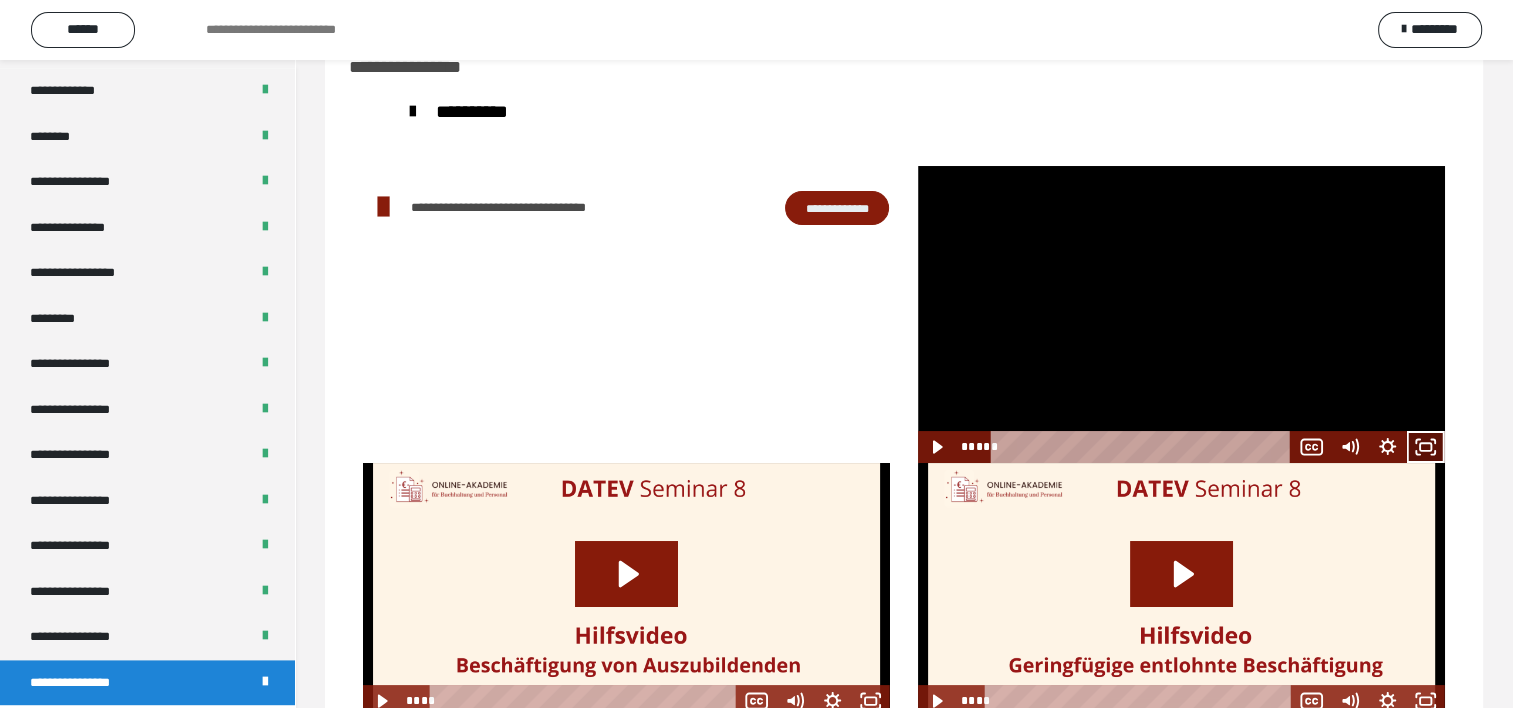 click 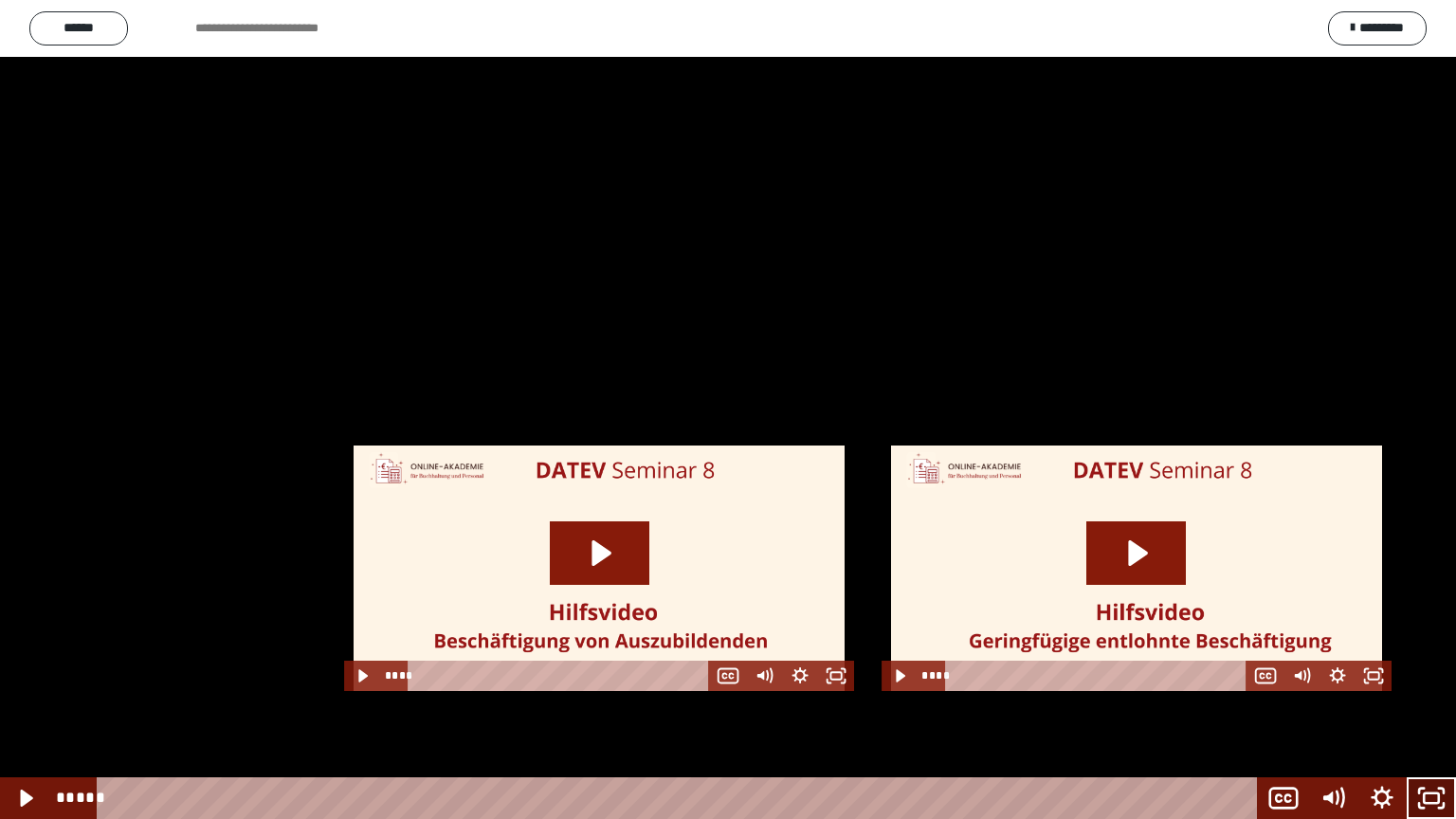 click 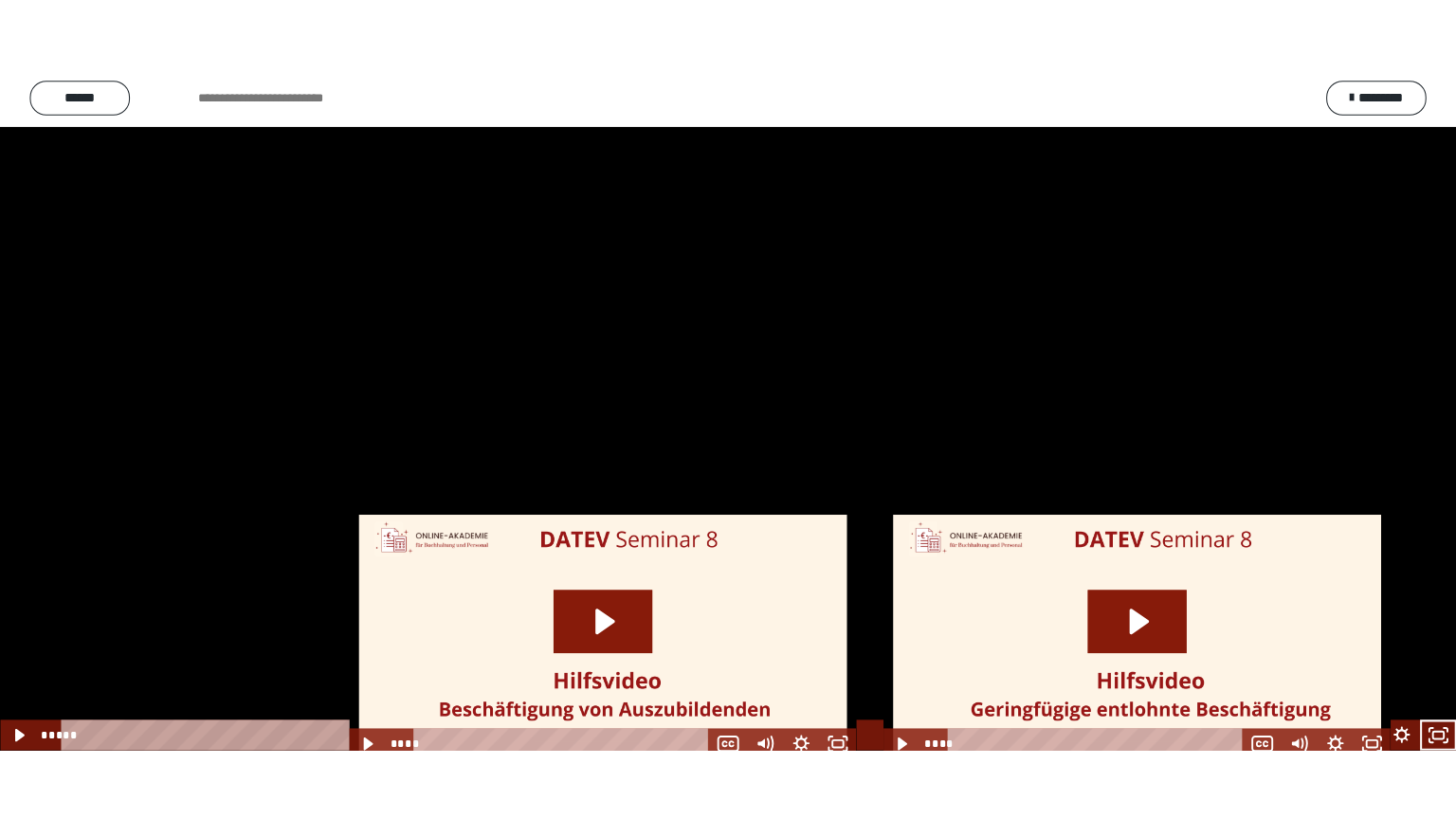 scroll, scrollTop: 2412, scrollLeft: 0, axis: vertical 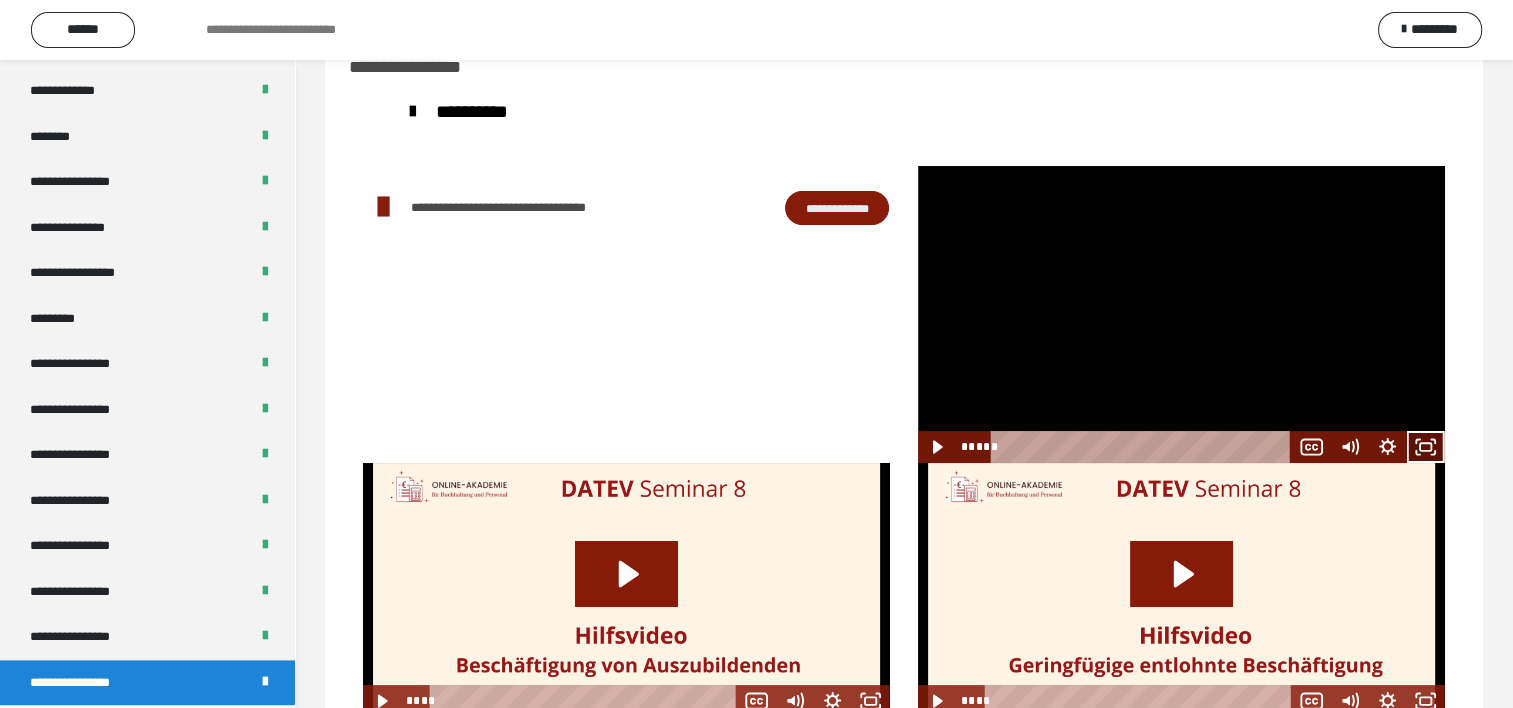 drag, startPoint x: 1431, startPoint y: 444, endPoint x: 1433, endPoint y: 548, distance: 104.019226 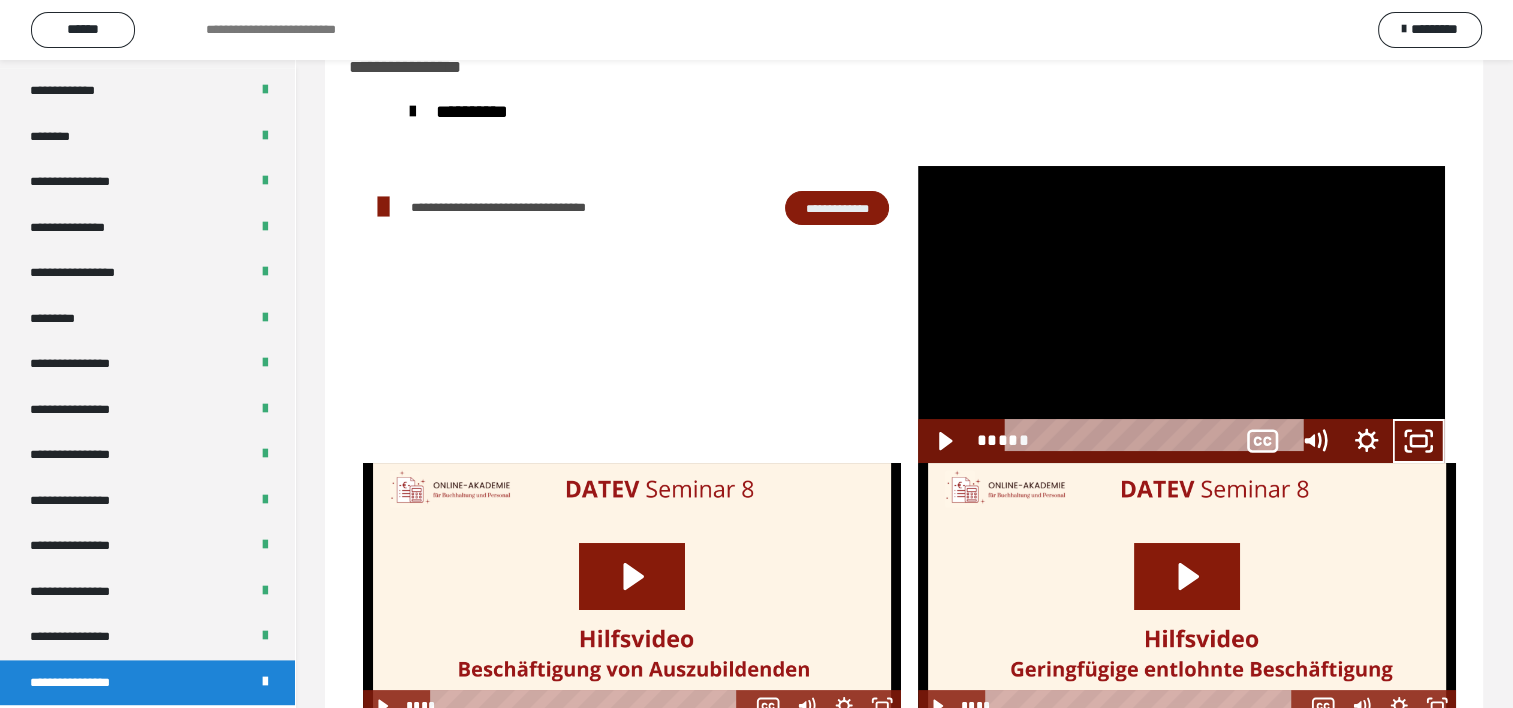 scroll, scrollTop: 2388, scrollLeft: 0, axis: vertical 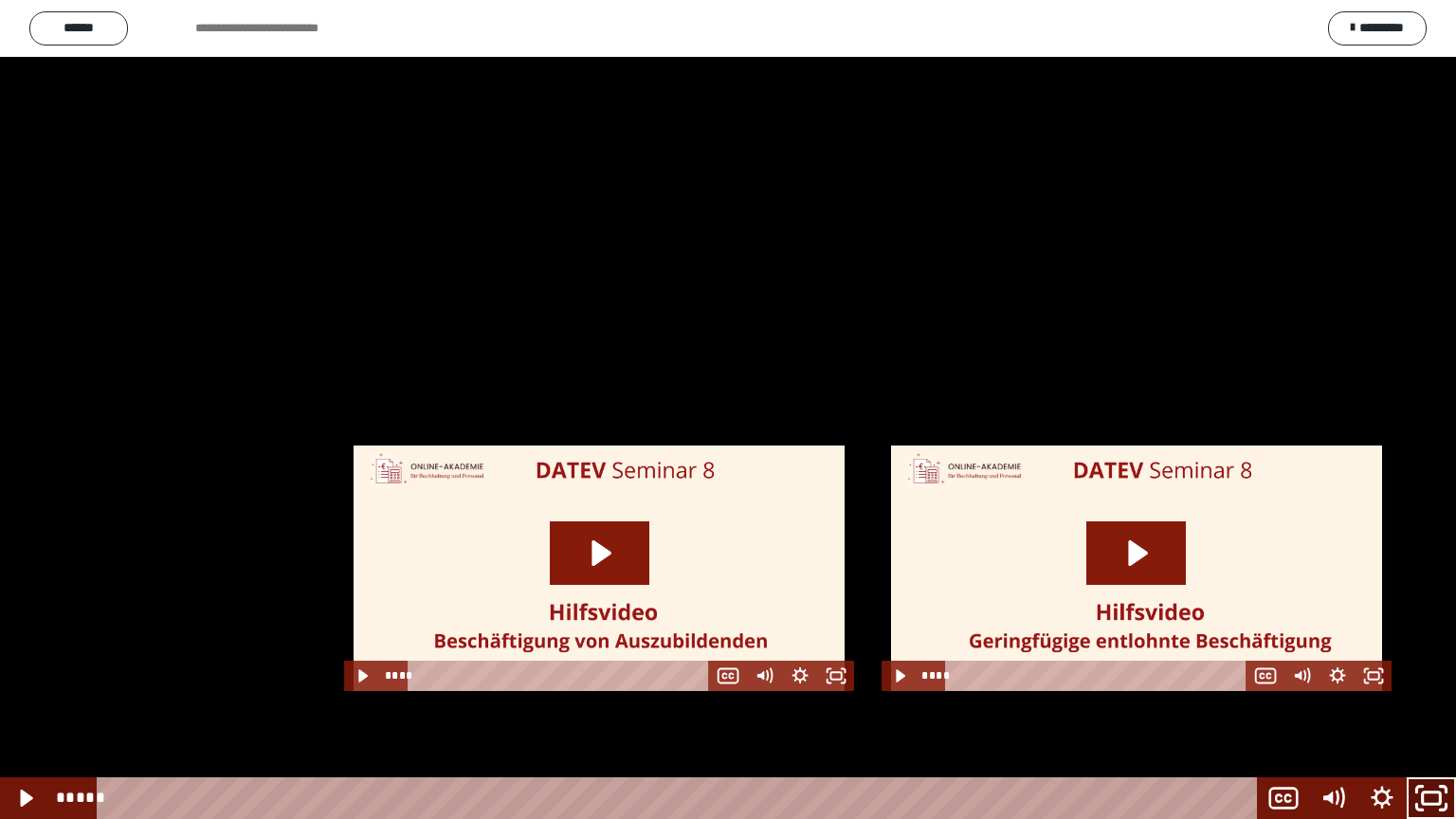 click 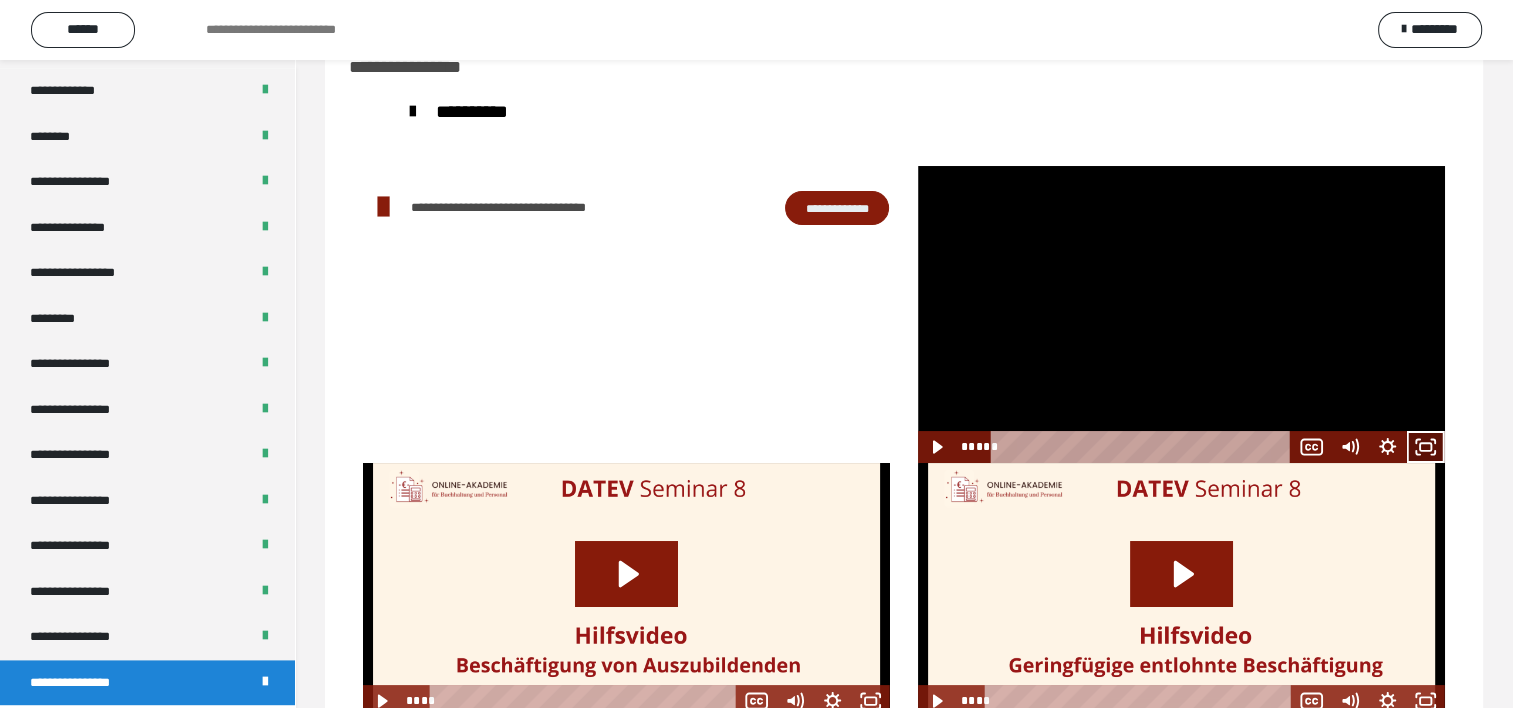 click 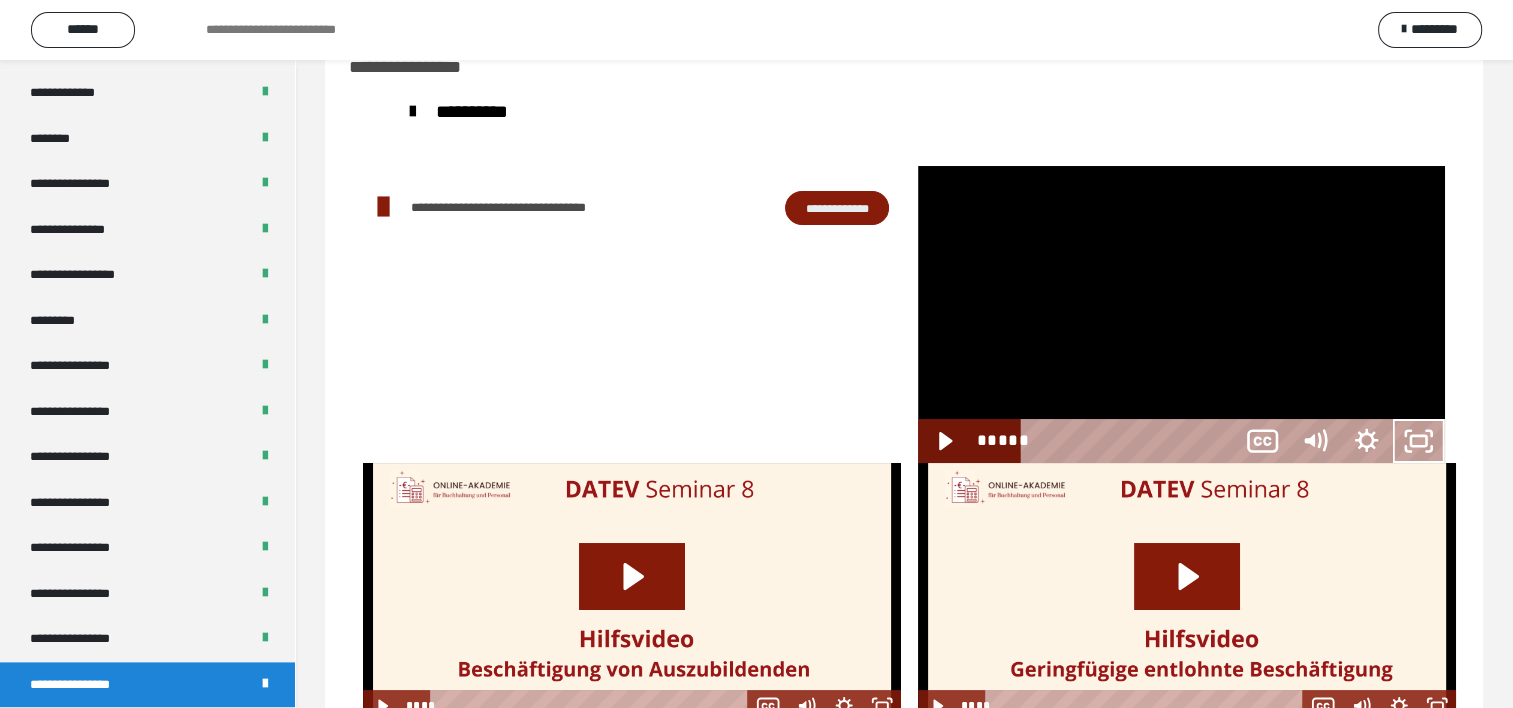 scroll, scrollTop: 2388, scrollLeft: 0, axis: vertical 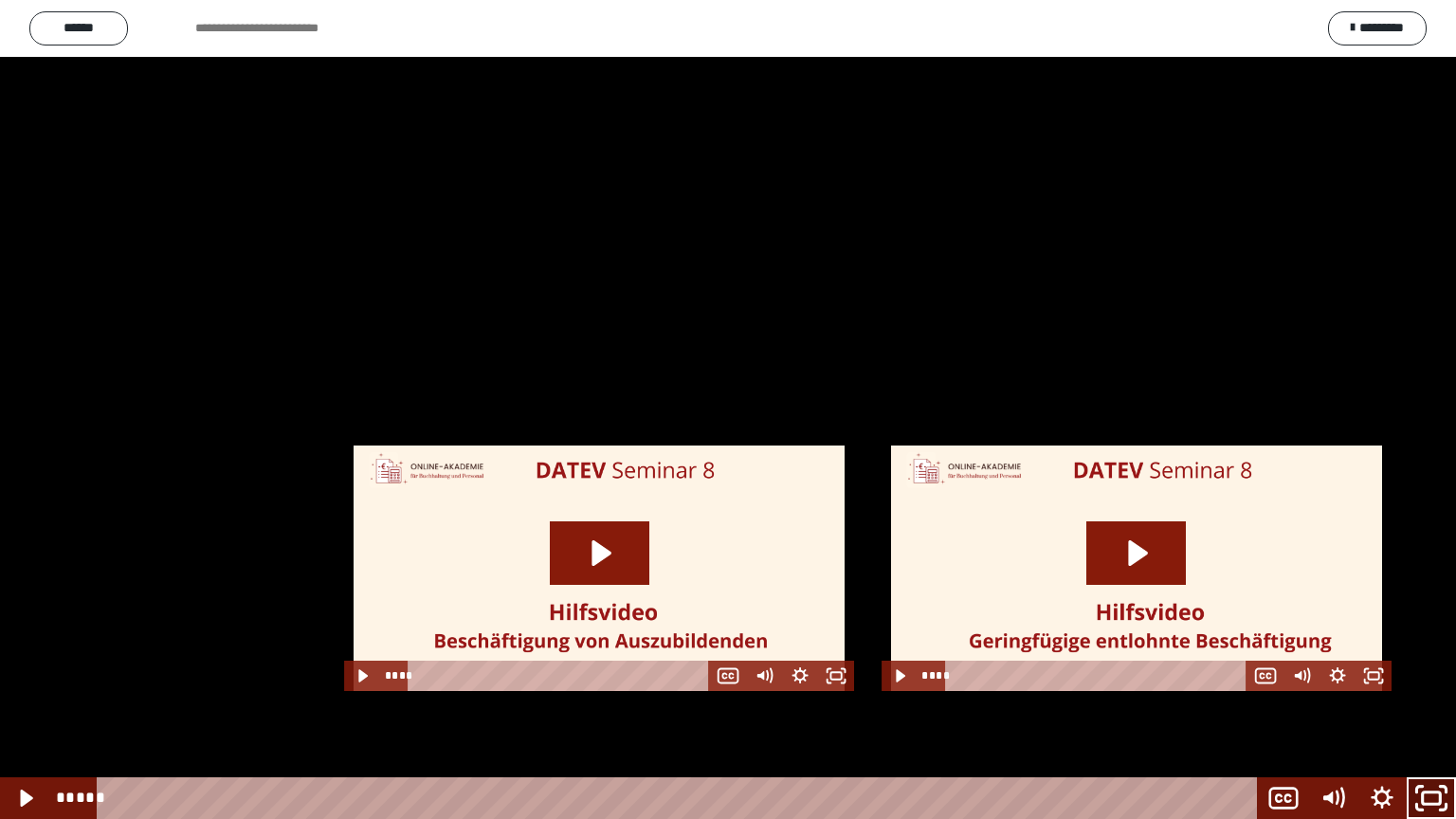 click 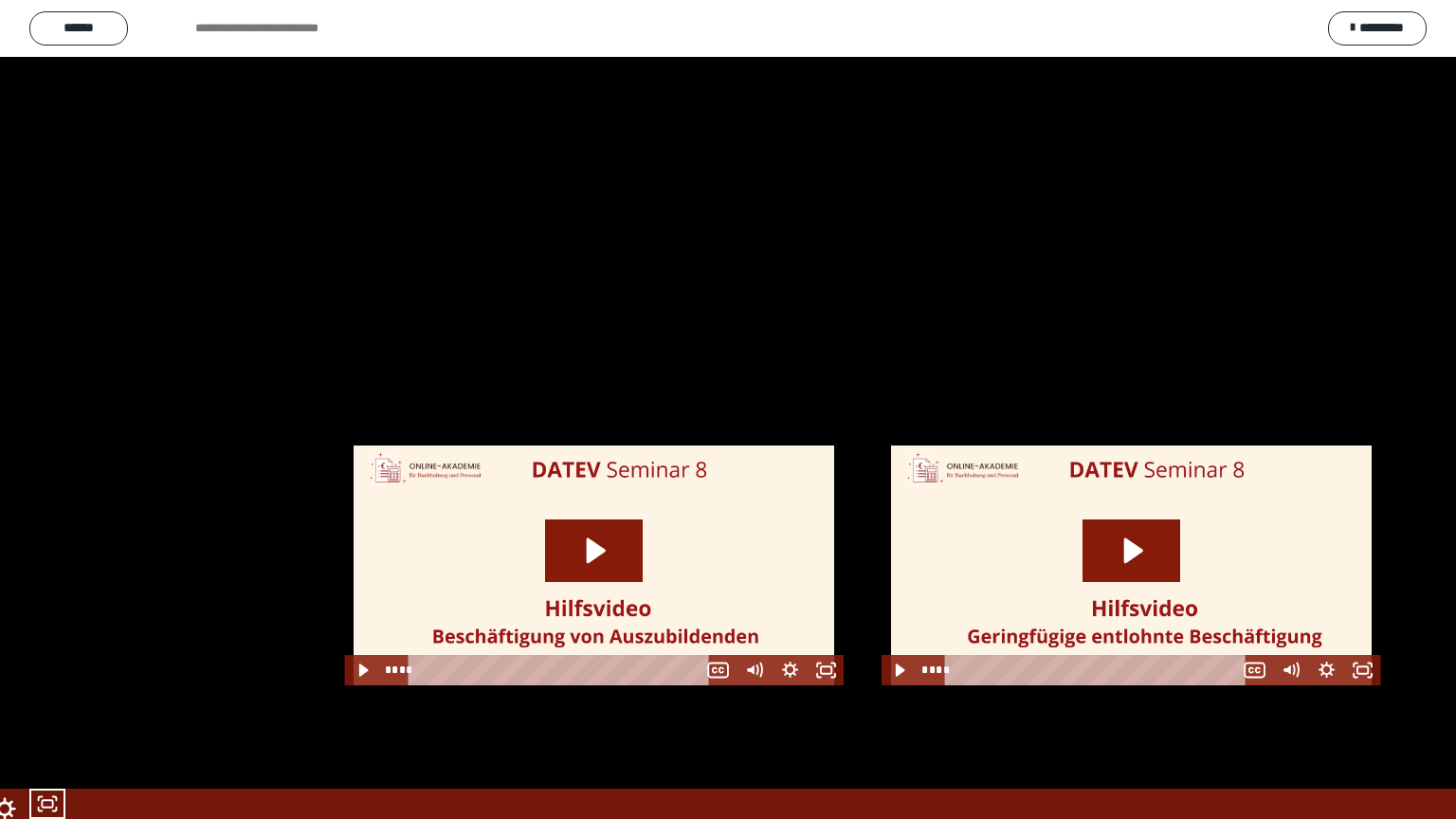 scroll, scrollTop: 2412, scrollLeft: 0, axis: vertical 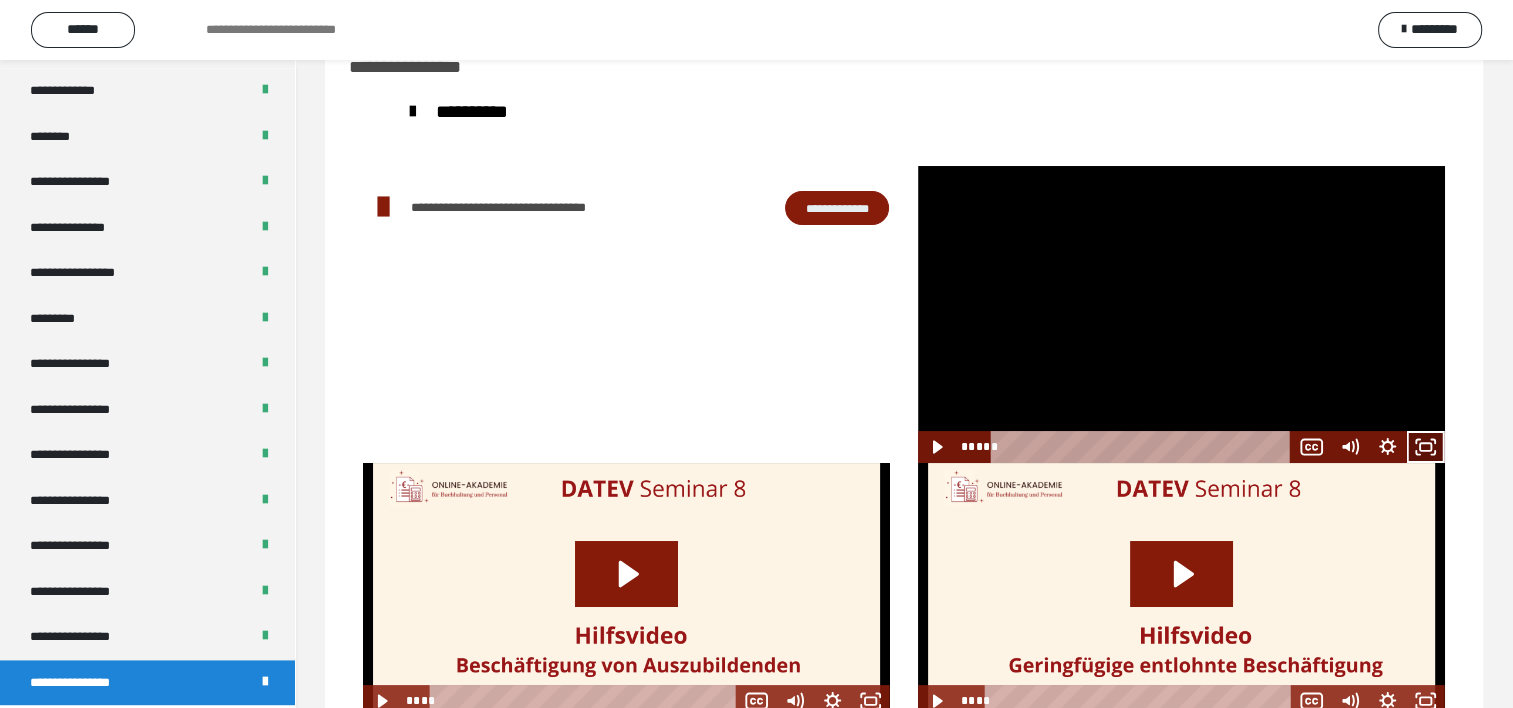 click 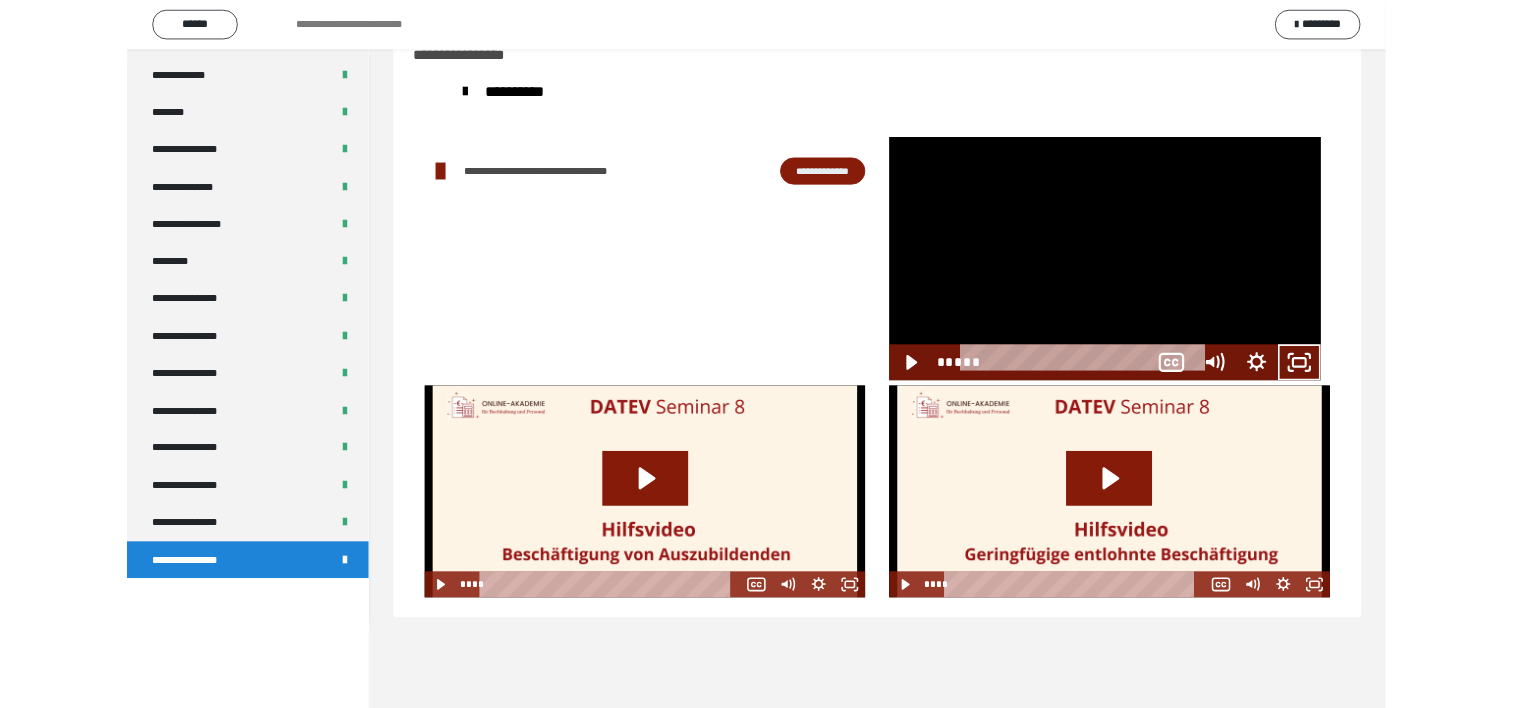scroll, scrollTop: 2388, scrollLeft: 0, axis: vertical 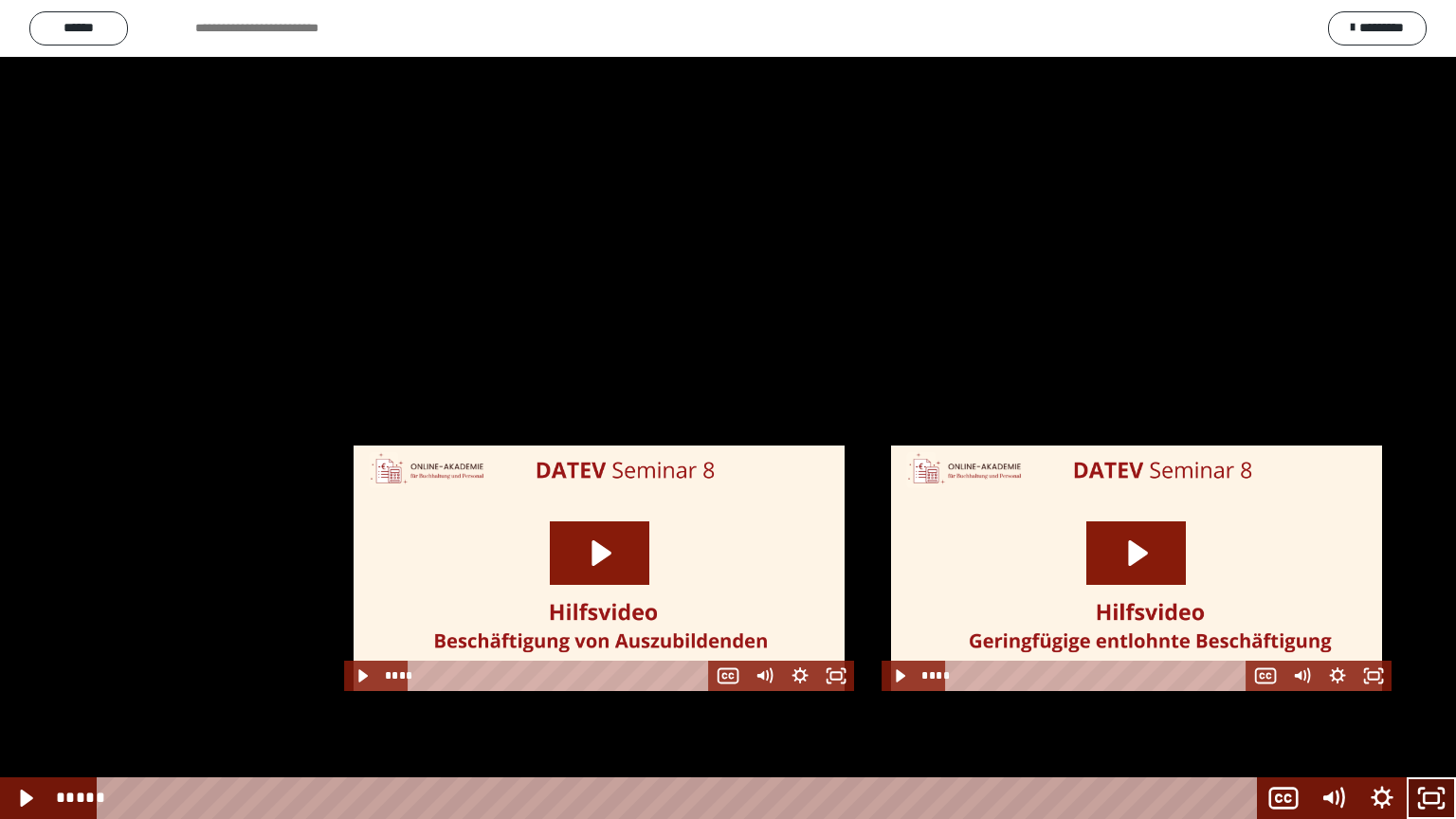 click 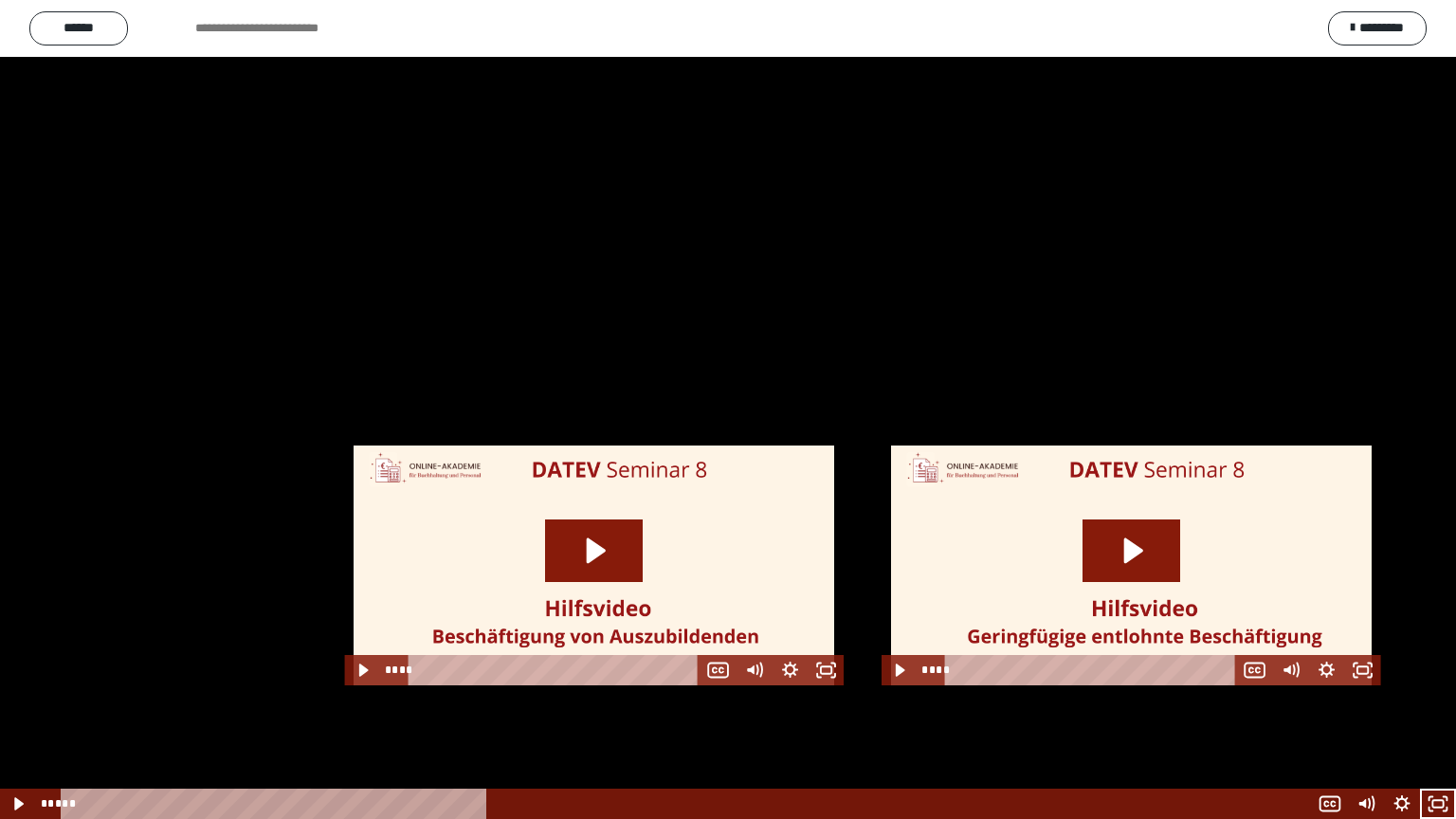 scroll, scrollTop: 2412, scrollLeft: 0, axis: vertical 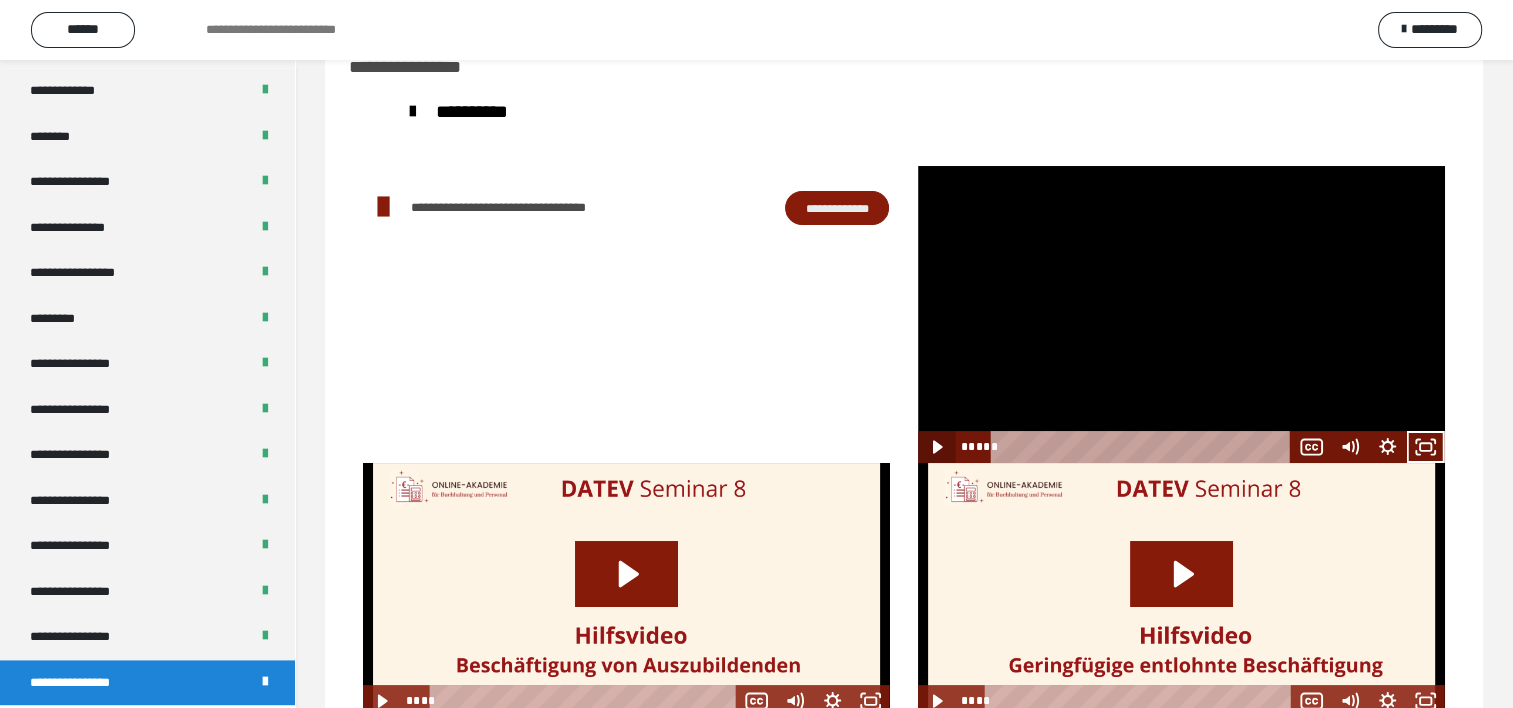 click 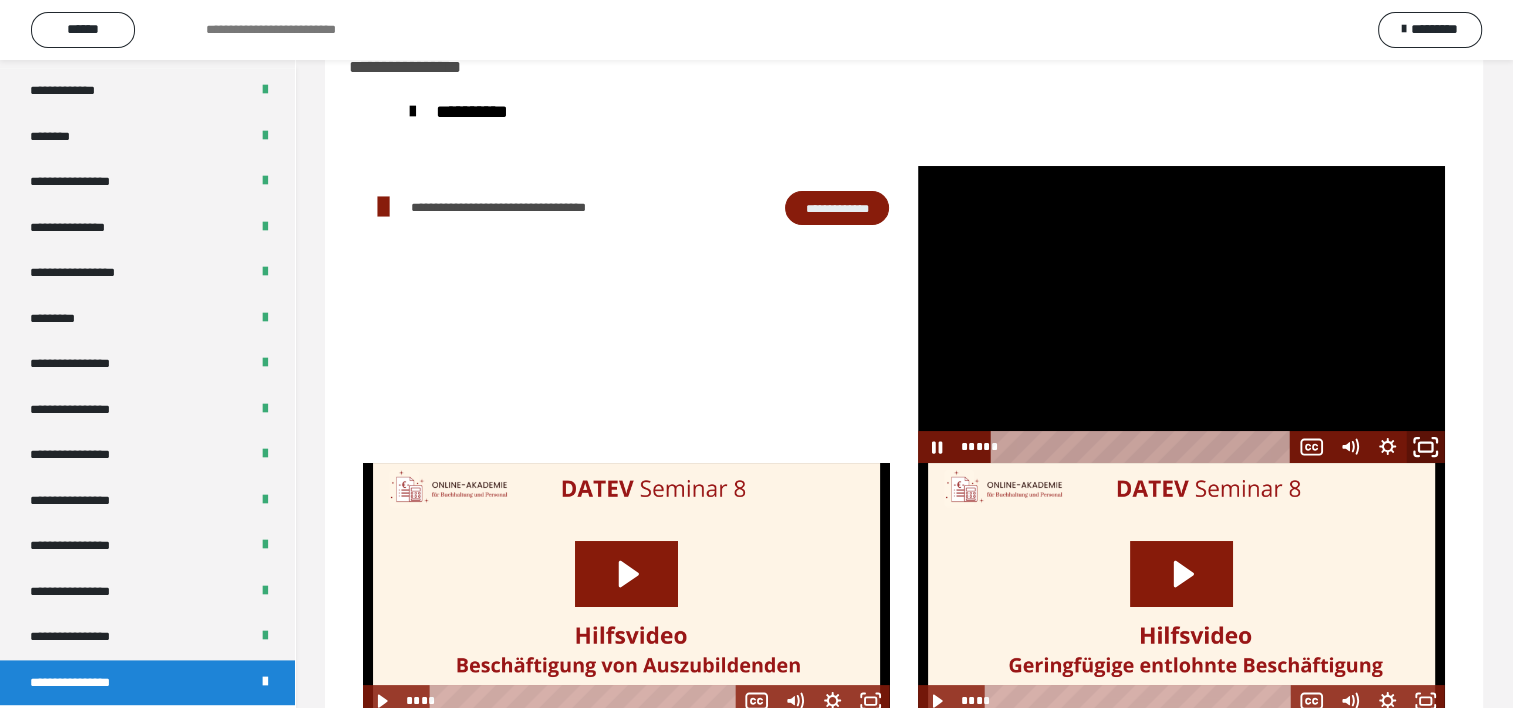 click 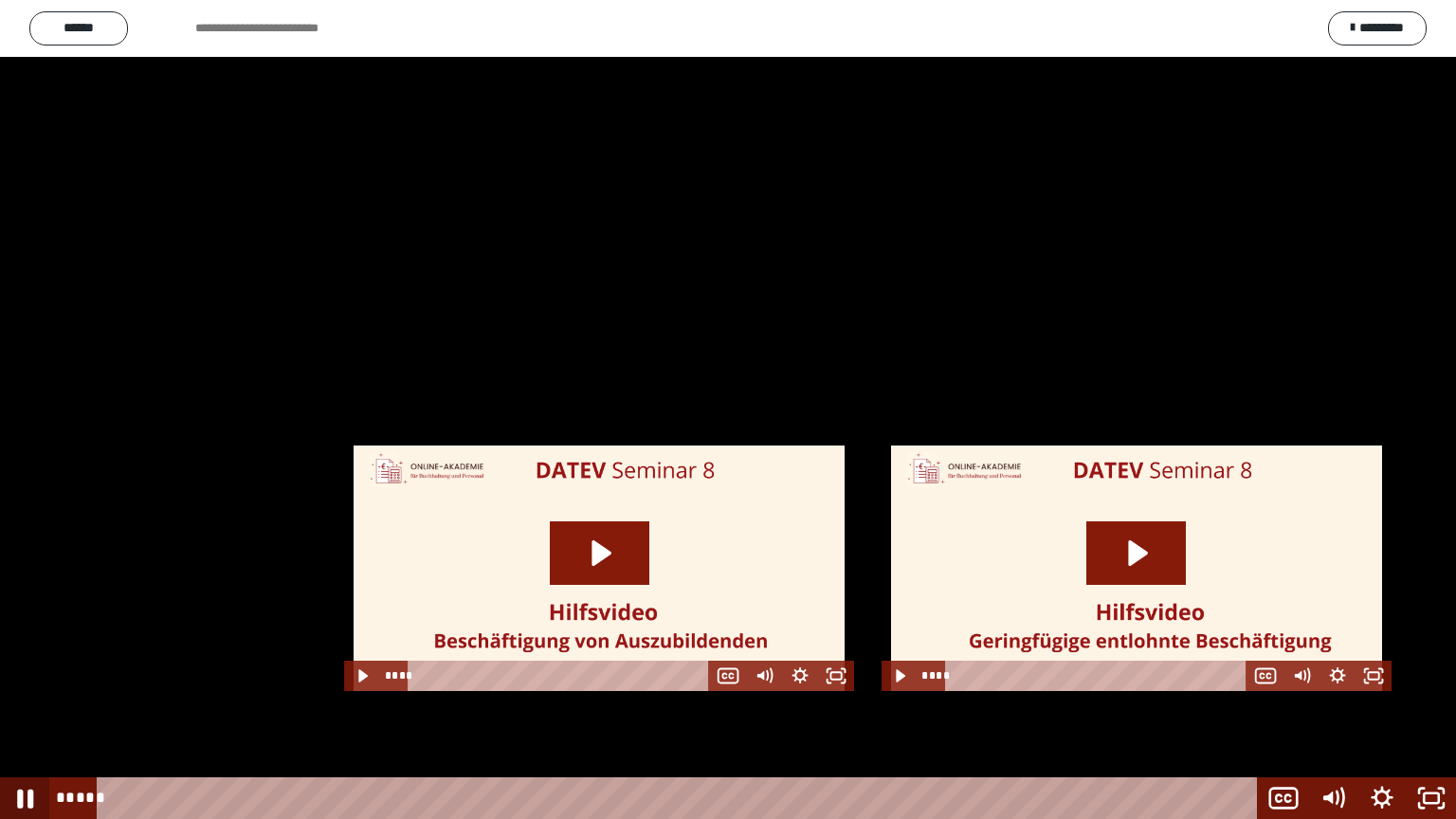 click 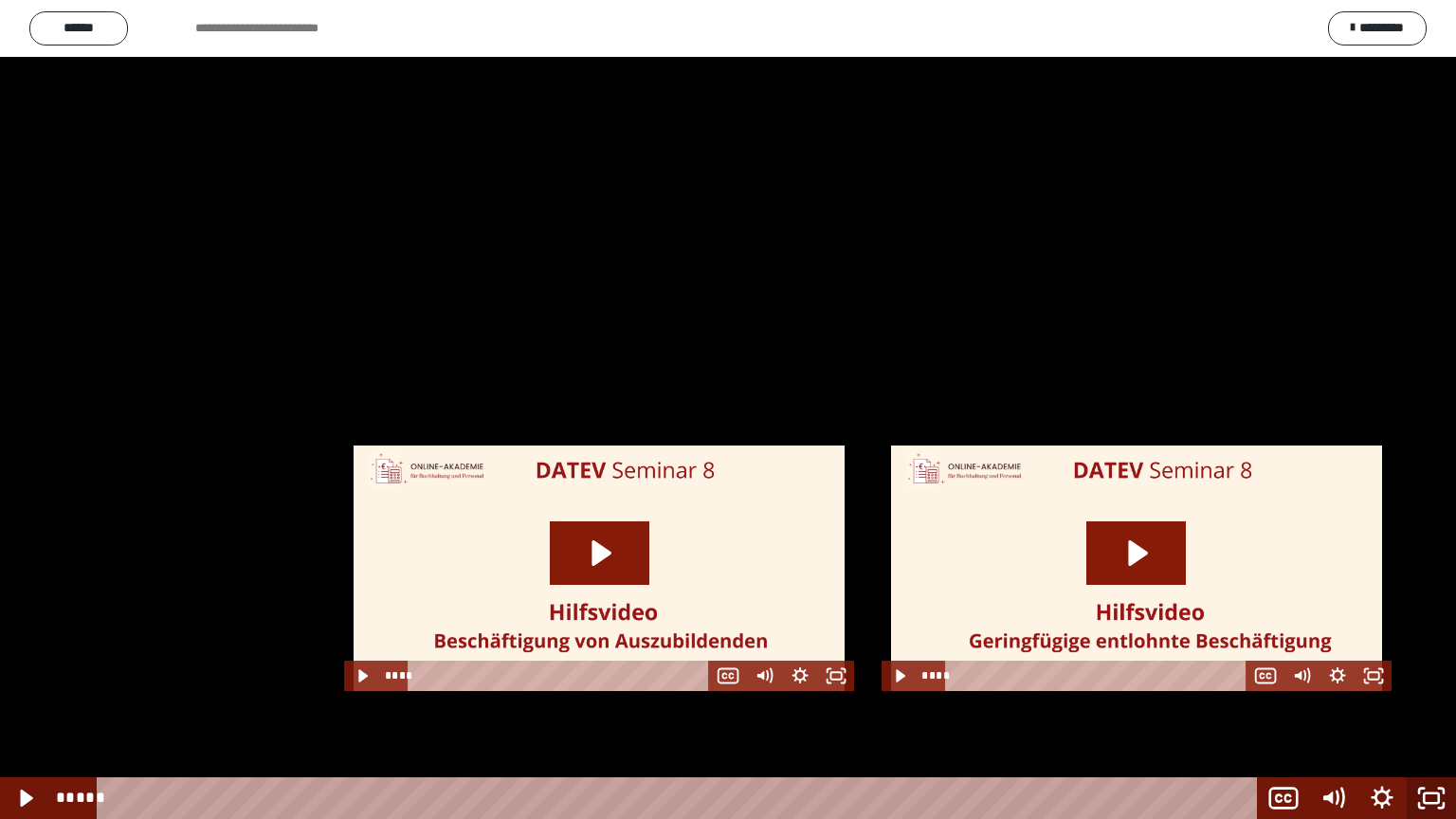 click 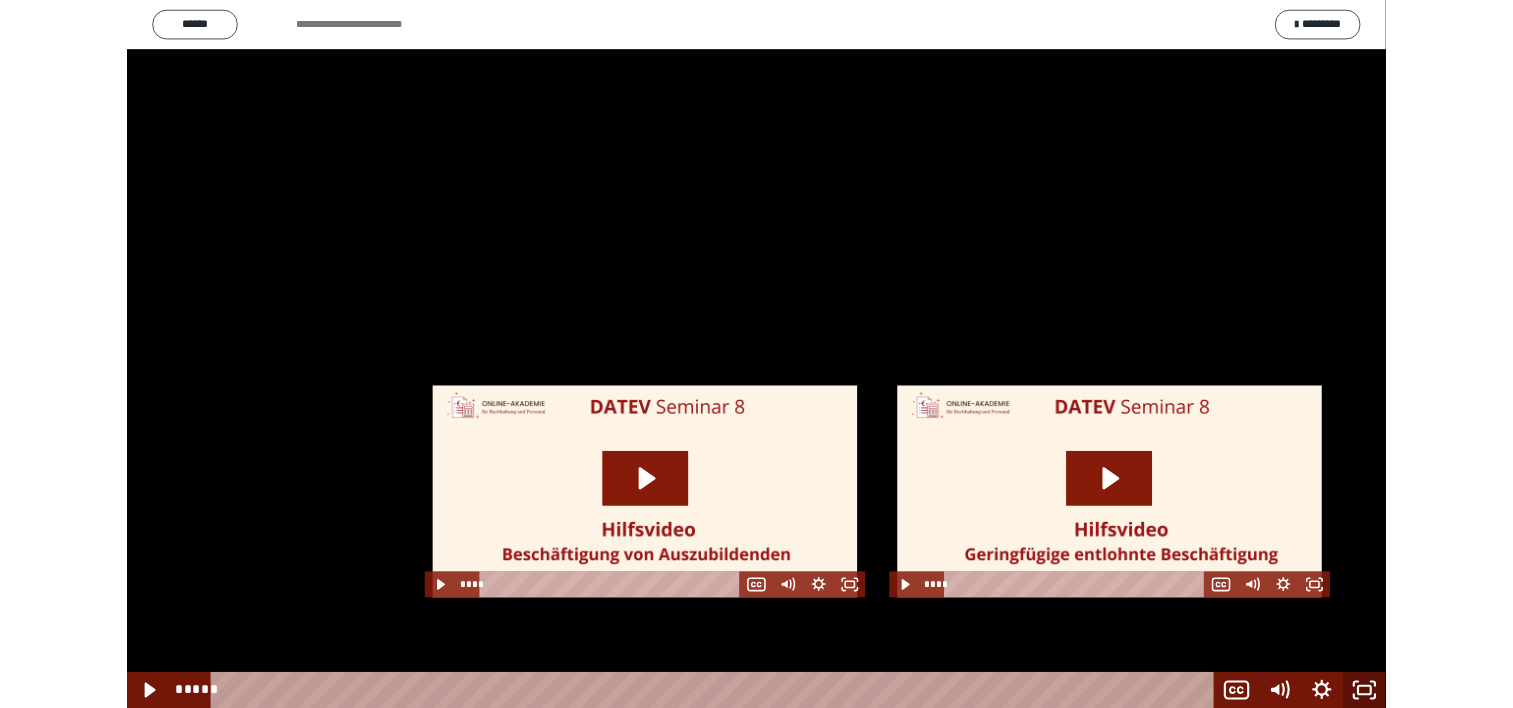 scroll, scrollTop: 2544, scrollLeft: 0, axis: vertical 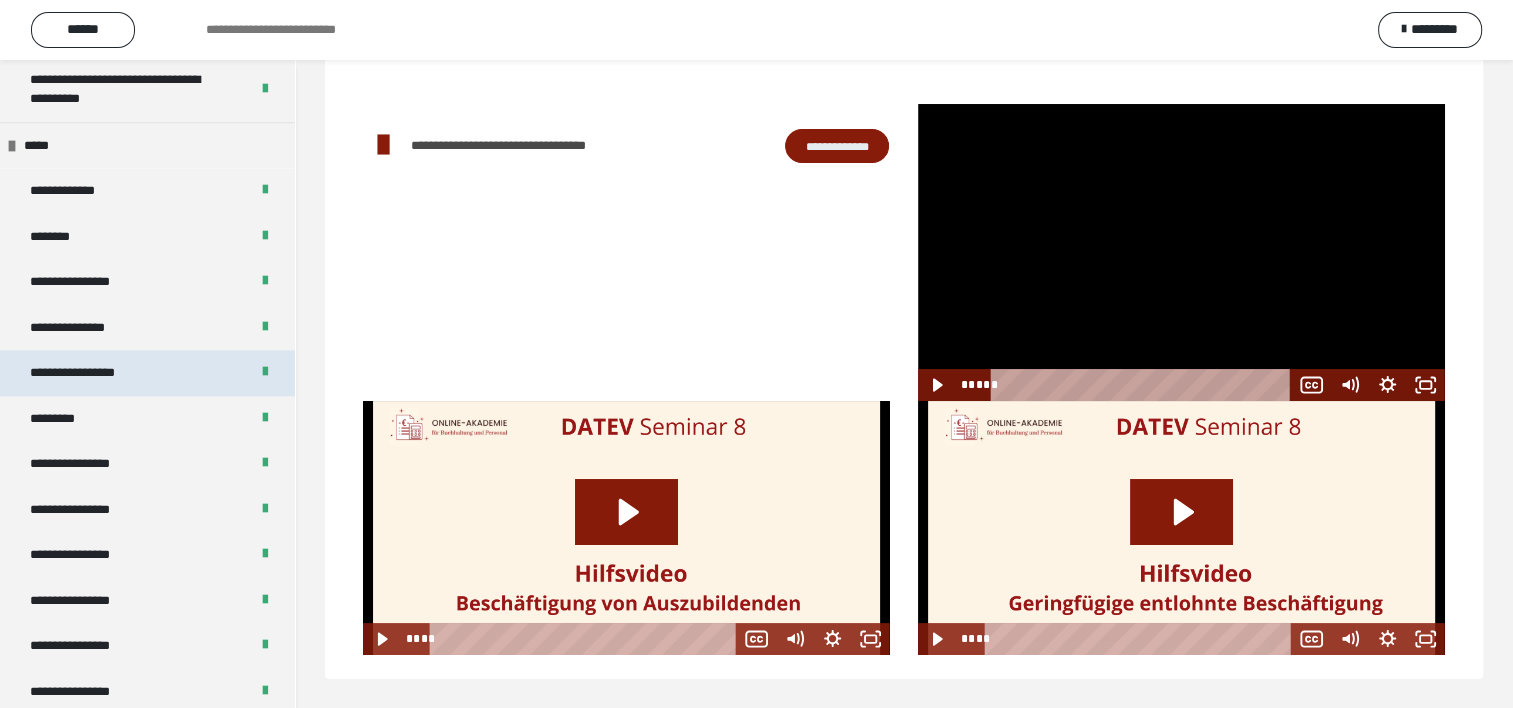 click on "**********" at bounding box center (93, 373) 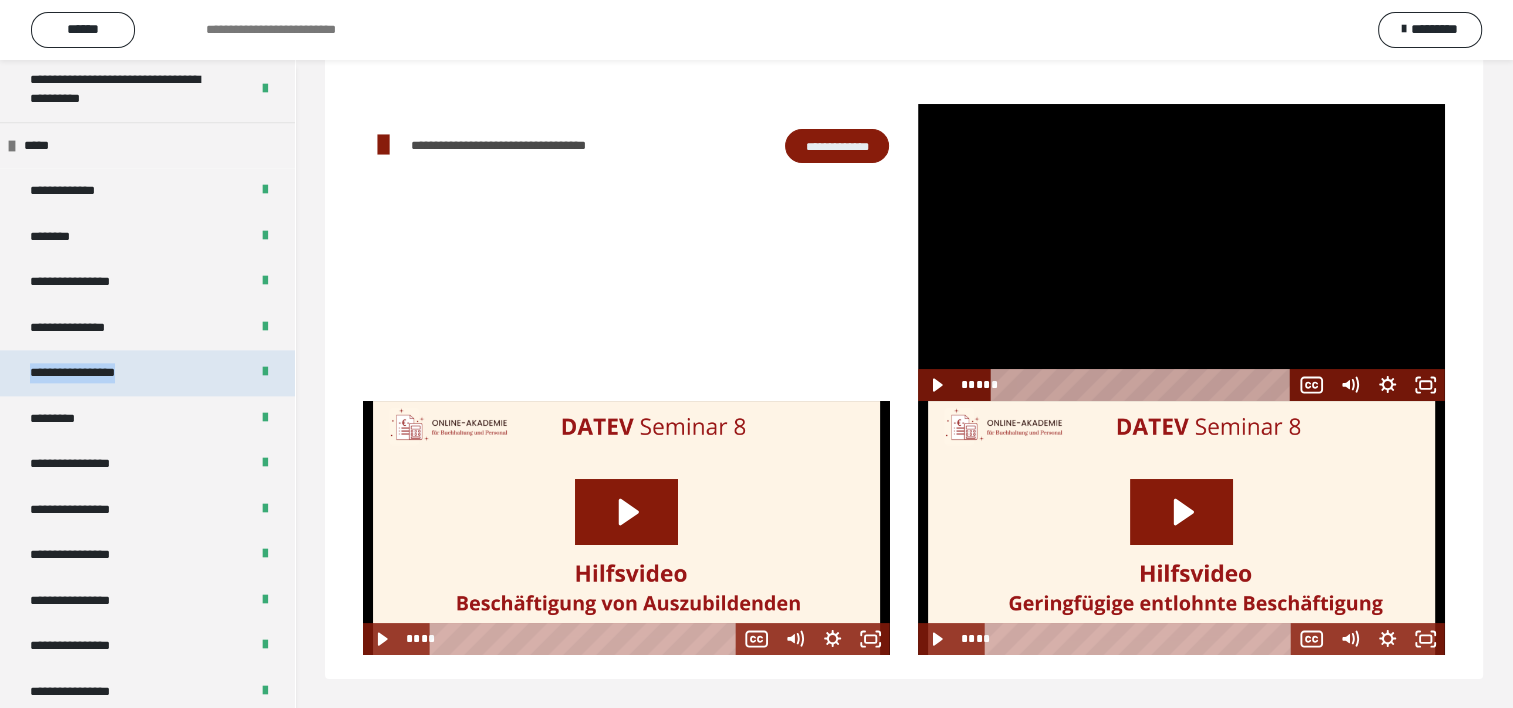 click on "**********" at bounding box center (93, 373) 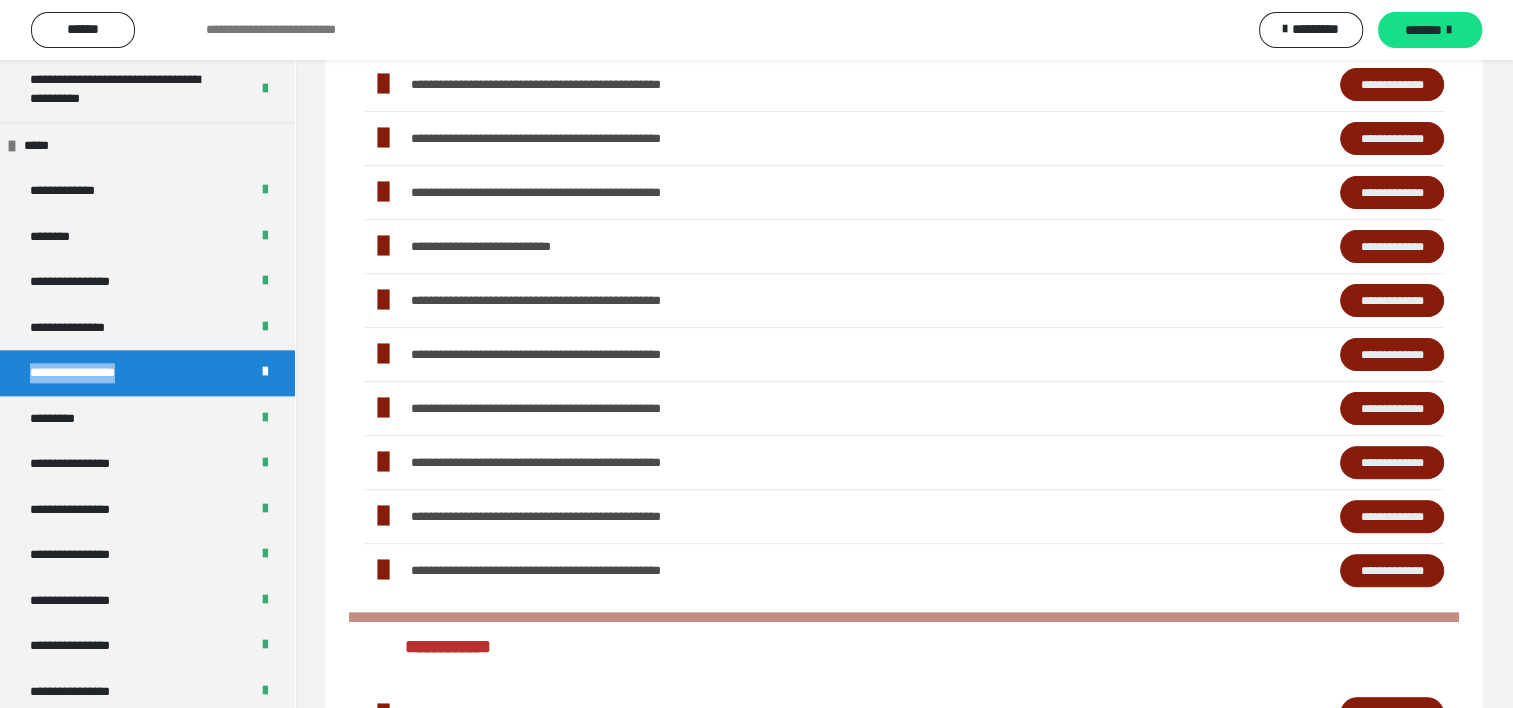 scroll, scrollTop: 700, scrollLeft: 0, axis: vertical 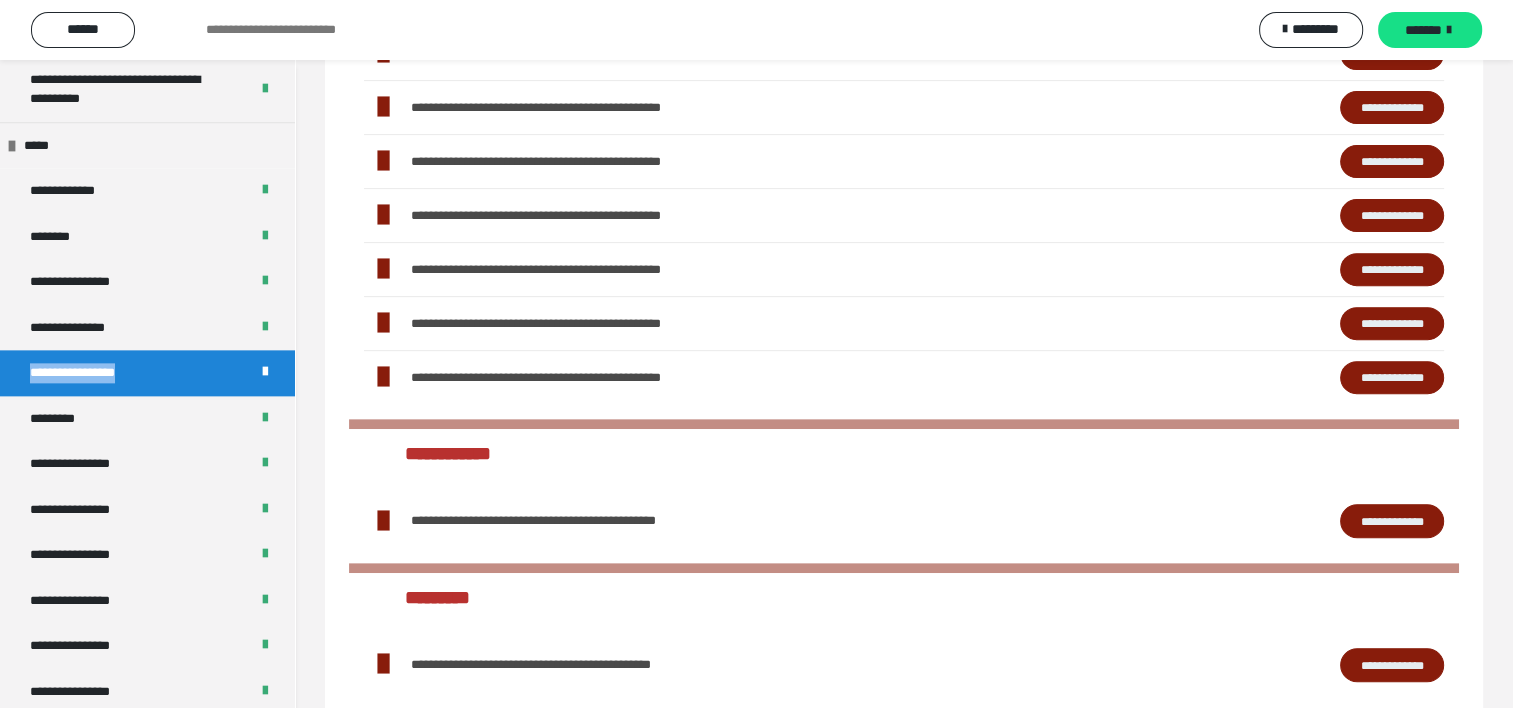 click on "**********" at bounding box center (1392, 162) 